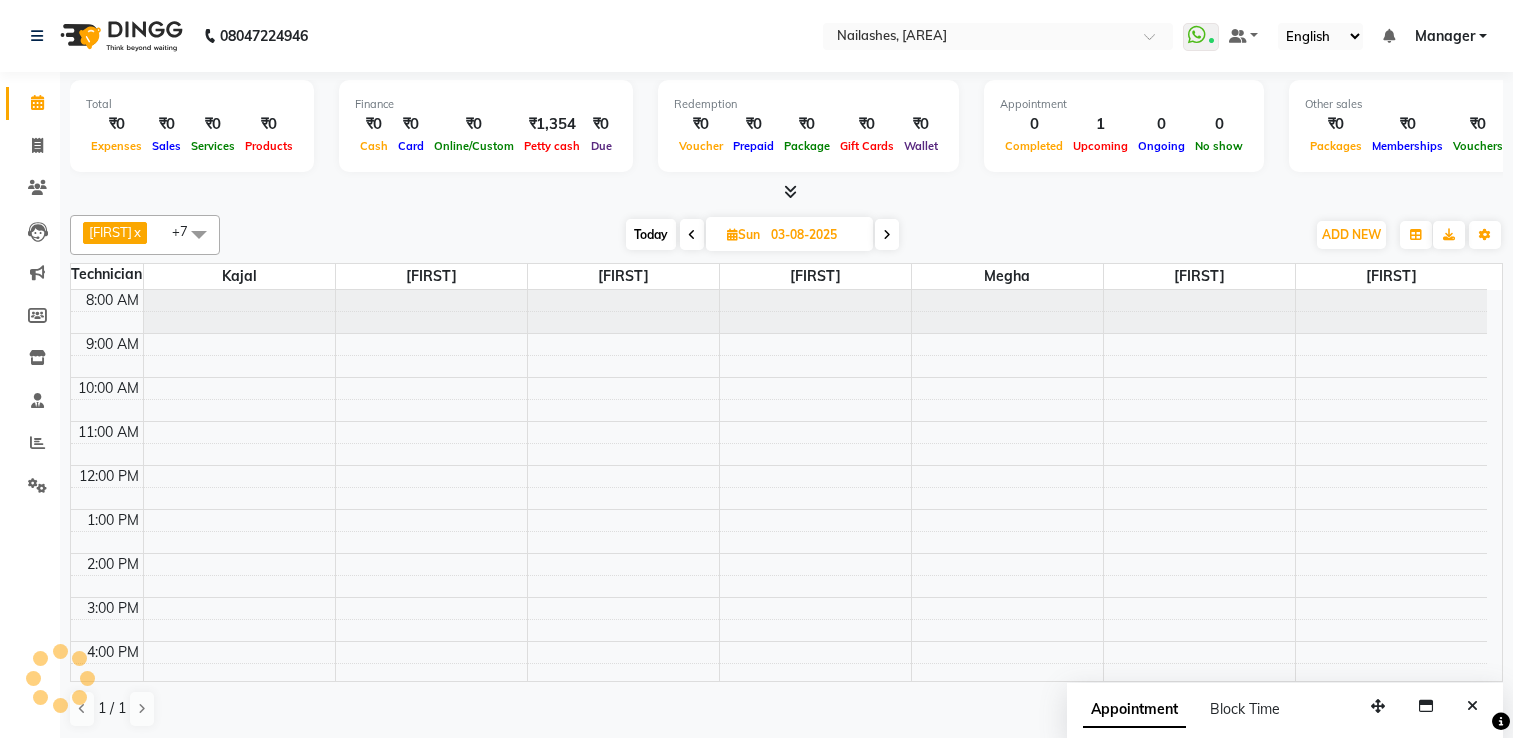 scroll, scrollTop: 0, scrollLeft: 0, axis: both 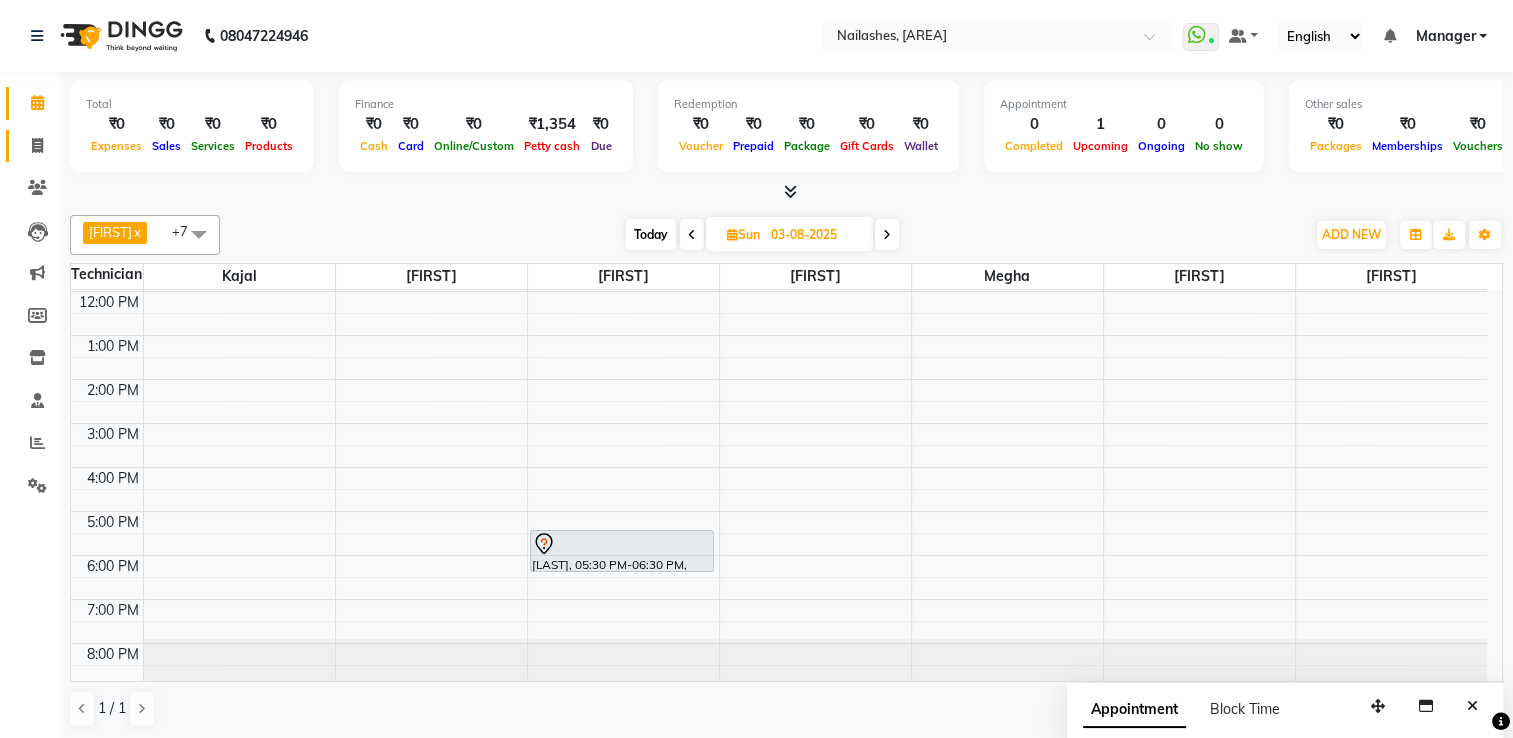 click on "Invoice" 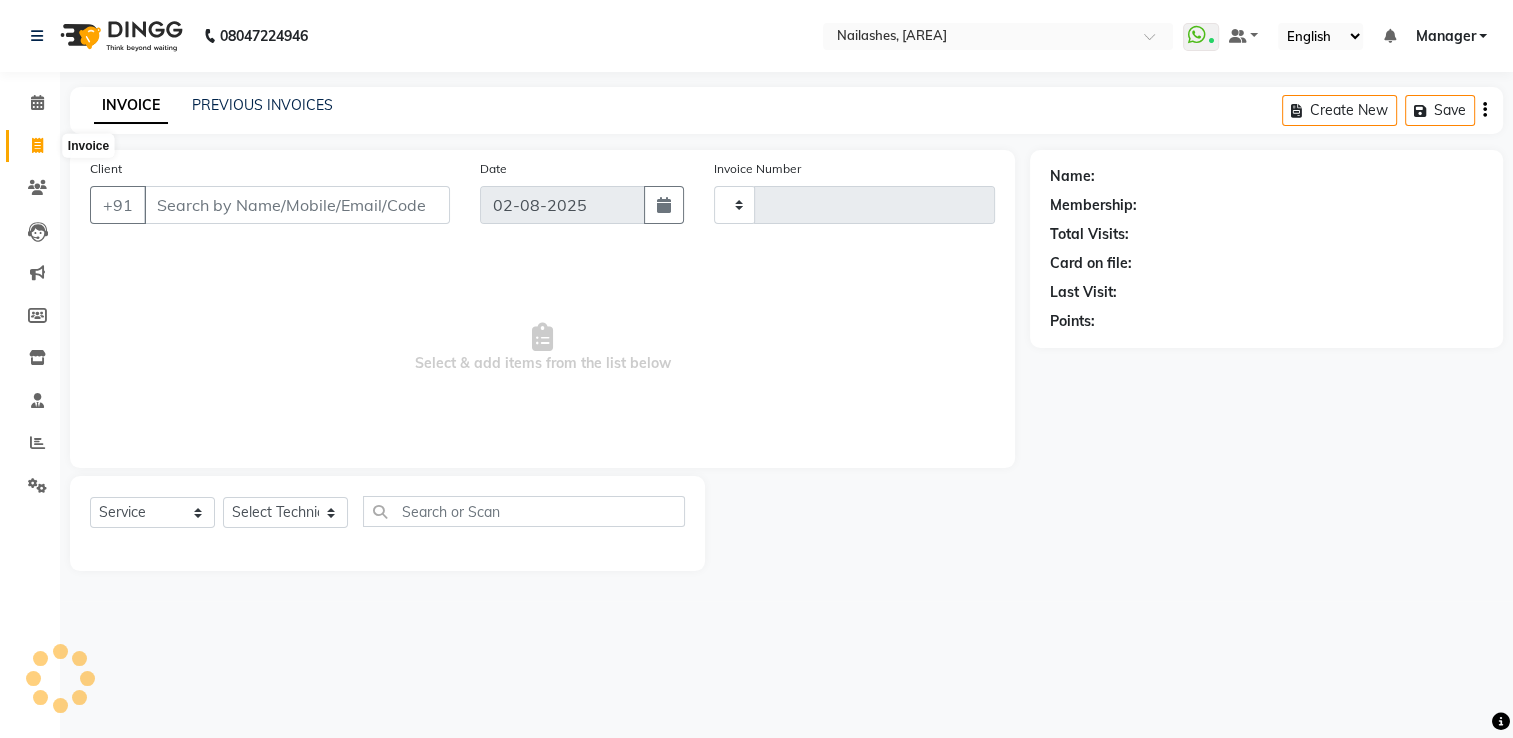 scroll, scrollTop: 0, scrollLeft: 0, axis: both 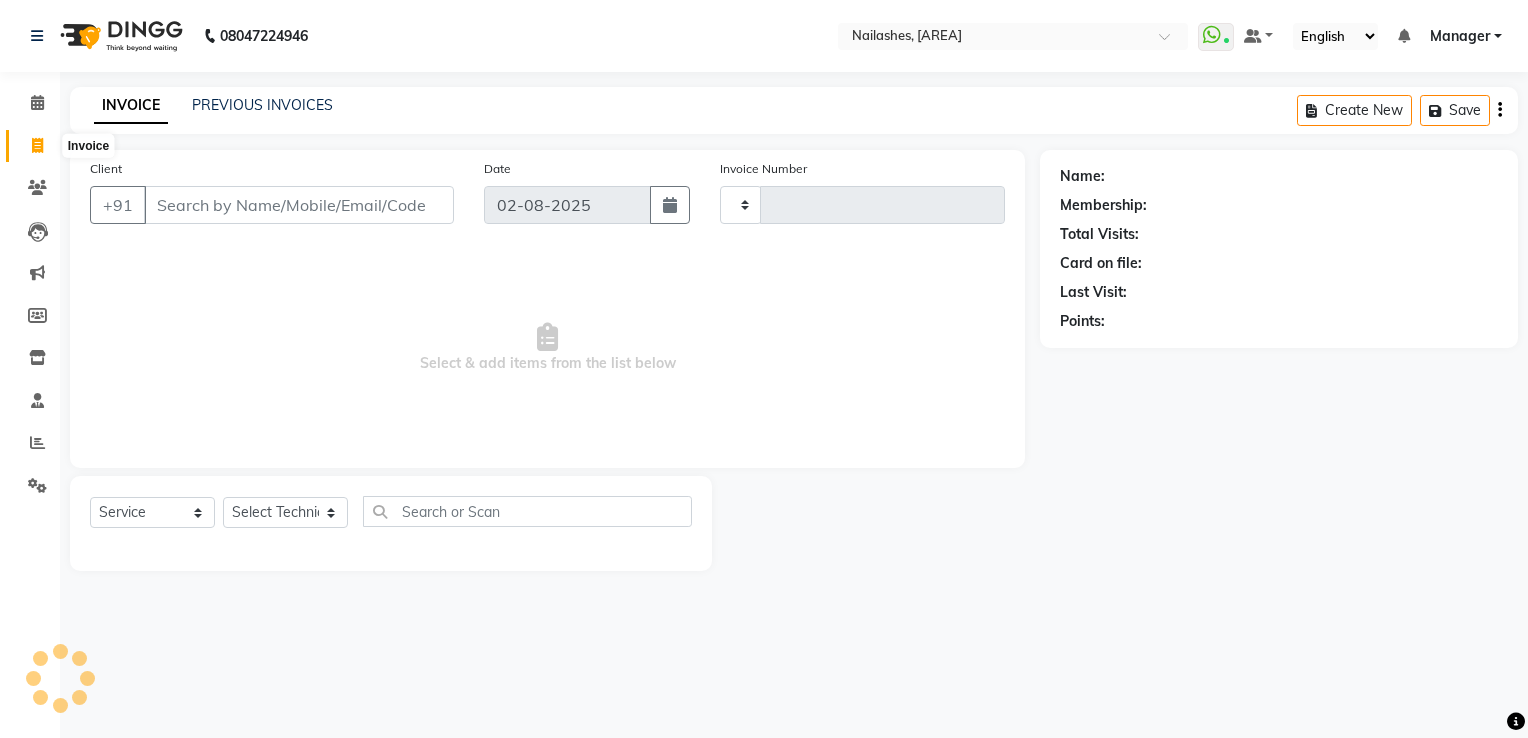 type on "1417" 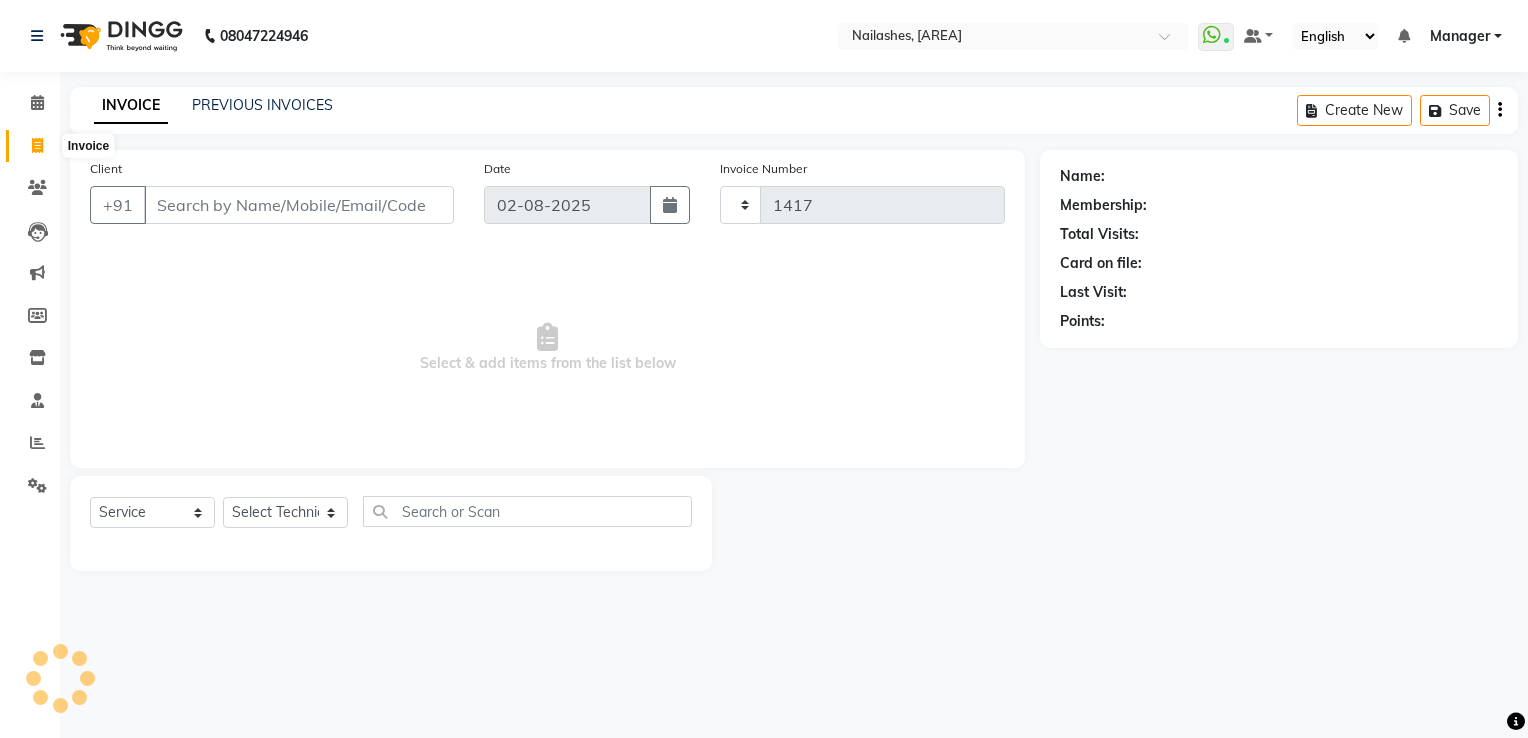 select on "6579" 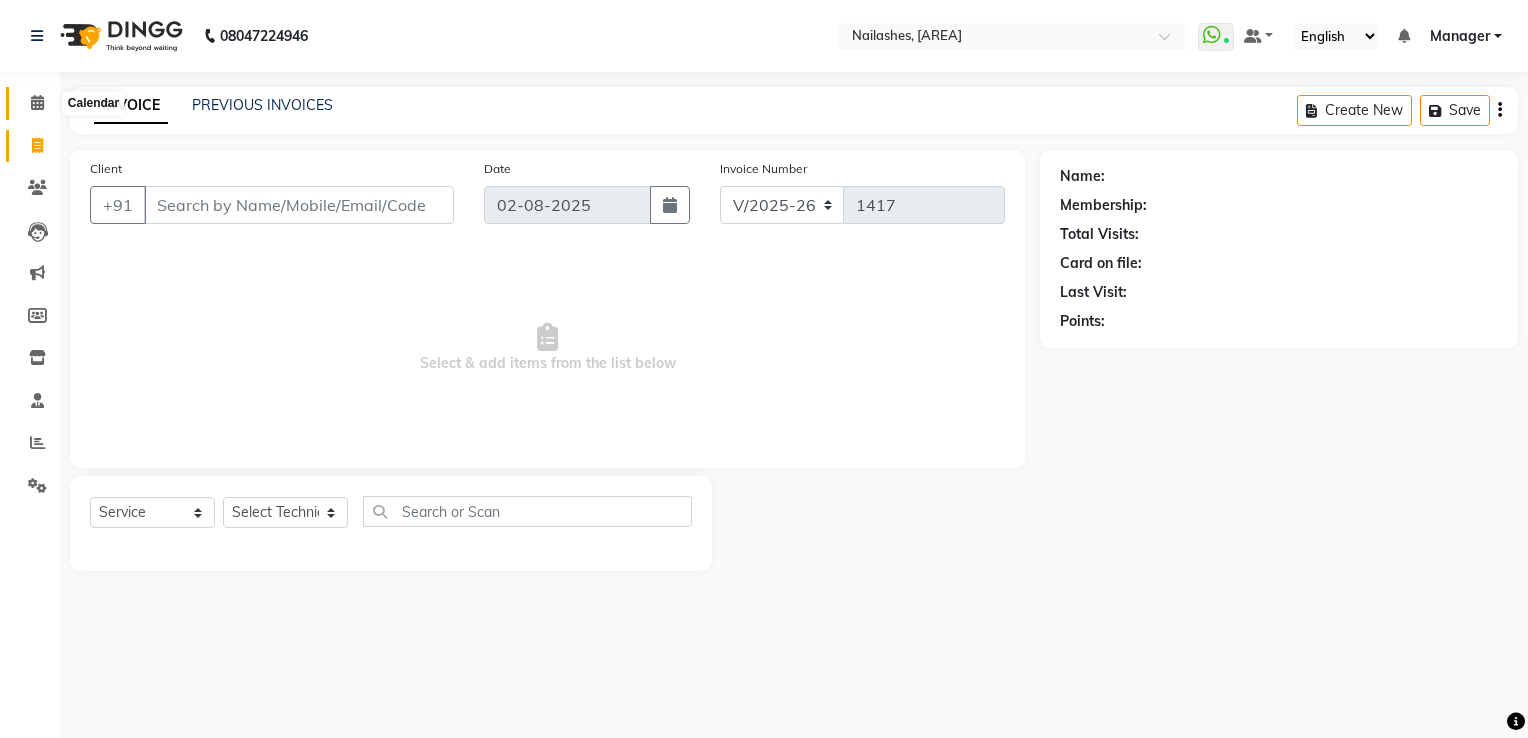 click 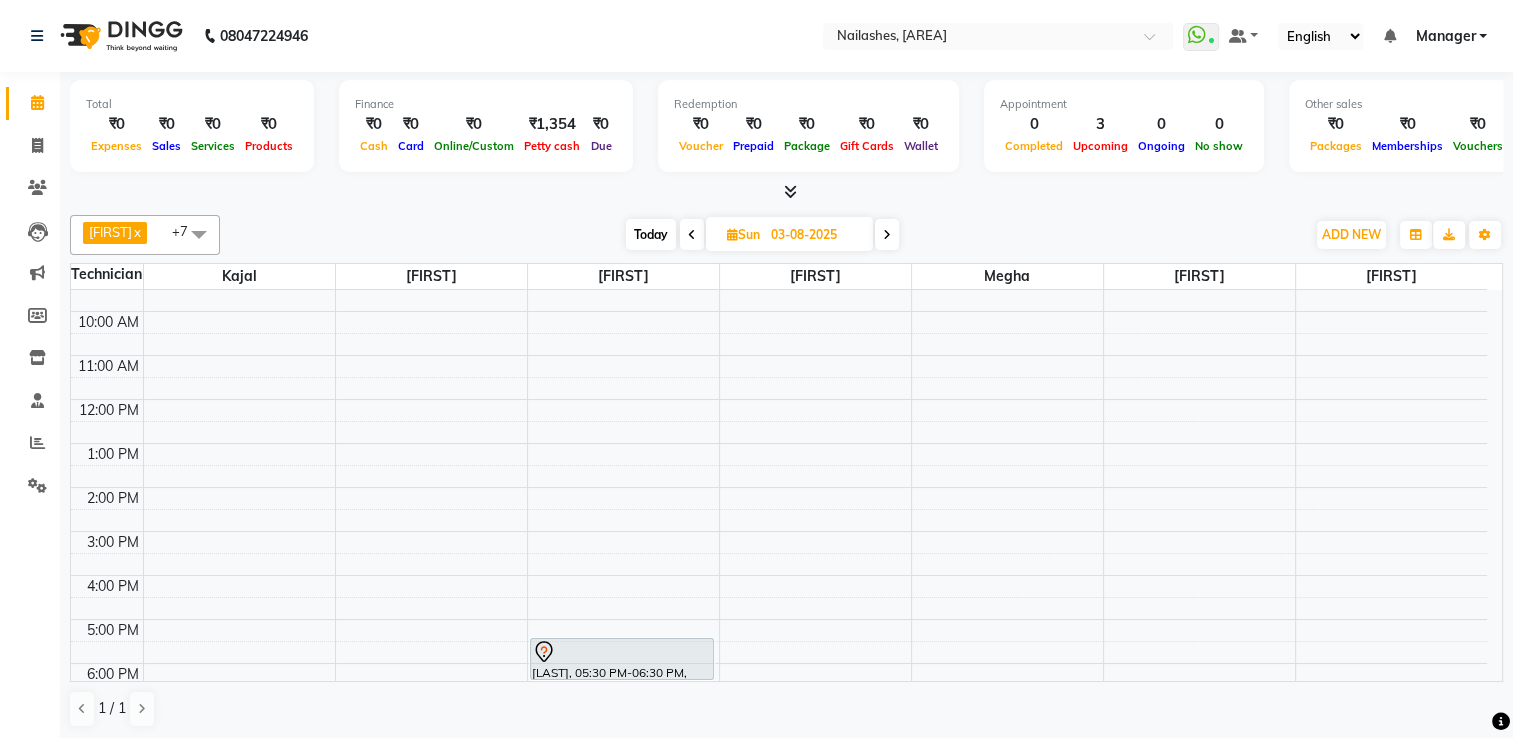 scroll, scrollTop: 68, scrollLeft: 0, axis: vertical 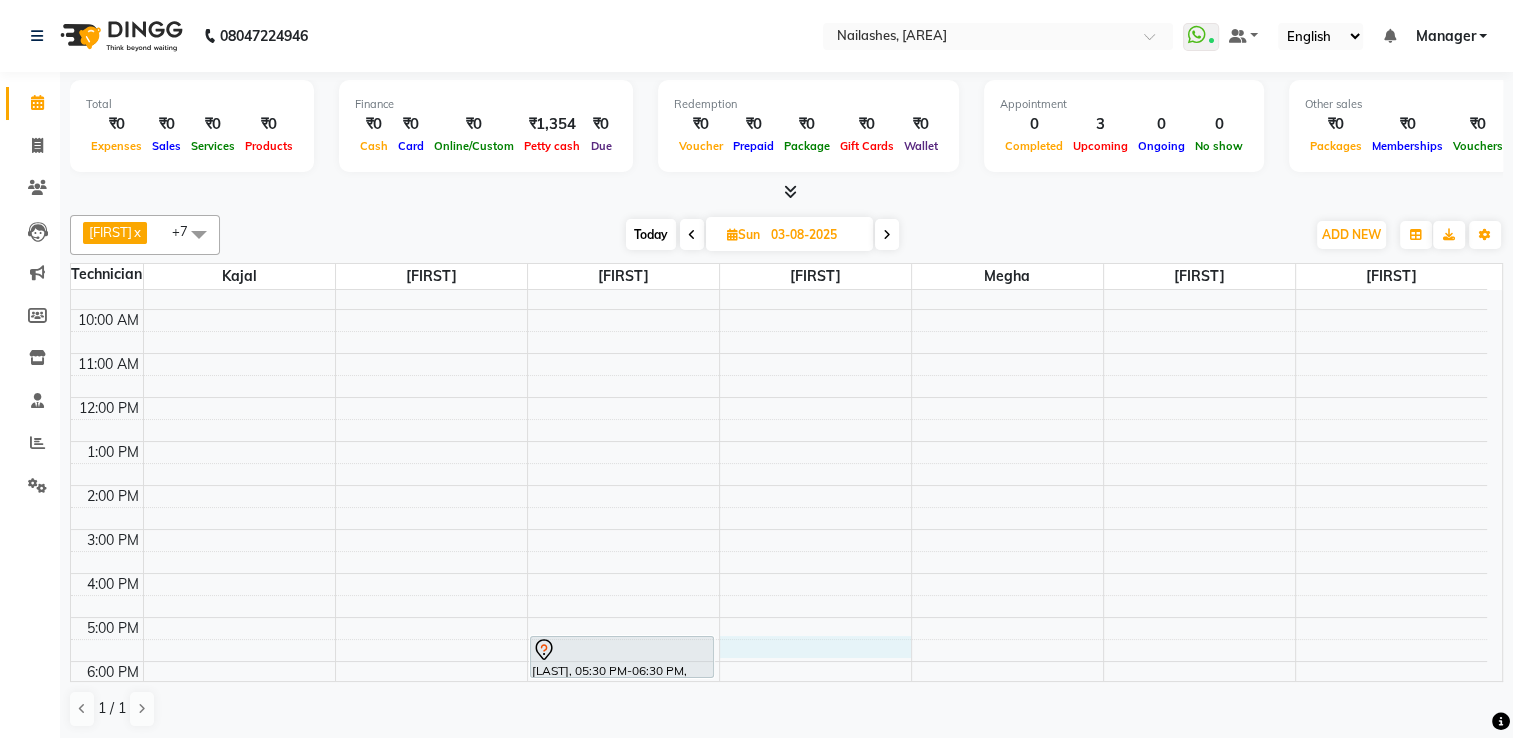 click on "8:00 AM 9:00 AM 10:00 AM 11:00 AM 12:00 PM 1:00 PM 2:00 PM 3:00 PM 4:00 PM 5:00 PM 6:00 PM 7:00 PM 8:00 PM             [LAST], 05:30 PM-06:30 PM, Permanent Nail Paint - Solid Color (Hand)             [FIRST], 05:00 PM-06:00 PM, Nail Extension - Acrylic (Hand)             [FIRST], 02:00 PM-03:00 PM, Permanent Nail Paint - Solid Color (Hand)" at bounding box center (779, 507) 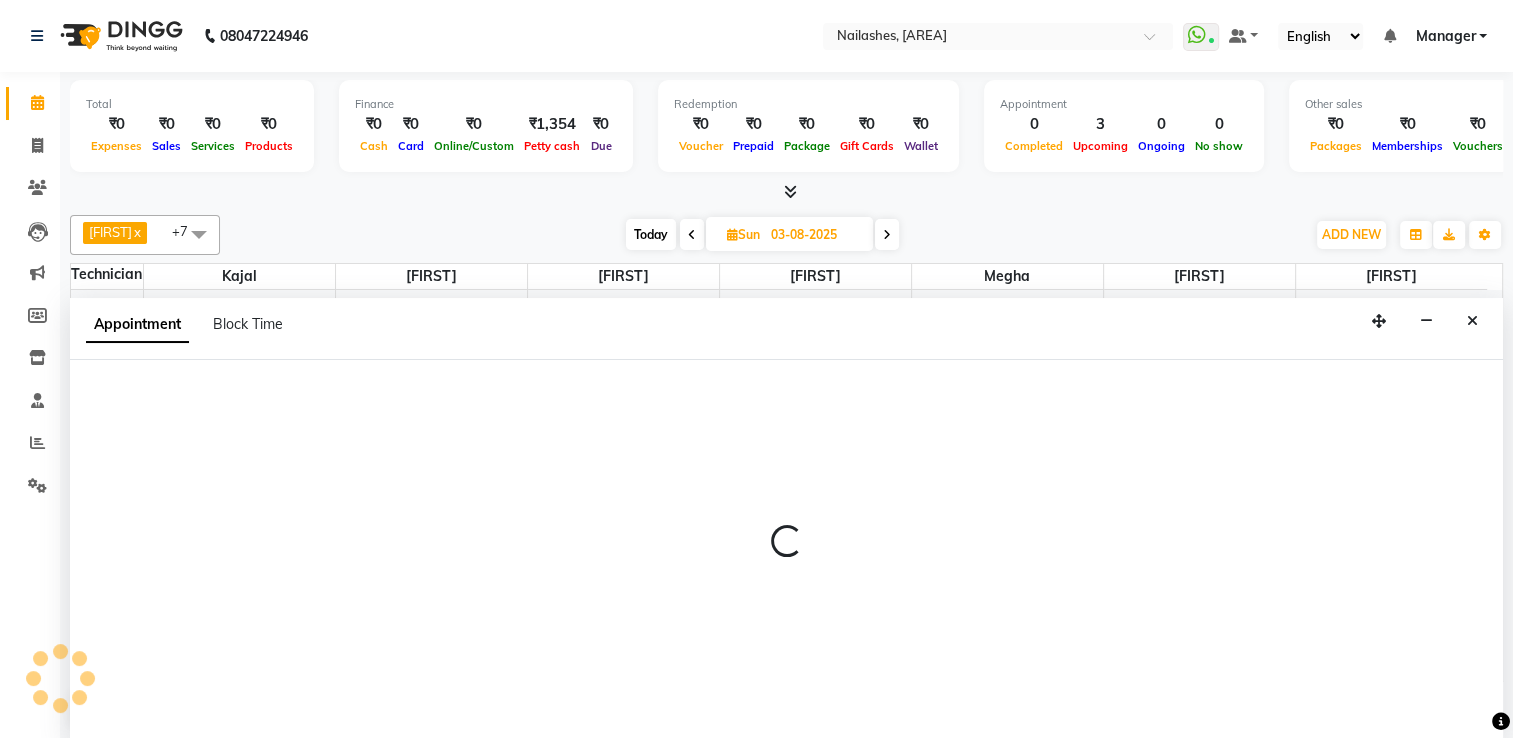 scroll, scrollTop: 0, scrollLeft: 0, axis: both 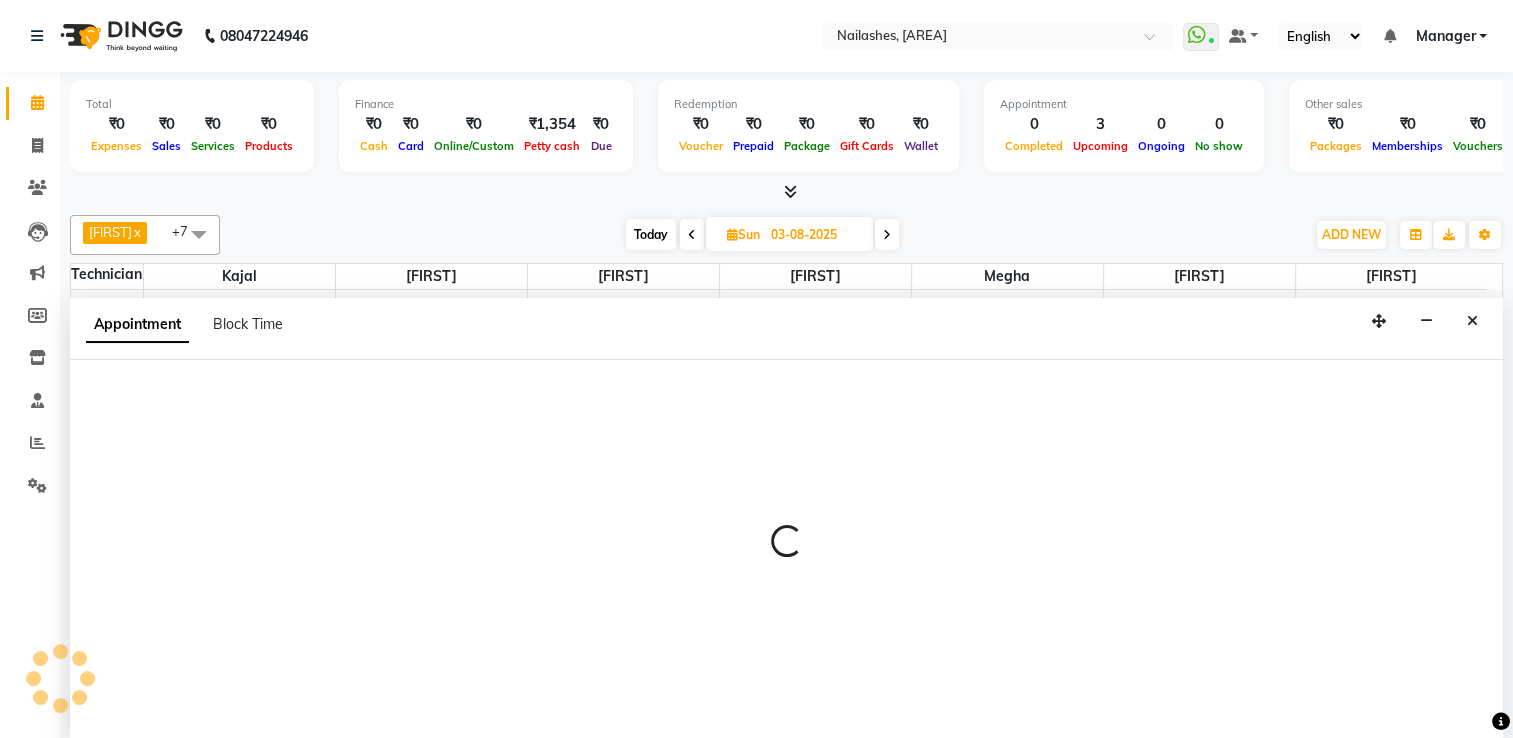 select on "68736" 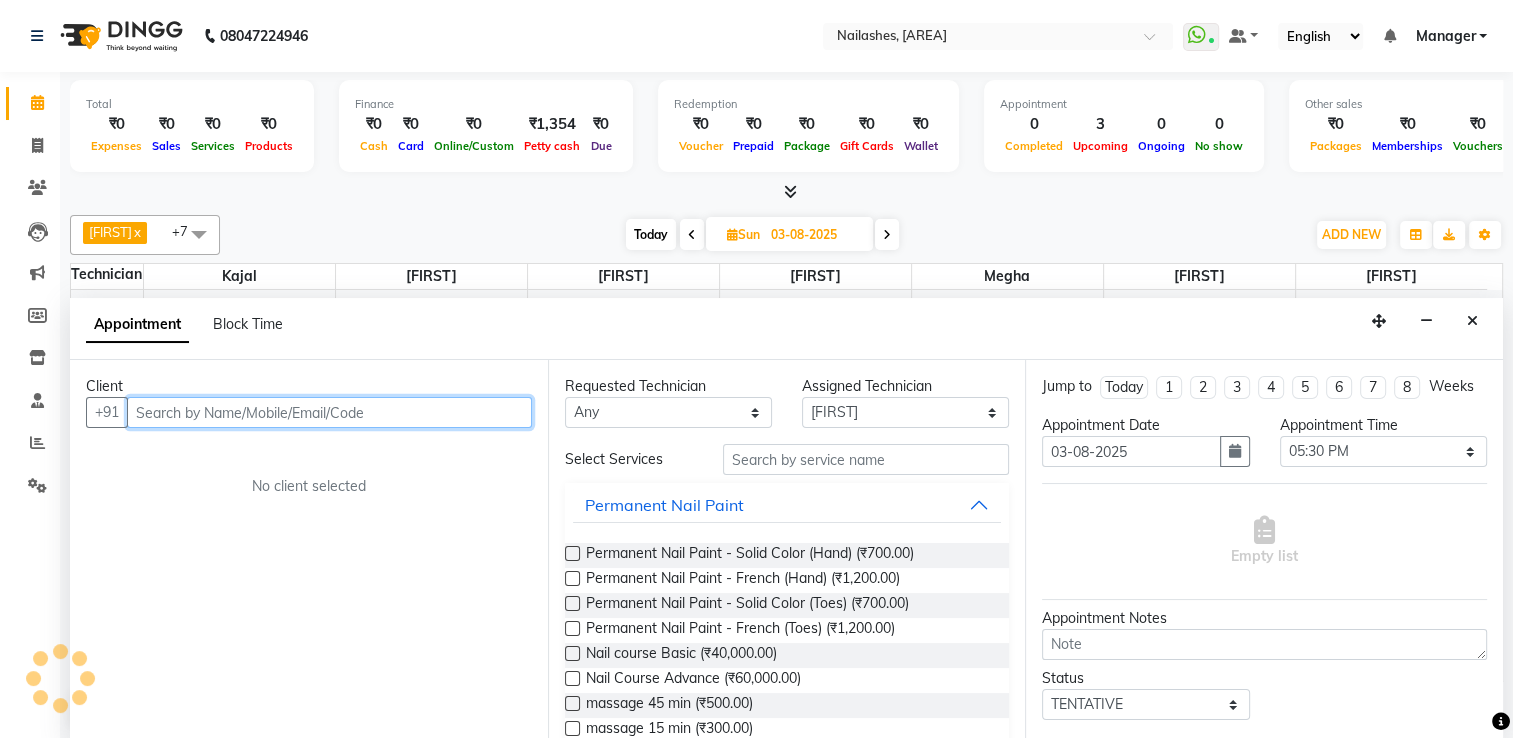 click at bounding box center (329, 412) 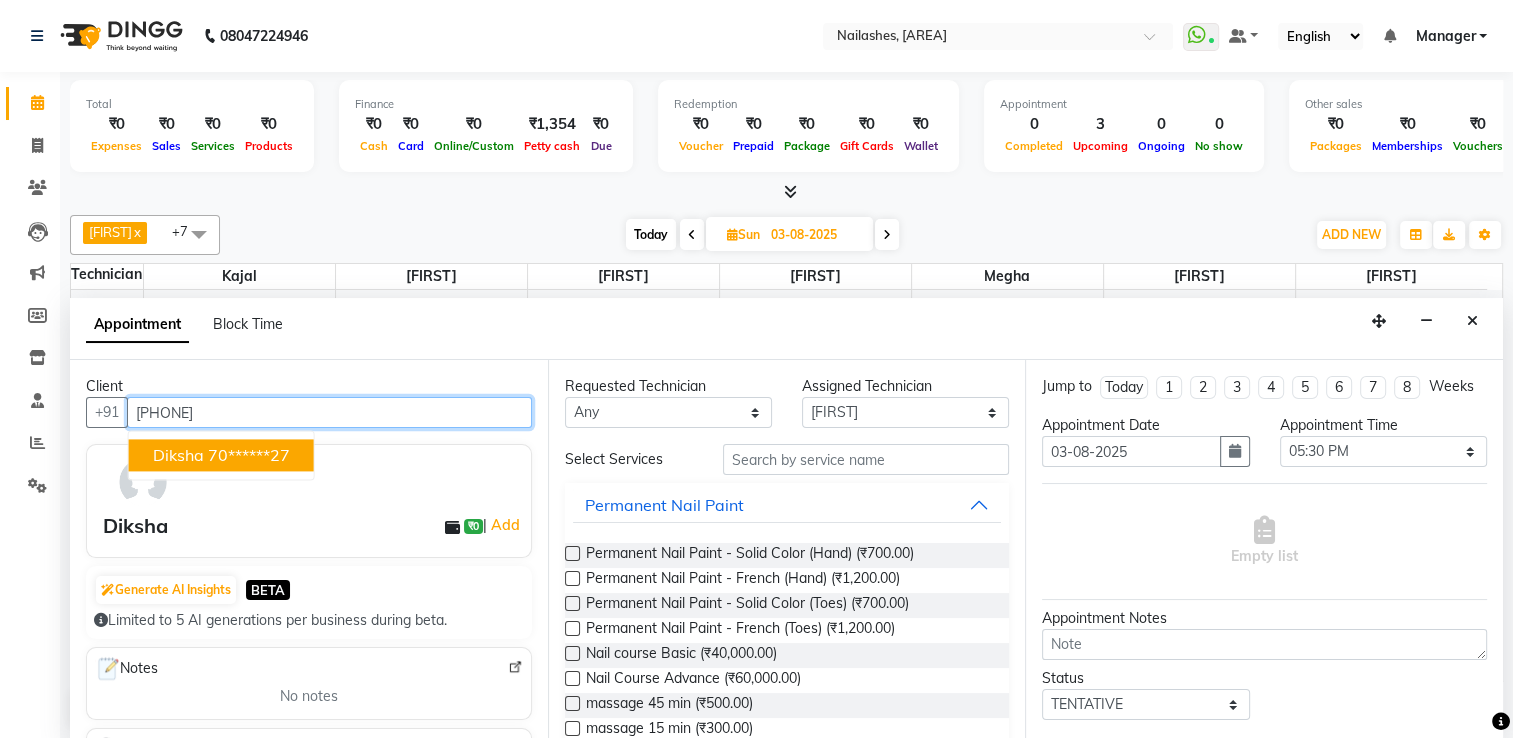 click on "70******27" at bounding box center [249, 455] 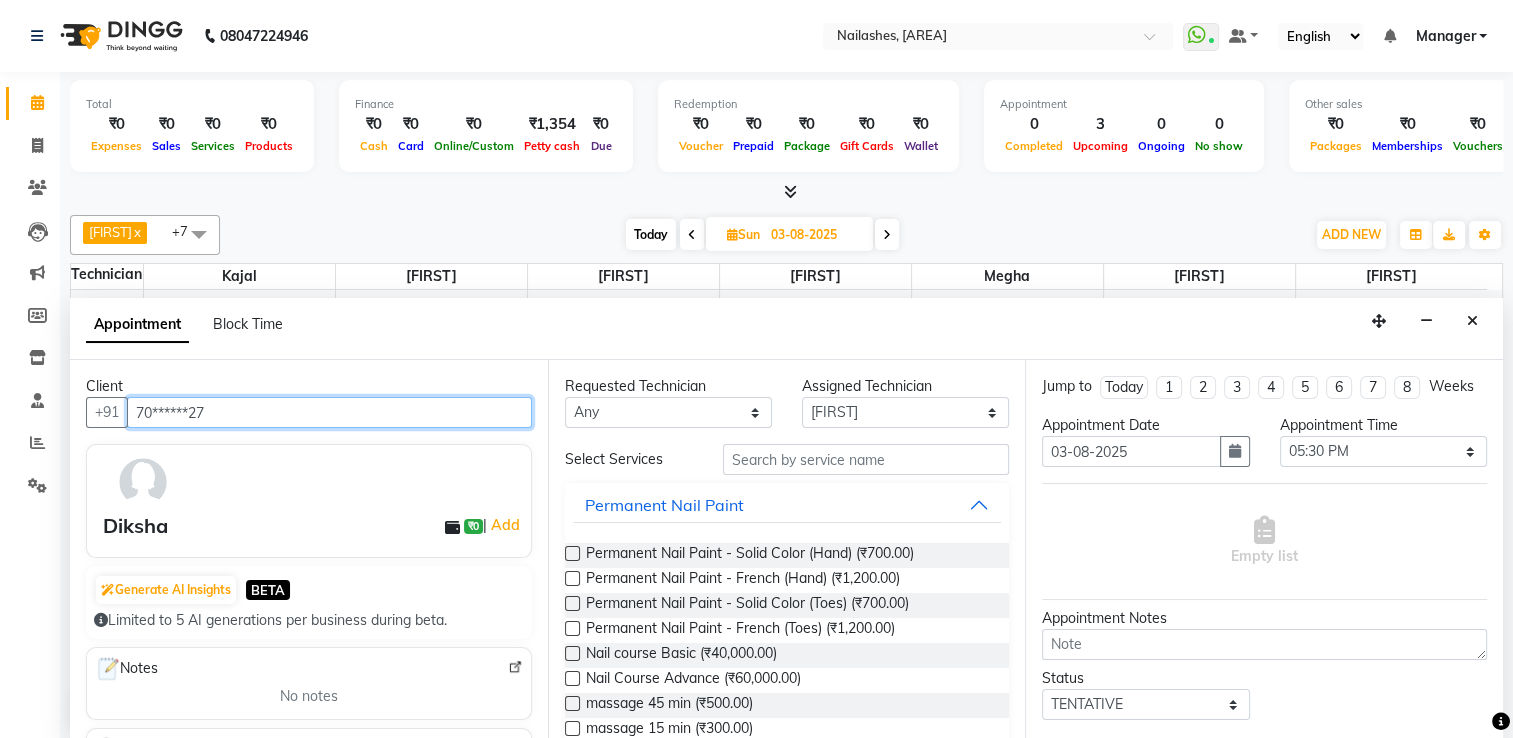 type on "70******27" 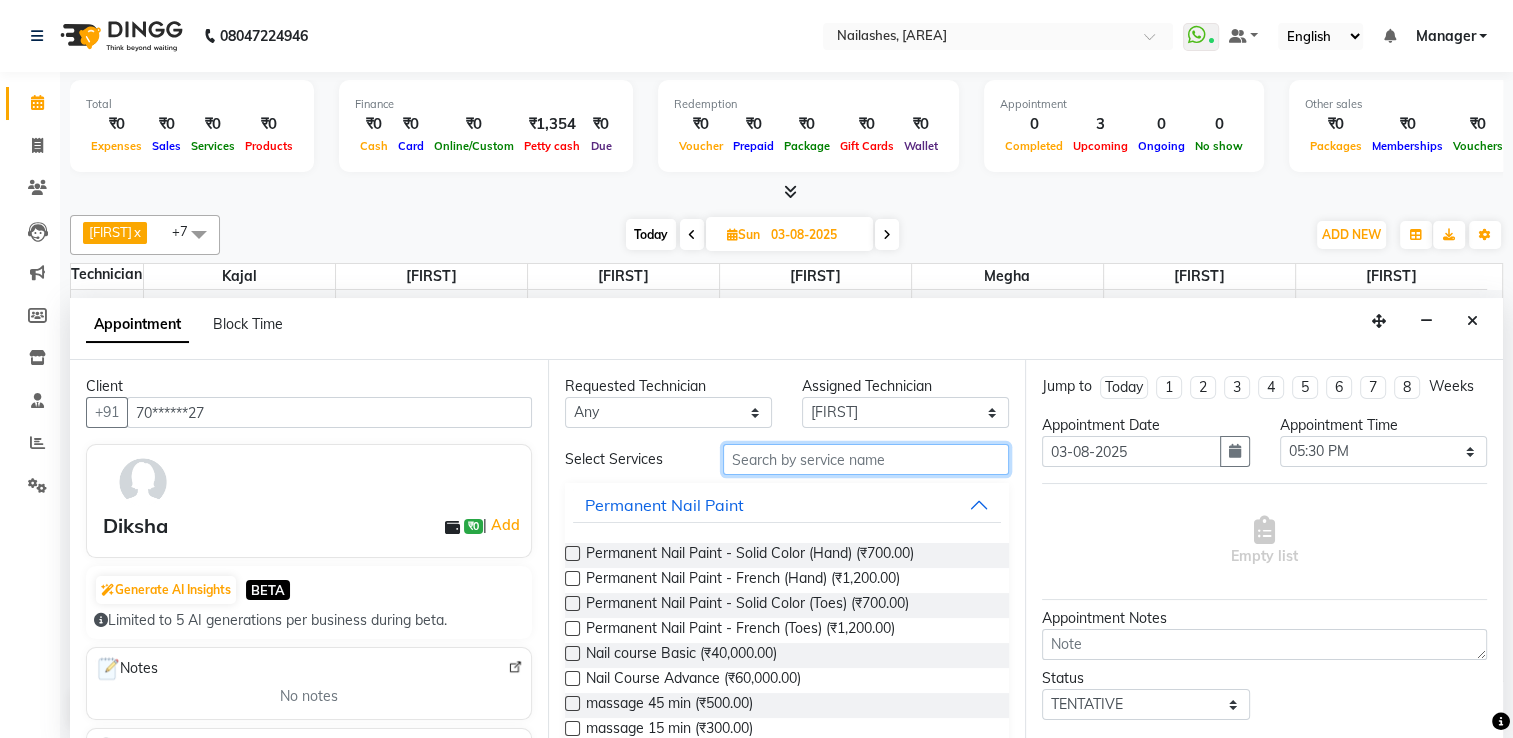 click at bounding box center [866, 459] 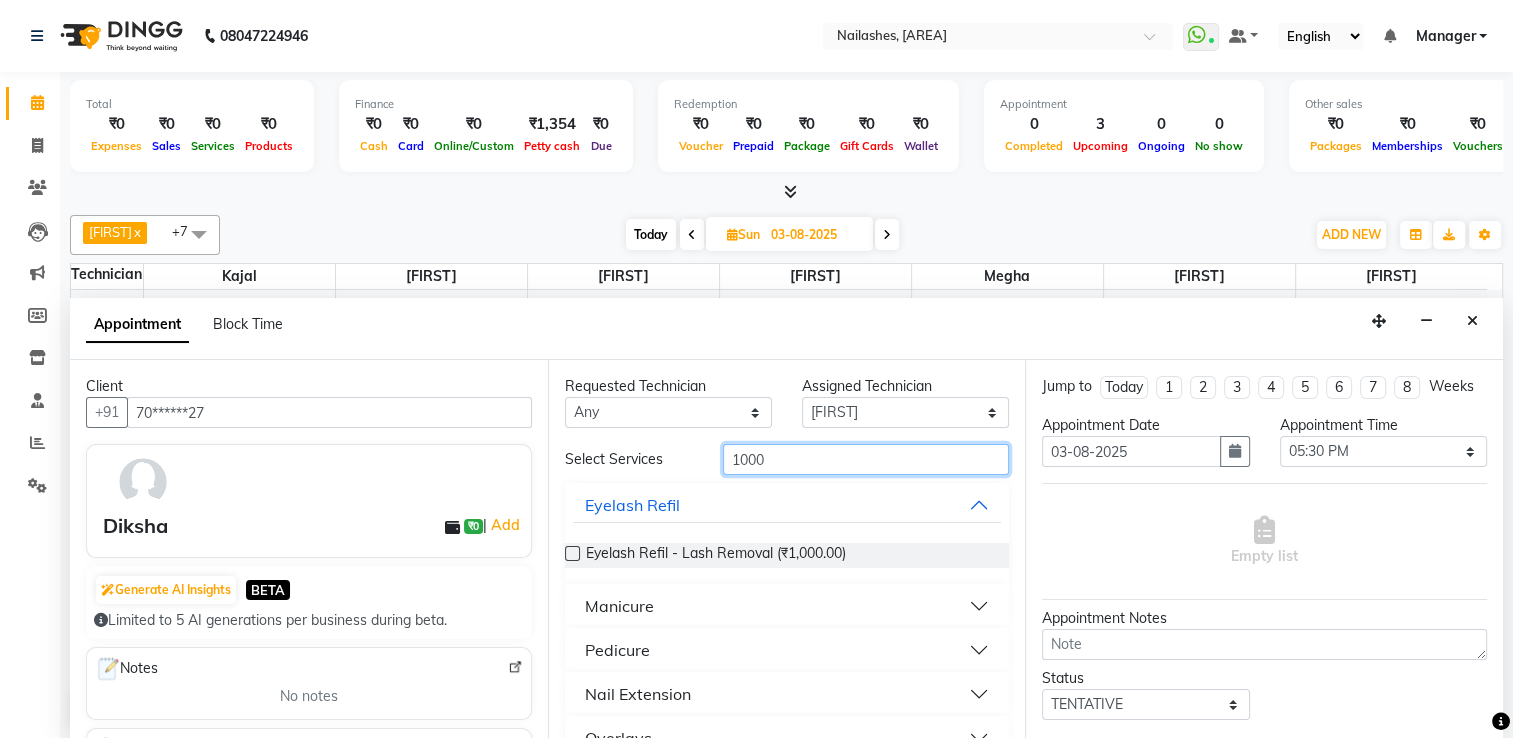 type on "1000" 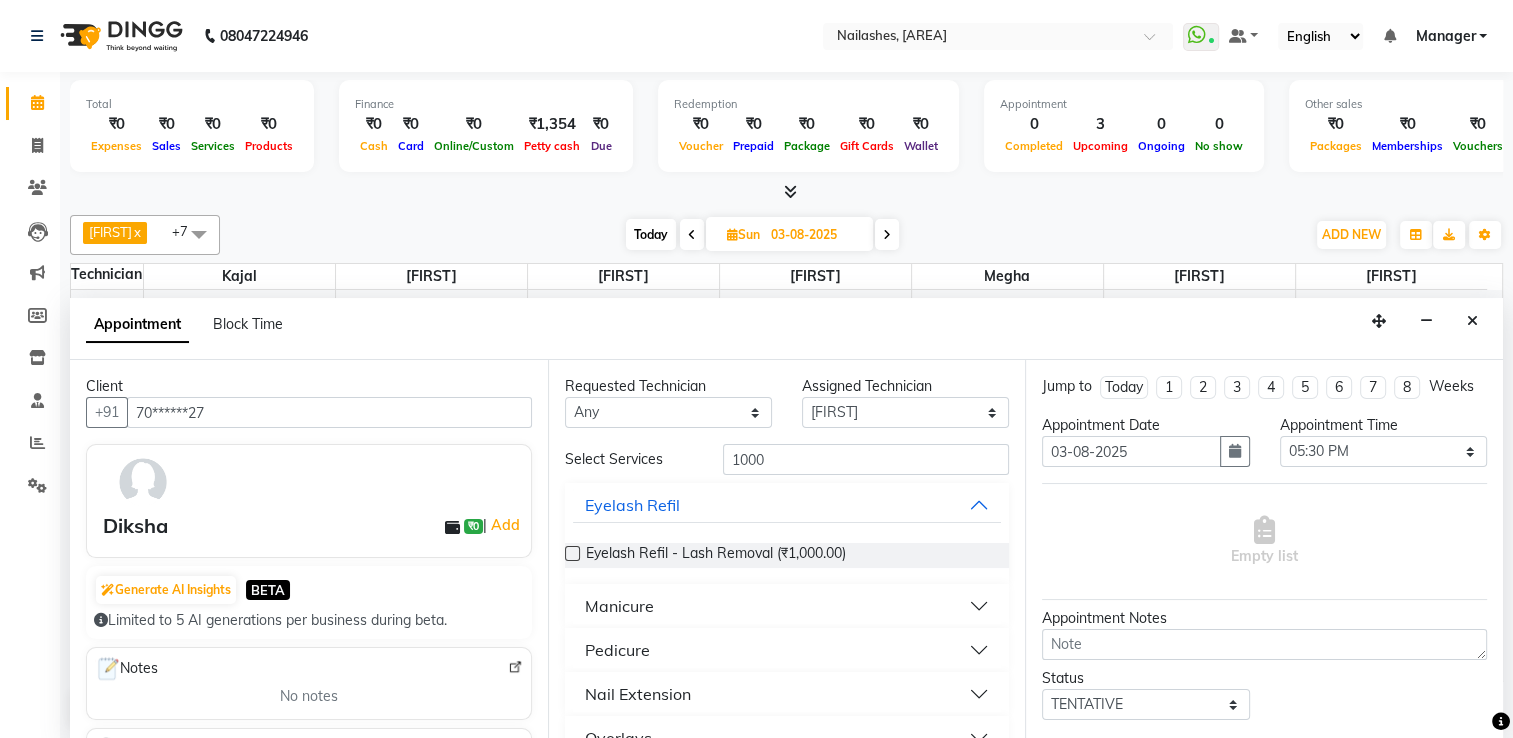 click on "Nail Extension" at bounding box center (787, 694) 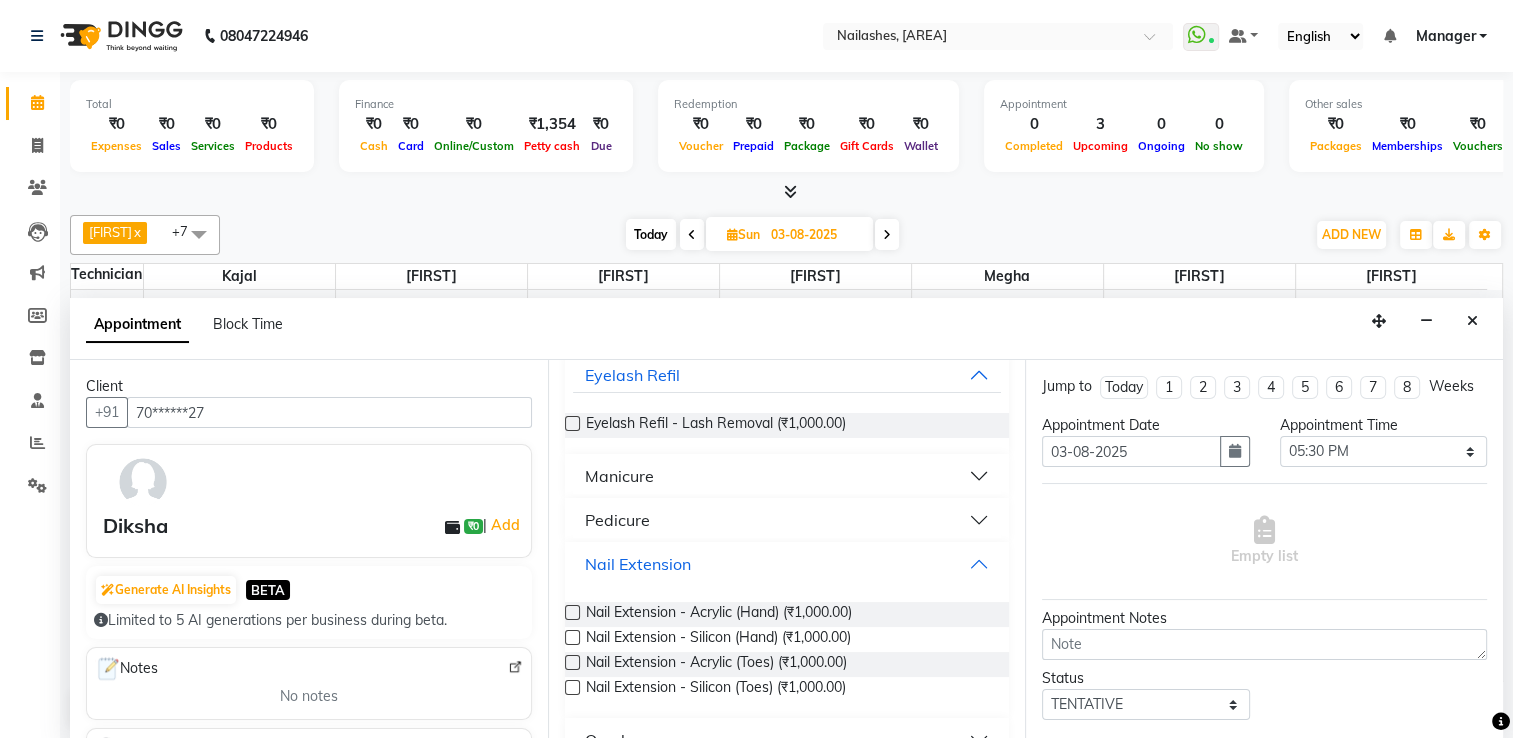 scroll, scrollTop: 131, scrollLeft: 0, axis: vertical 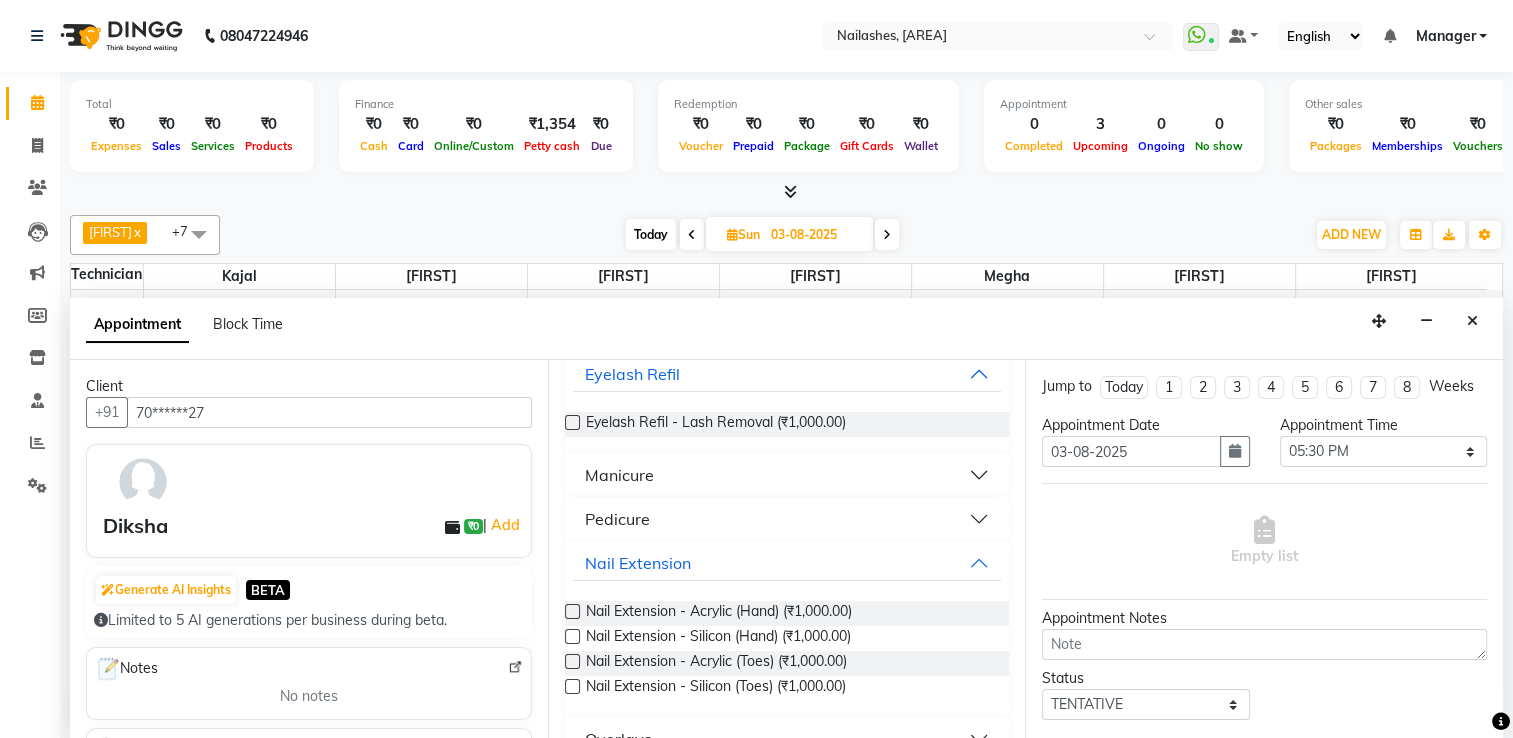 click at bounding box center (572, 611) 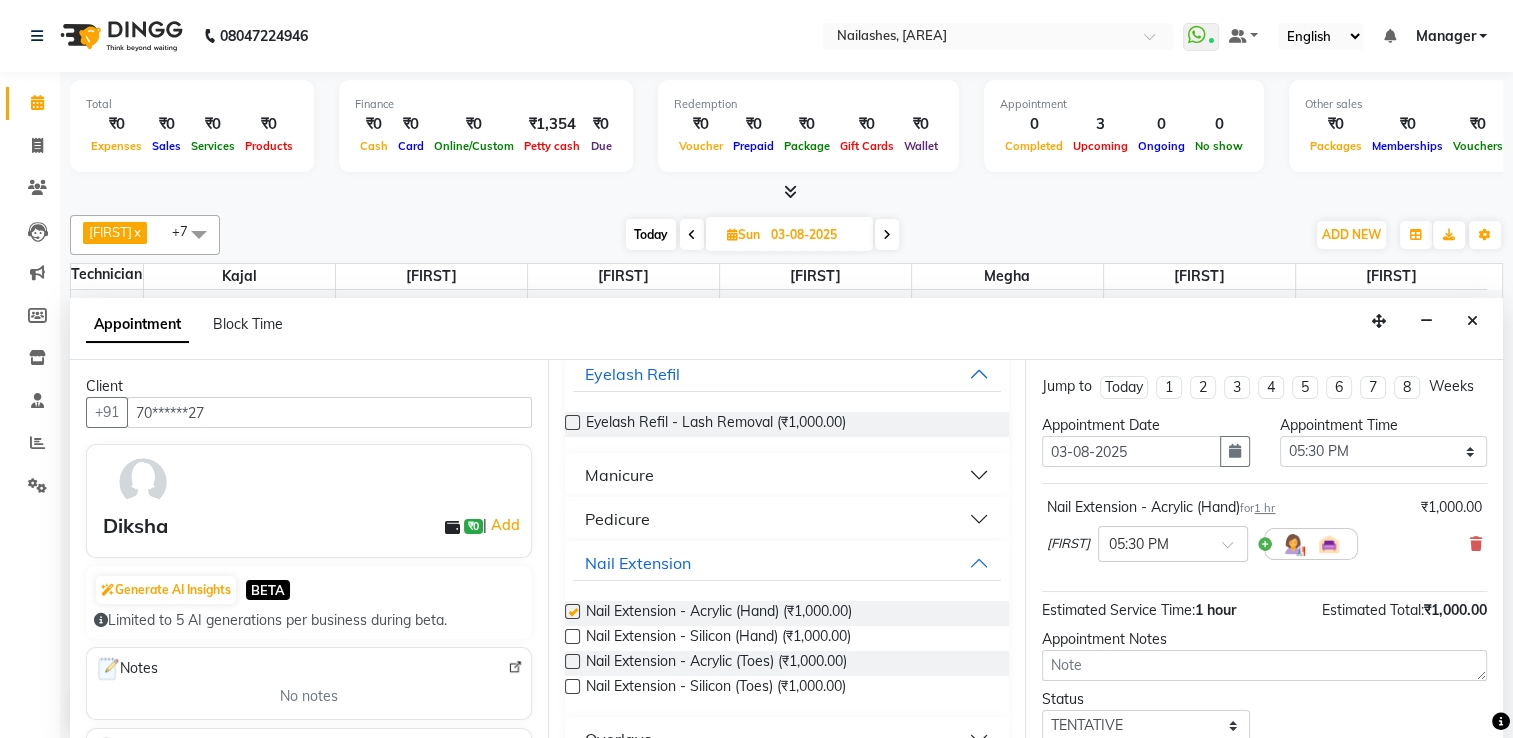 checkbox on "false" 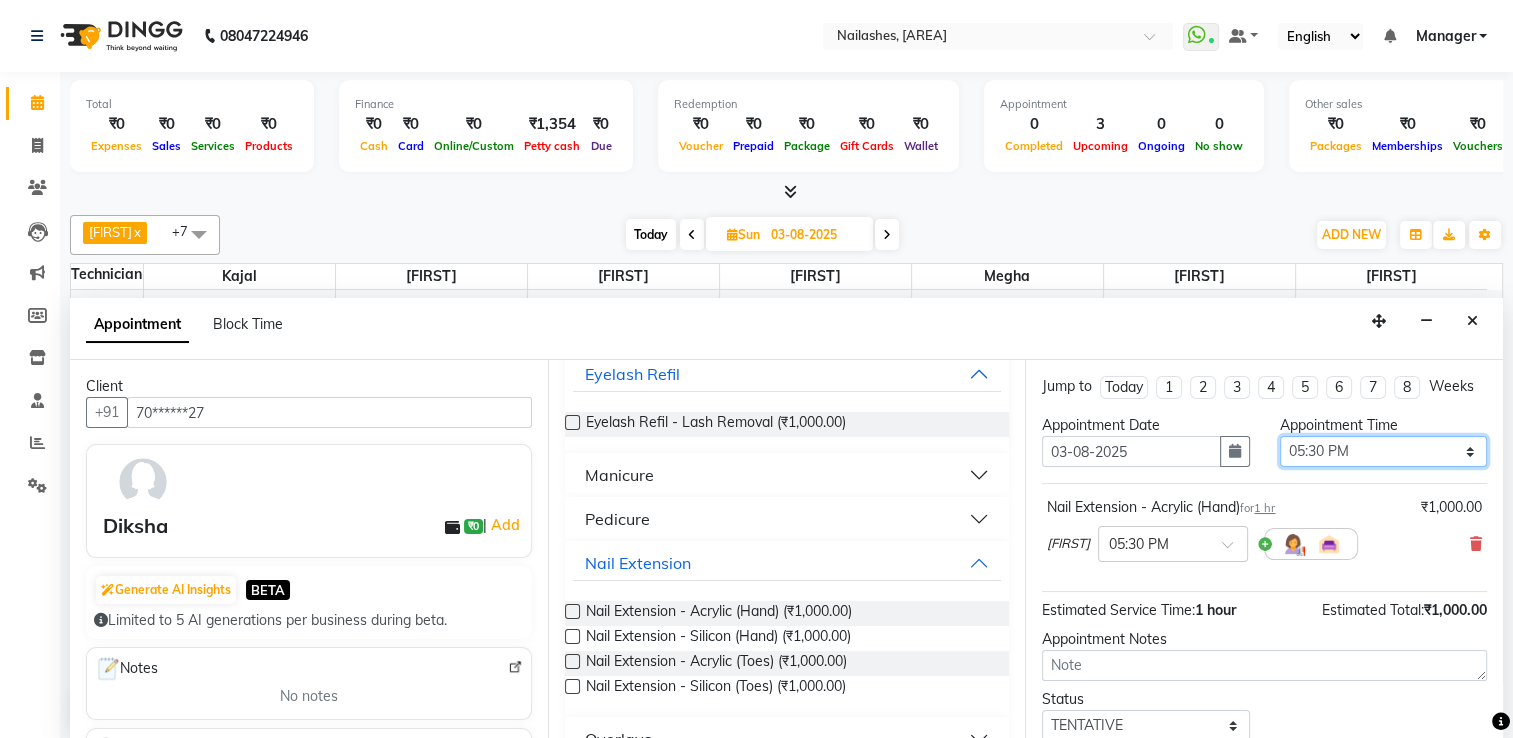 click on "Select 09:00 AM 09:15 AM 09:30 AM 09:45 AM 10:00 AM 10:15 AM 10:30 AM 10:45 AM 11:00 AM 11:15 AM 11:30 AM 11:45 AM 12:00 PM 12:15 PM 12:30 PM 12:45 PM 01:00 PM 01:15 PM 01:30 PM 01:45 PM 02:00 PM 02:15 PM 02:30 PM 02:45 PM 03:00 PM 03:15 PM 03:30 PM 03:45 PM 04:00 PM 04:15 PM 04:30 PM 04:45 PM 05:00 PM 05:15 PM 05:30 PM 05:45 PM 06:00 PM 06:15 PM 06:30 PM 06:45 PM 07:00 PM 07:15 PM 07:30 PM 07:45 PM 08:00 PM" at bounding box center [1383, 451] 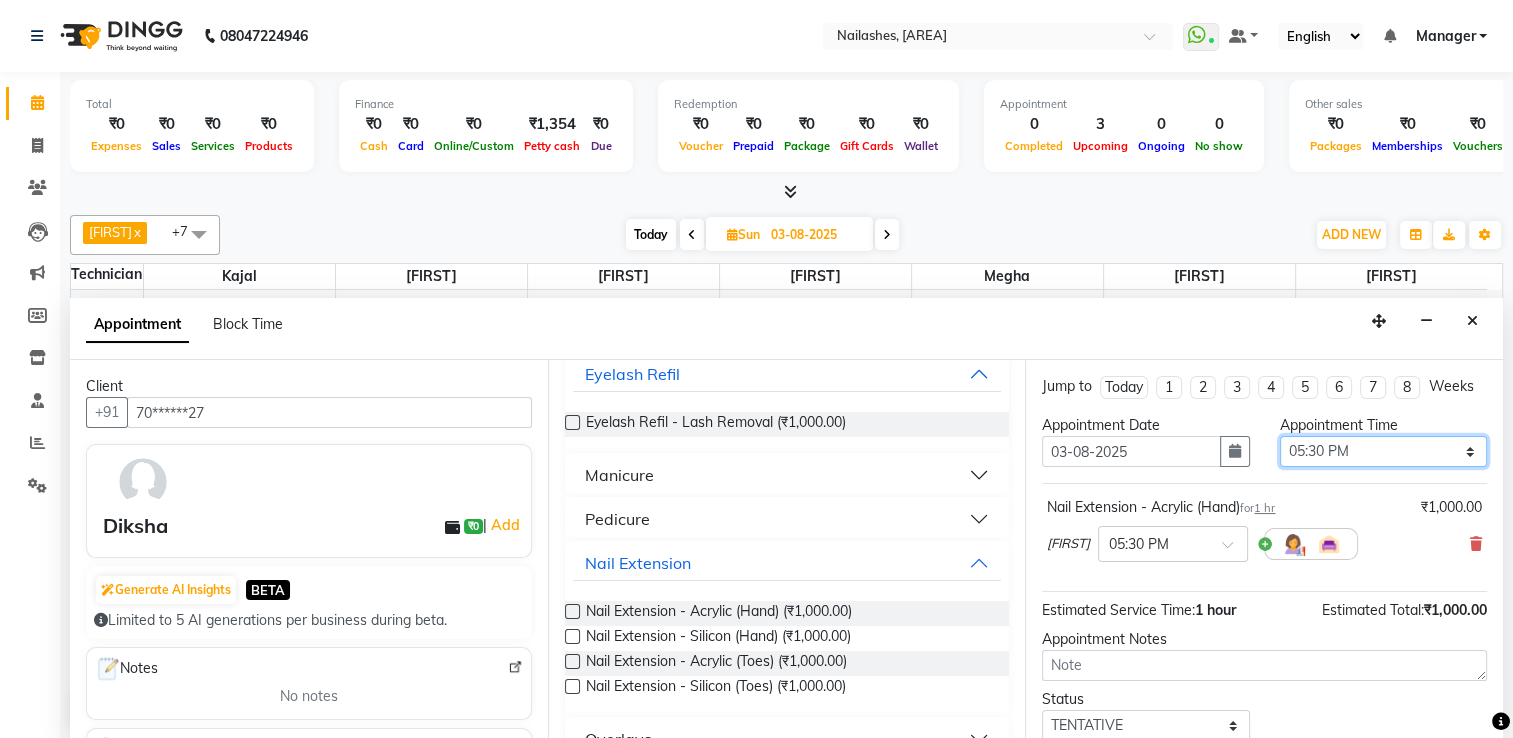 select on "1020" 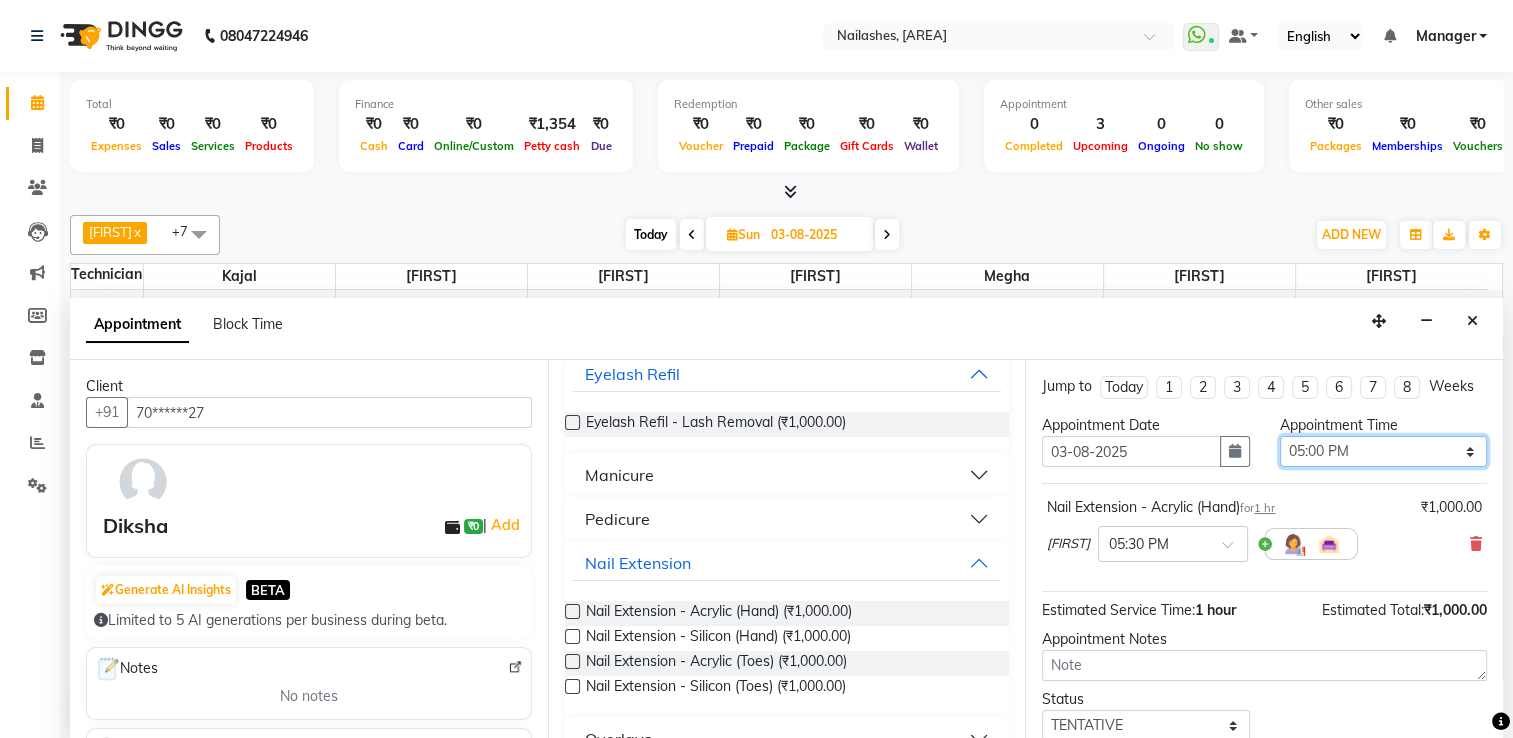 click on "Select 09:00 AM 09:15 AM 09:30 AM 09:45 AM 10:00 AM 10:15 AM 10:30 AM 10:45 AM 11:00 AM 11:15 AM 11:30 AM 11:45 AM 12:00 PM 12:15 PM 12:30 PM 12:45 PM 01:00 PM 01:15 PM 01:30 PM 01:45 PM 02:00 PM 02:15 PM 02:30 PM 02:45 PM 03:00 PM 03:15 PM 03:30 PM 03:45 PM 04:00 PM 04:15 PM 04:30 PM 04:45 PM 05:00 PM 05:15 PM 05:30 PM 05:45 PM 06:00 PM 06:15 PM 06:30 PM 06:45 PM 07:00 PM 07:15 PM 07:30 PM 07:45 PM 08:00 PM" at bounding box center (1383, 451) 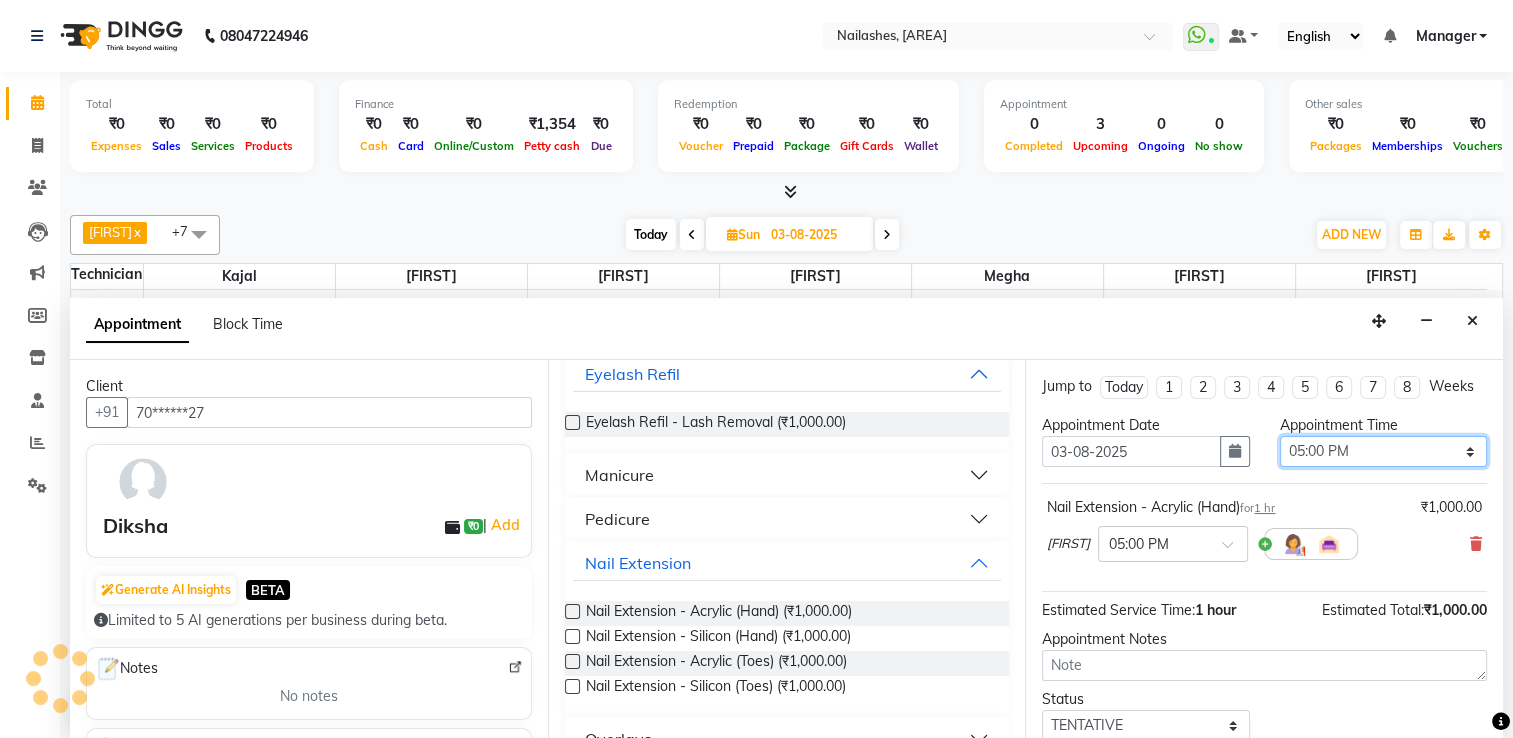scroll, scrollTop: 144, scrollLeft: 0, axis: vertical 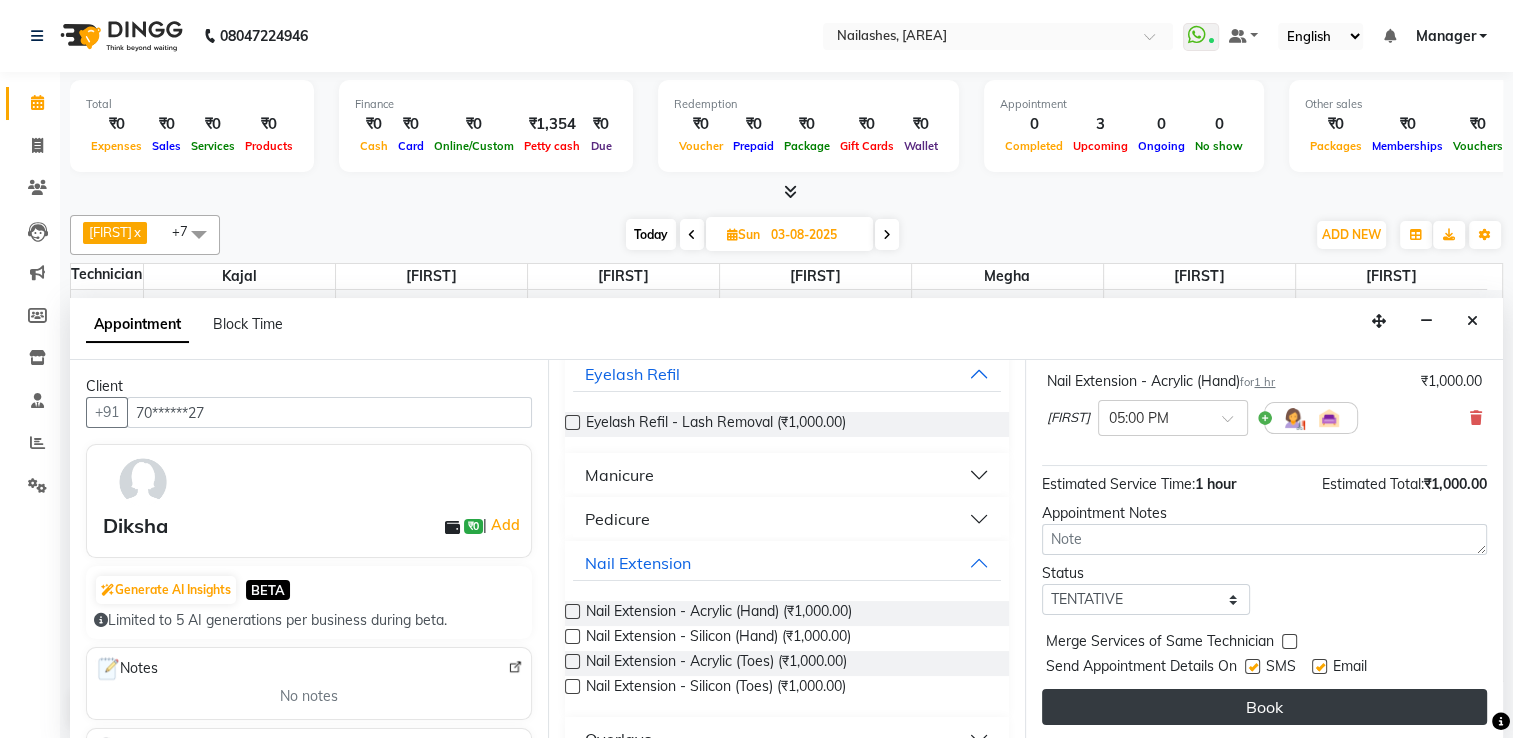 click on "Book" at bounding box center (1264, 707) 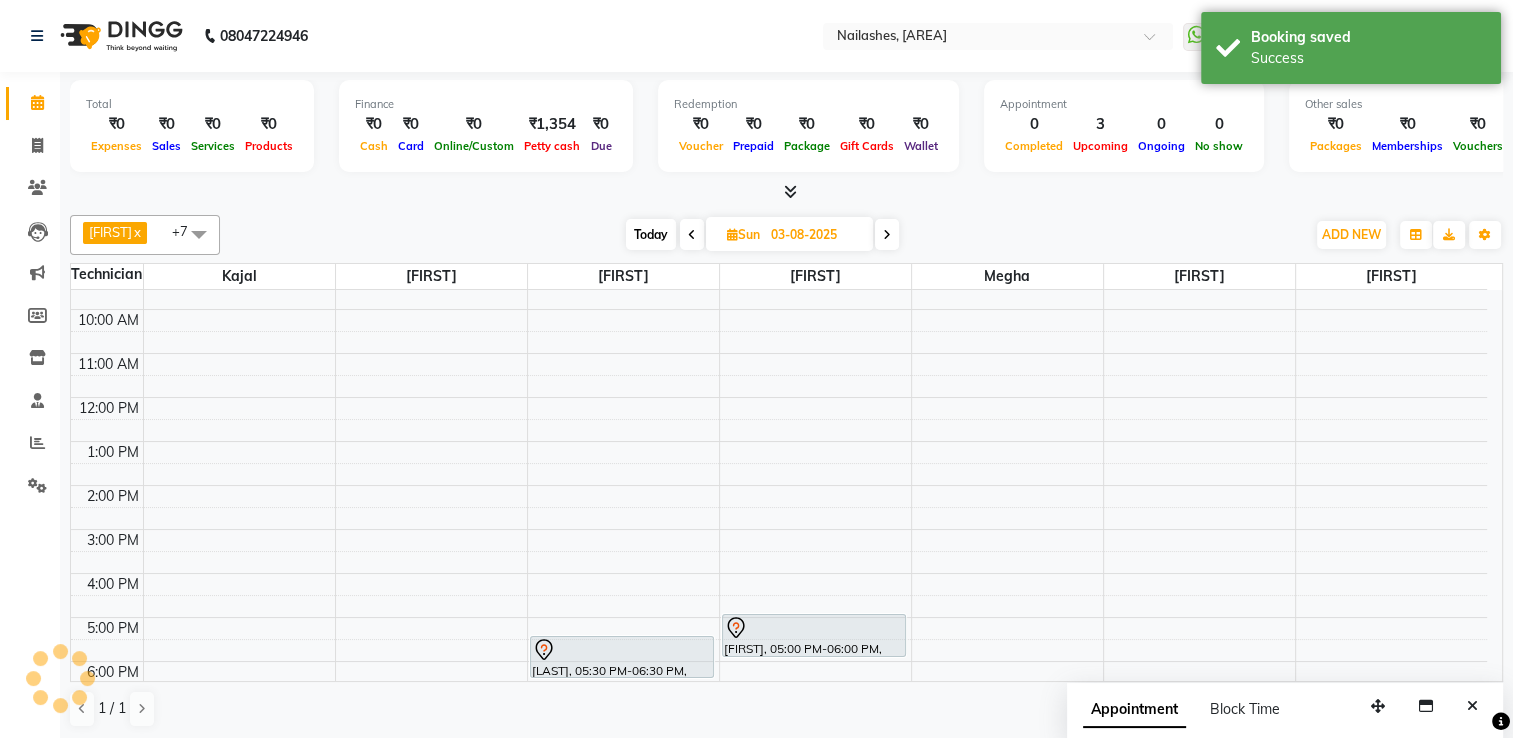 scroll, scrollTop: 0, scrollLeft: 0, axis: both 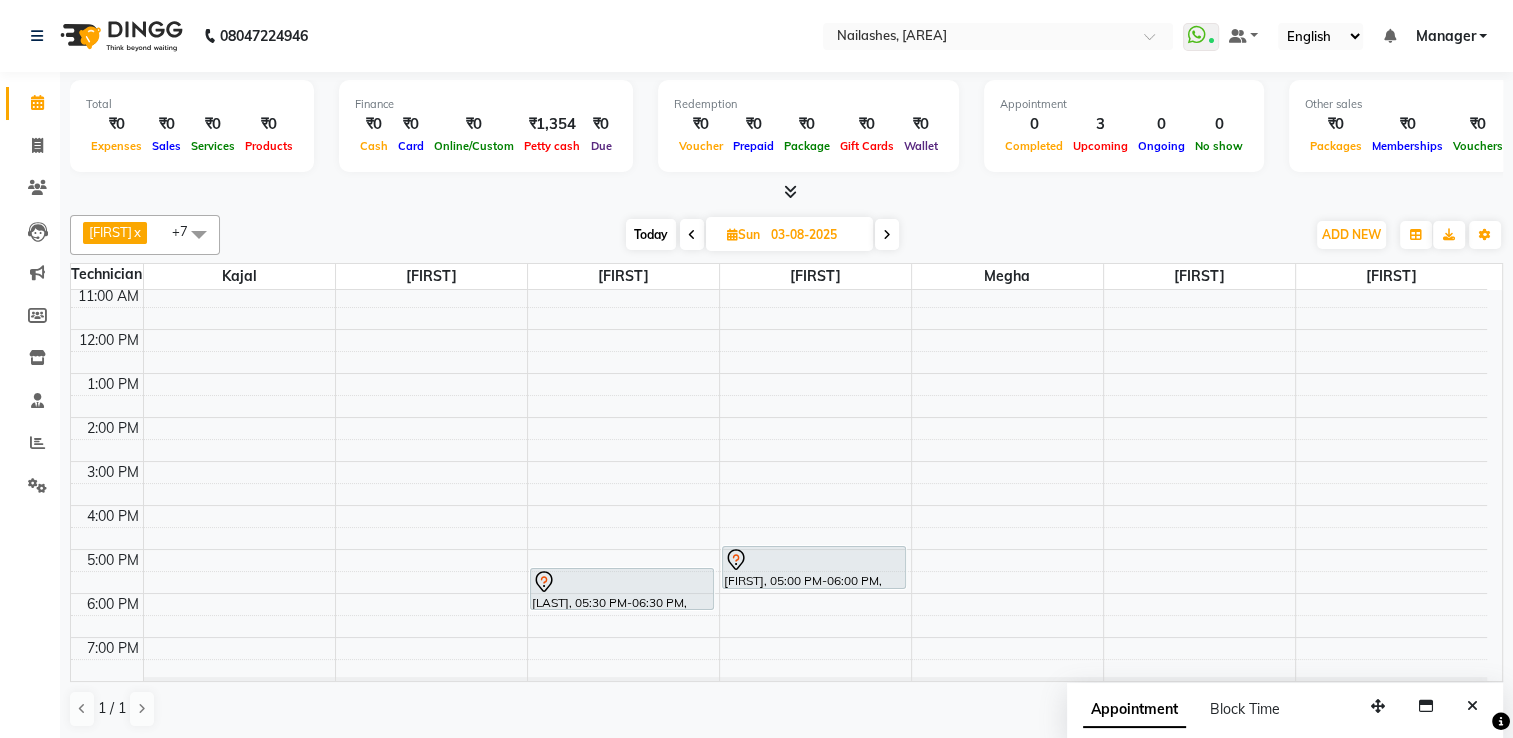 click on "8:00 AM 9:00 AM 10:00 AM 11:00 AM 12:00 PM 1:00 PM 2:00 PM 3:00 PM 4:00 PM 5:00 PM 6:00 PM 7:00 PM 8:00 PM             [LAST], 05:30 PM-06:30 PM, Permanent Nail Paint - Solid Color (Hand)             [FIRST], 05:00 PM-06:00 PM, Nail Extension - Acrylic (Hand)" at bounding box center [779, 439] 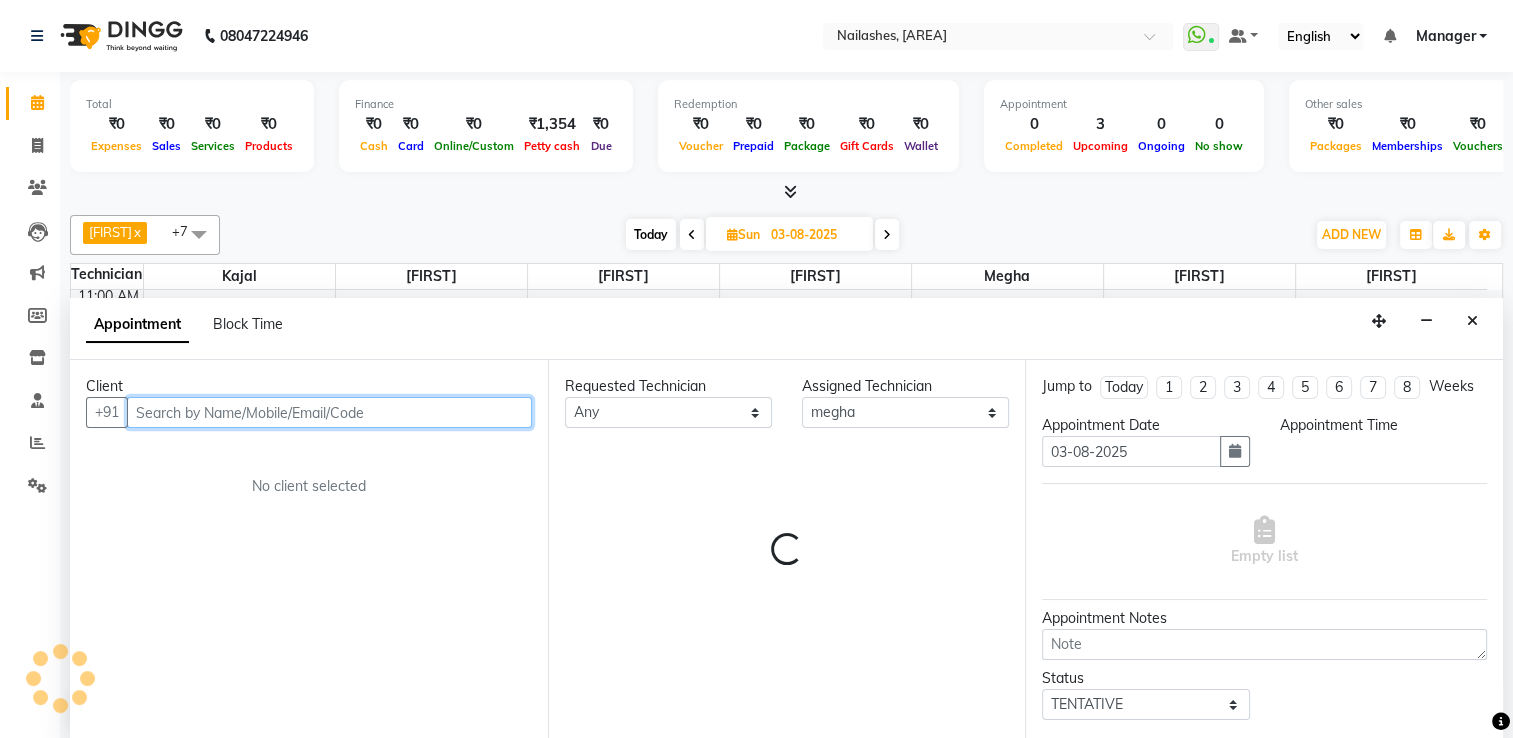 select on "840" 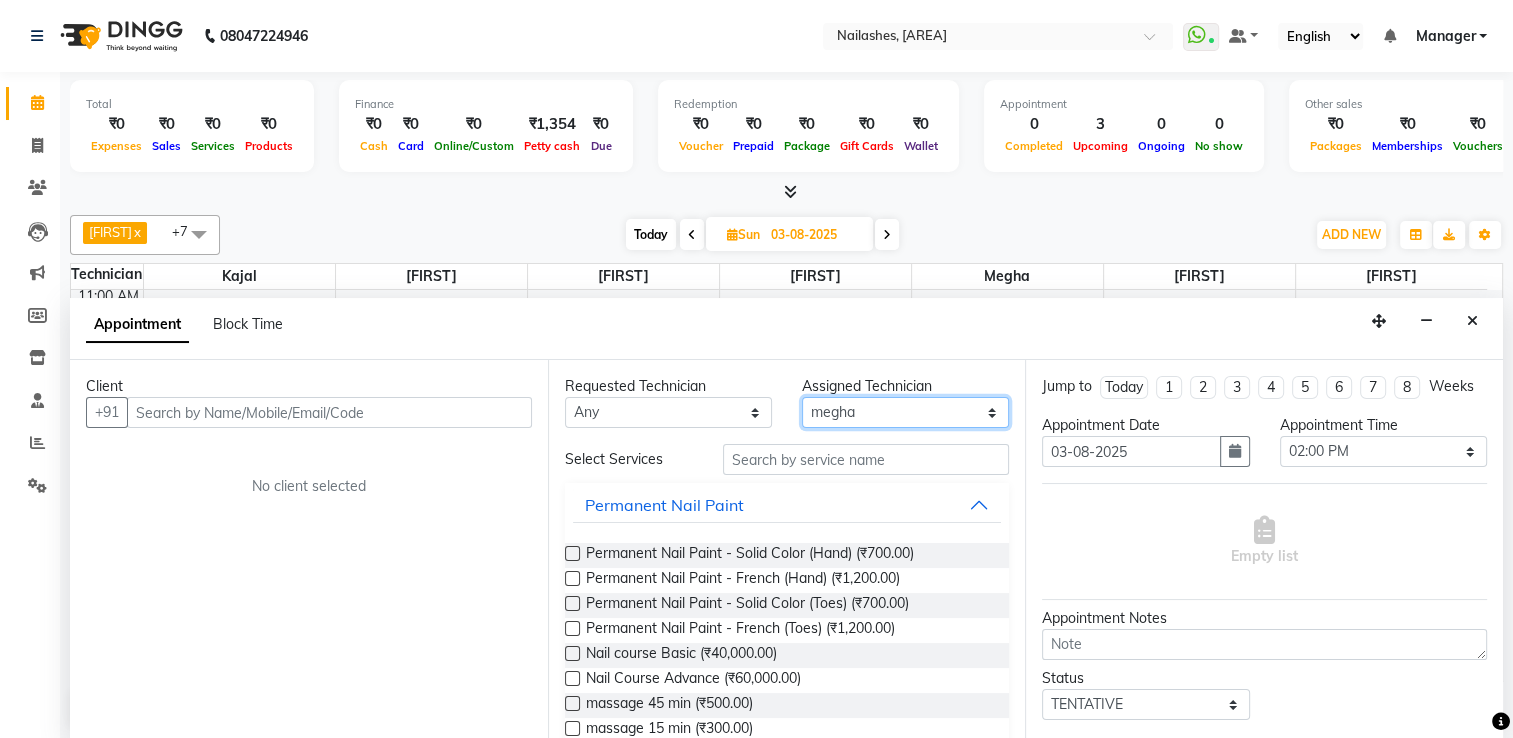 click on "Select ARISH [FIRST] [FIRST] [FIRST] [FIRST] [FIRST] [FIRST] [FIRST] [FIRST] [FIRST] [FIRST] [FIRST] [FIRST] [FIRST]" at bounding box center [905, 412] 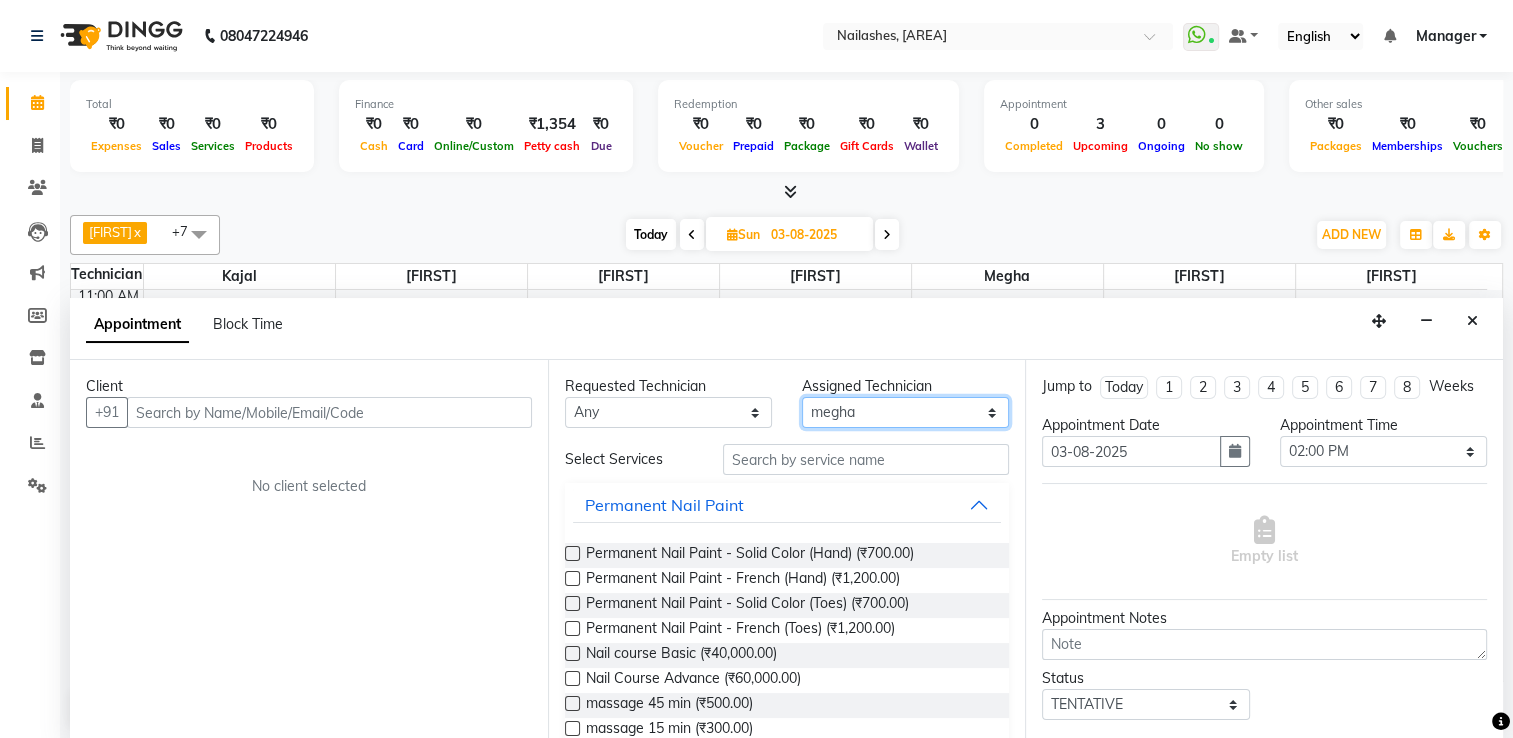 select on "80708" 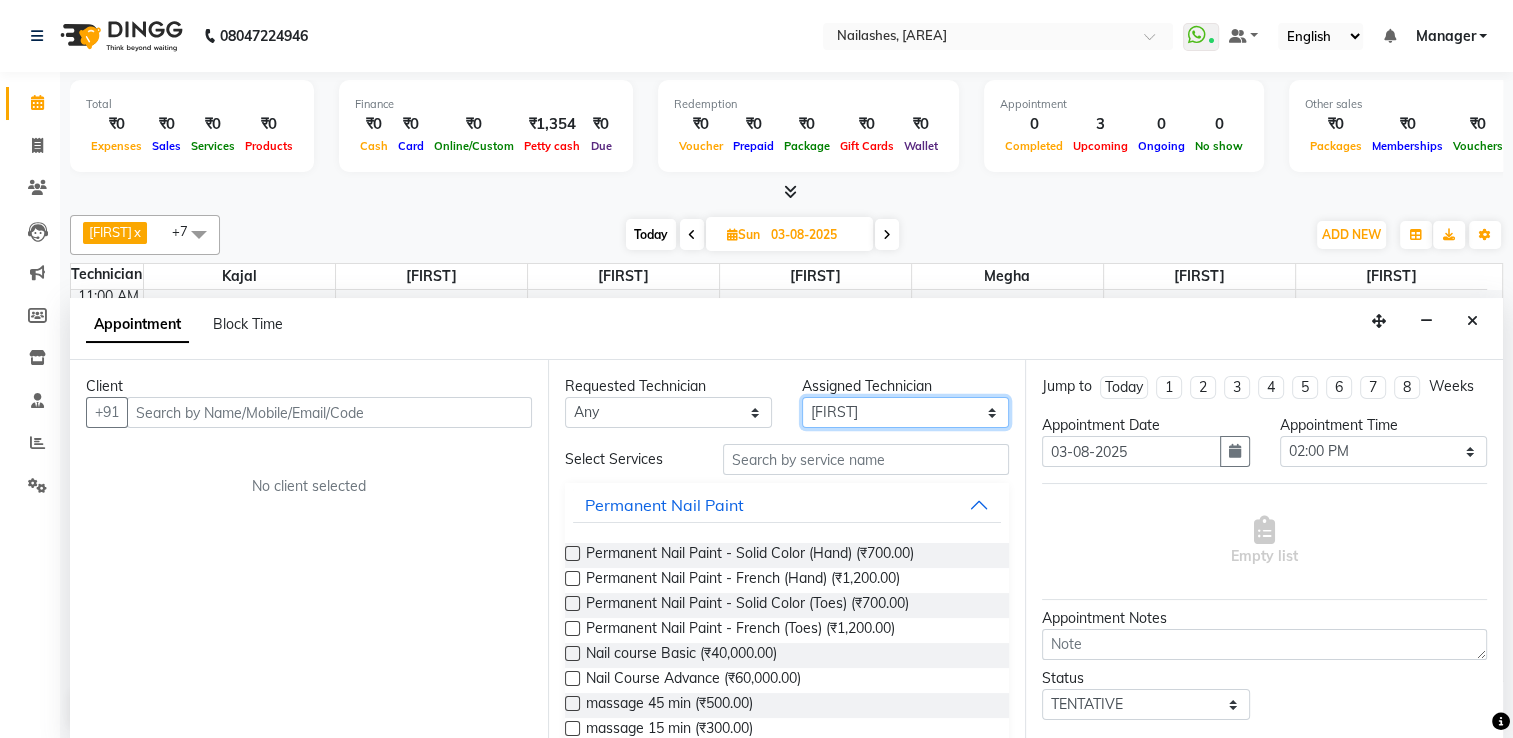 click on "Select ARISH [FIRST] [FIRST] [FIRST] [FIRST] [FIRST] [FIRST] [FIRST] [FIRST] [FIRST] [FIRST] [FIRST] [FIRST] [FIRST]" at bounding box center (905, 412) 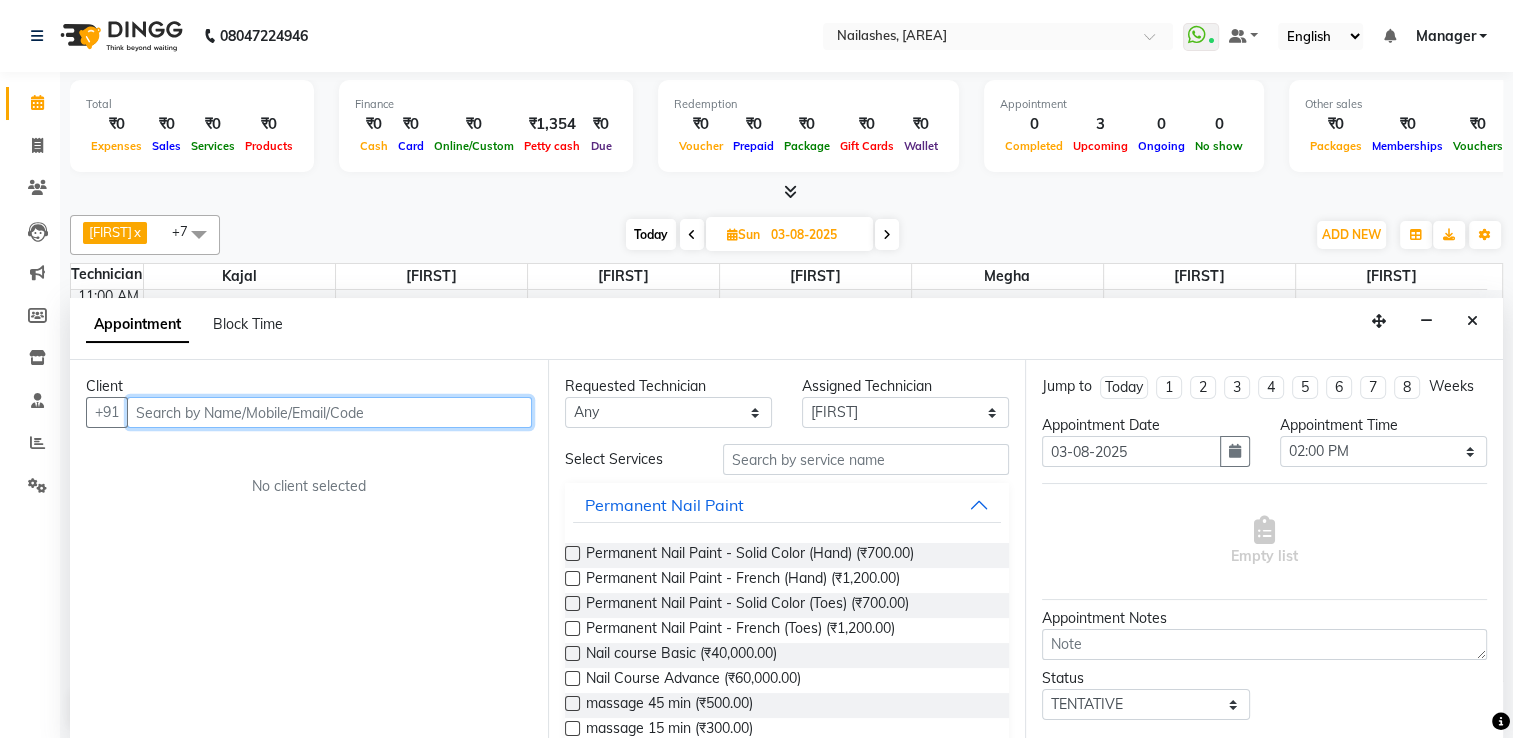 click at bounding box center (329, 412) 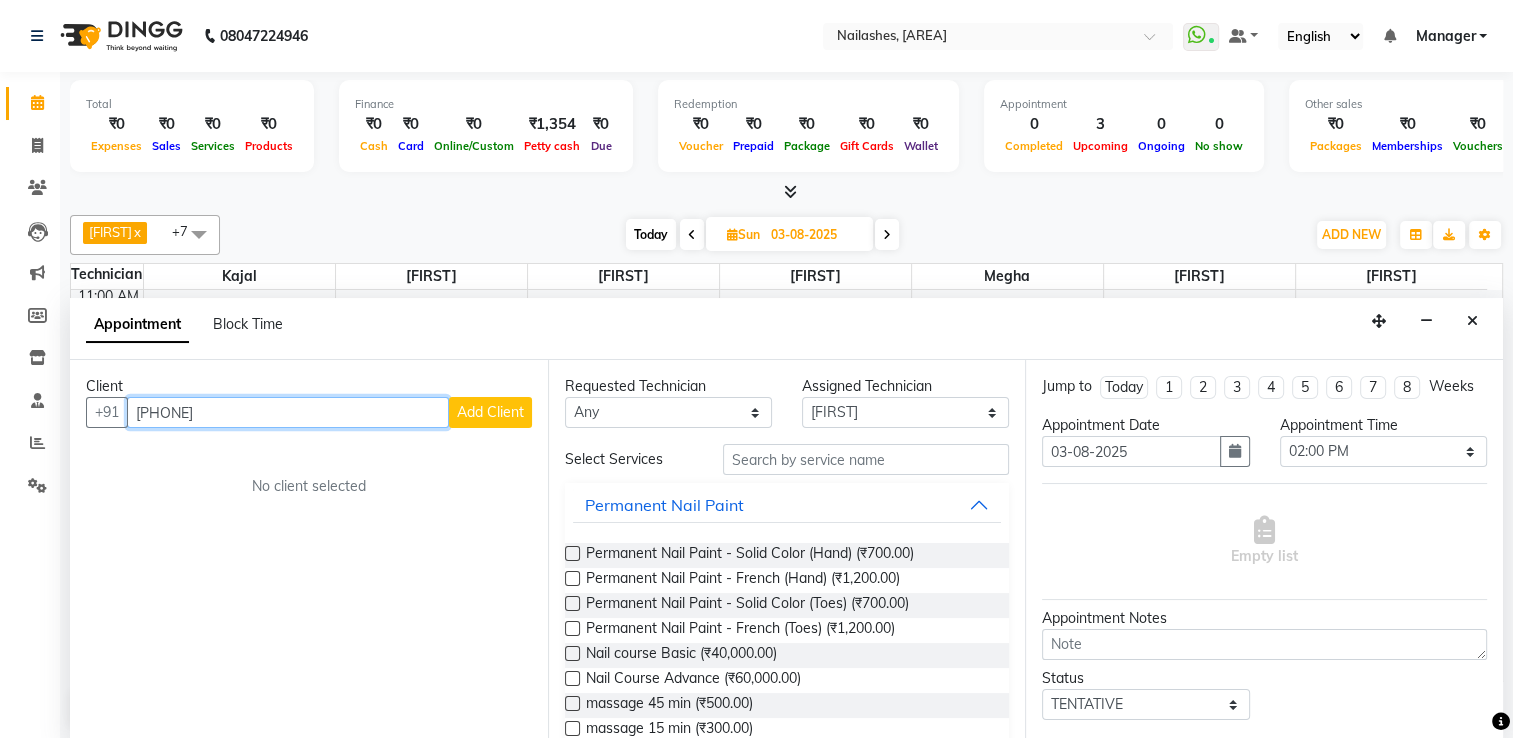 type on "[PHONE]" 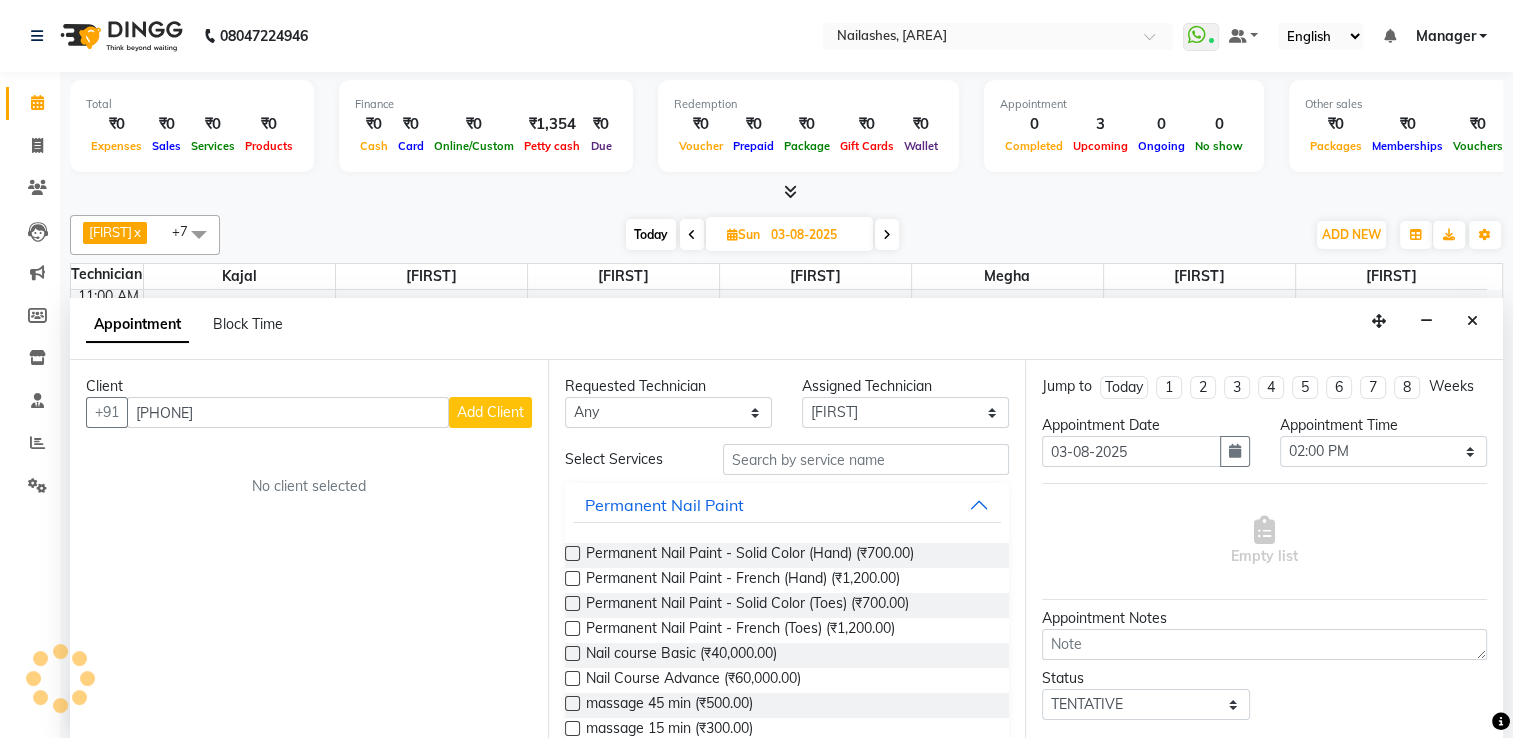 click on "Add Client" at bounding box center (490, 412) 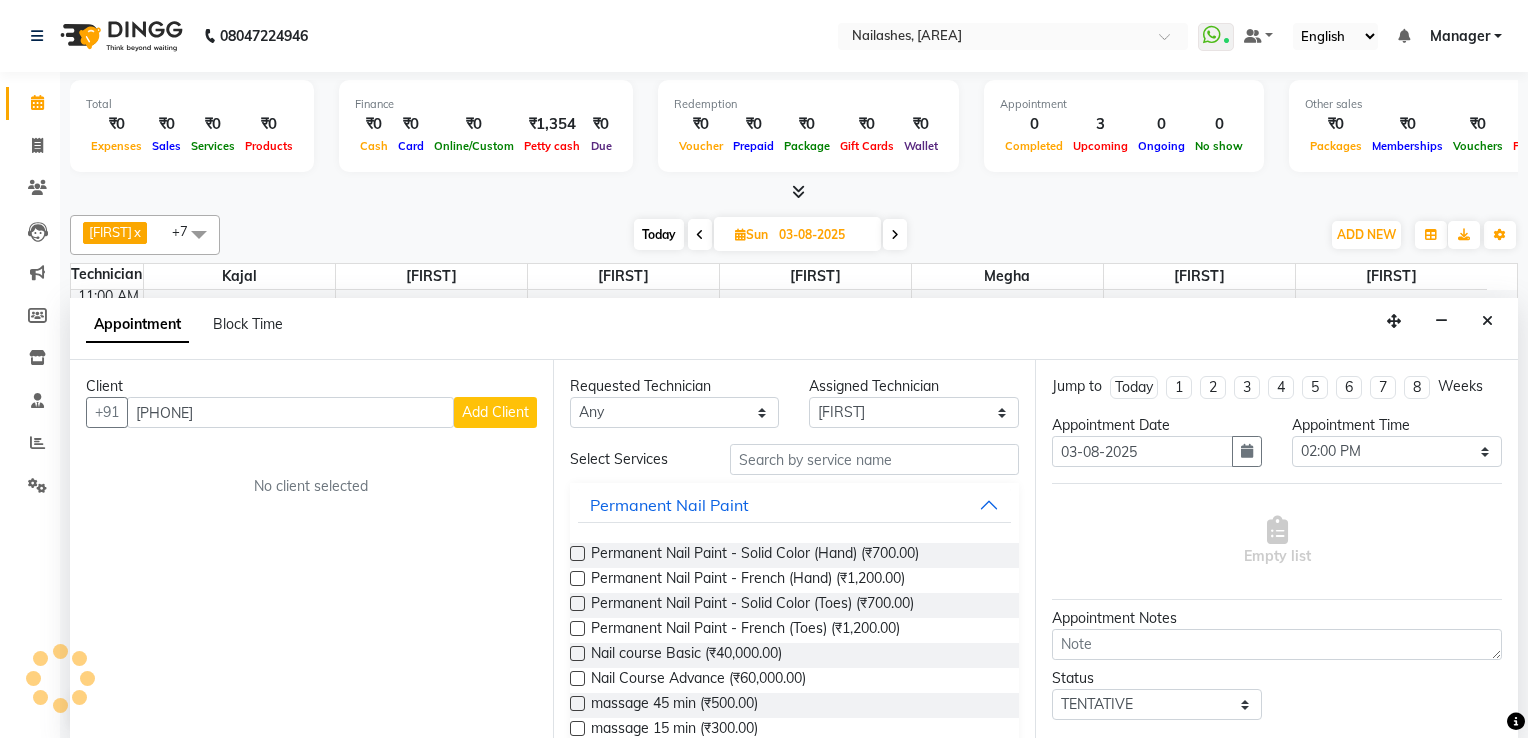 select on "21" 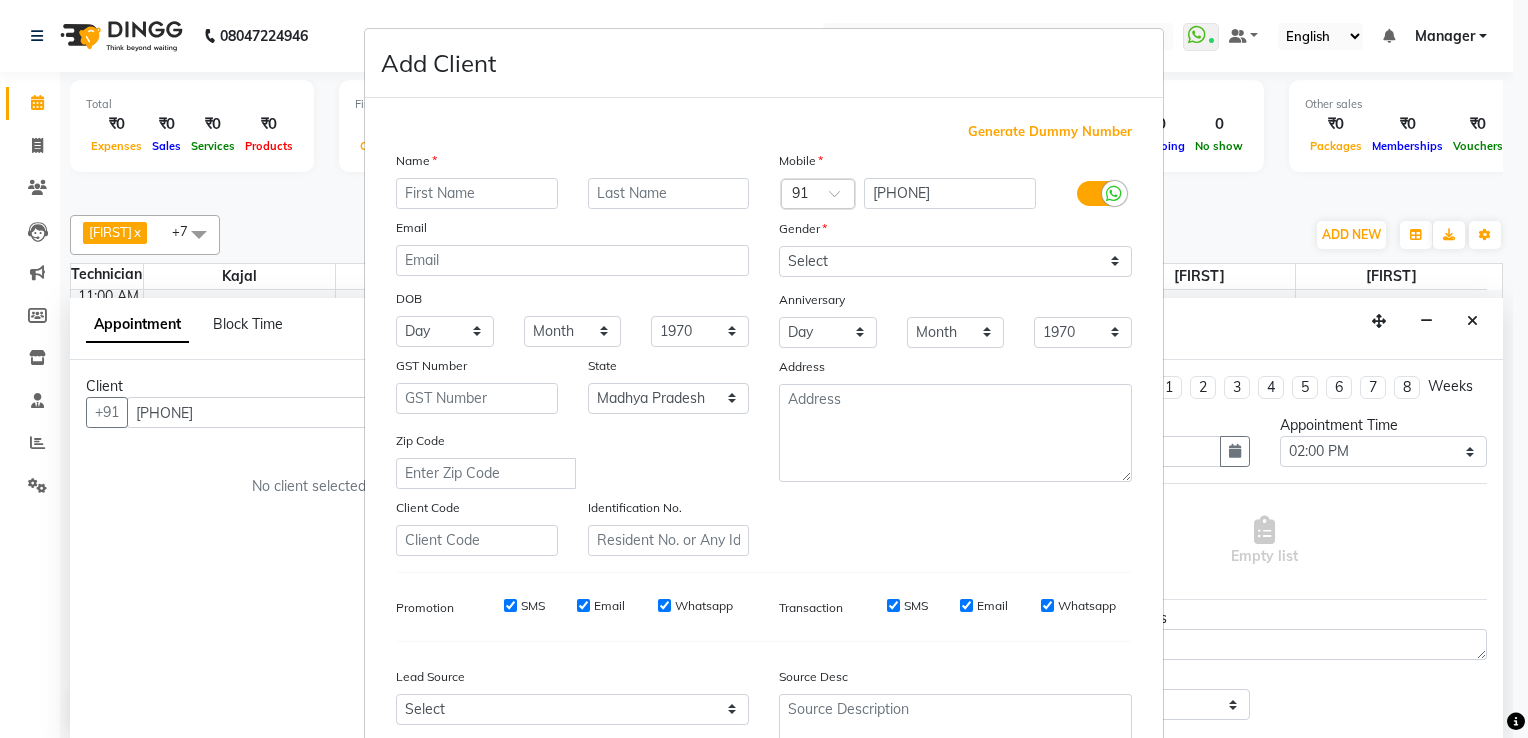 click at bounding box center (477, 193) 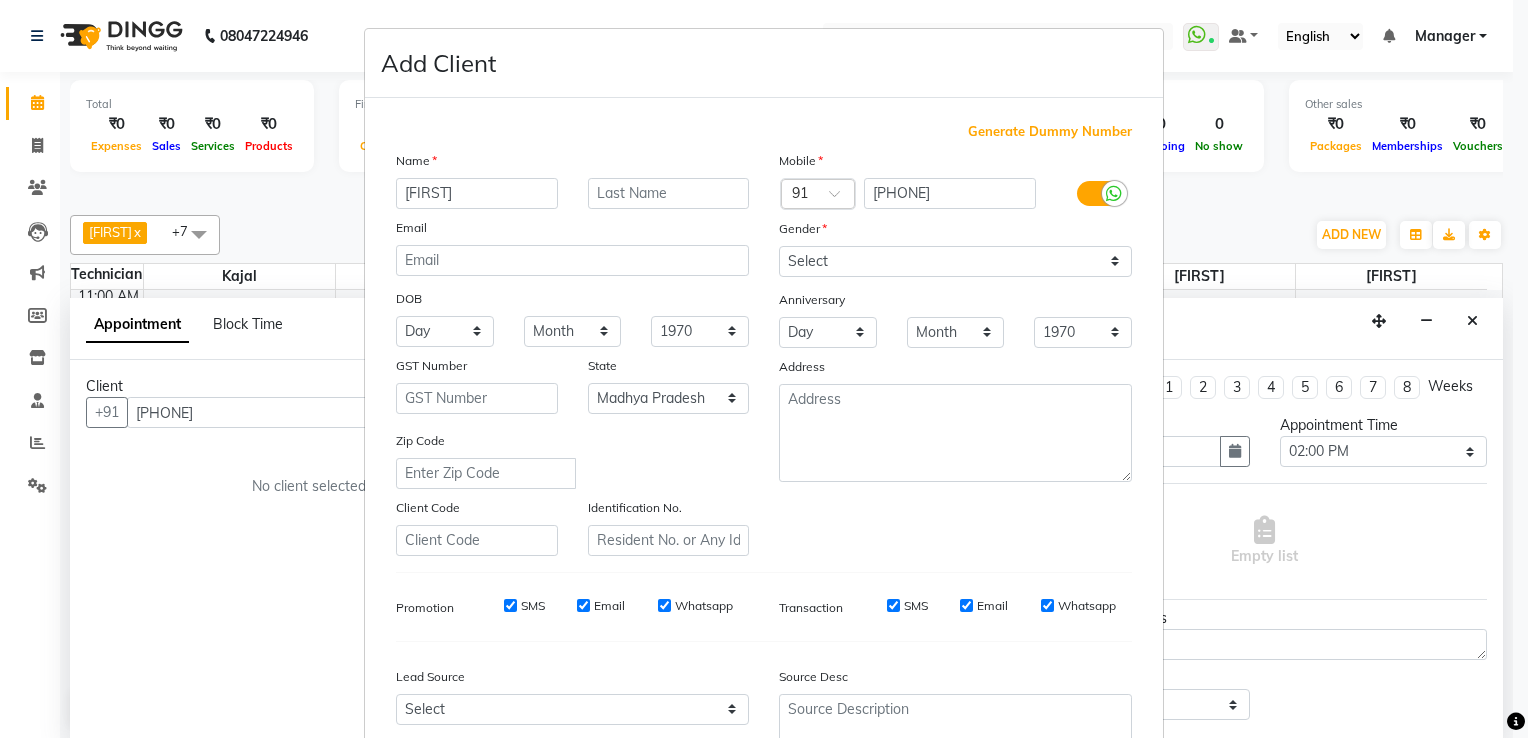 type on "[FIRST]" 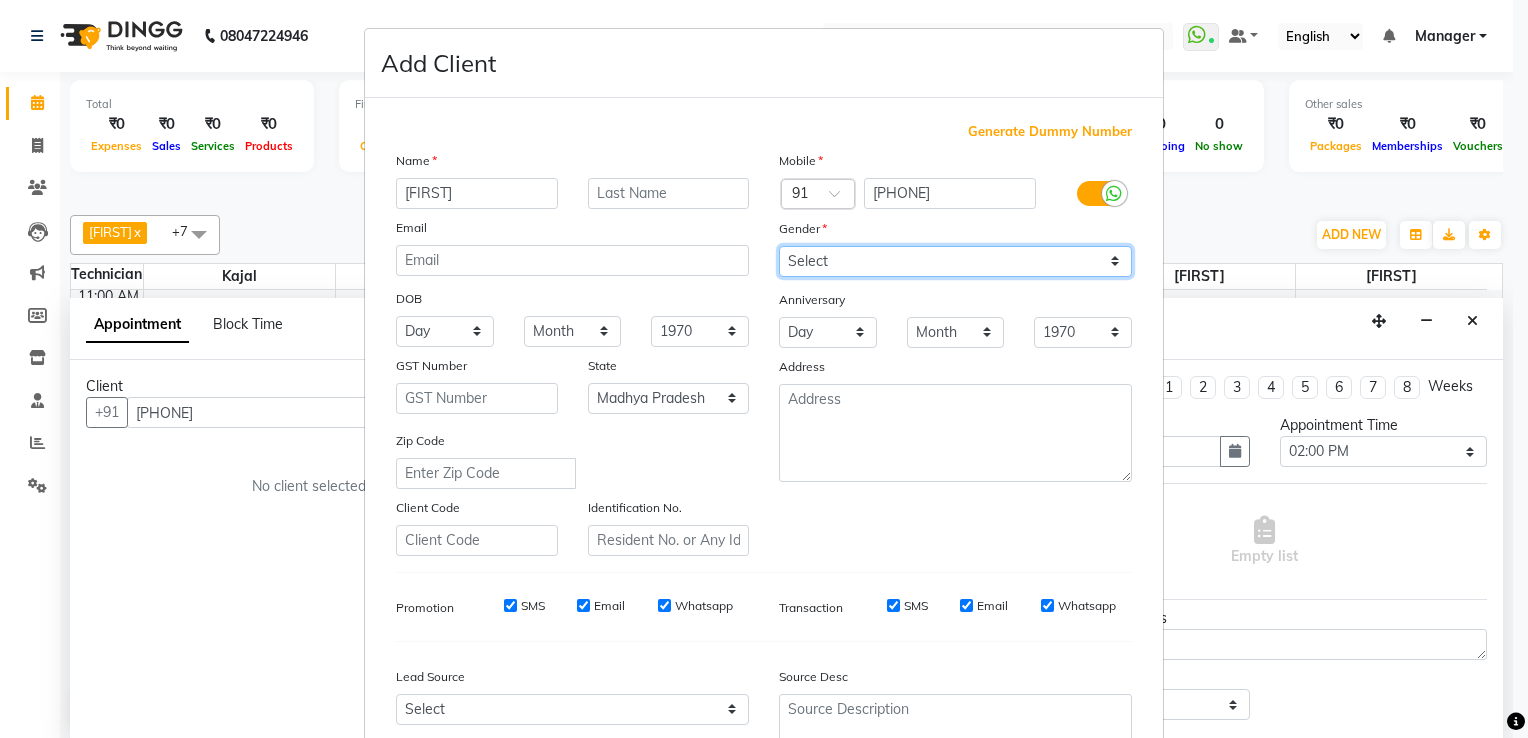 click on "Select Male Female Other Prefer Not To Say" at bounding box center [955, 261] 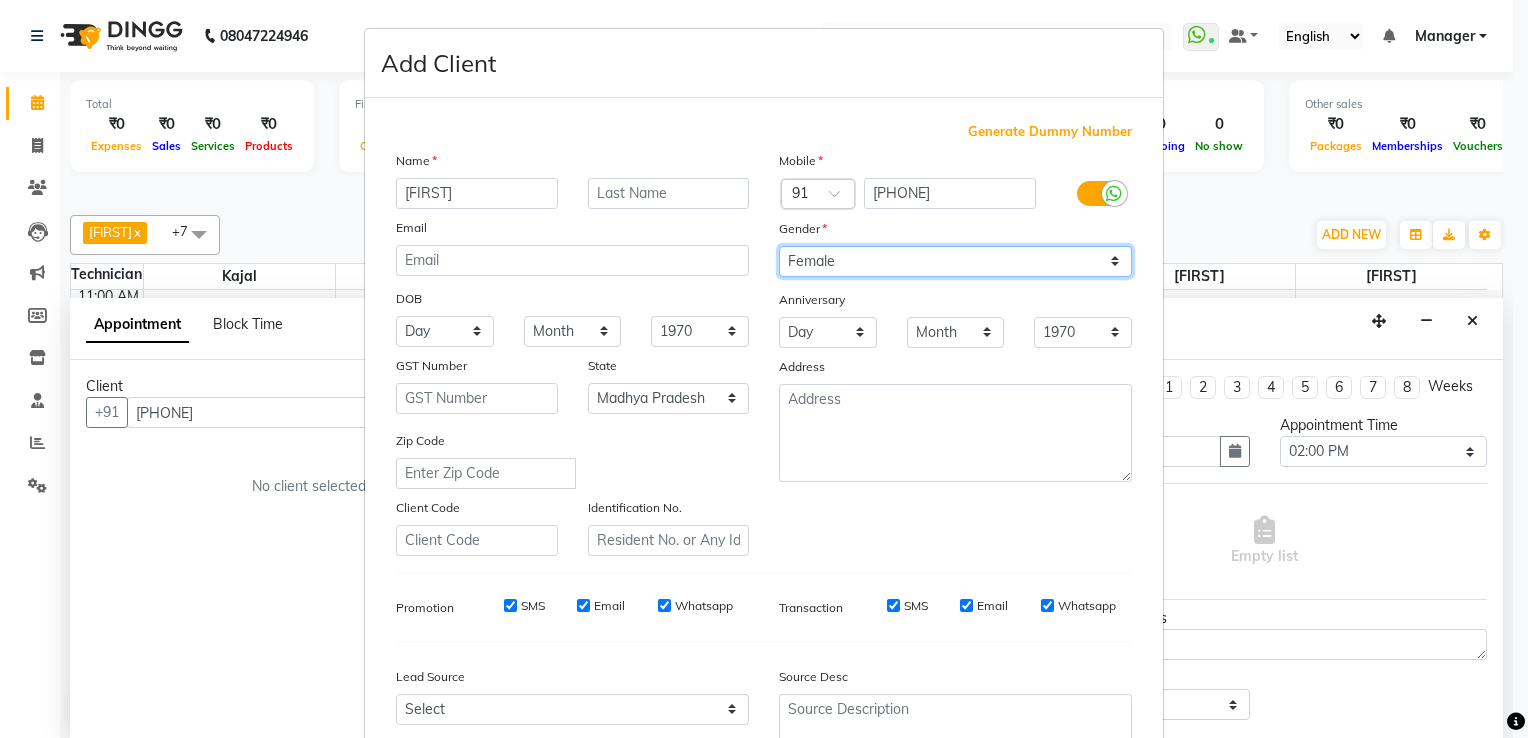 click on "Select Male Female Other Prefer Not To Say" at bounding box center (955, 261) 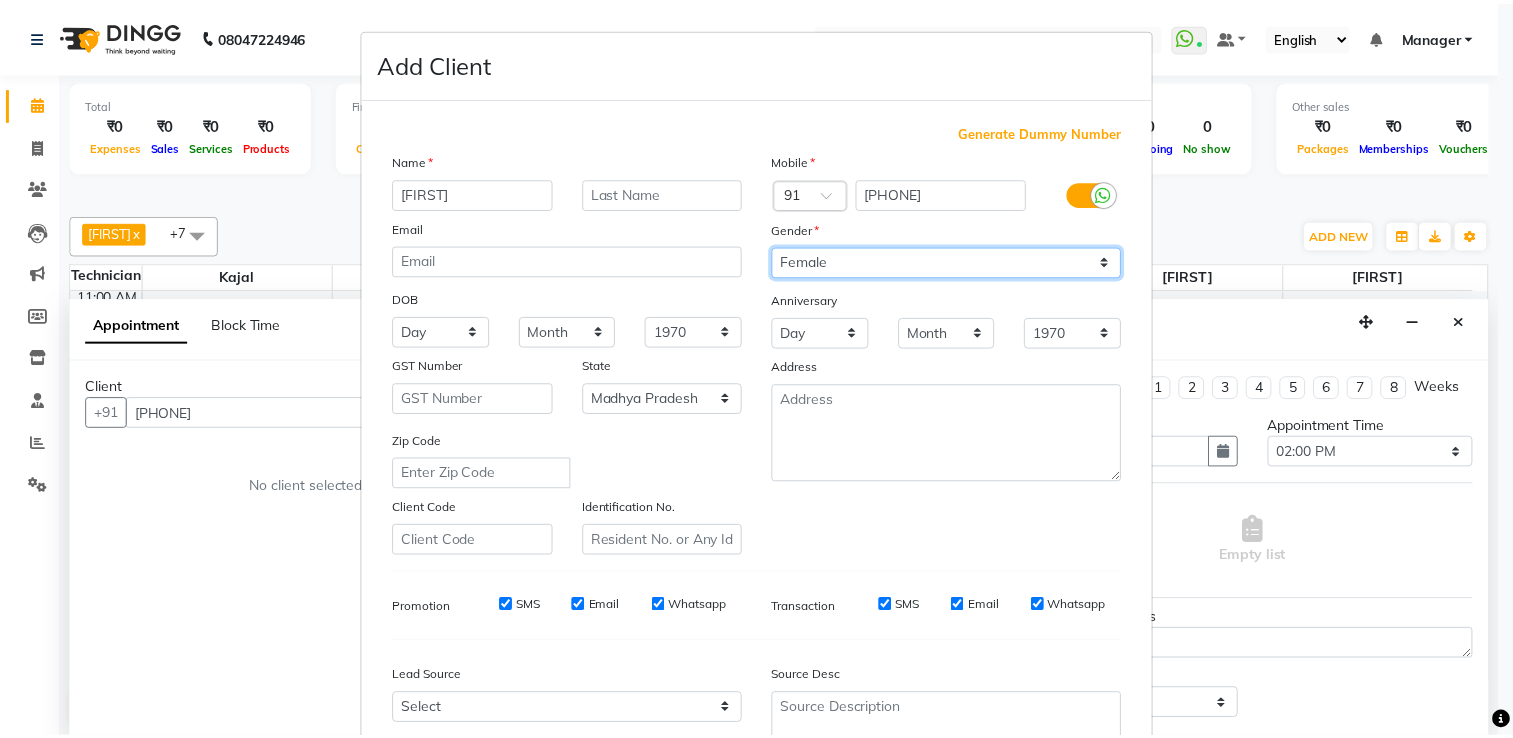 scroll, scrollTop: 194, scrollLeft: 0, axis: vertical 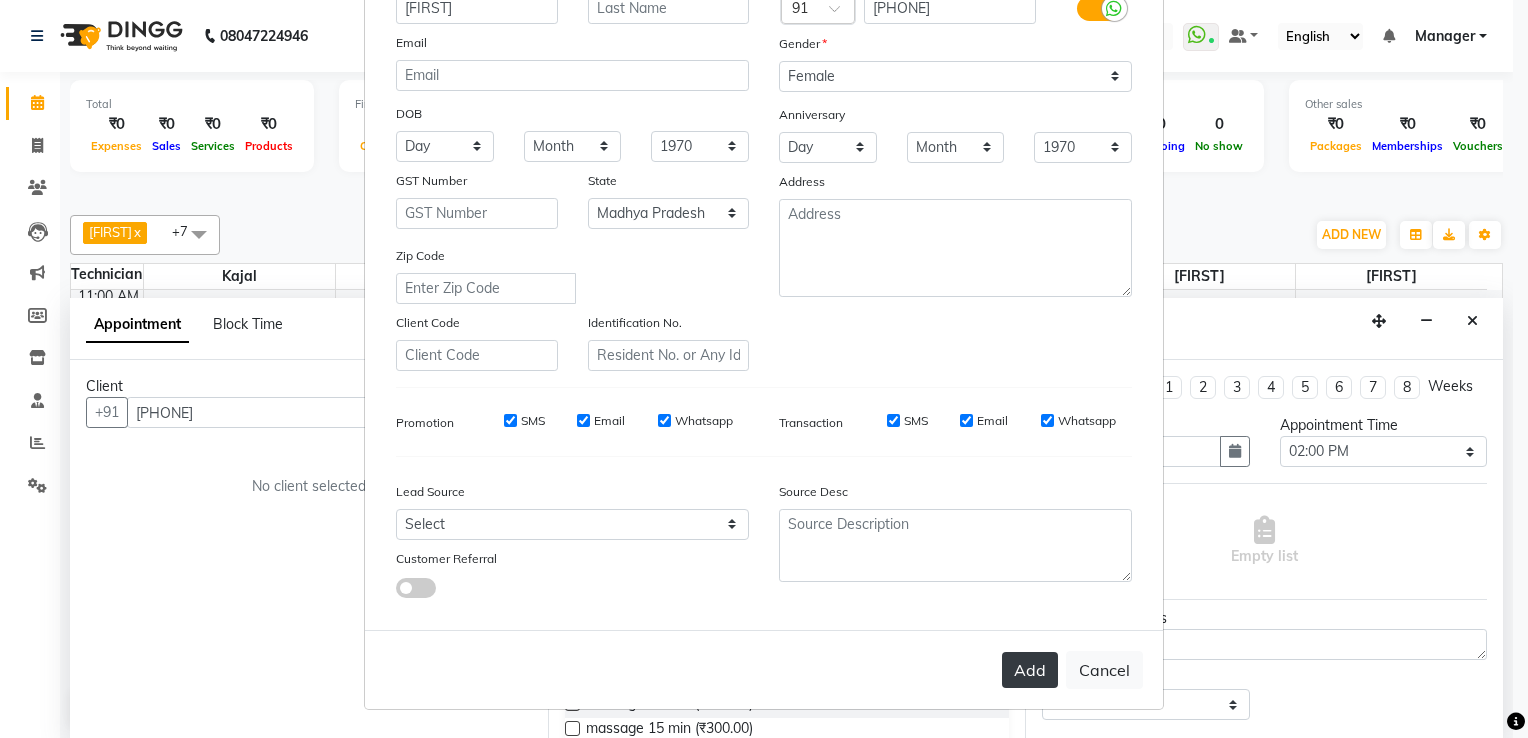 click on "Add" at bounding box center [1030, 670] 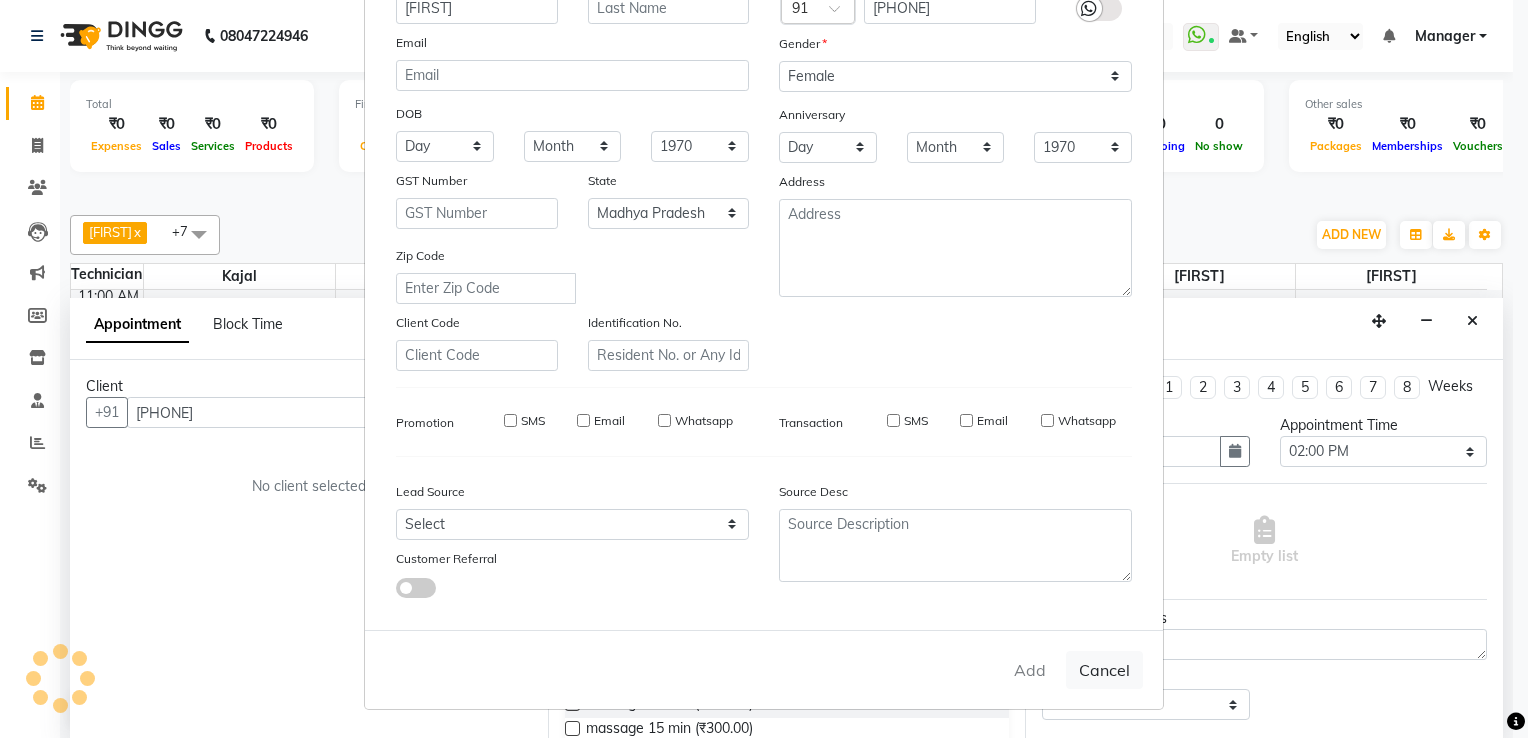 type on "98******21" 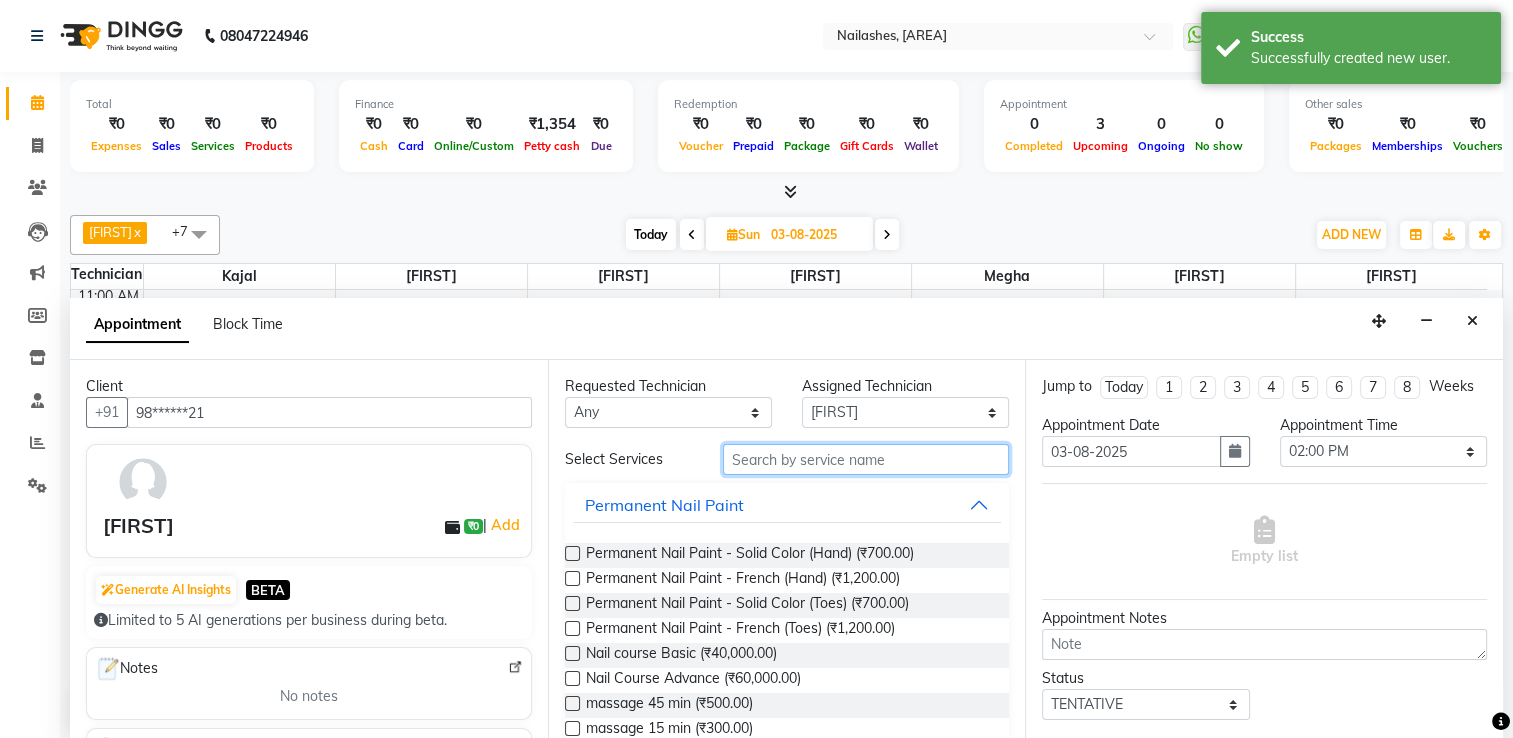 click at bounding box center [866, 459] 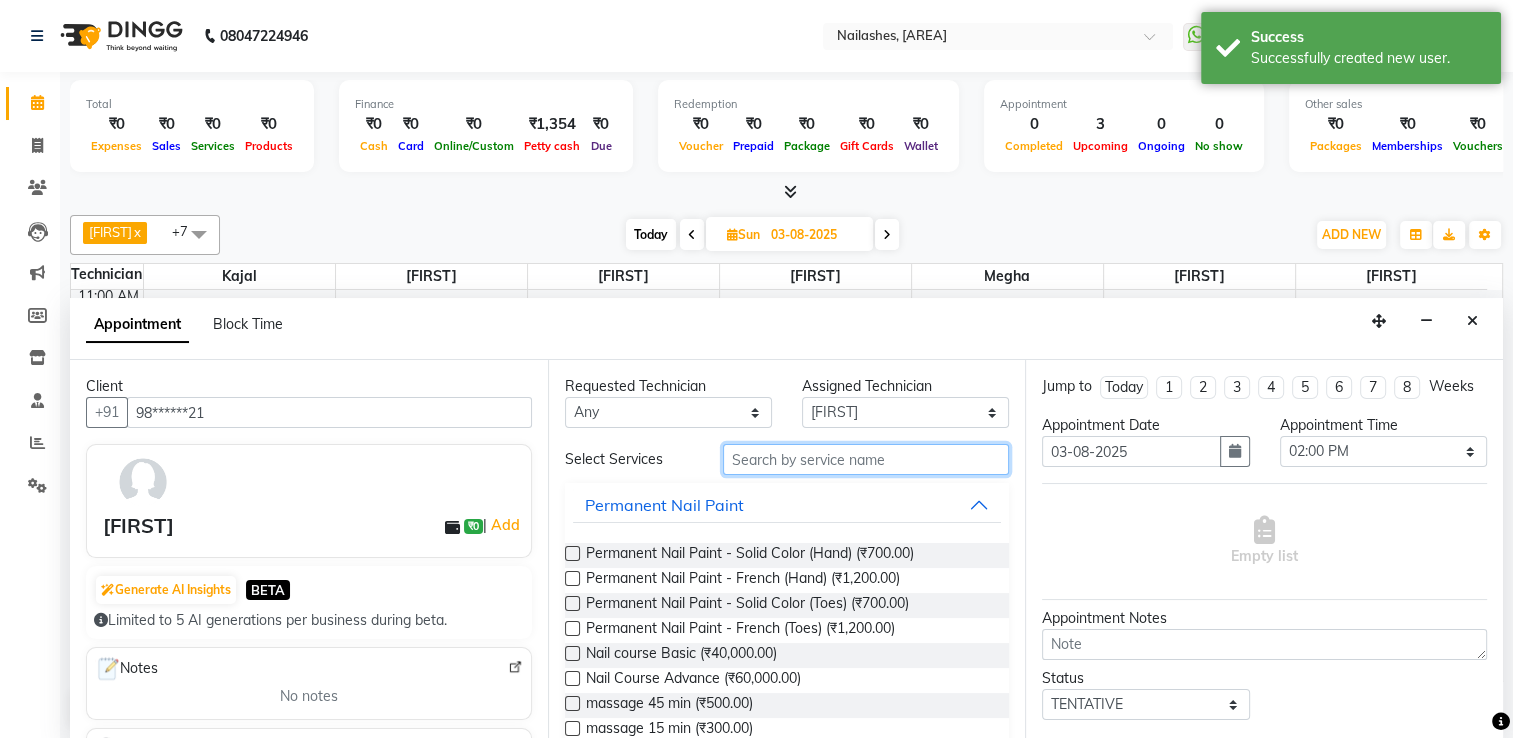 type on "g" 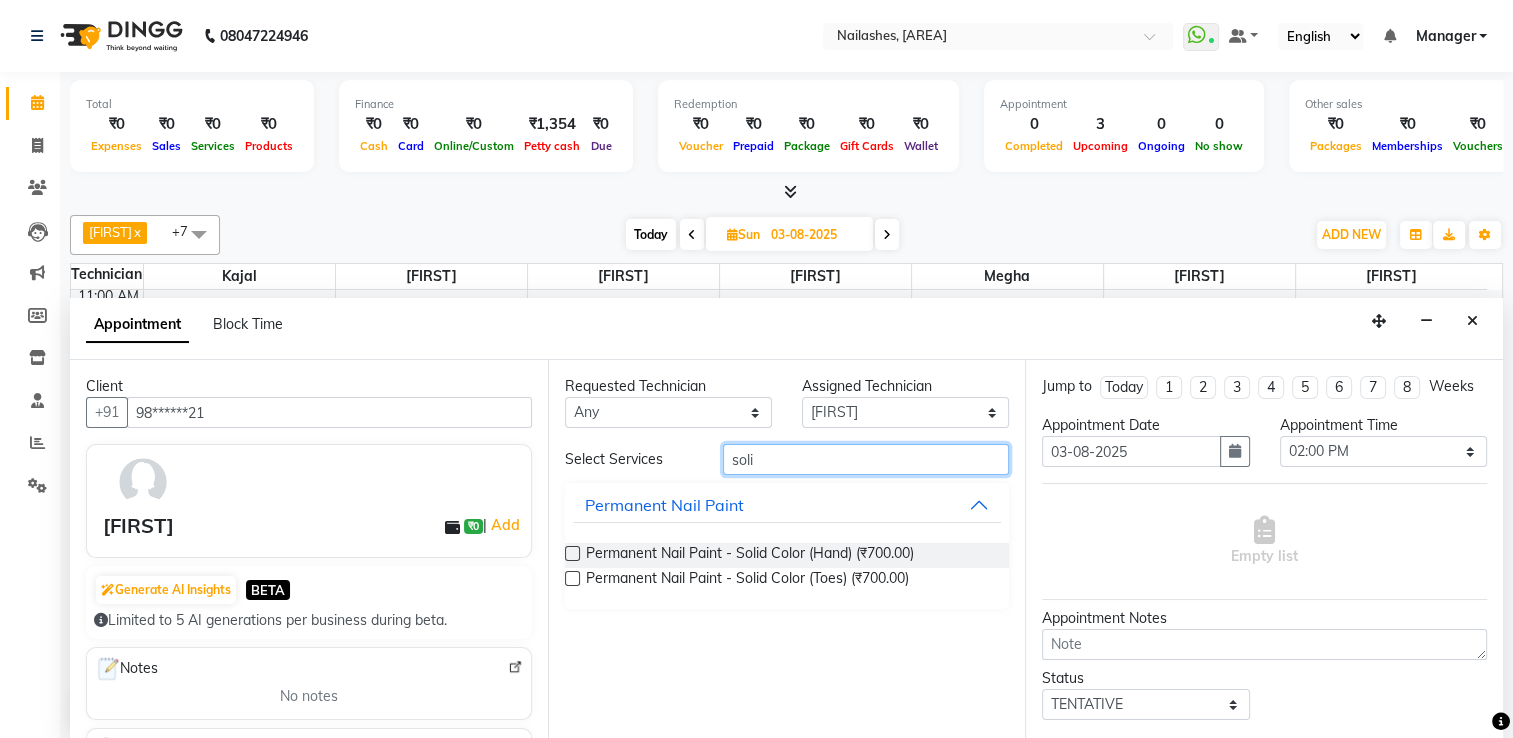type on "soli" 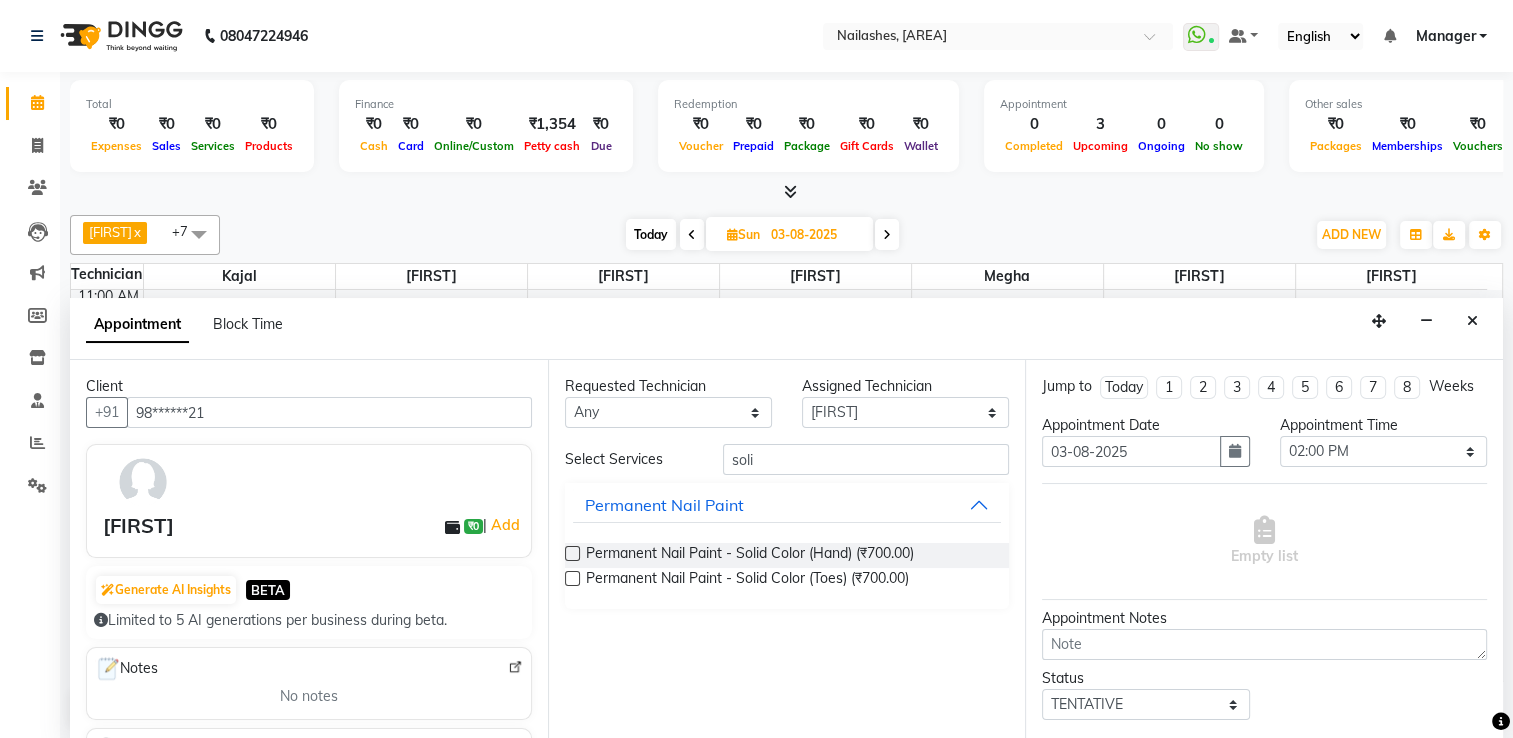 click at bounding box center [572, 553] 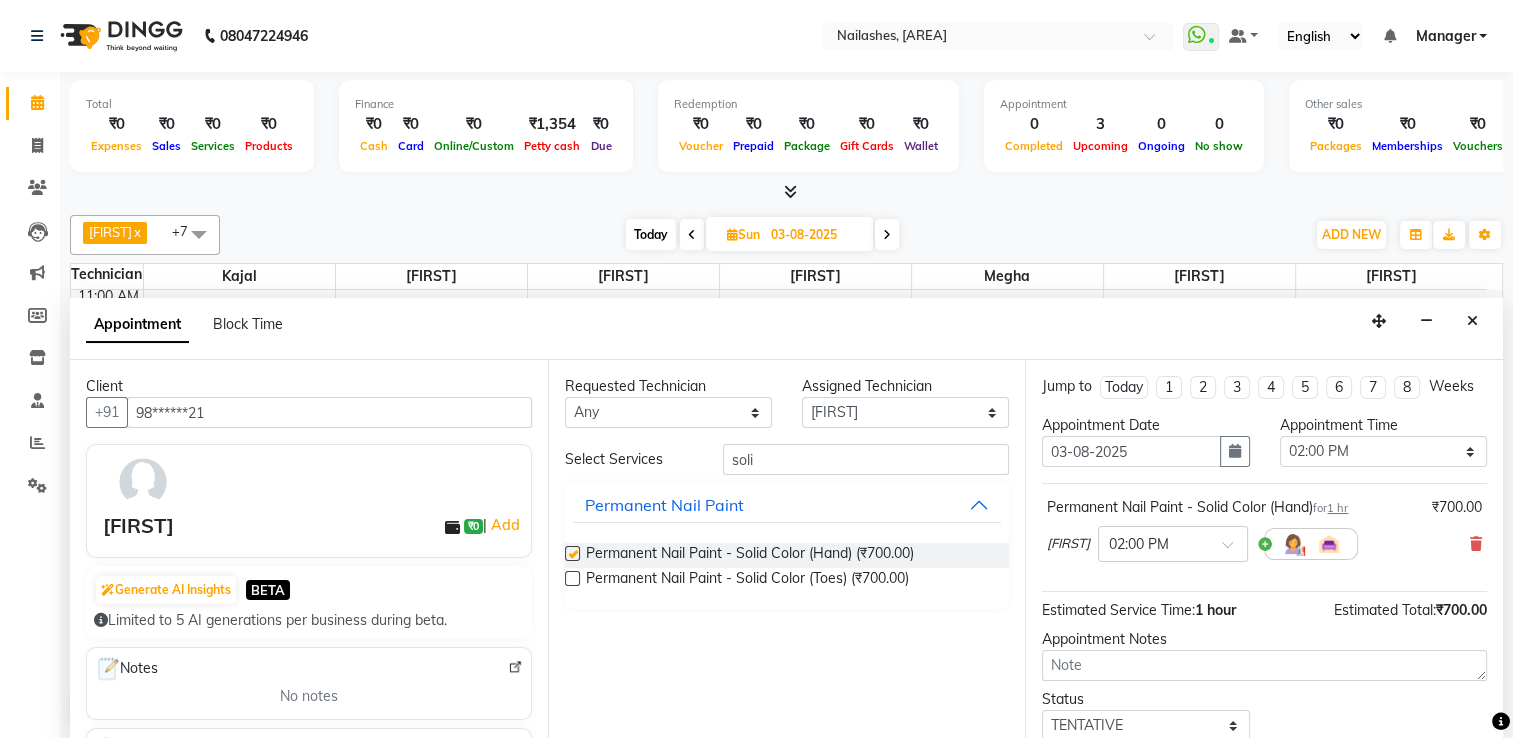 checkbox on "false" 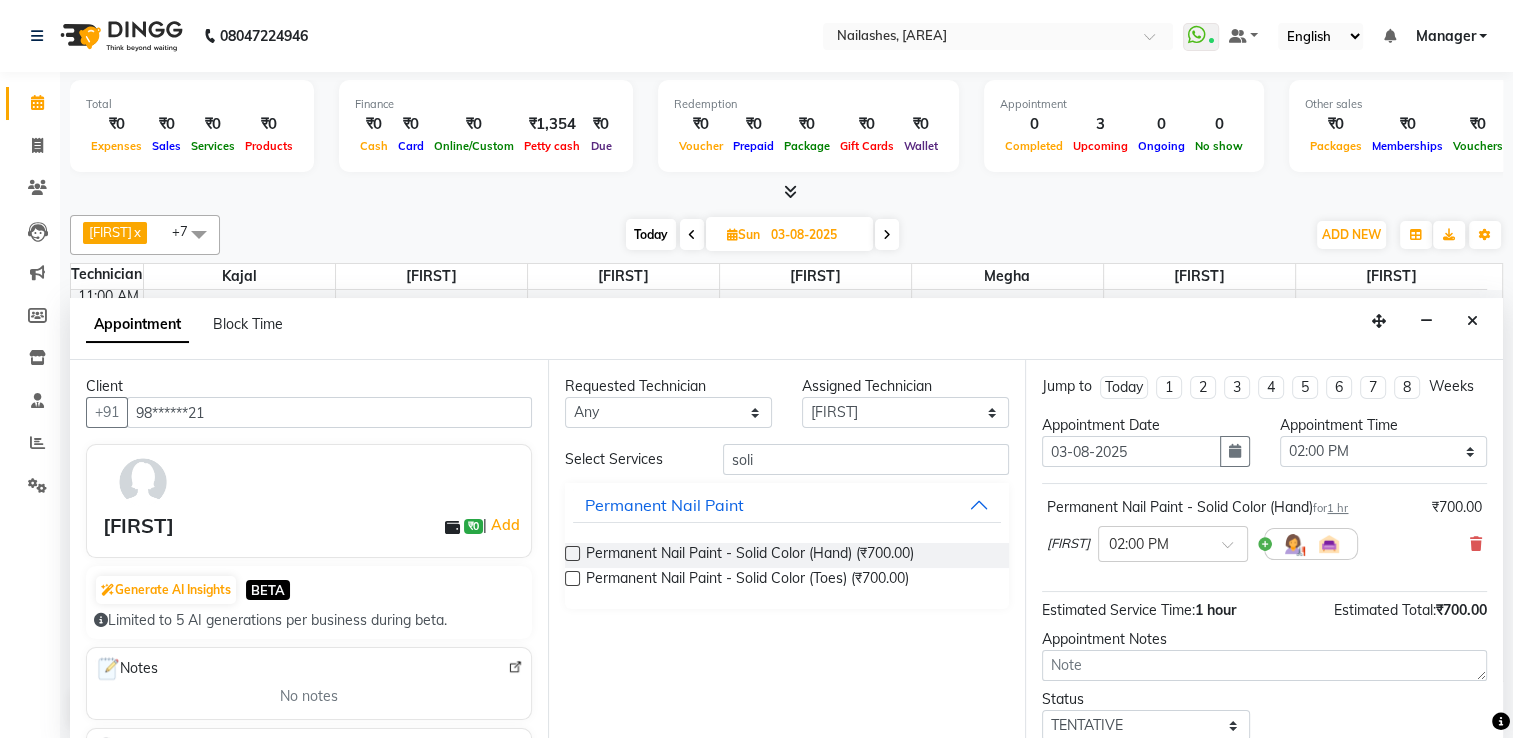 scroll, scrollTop: 144, scrollLeft: 0, axis: vertical 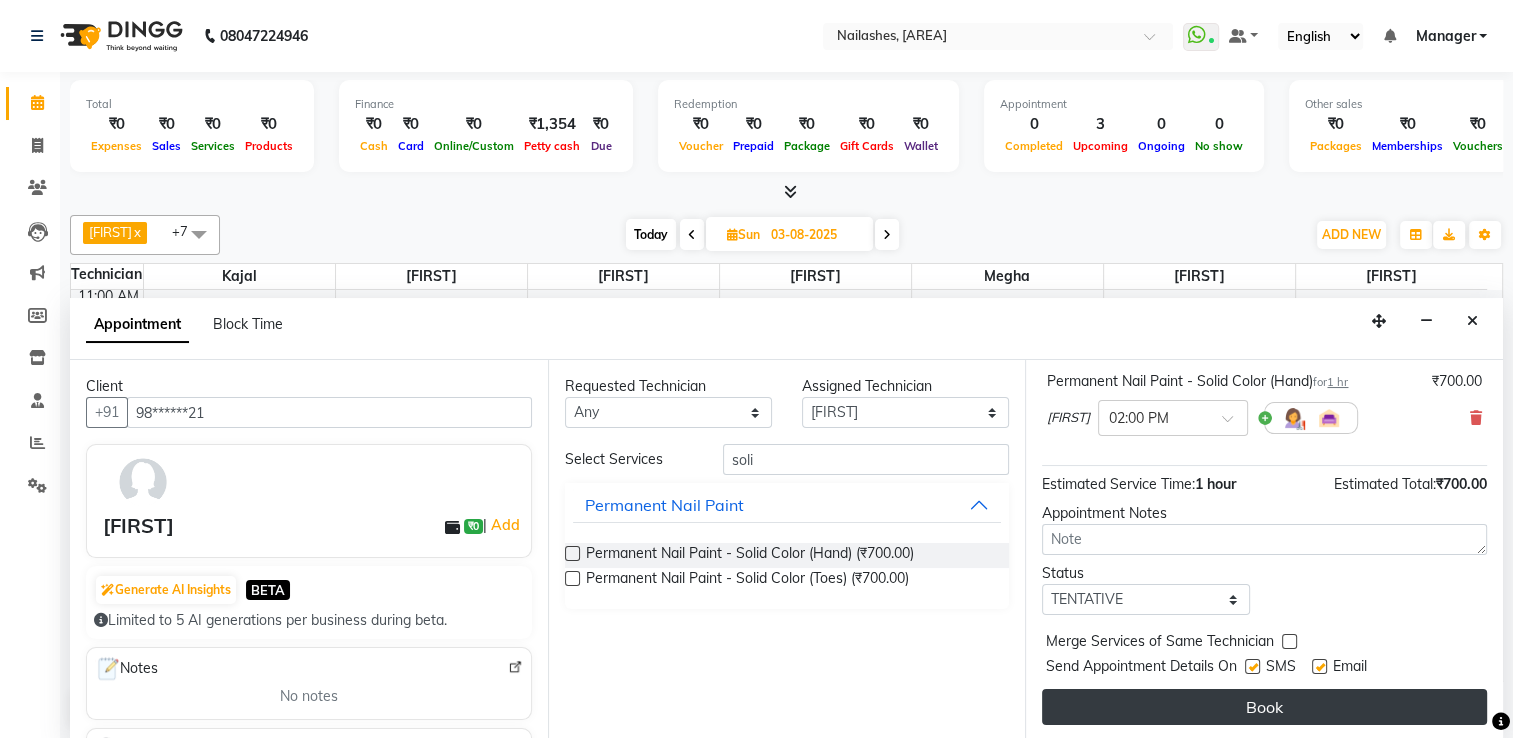 click on "Book" at bounding box center [1264, 707] 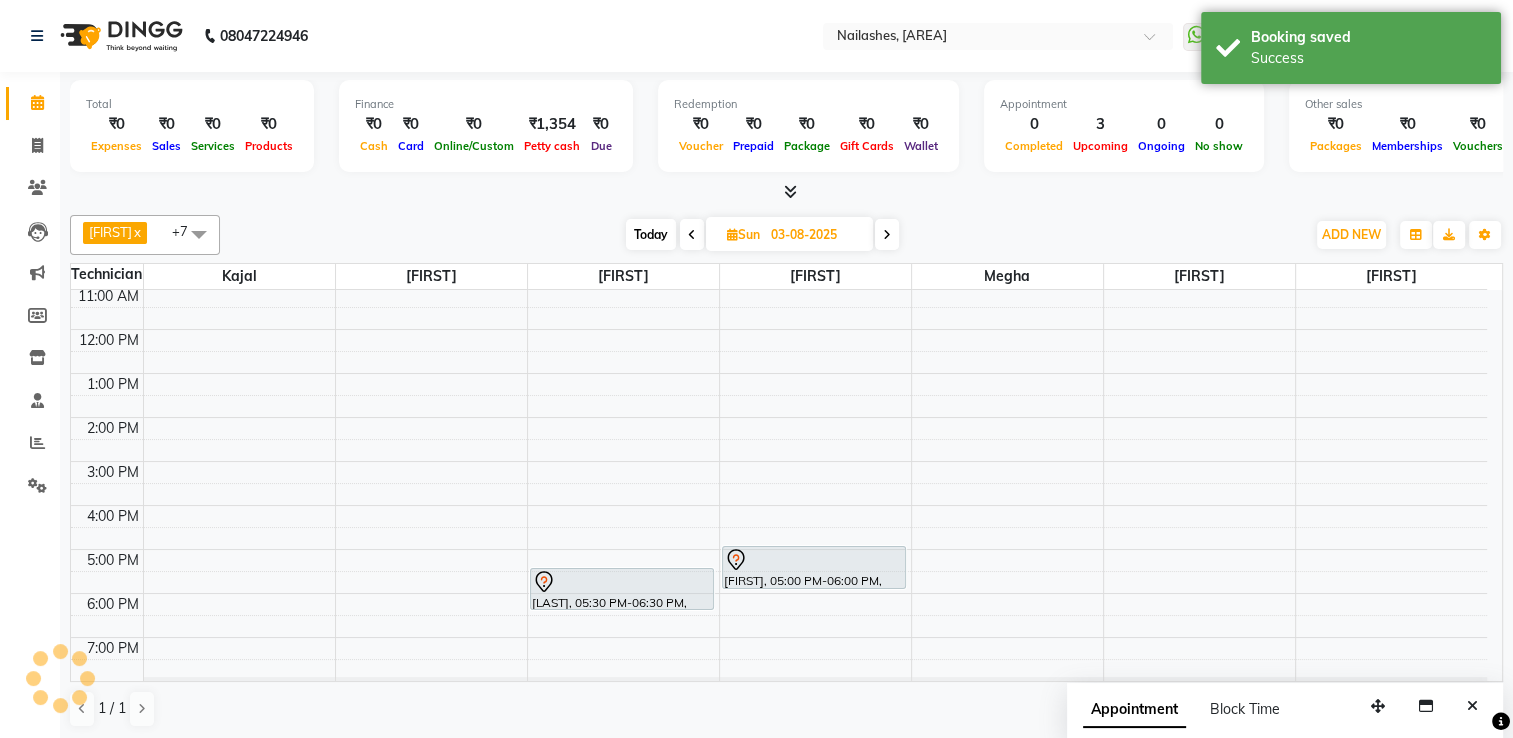 scroll, scrollTop: 0, scrollLeft: 0, axis: both 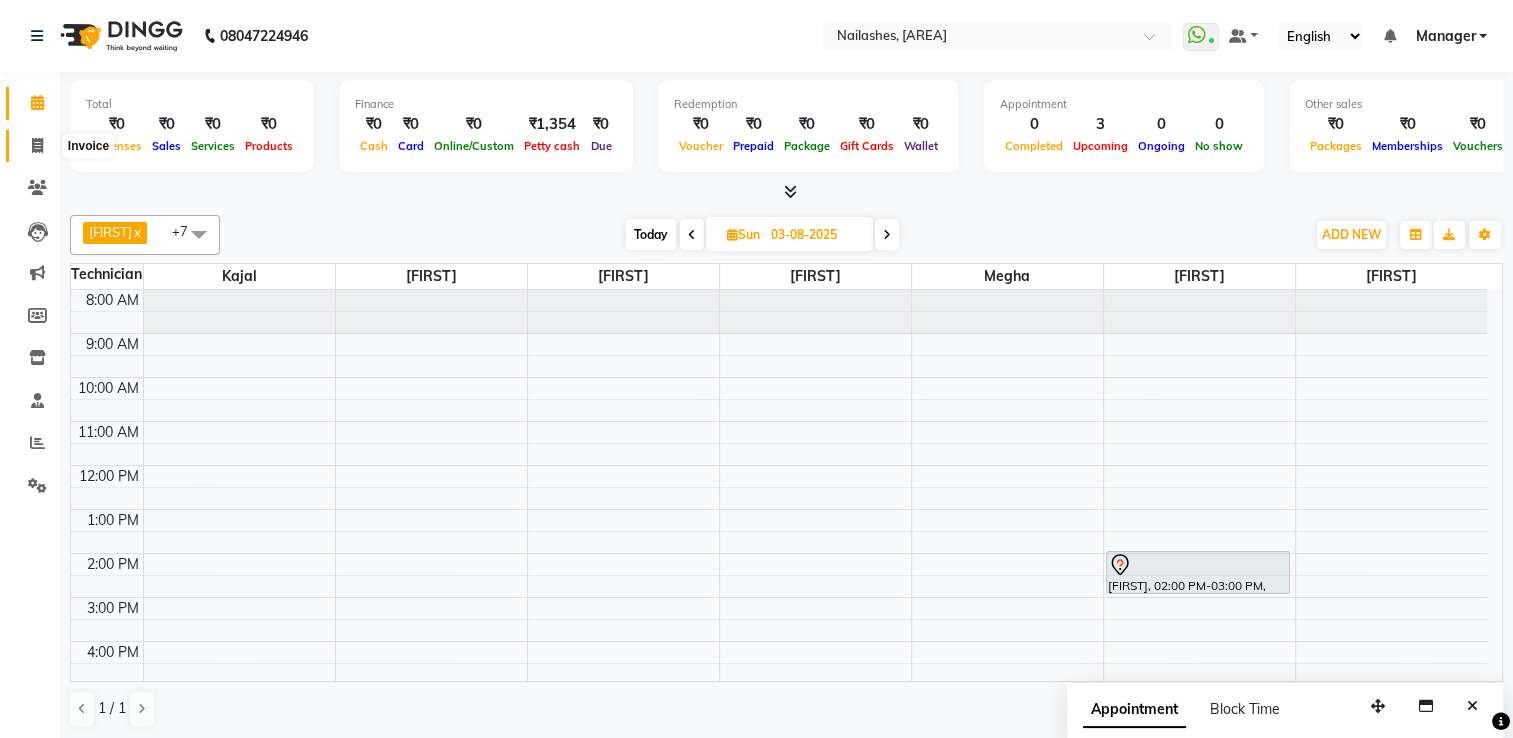 click 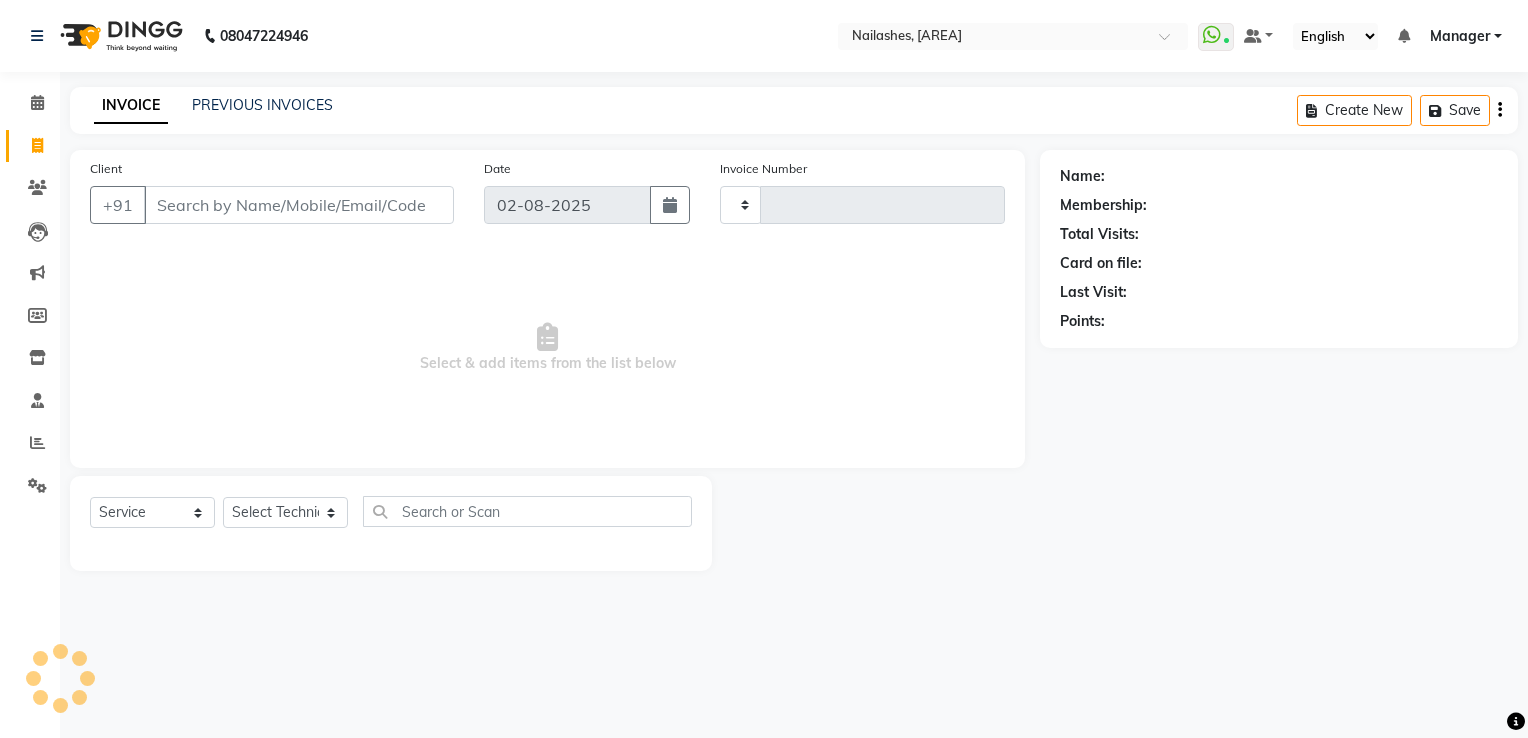 type on "1417" 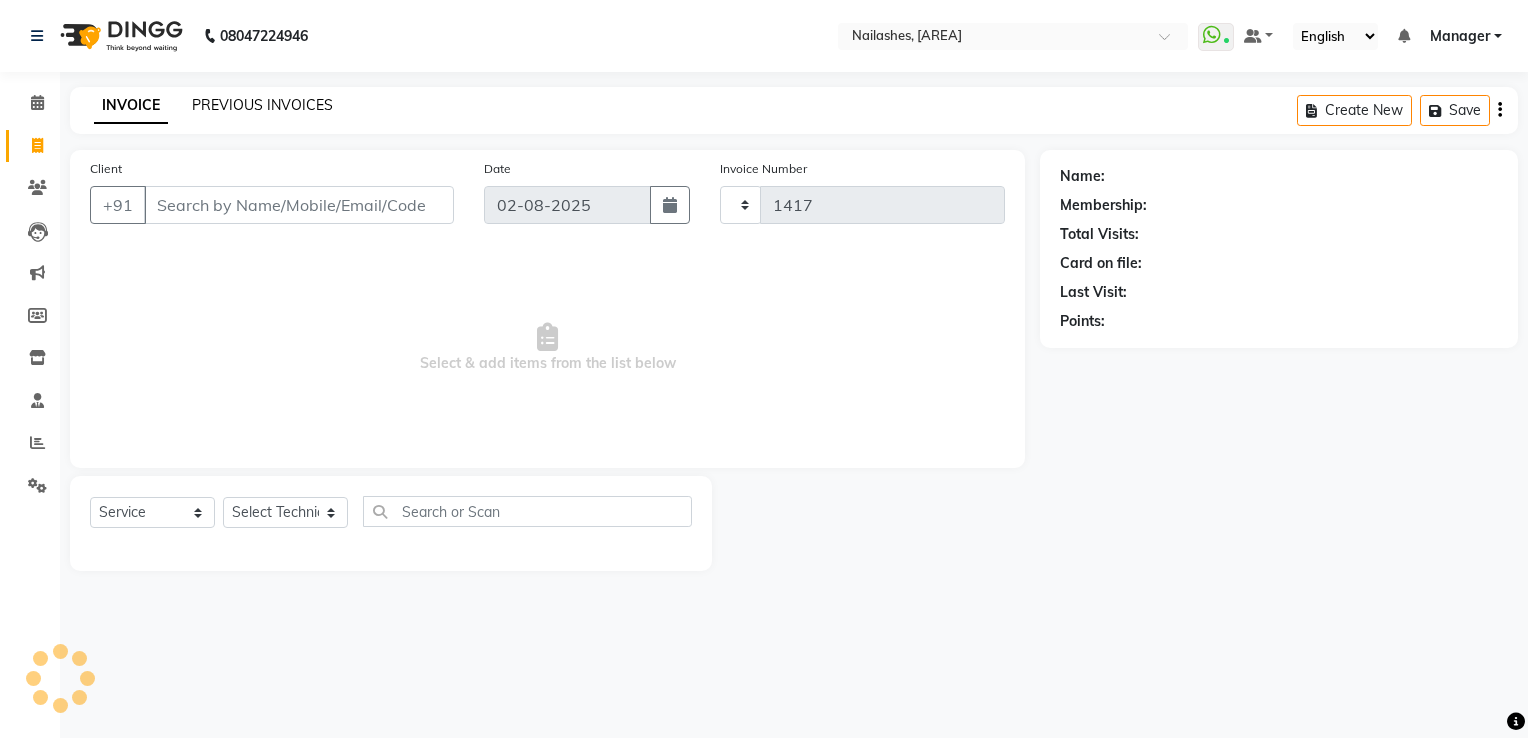select on "6579" 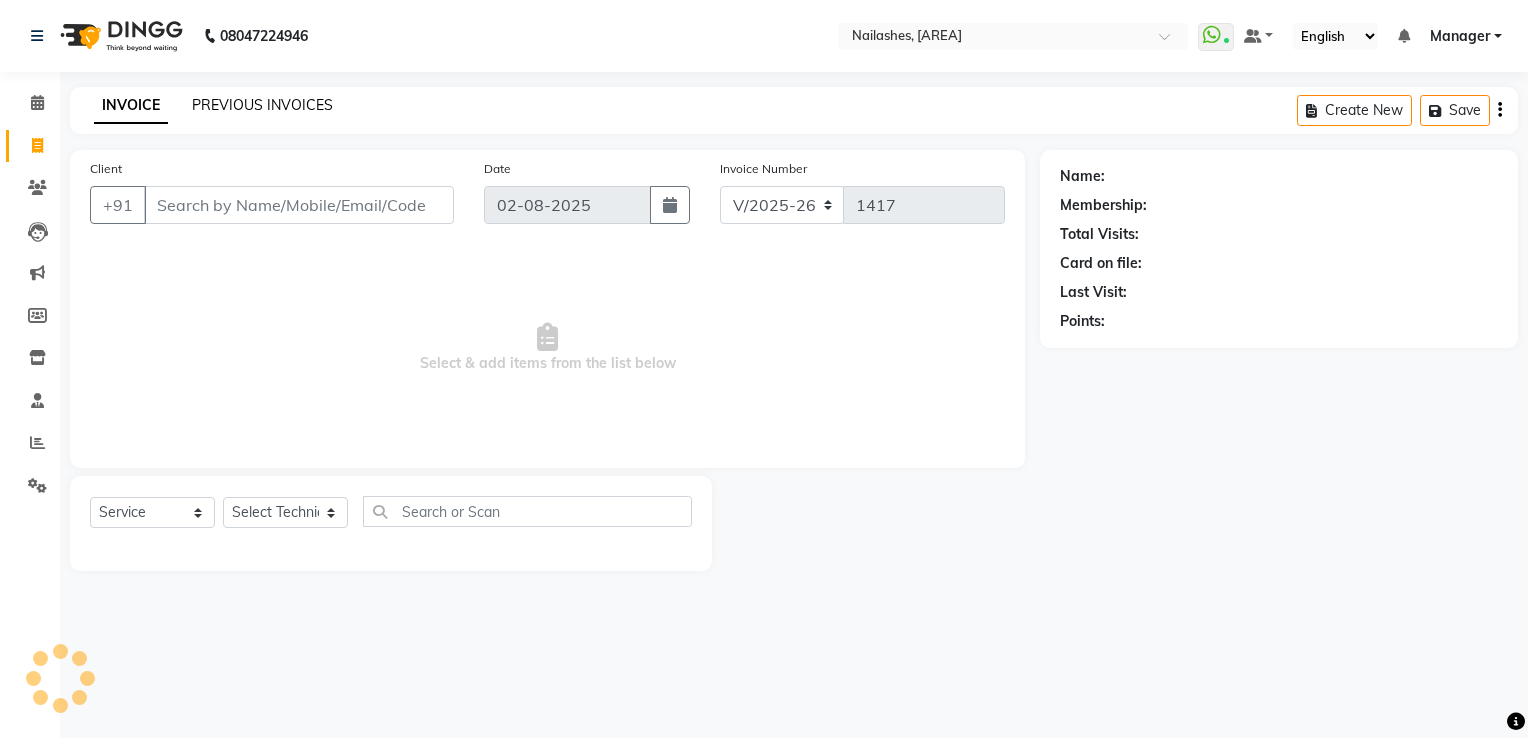 click on "PREVIOUS INVOICES" 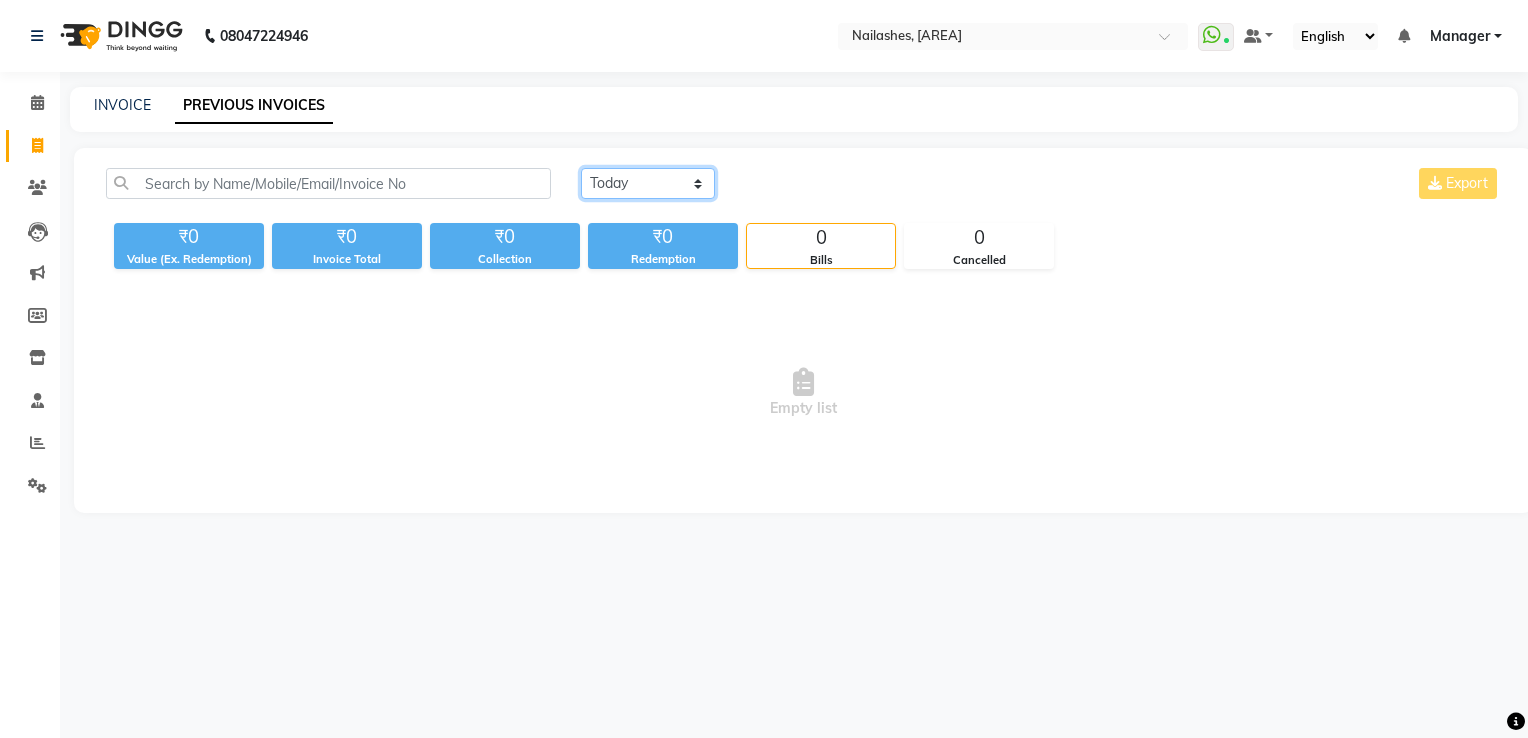 click on "Today Yesterday Custom Range" 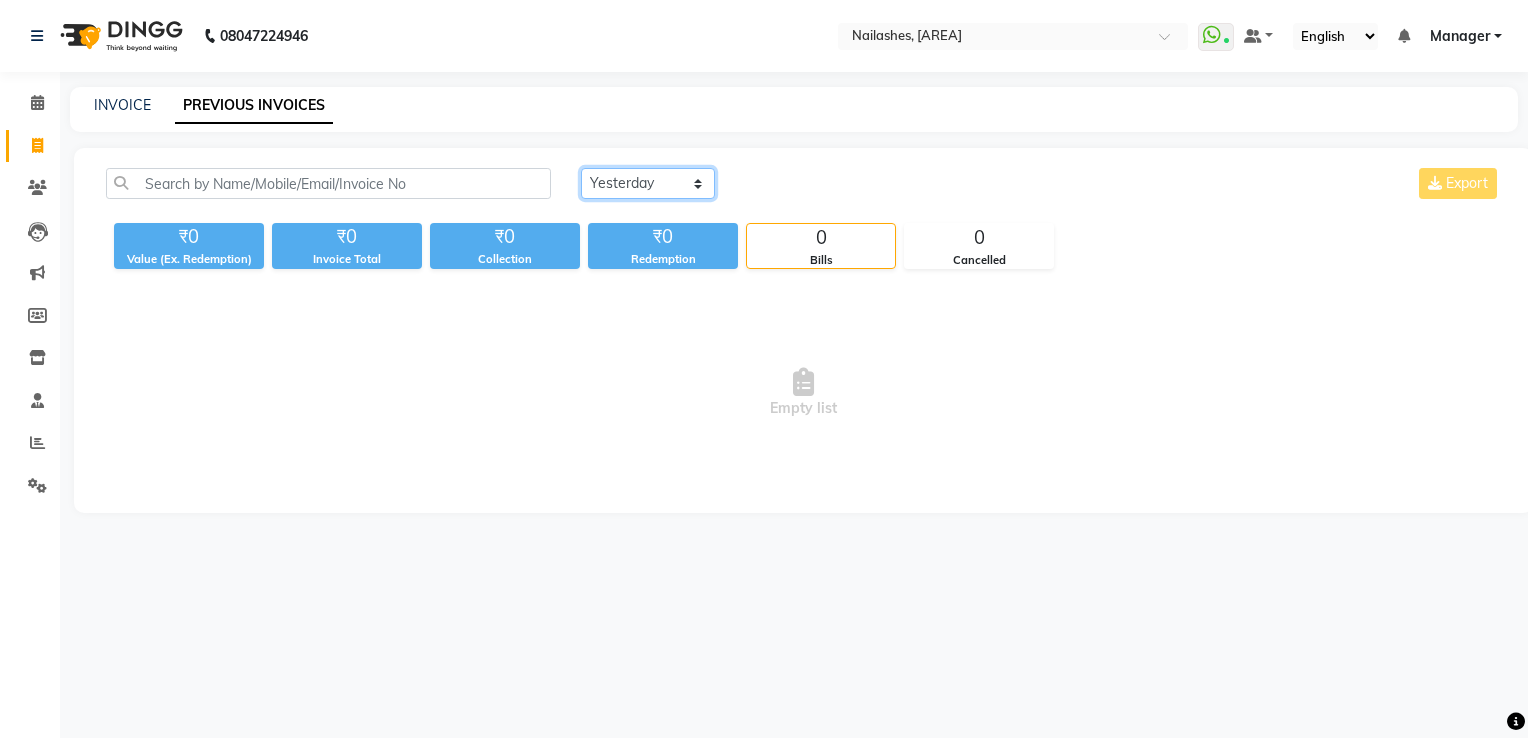 click on "Today Yesterday Custom Range" 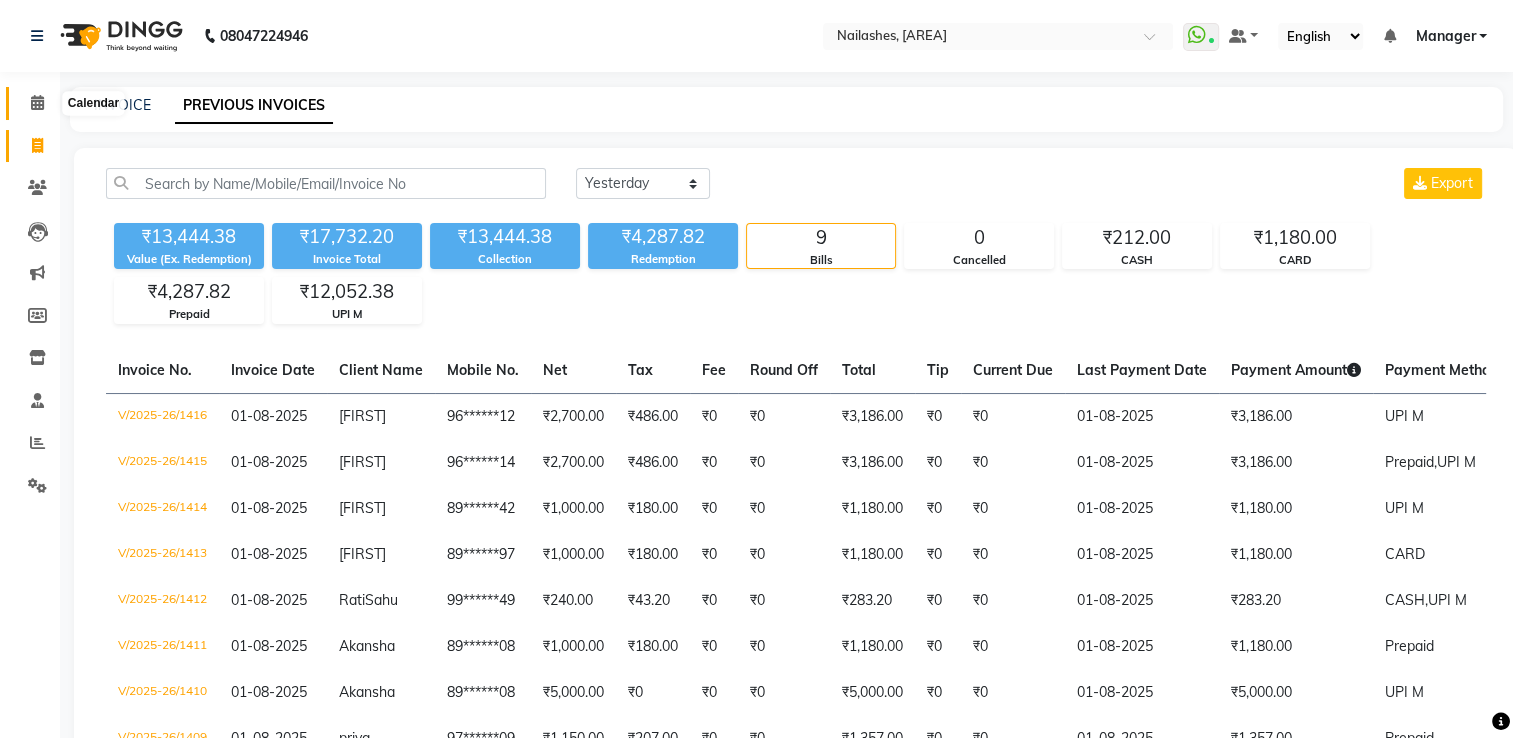 click 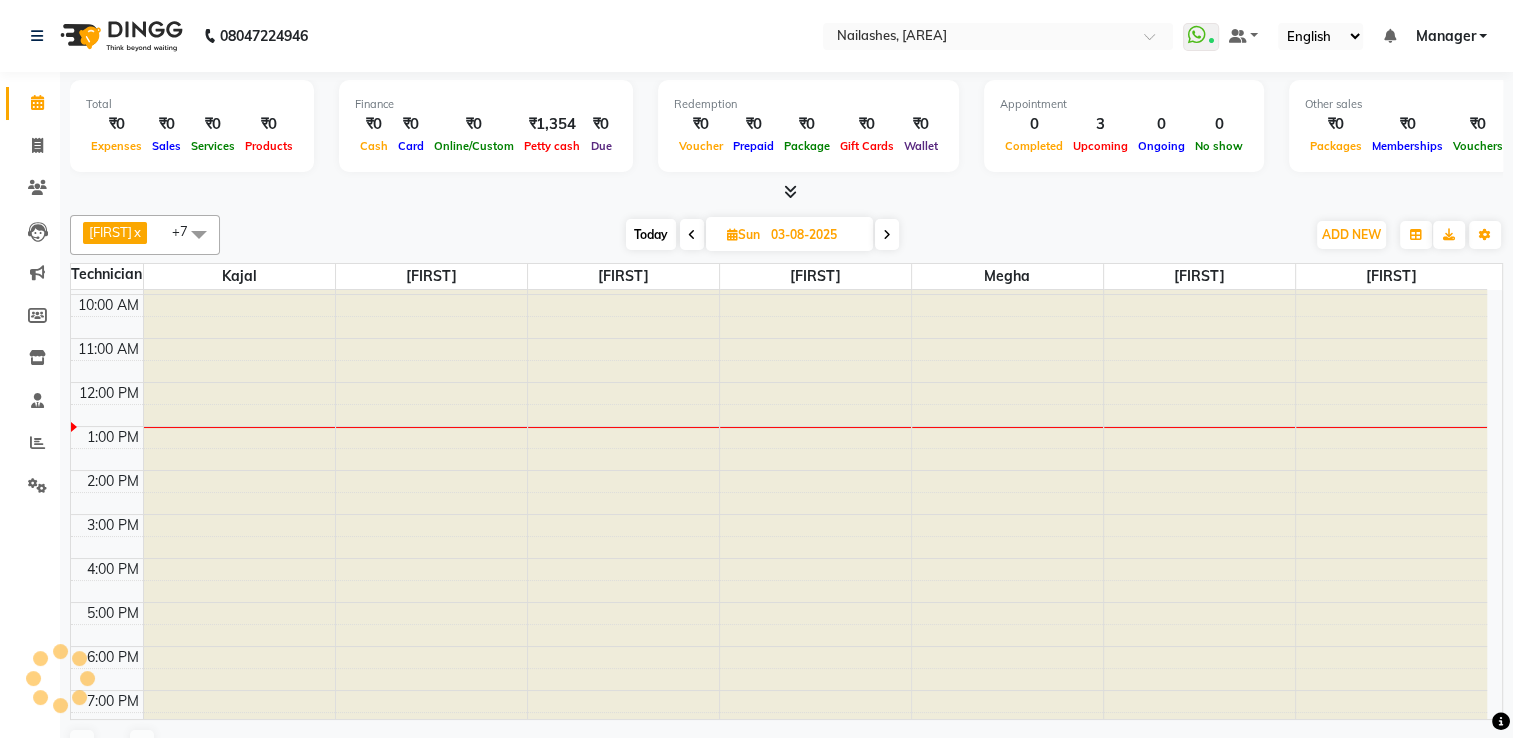 scroll, scrollTop: 0, scrollLeft: 0, axis: both 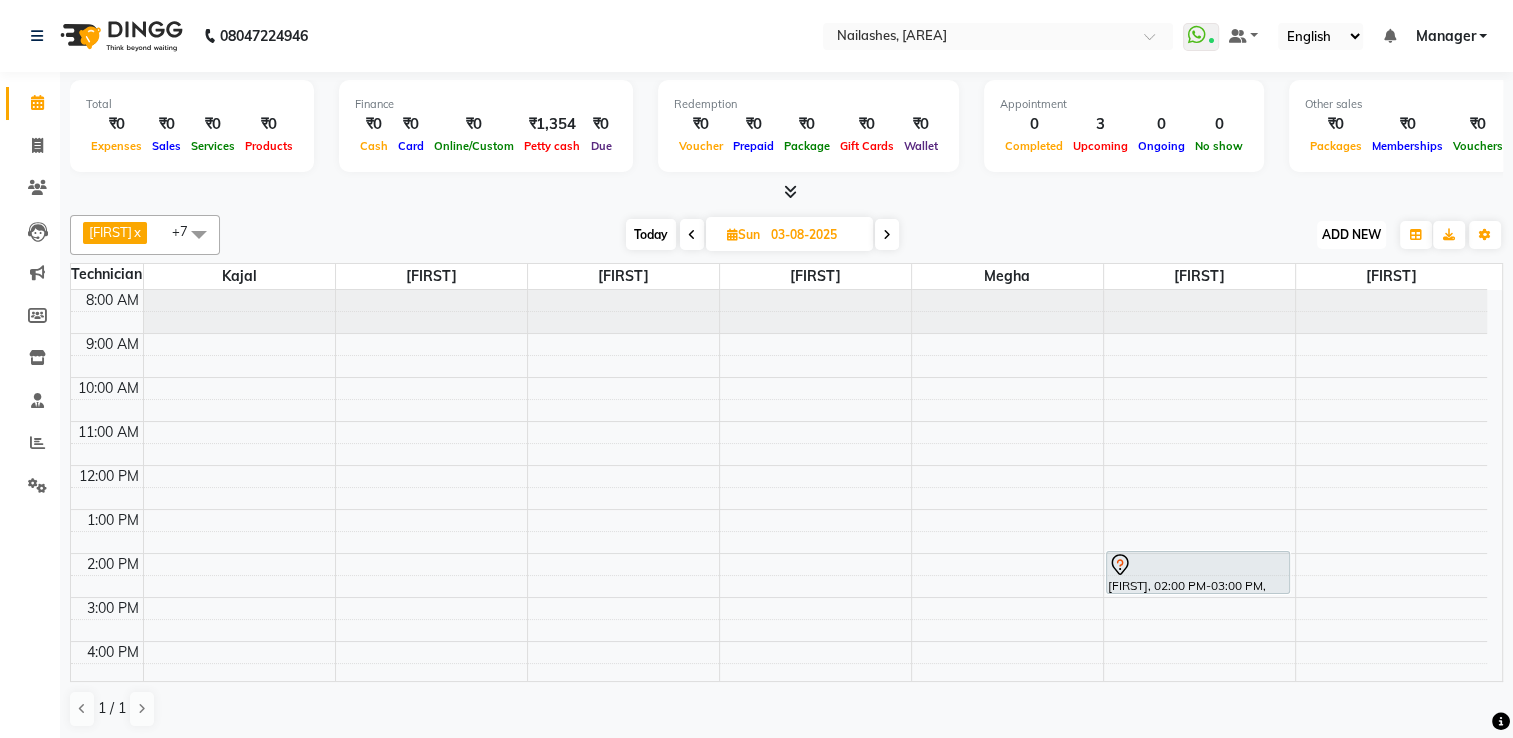 click on "ADD NEW" at bounding box center (1351, 234) 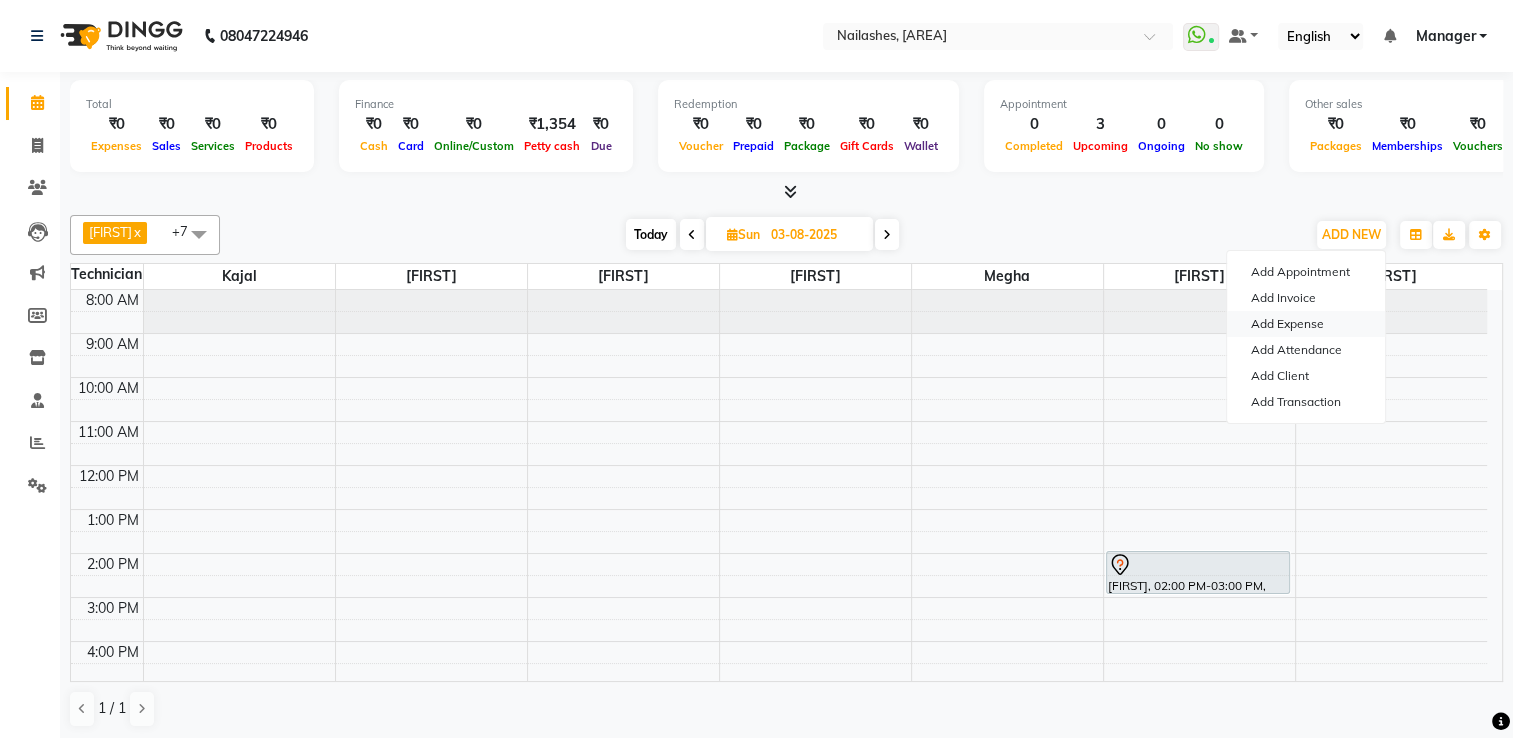 click on "Add Expense" at bounding box center (1306, 324) 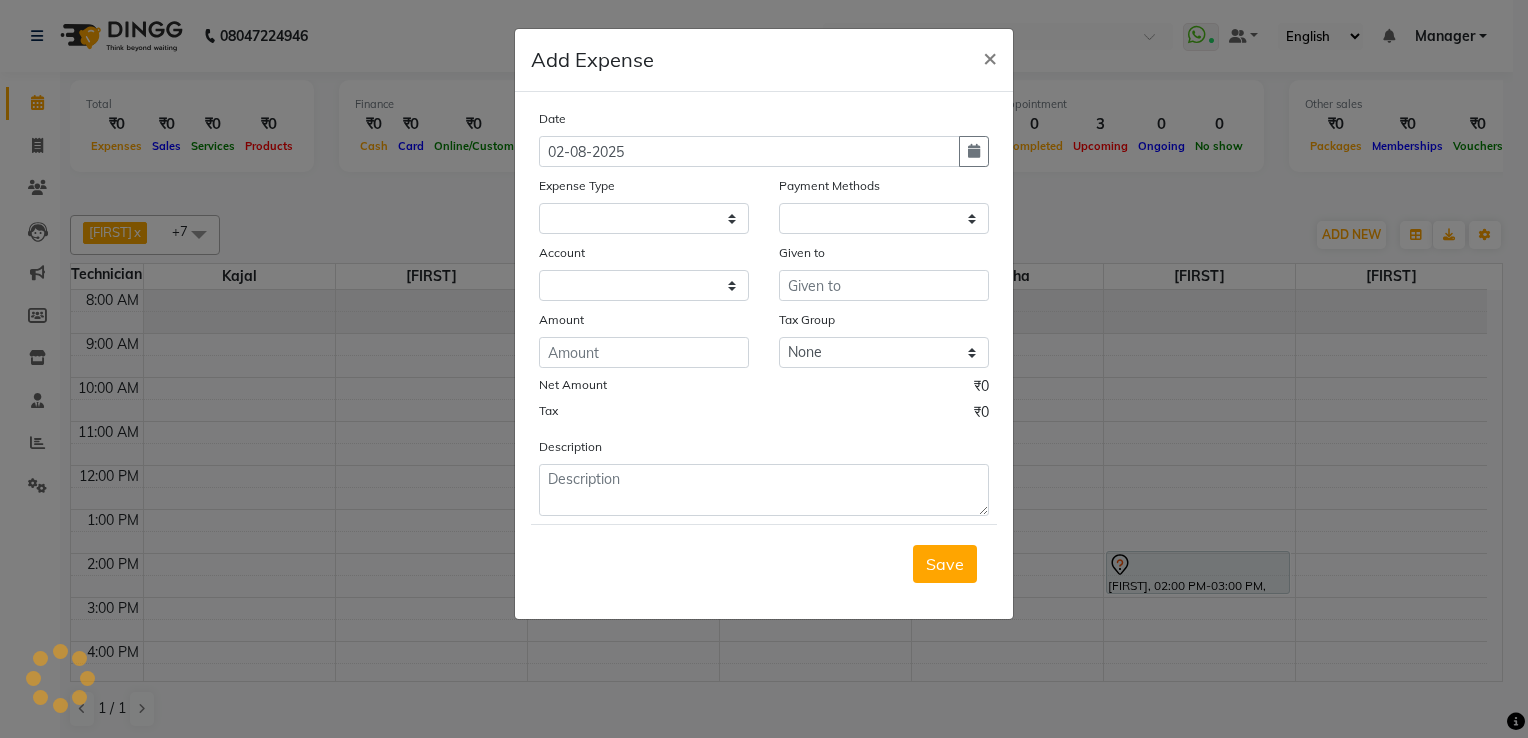 select 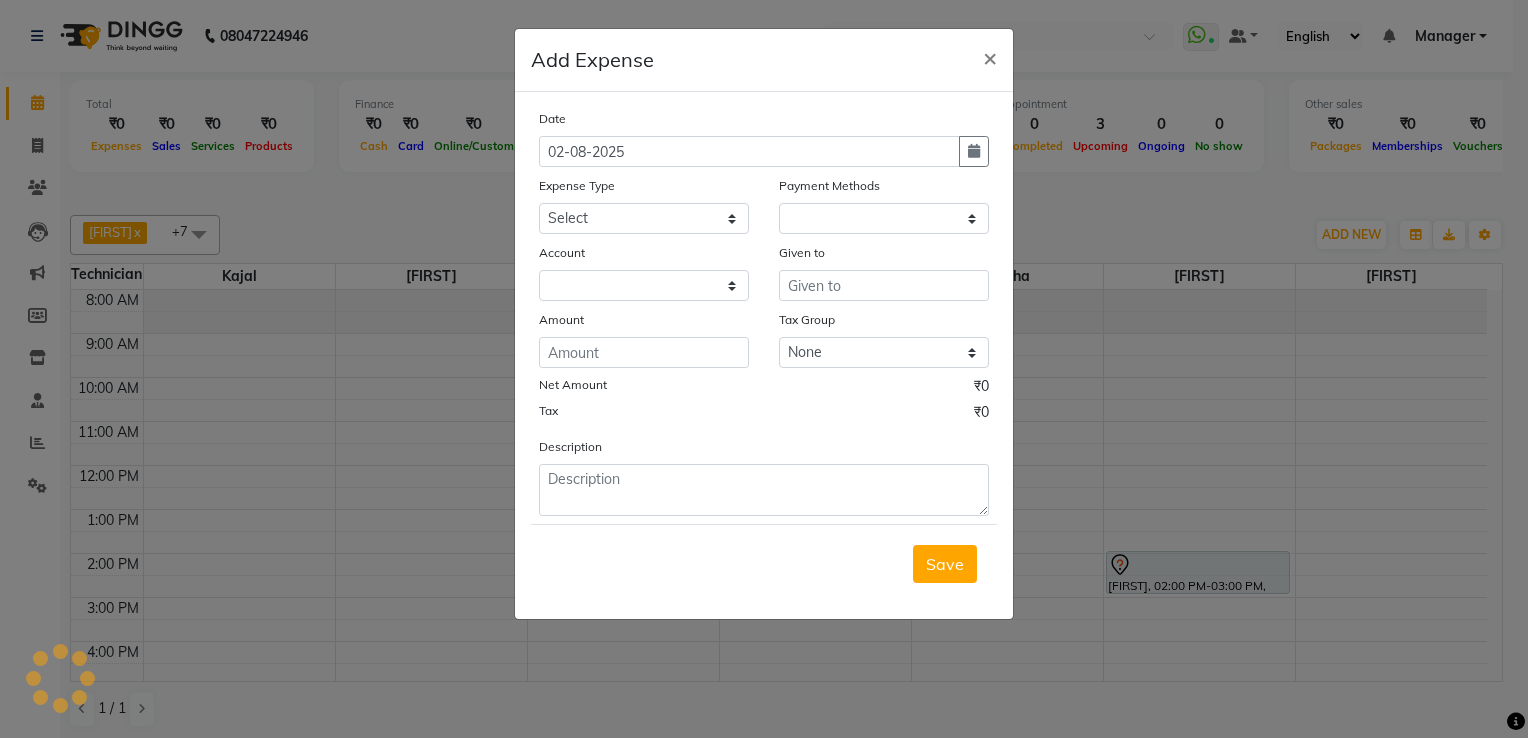 select on "1" 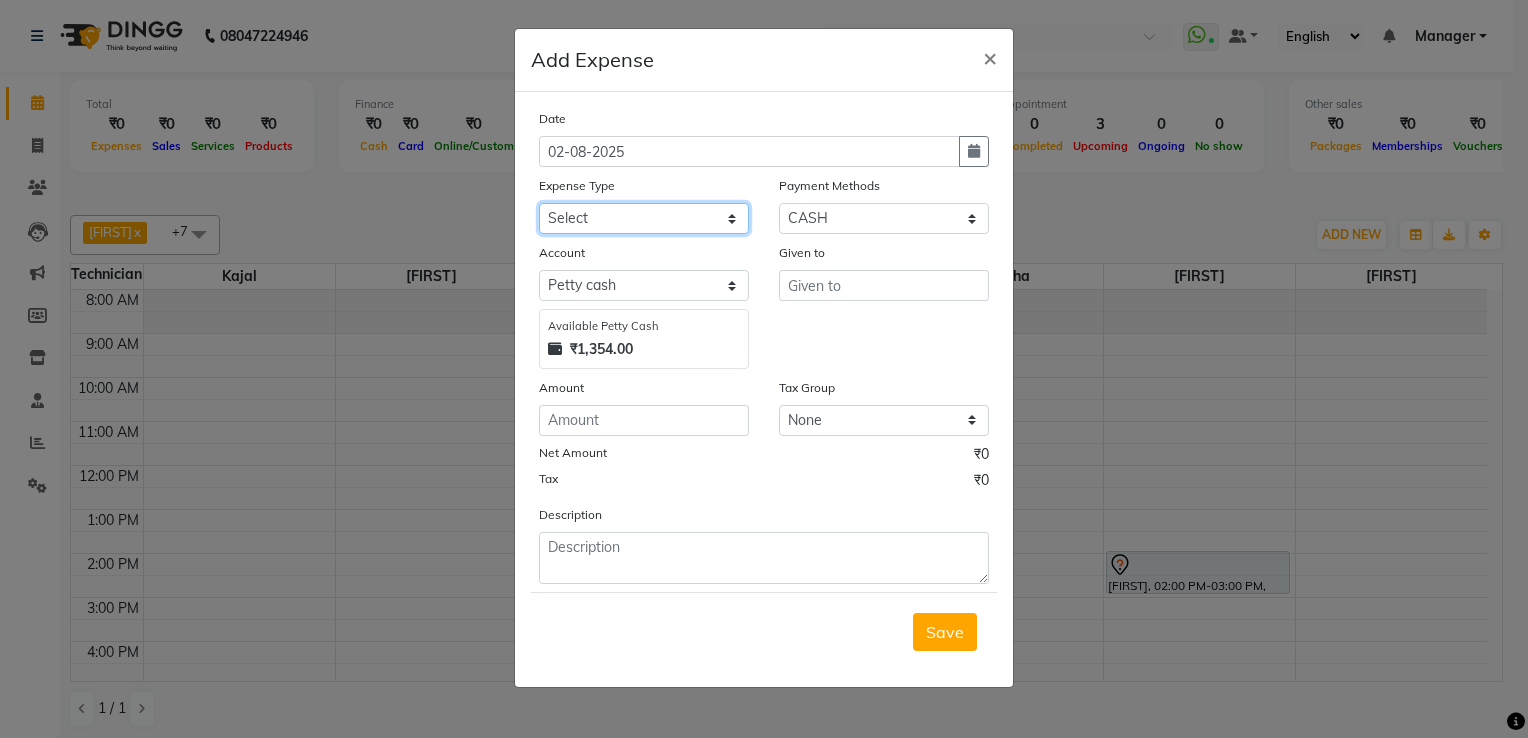 click on "Select acetone Advance Salary bank deposite BBMP Beauty products Bed charges BIRTHDAY CAKE Bonus Carpenter CASH EXPENSE VOUCHER Cash handover chocolate for store cleaning things Client Refreshment coconut water for clients COFFEE coffee cup coffee powder Commission Conveyance Cotton Courier decoration Diesel for generator Donation Drinking Water Electricity Eyelashes return Face mask floor cleaner flowers daily garbage generator diesel green tea GST handover HANDWASH House Keeping Material House keeping Salary Incentive Internet Bill juice LAUNDRY Maintainance Marketing Medical Membership Milk Milk miscelleneous Naturals salon NEWSPAPER O T Other Pantry PETROL Phone Bill Plants plumber pooja items Porter priest Product Purchase product return Product sale puja items RAPIDO Refund Rent Shop Rent Staff Accommodation Royalty Salary Staff cab charges Staff dinner Staff Flight Ticket Staff  Hiring from another Branch Staff Snacks Stationary STORE OPENING CHARGE sugar sweets TEAM DINNER TIPS Tissue Transgender" 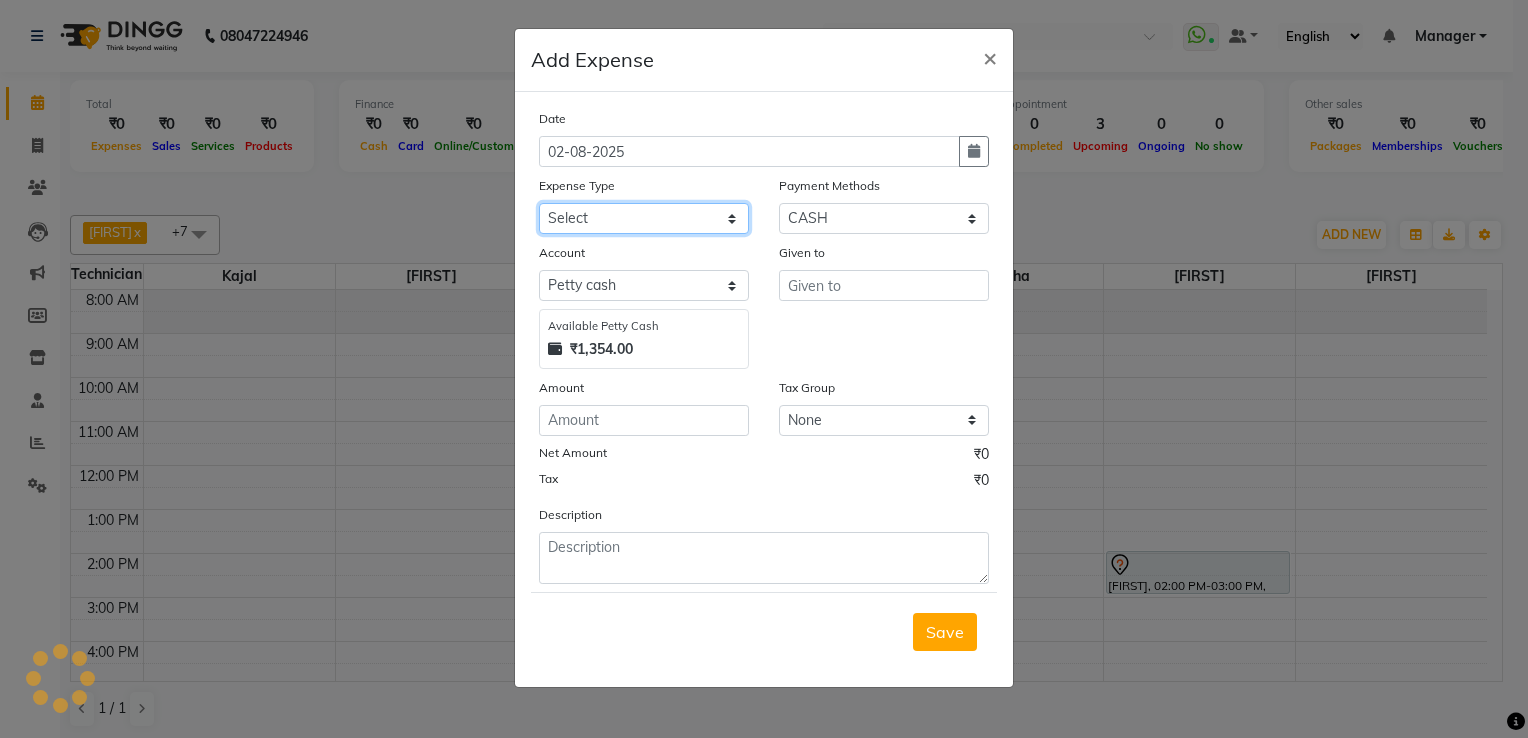 select on "21438" 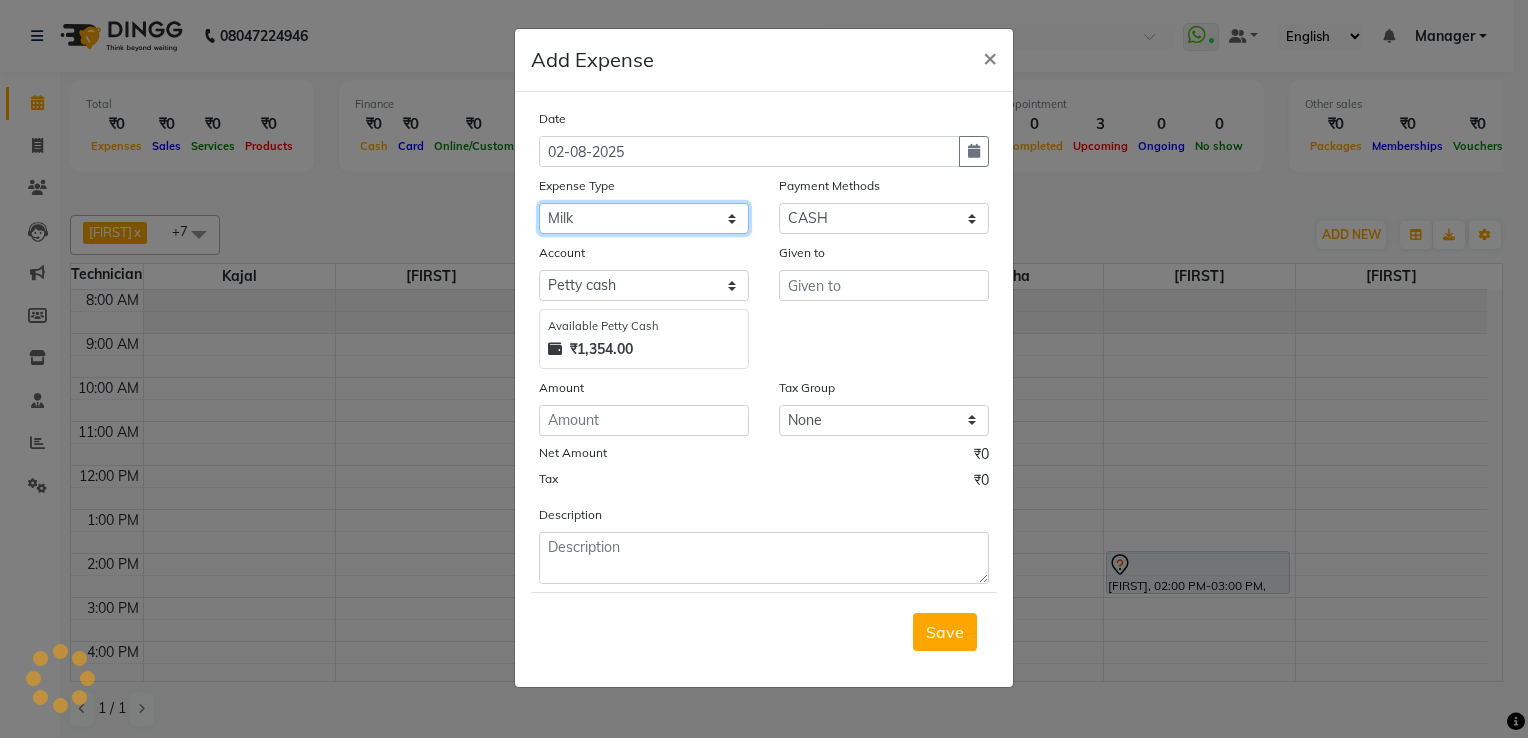 click on "Select acetone Advance Salary bank deposite BBMP Beauty products Bed charges BIRTHDAY CAKE Bonus Carpenter CASH EXPENSE VOUCHER Cash handover chocolate for store cleaning things Client Refreshment coconut water for clients COFFEE coffee cup coffee powder Commission Conveyance Cotton Courier decoration Diesel for generator Donation Drinking Water Electricity Eyelashes return Face mask floor cleaner flowers daily garbage generator diesel green tea GST handover HANDWASH House Keeping Material House keeping Salary Incentive Internet Bill juice LAUNDRY Maintainance Marketing Medical Membership Milk Milk miscelleneous Naturals salon NEWSPAPER O T Other Pantry PETROL Phone Bill Plants plumber pooja items Porter priest Product Purchase product return Product sale puja items RAPIDO Refund Rent Shop Rent Staff Accommodation Royalty Salary Staff cab charges Staff dinner Staff Flight Ticket Staff  Hiring from another Branch Staff Snacks Stationary STORE OPENING CHARGE sugar sweets TEAM DINNER TIPS Tissue Transgender" 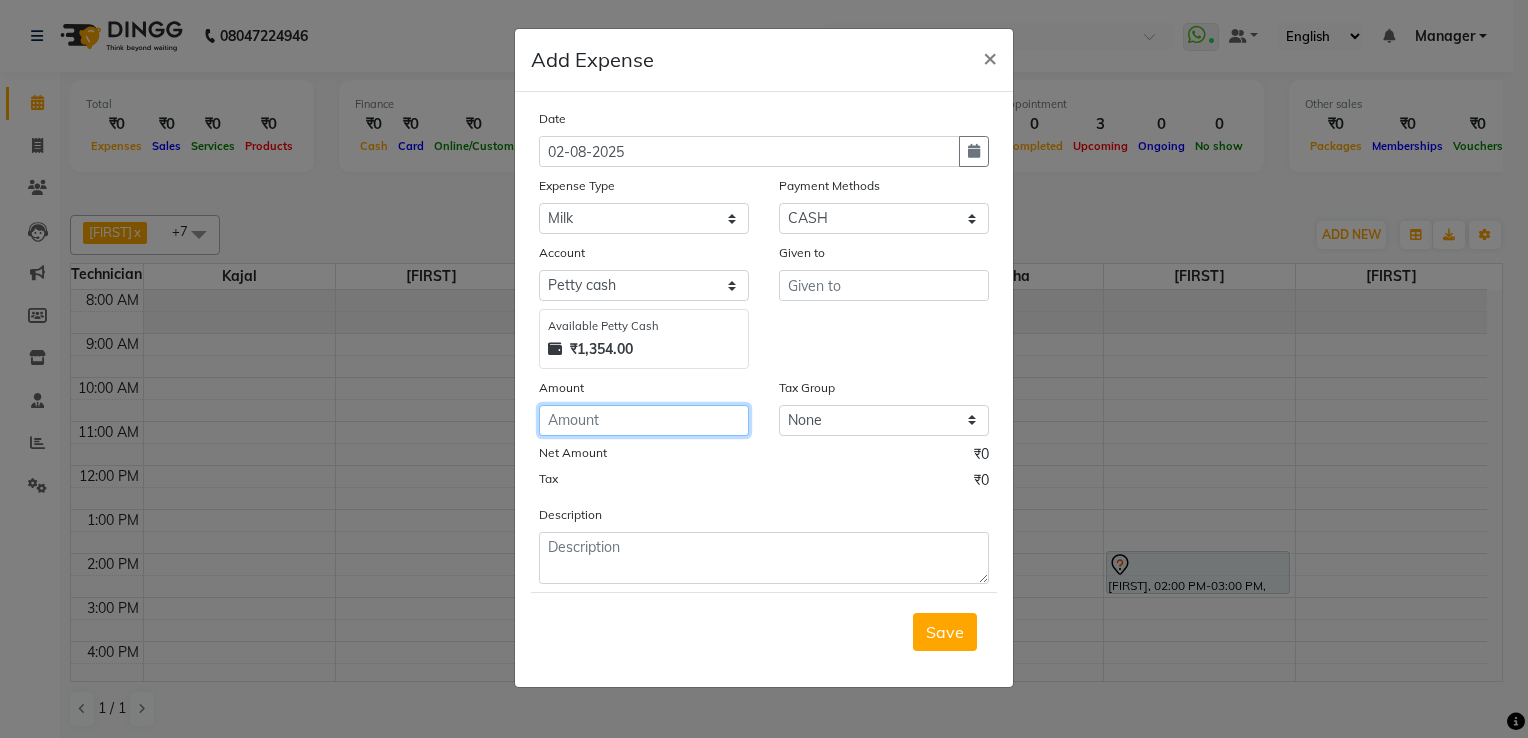click 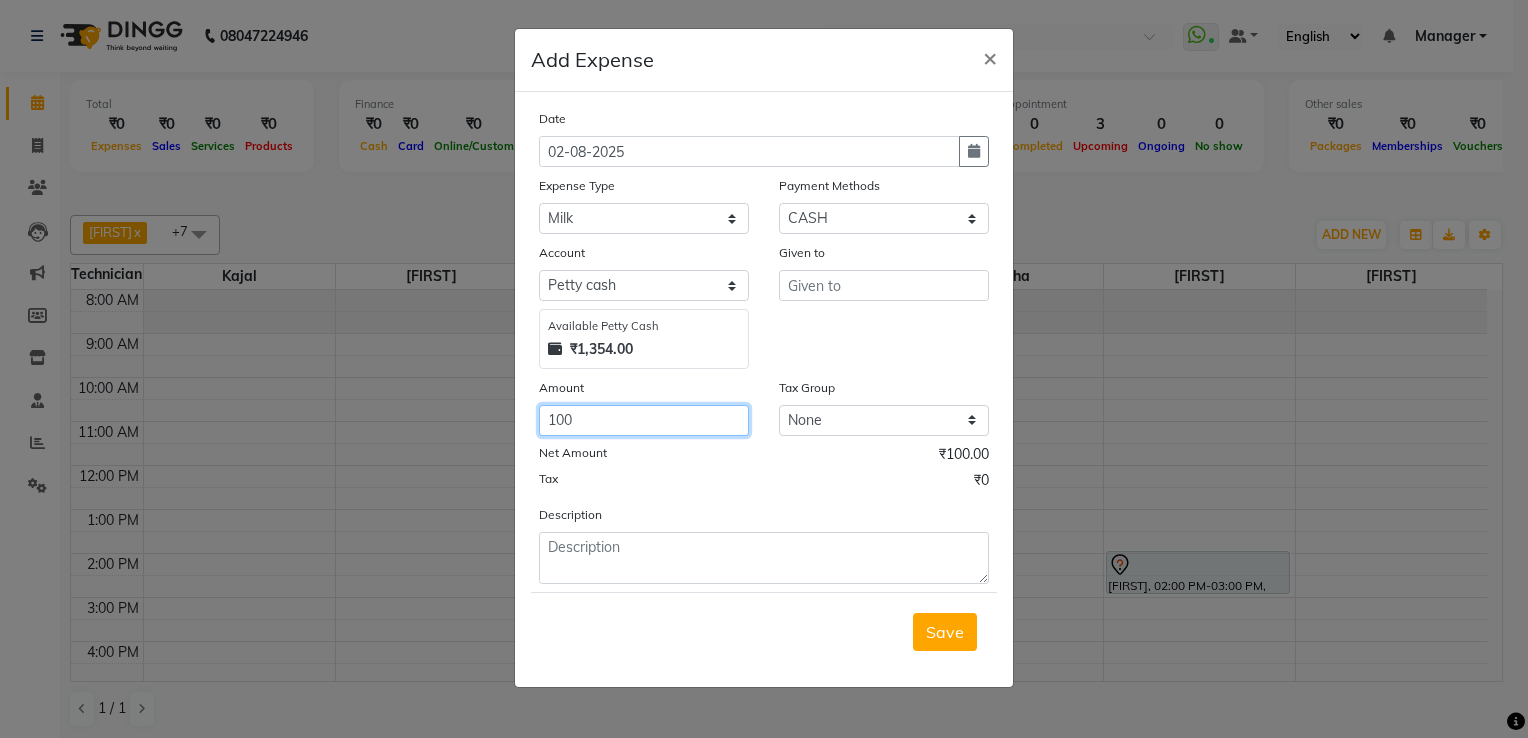 type on "100" 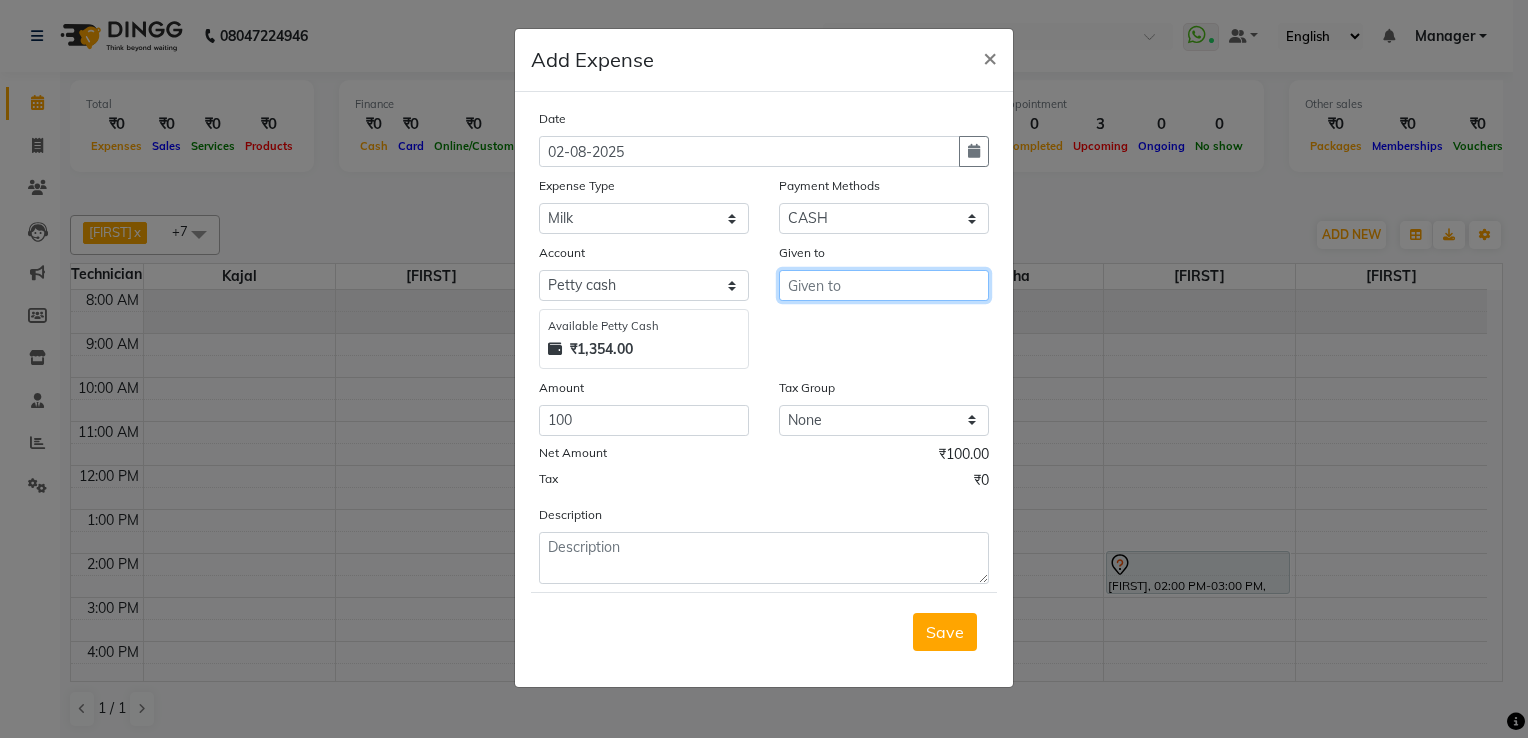 click at bounding box center (884, 285) 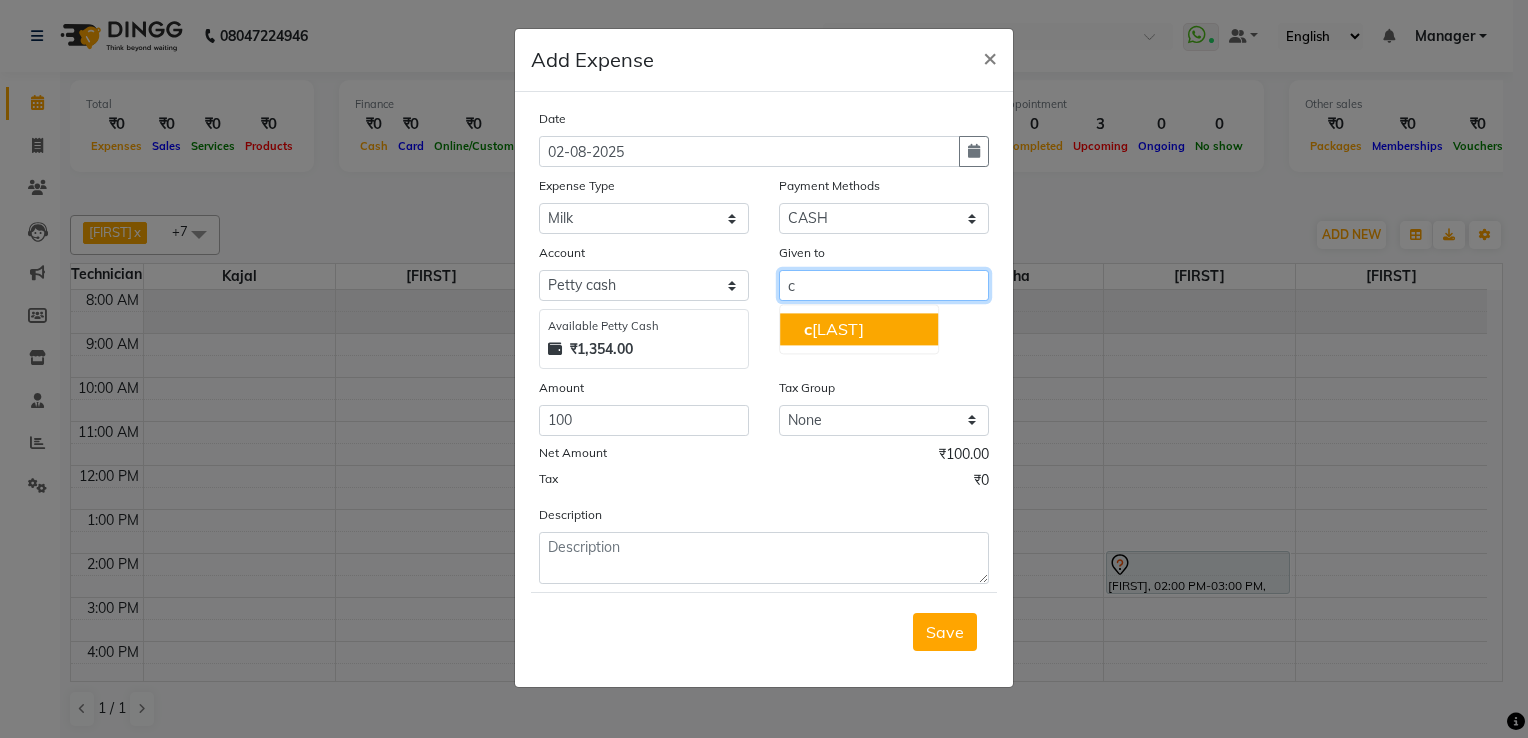 click on "c [LAST]" at bounding box center [859, 329] 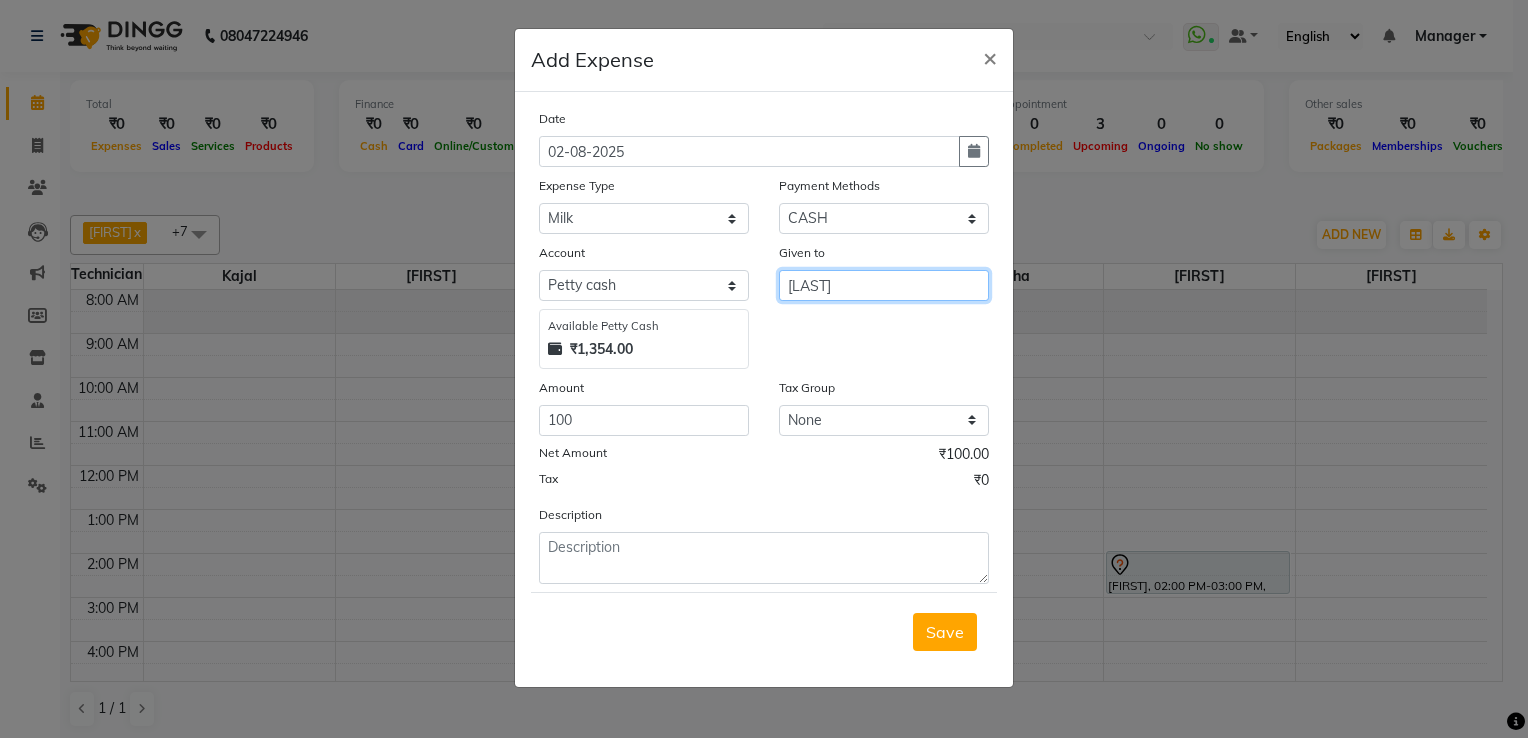 type on "[LAST]" 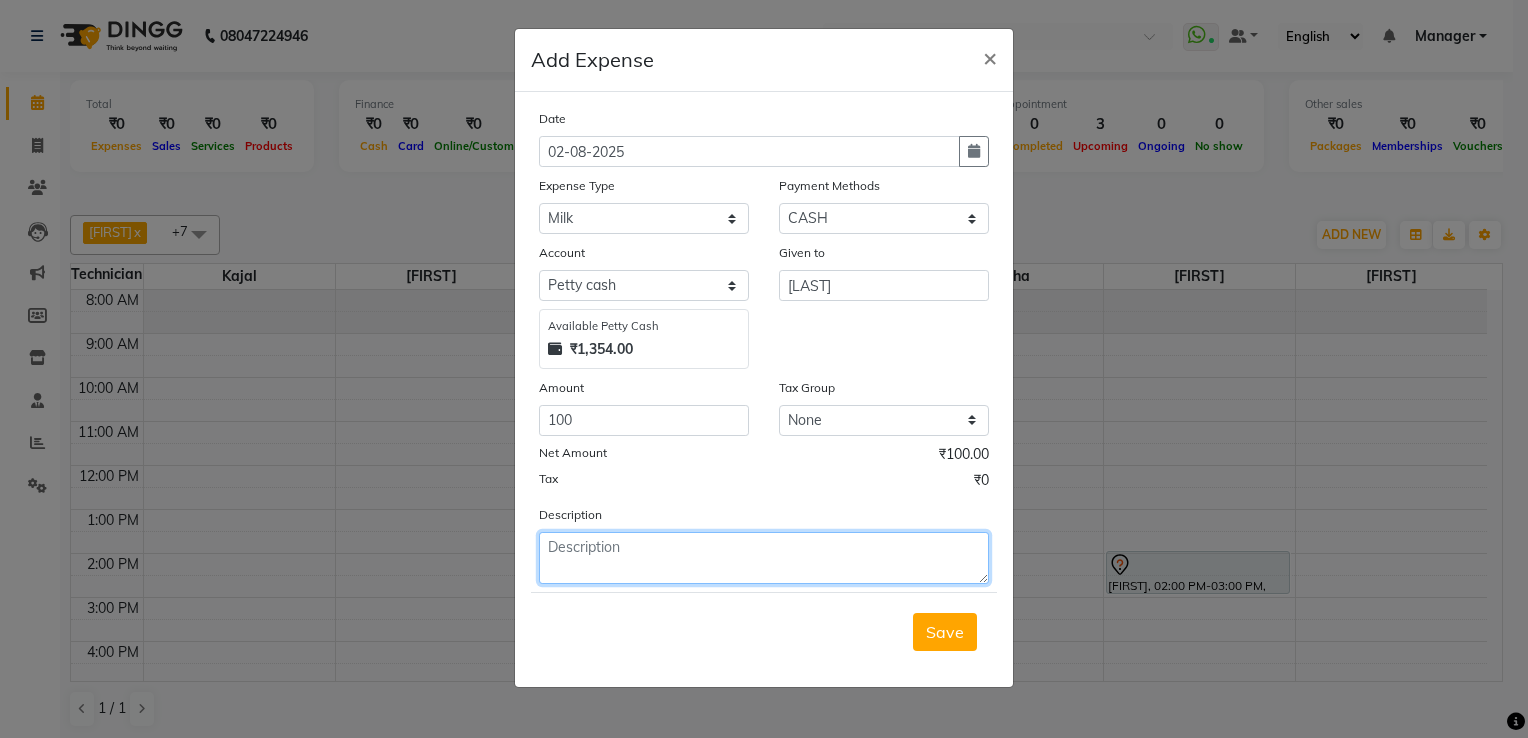 click 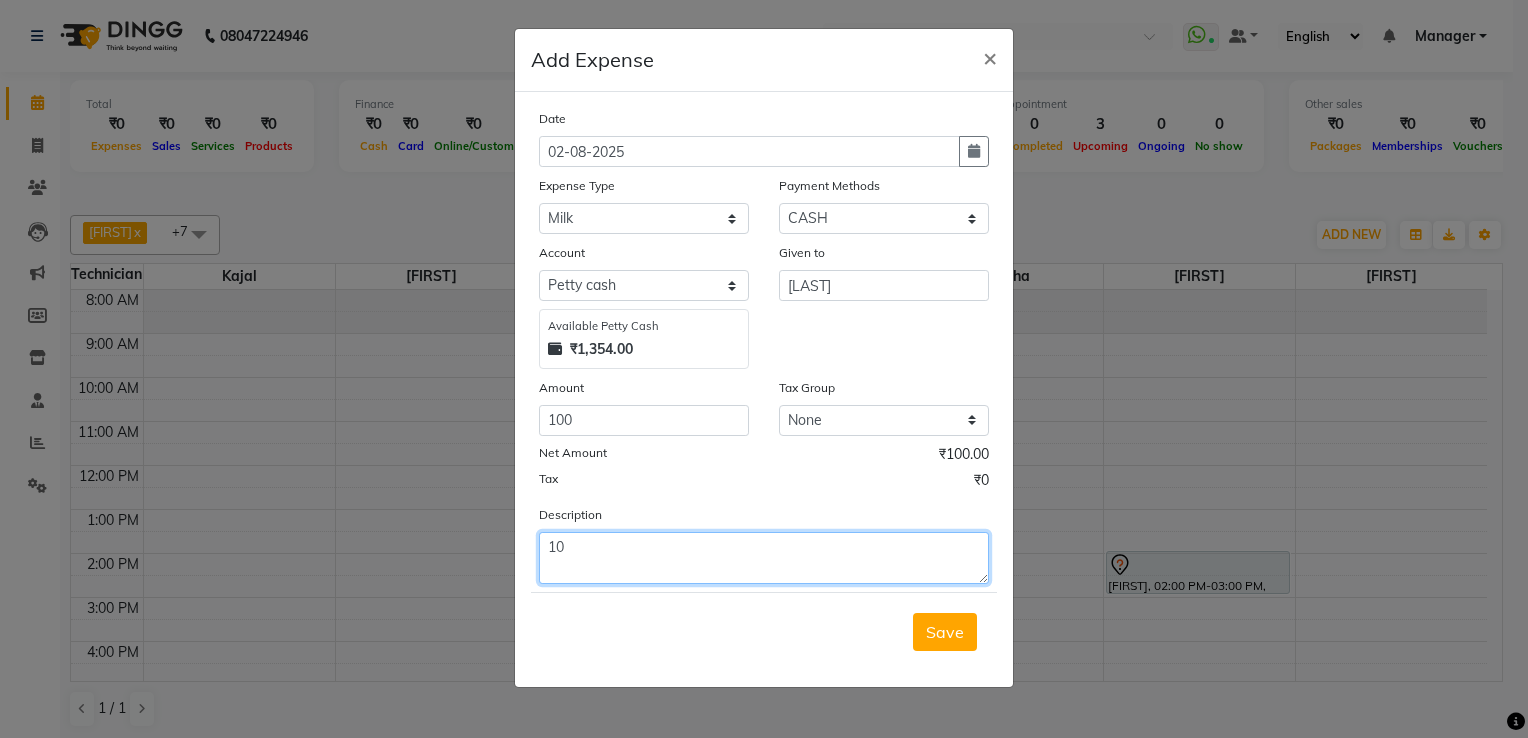 type on "1" 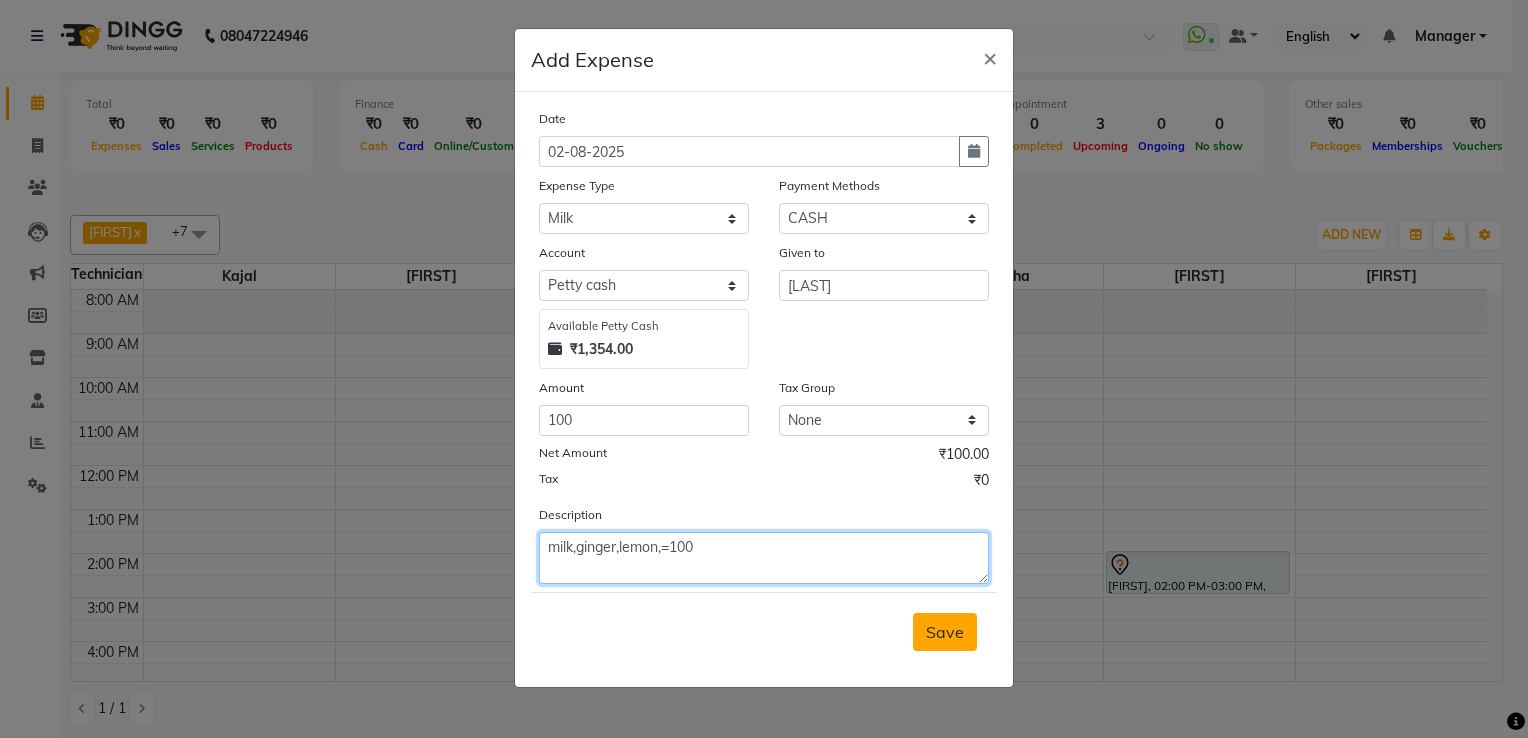 type on "milk,ginger,lemon,=100" 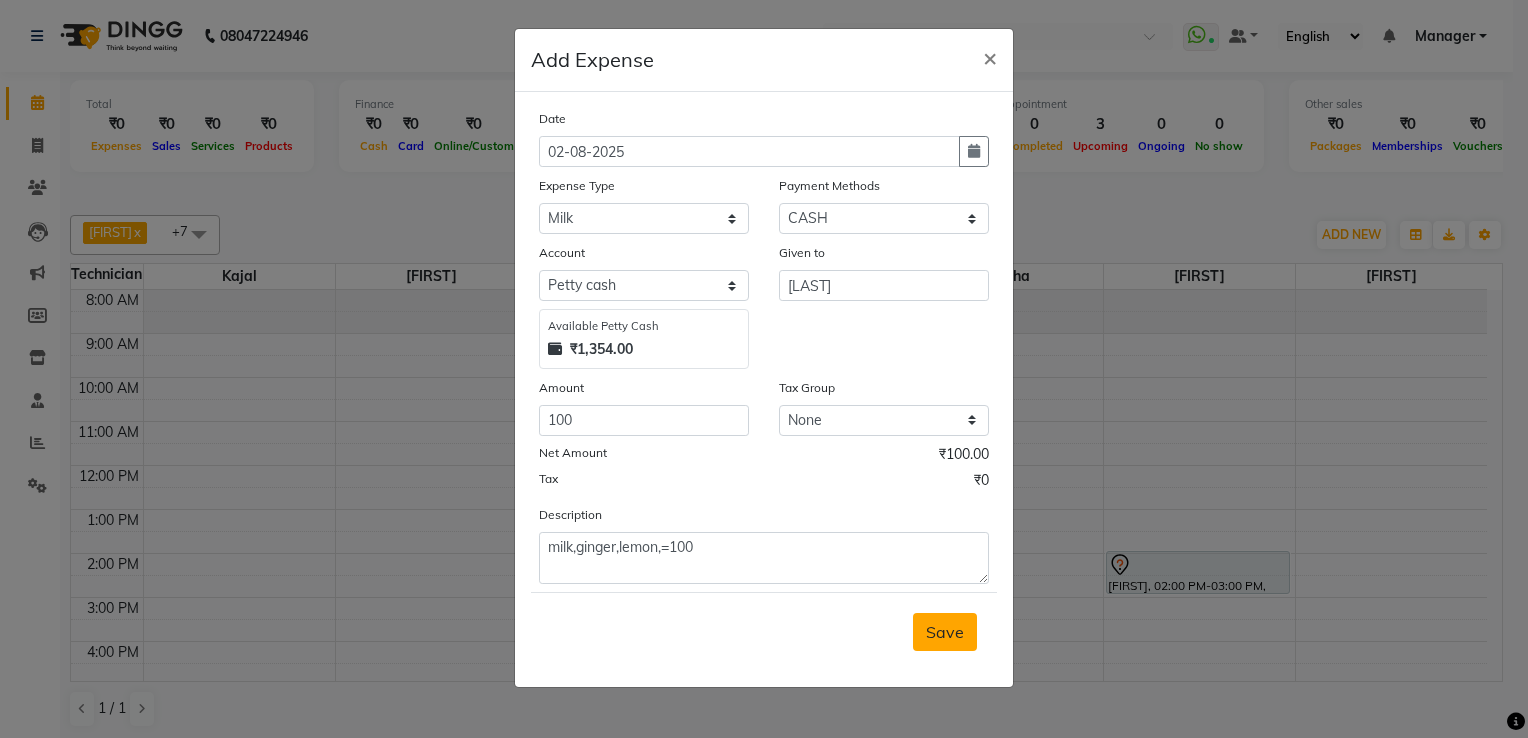 click on "Save" at bounding box center [945, 632] 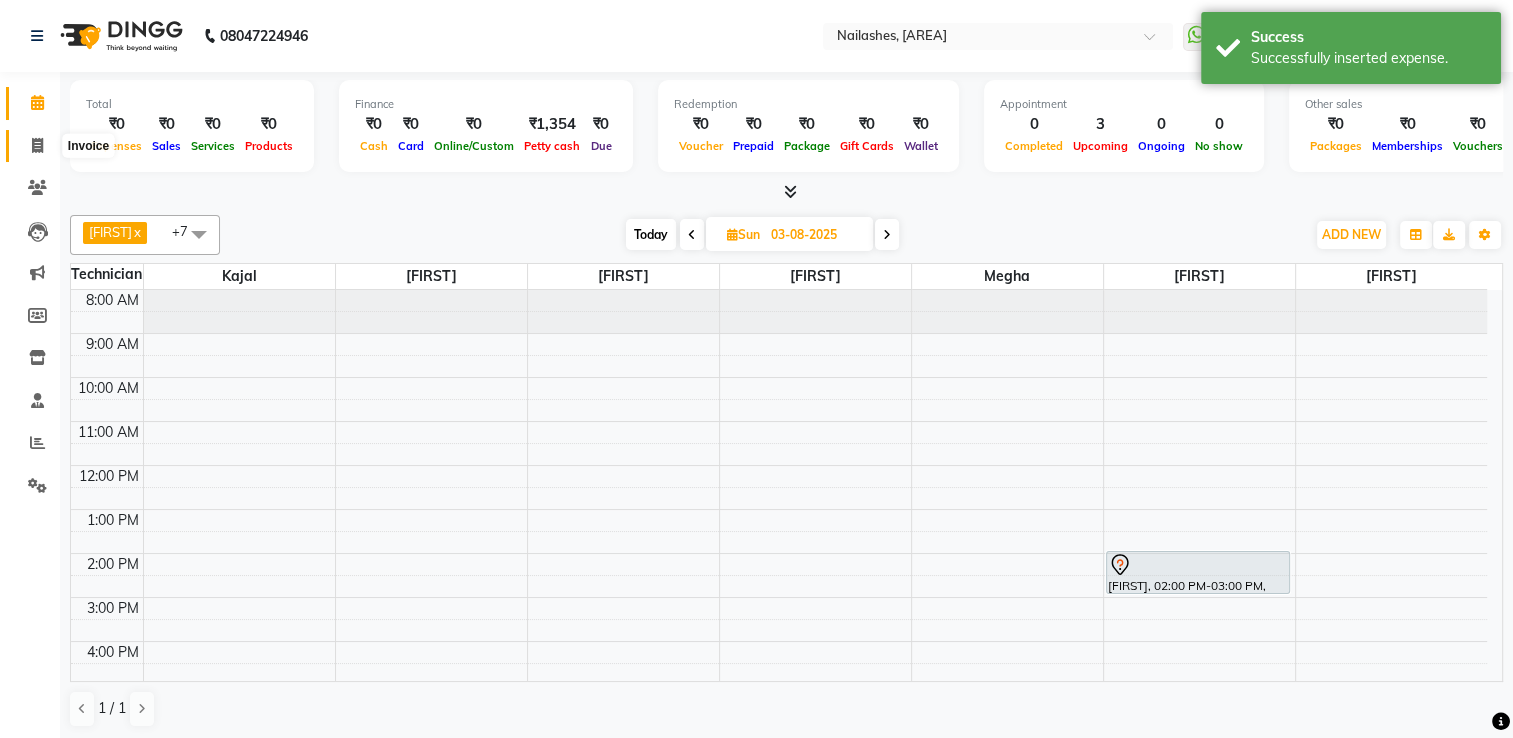click 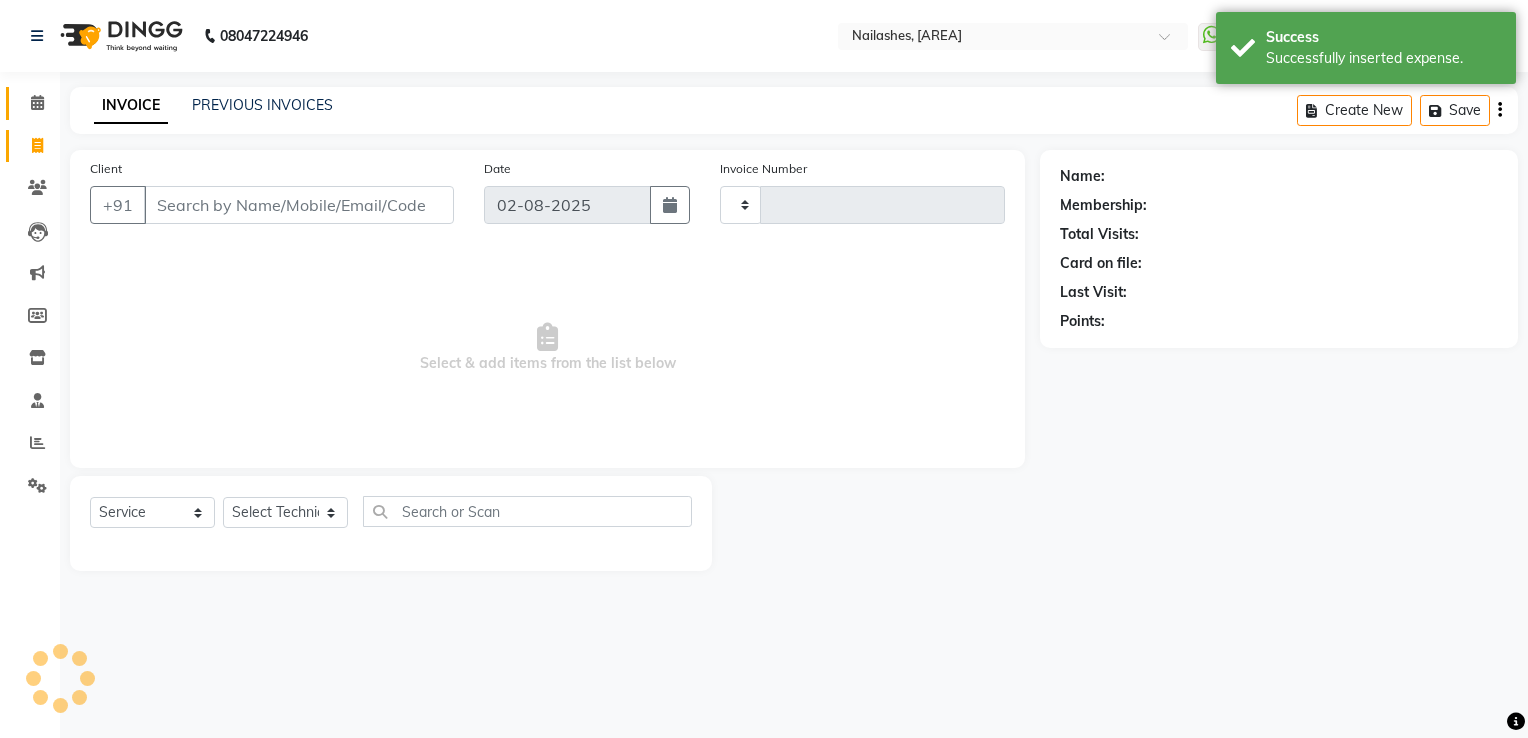 type on "1417" 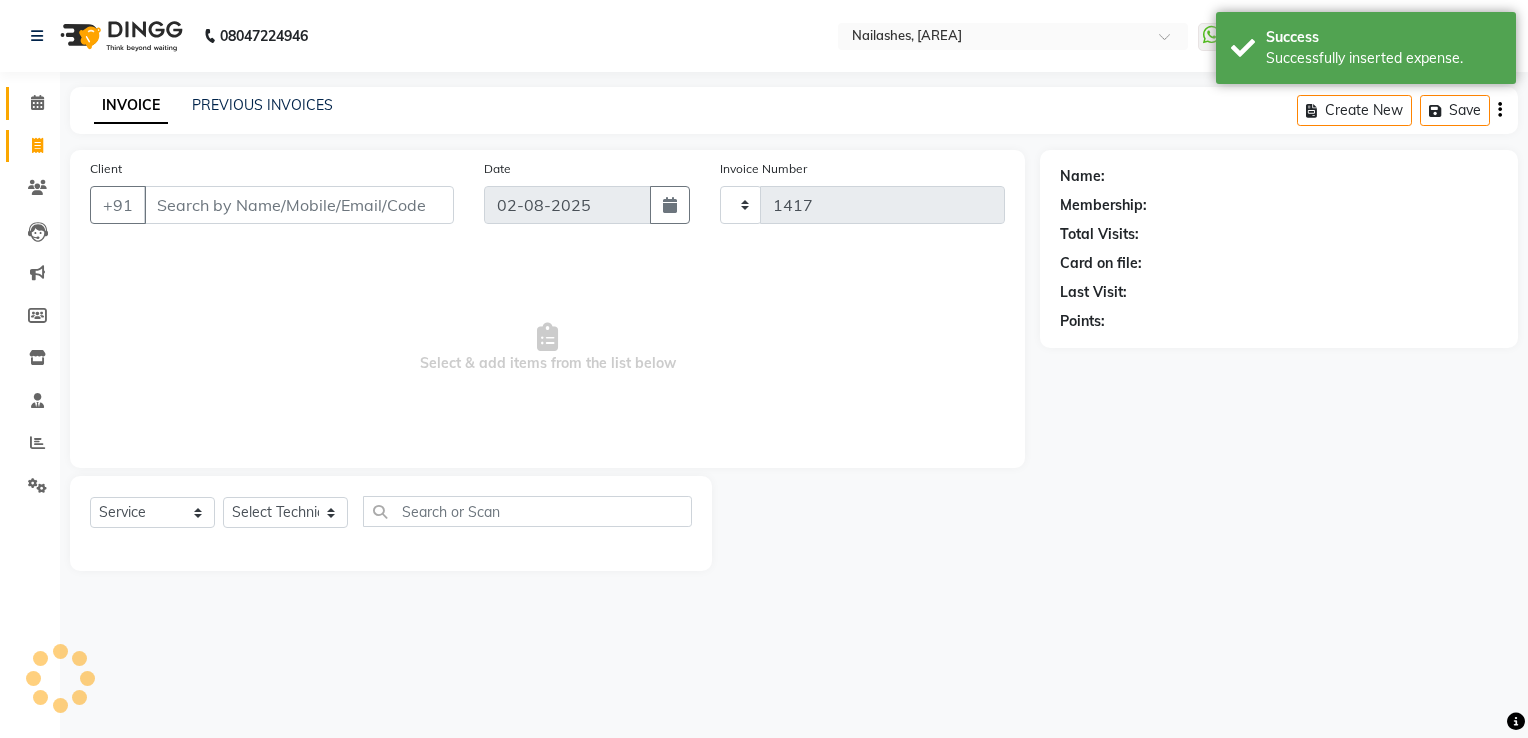 select on "6579" 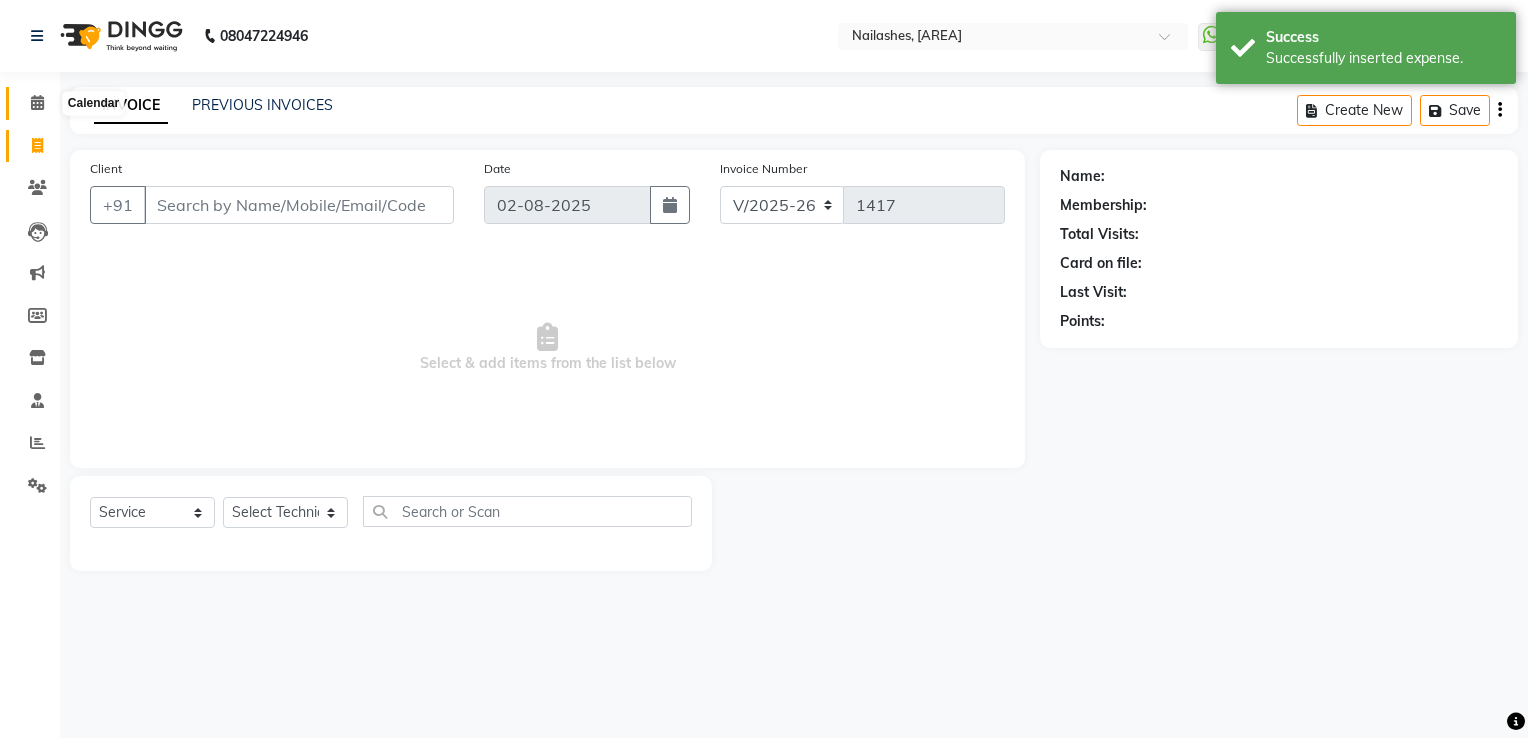 click 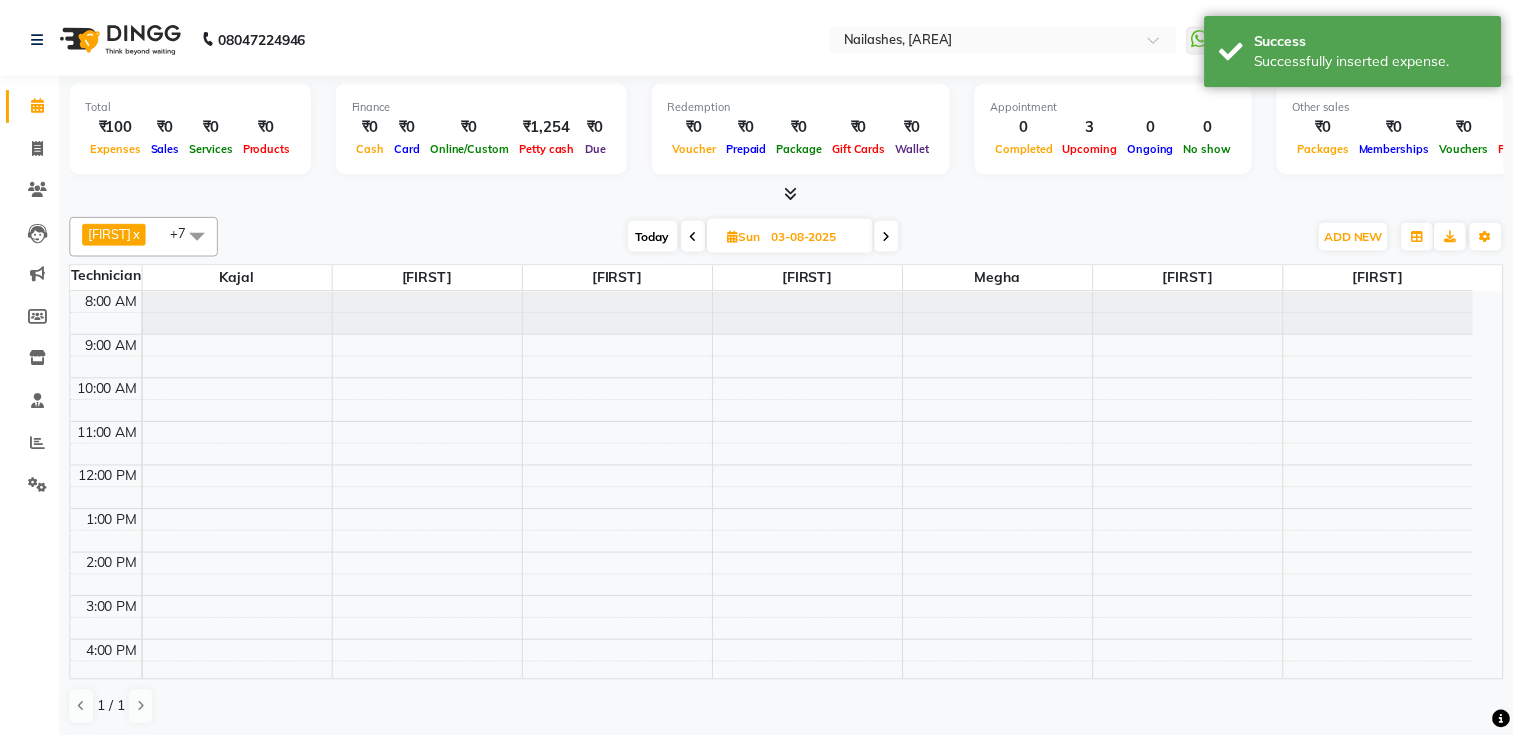 scroll, scrollTop: 0, scrollLeft: 0, axis: both 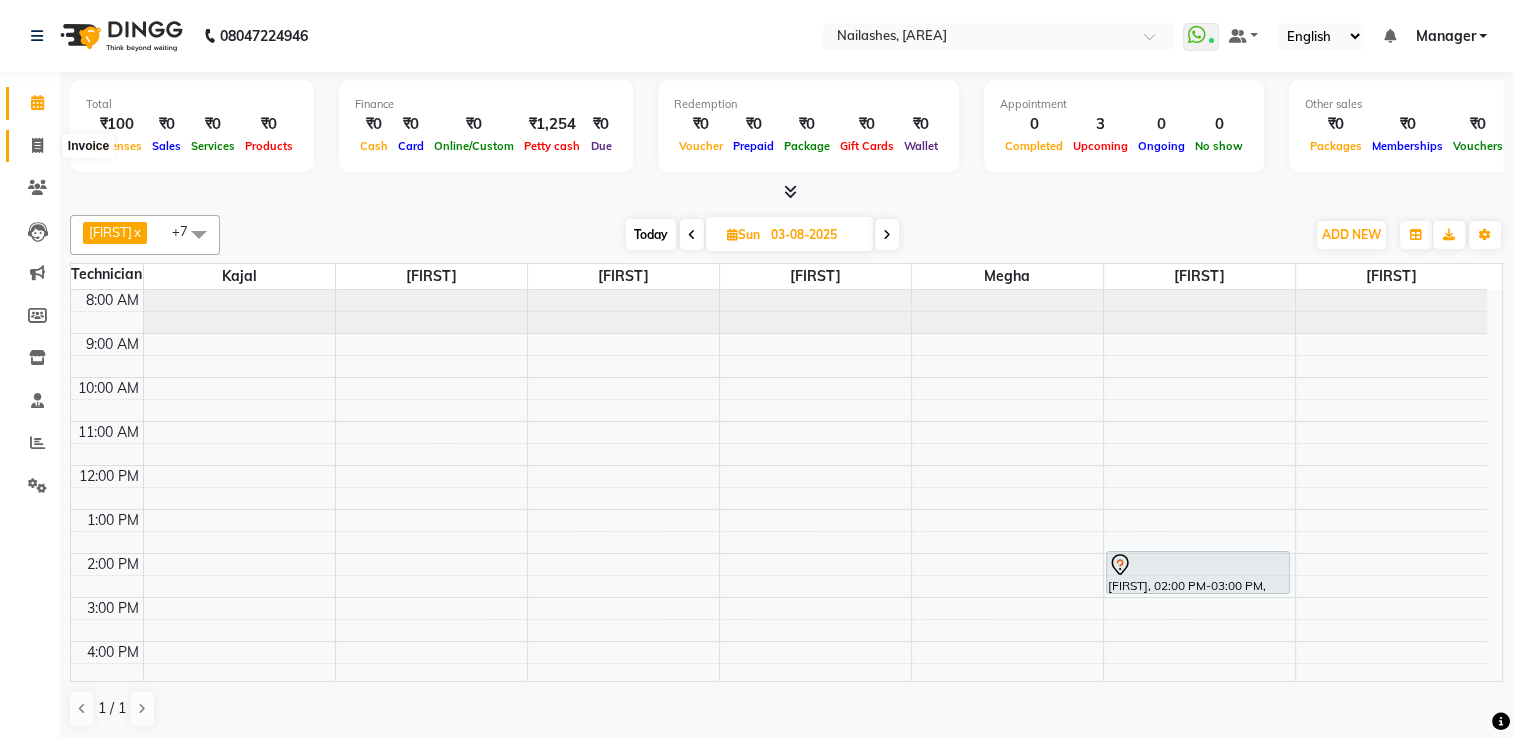 click 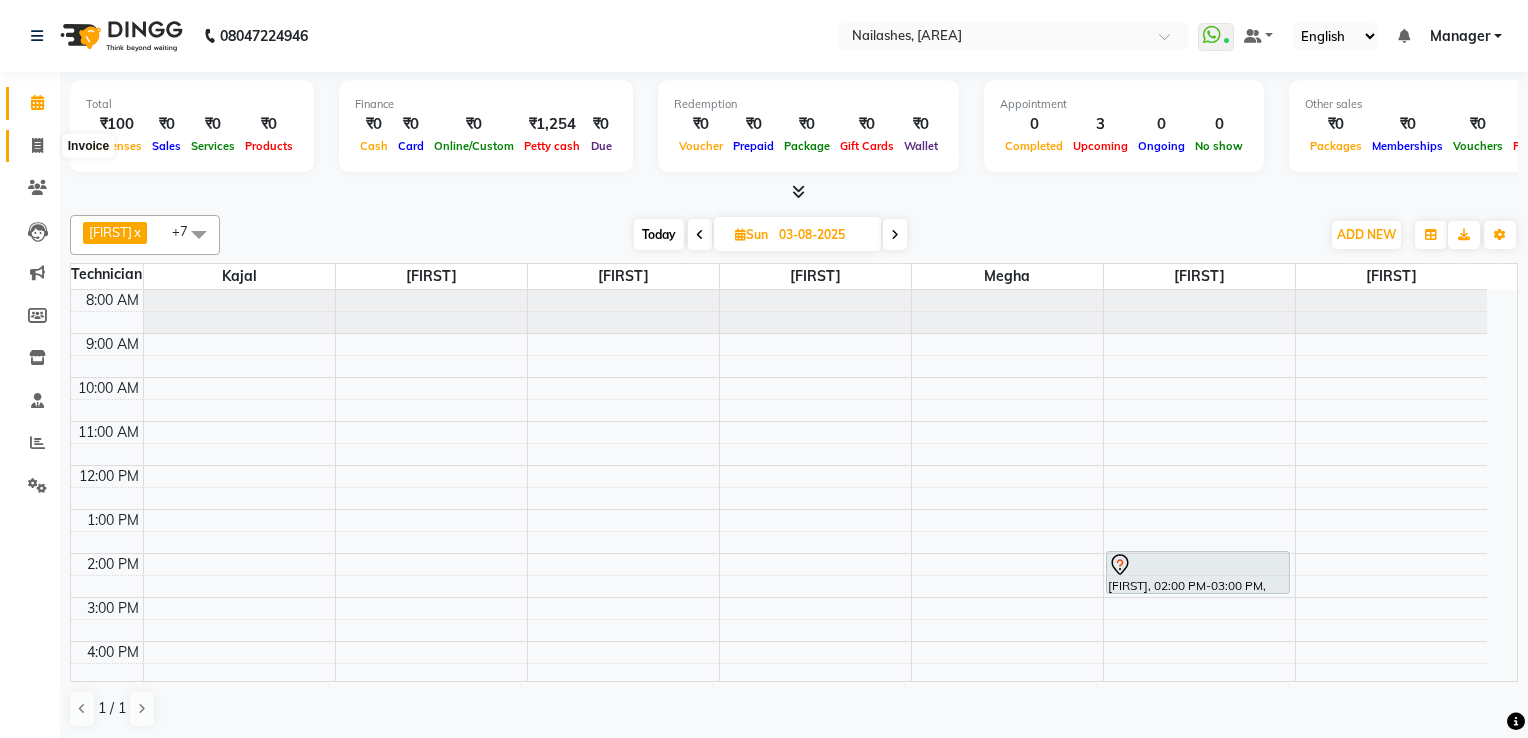 select on "service" 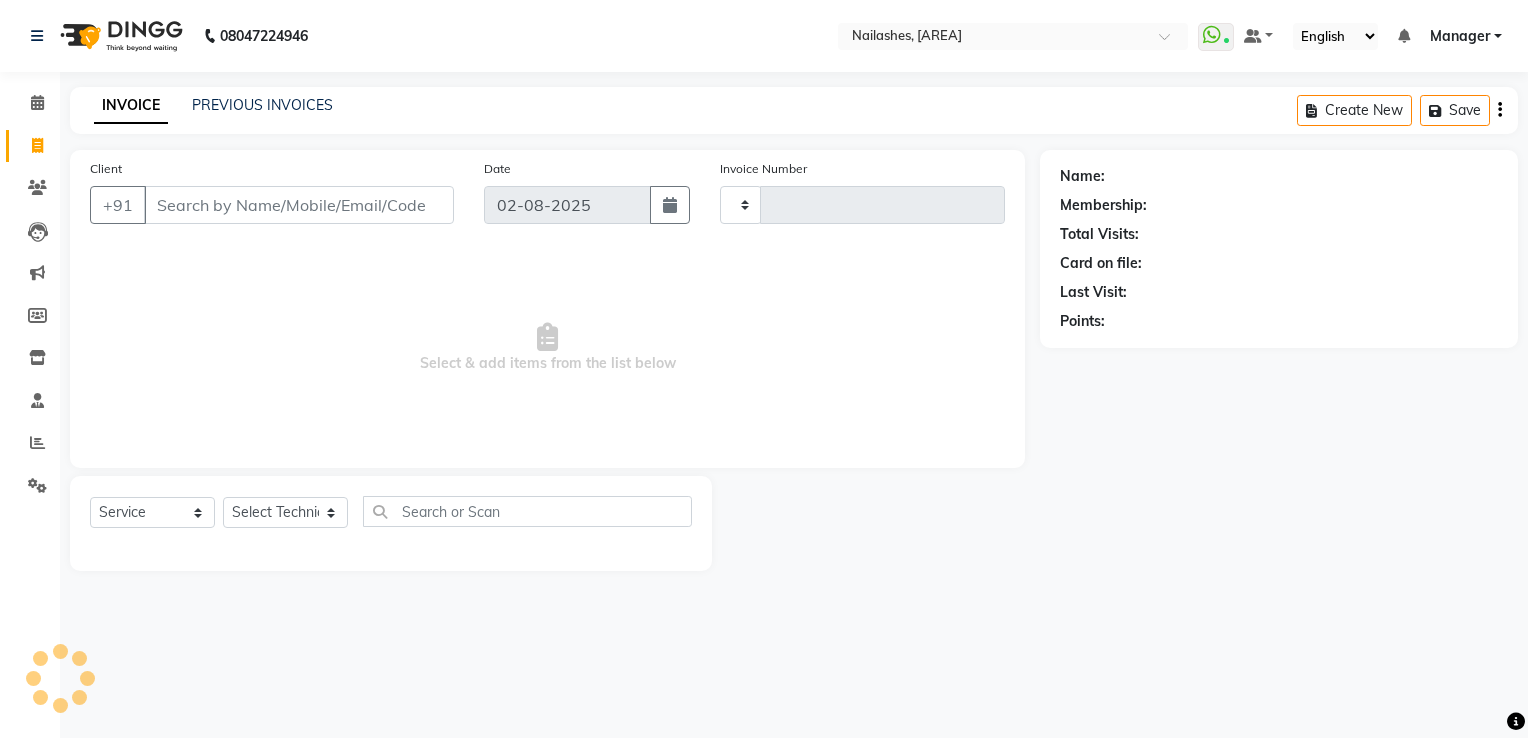 type on "1417" 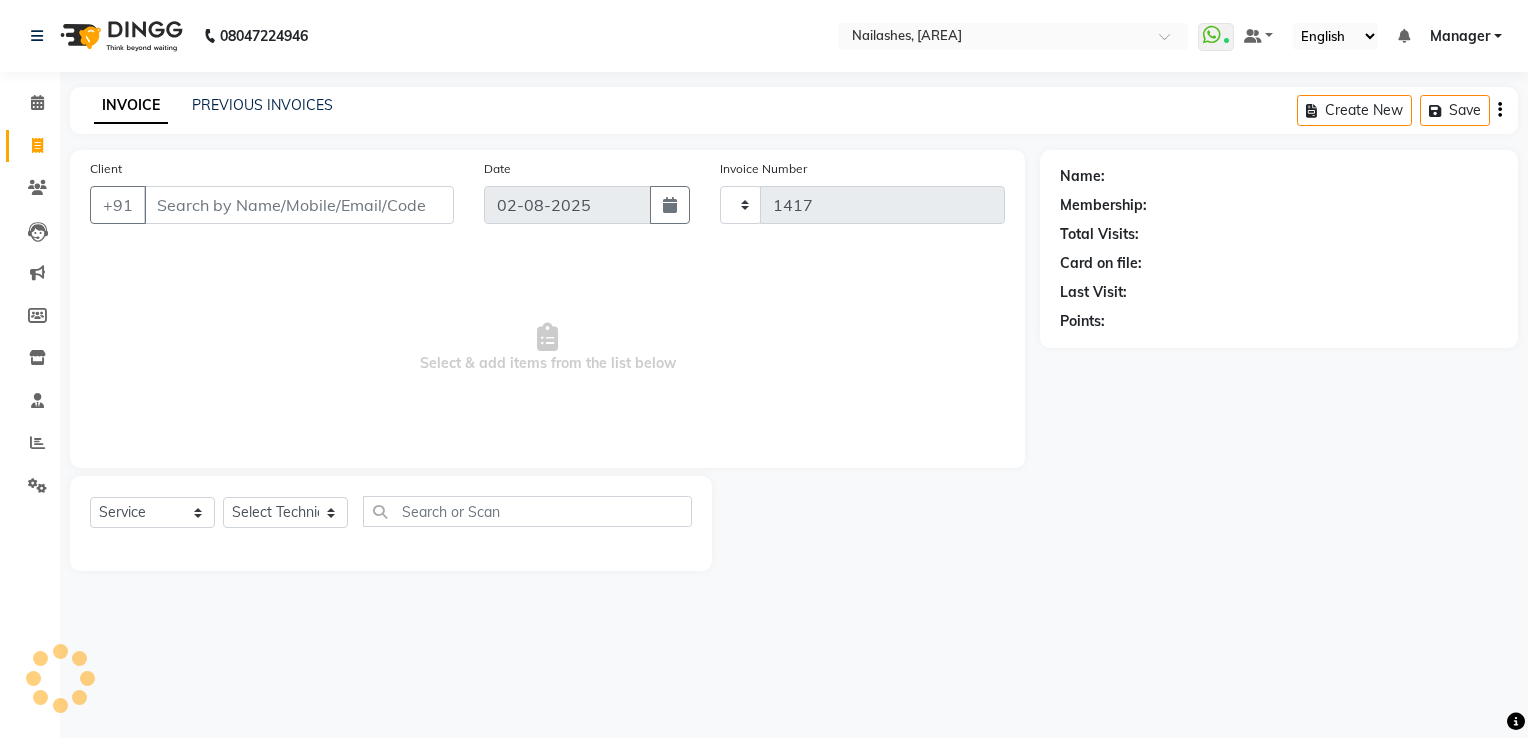 select on "6579" 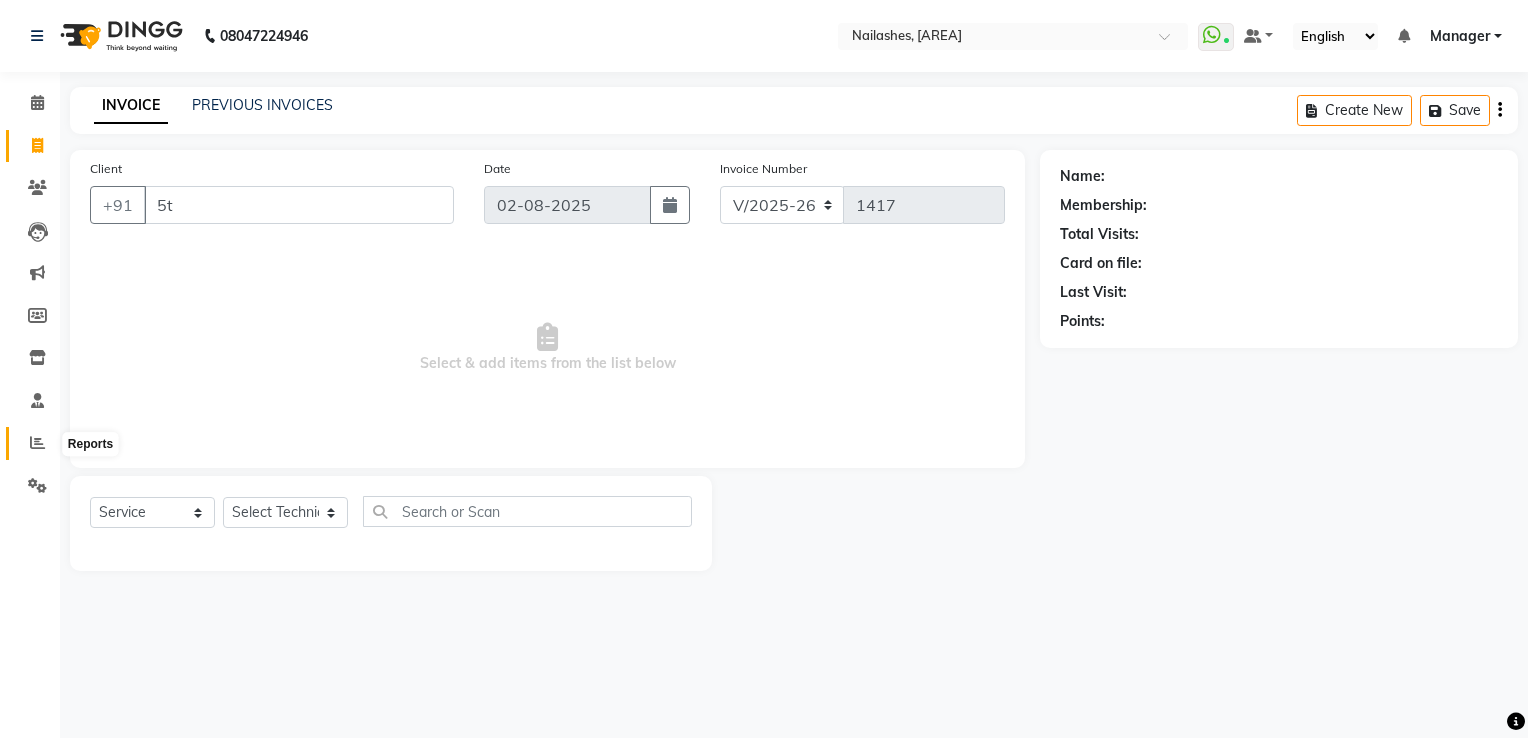 type on "5t" 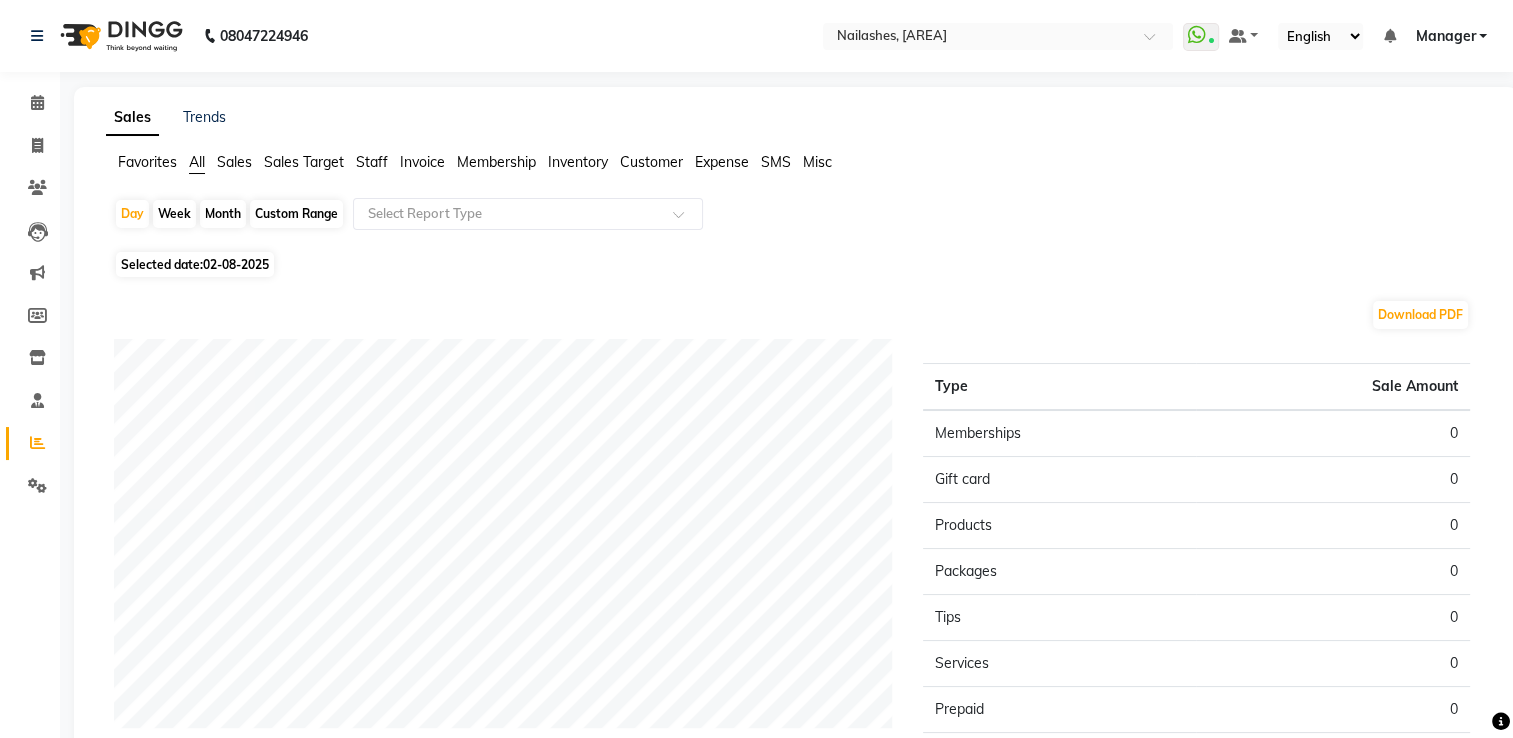 click on "Staff" 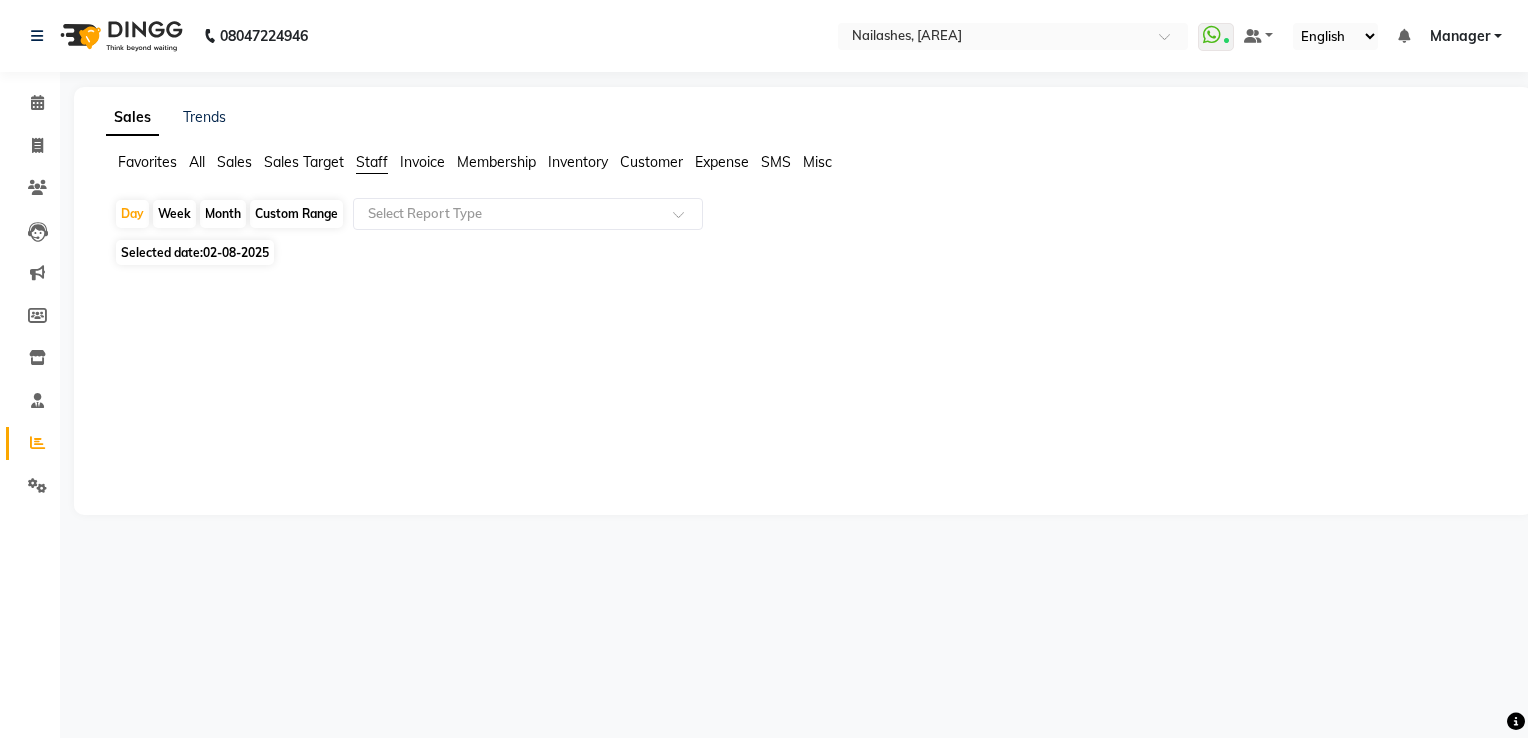 click on "02-08-2025" 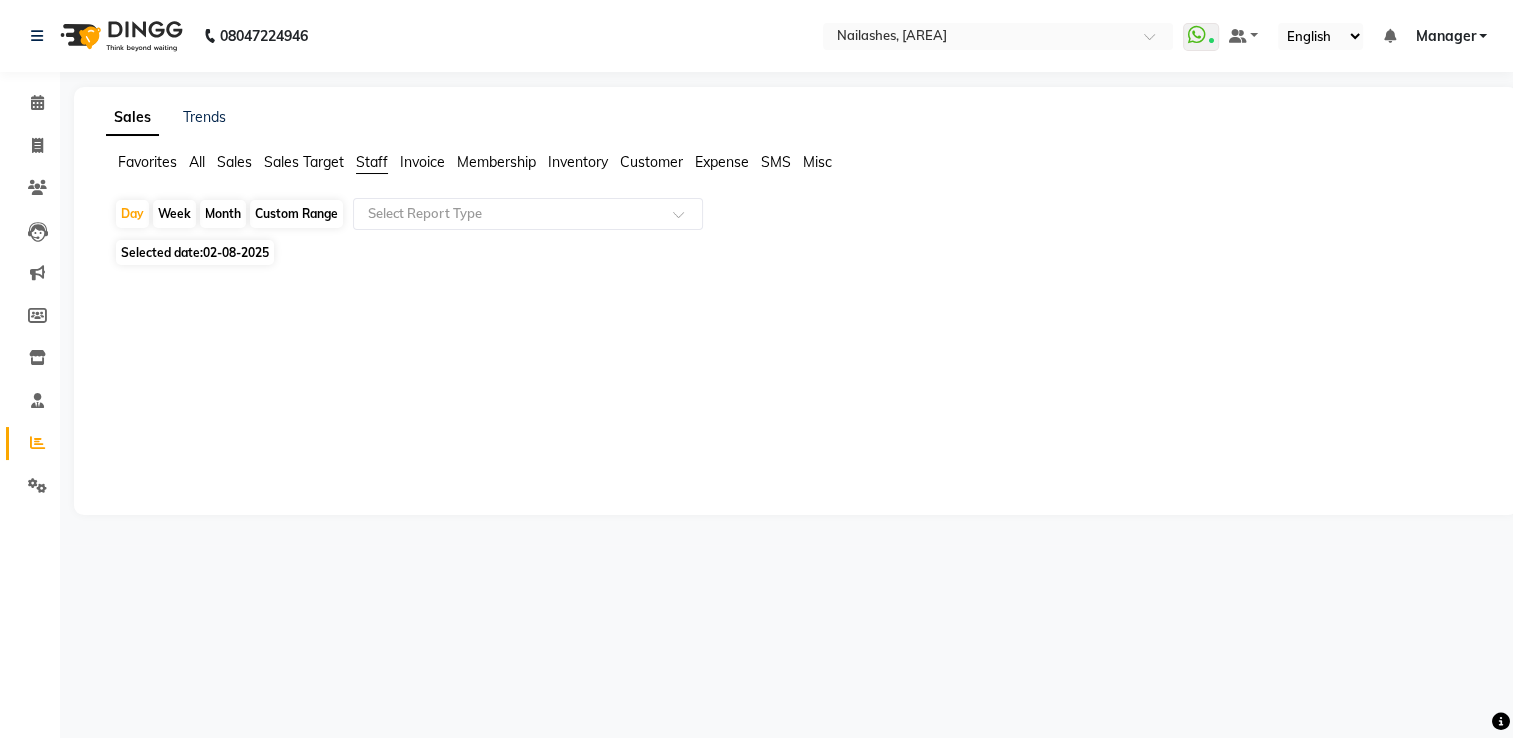 select on "8" 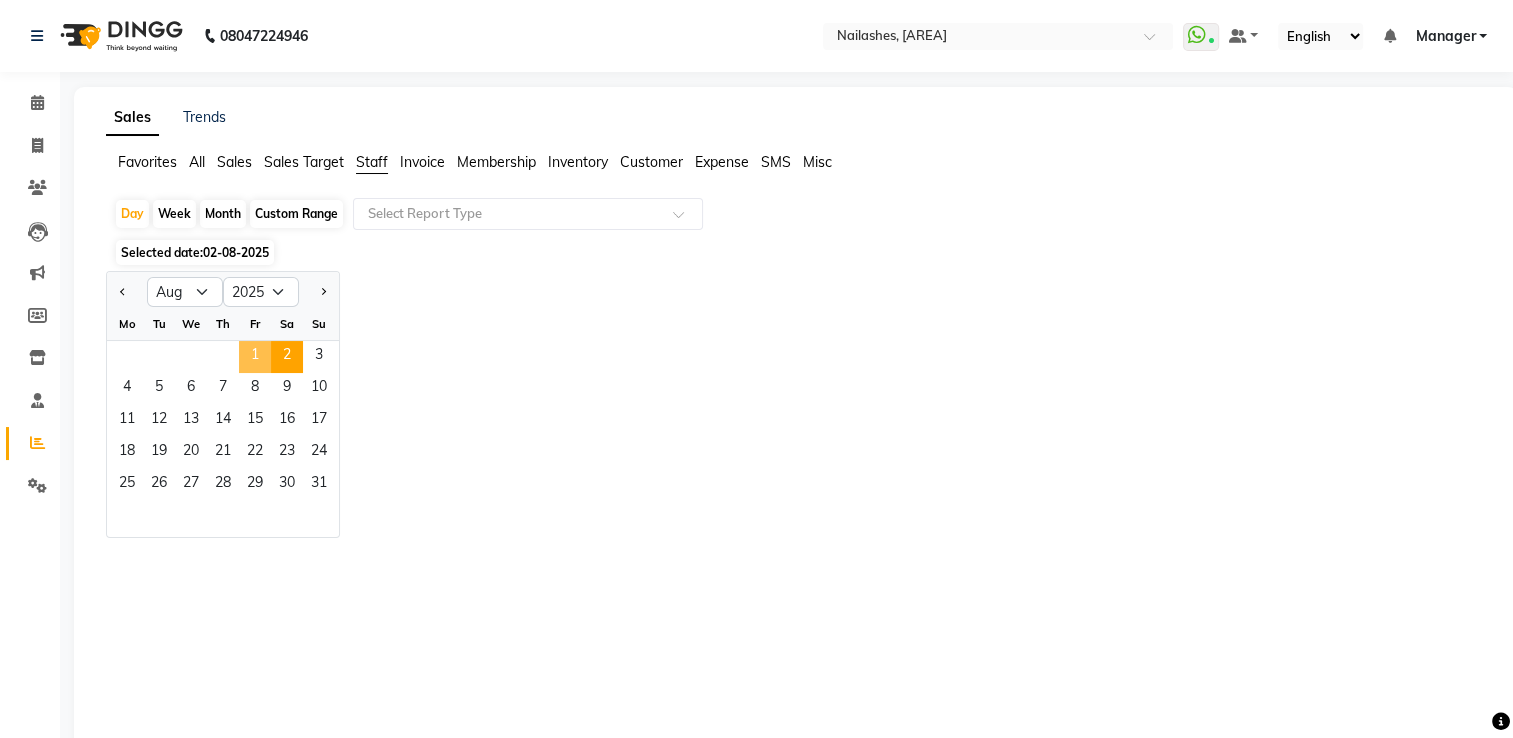 click on "1" 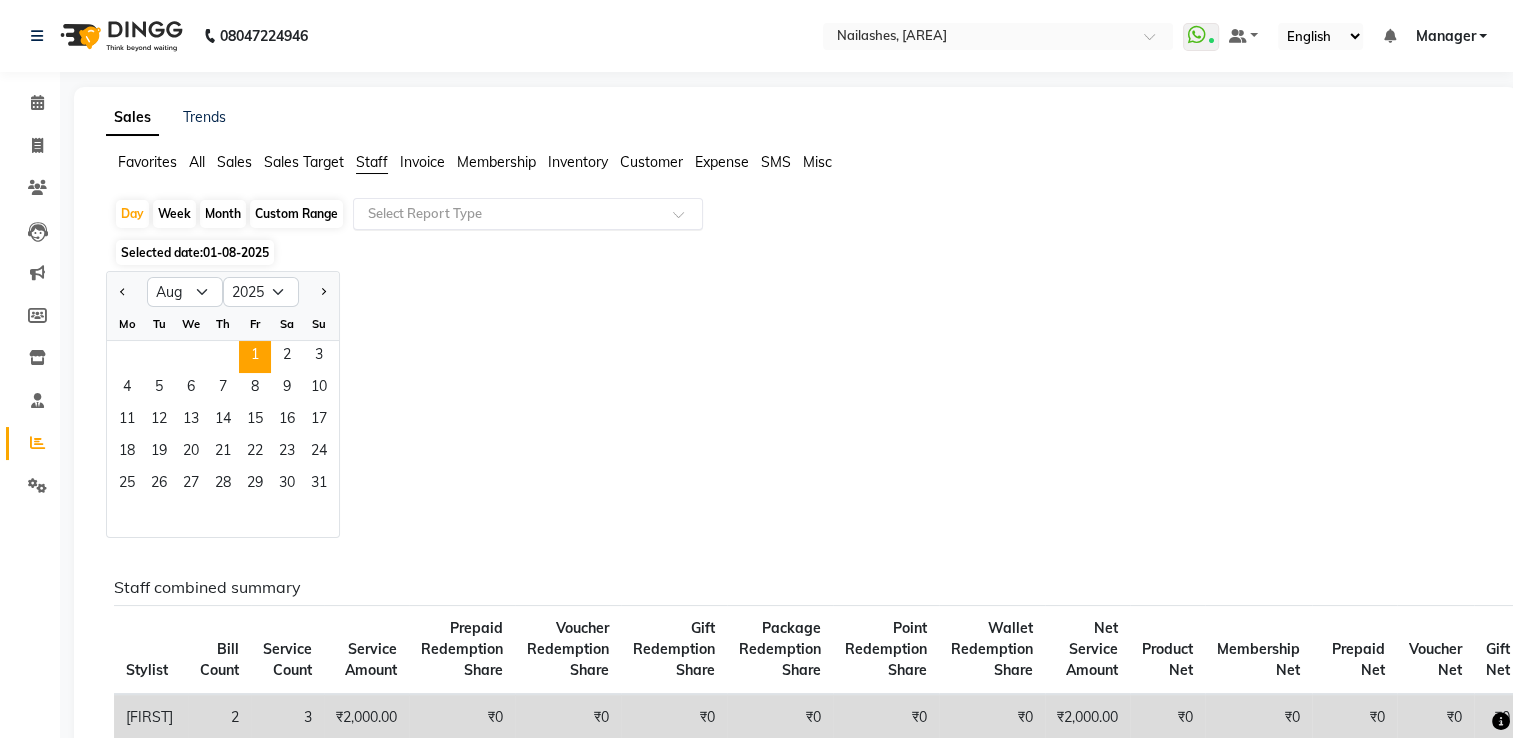 click on "Select Report Type" 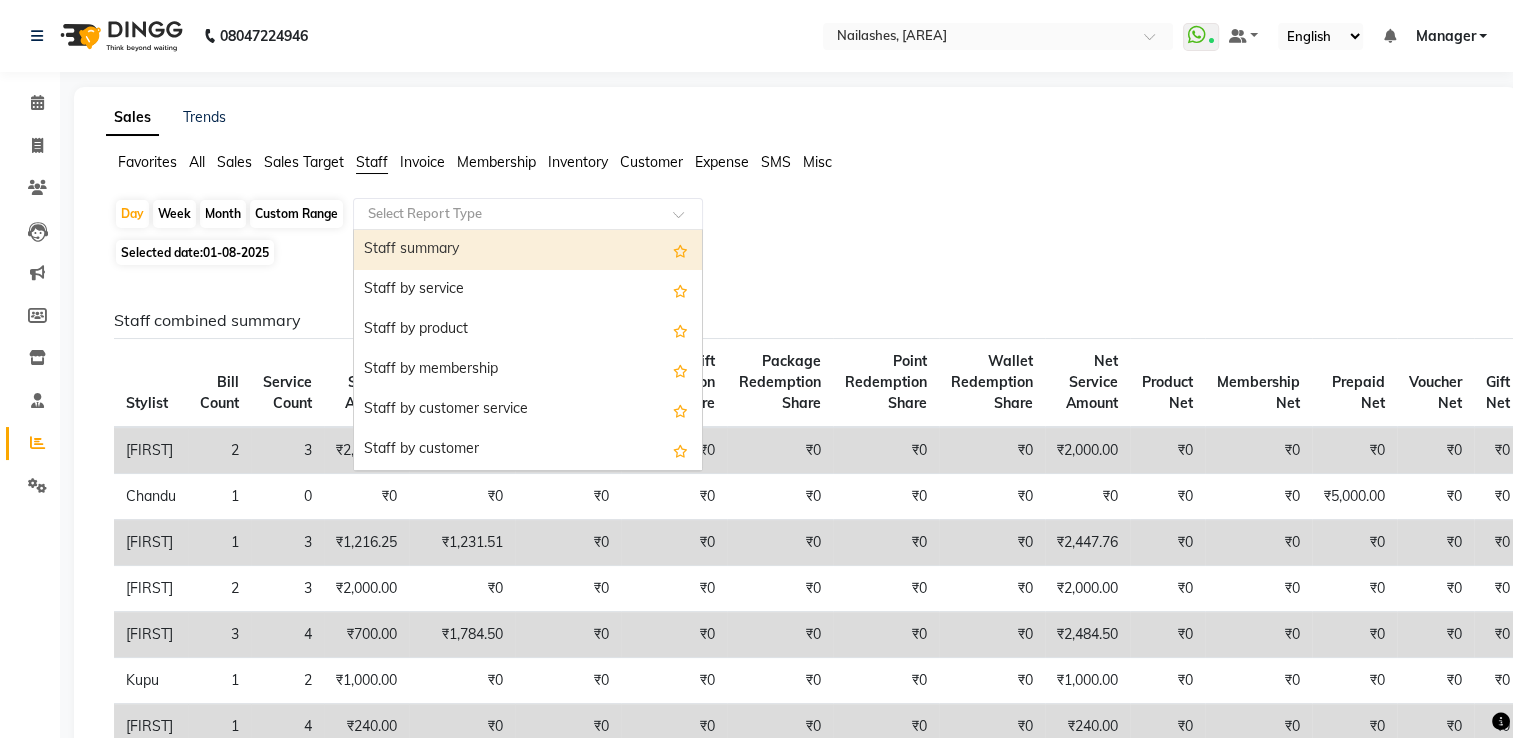 click on "Staff summary" at bounding box center (528, 250) 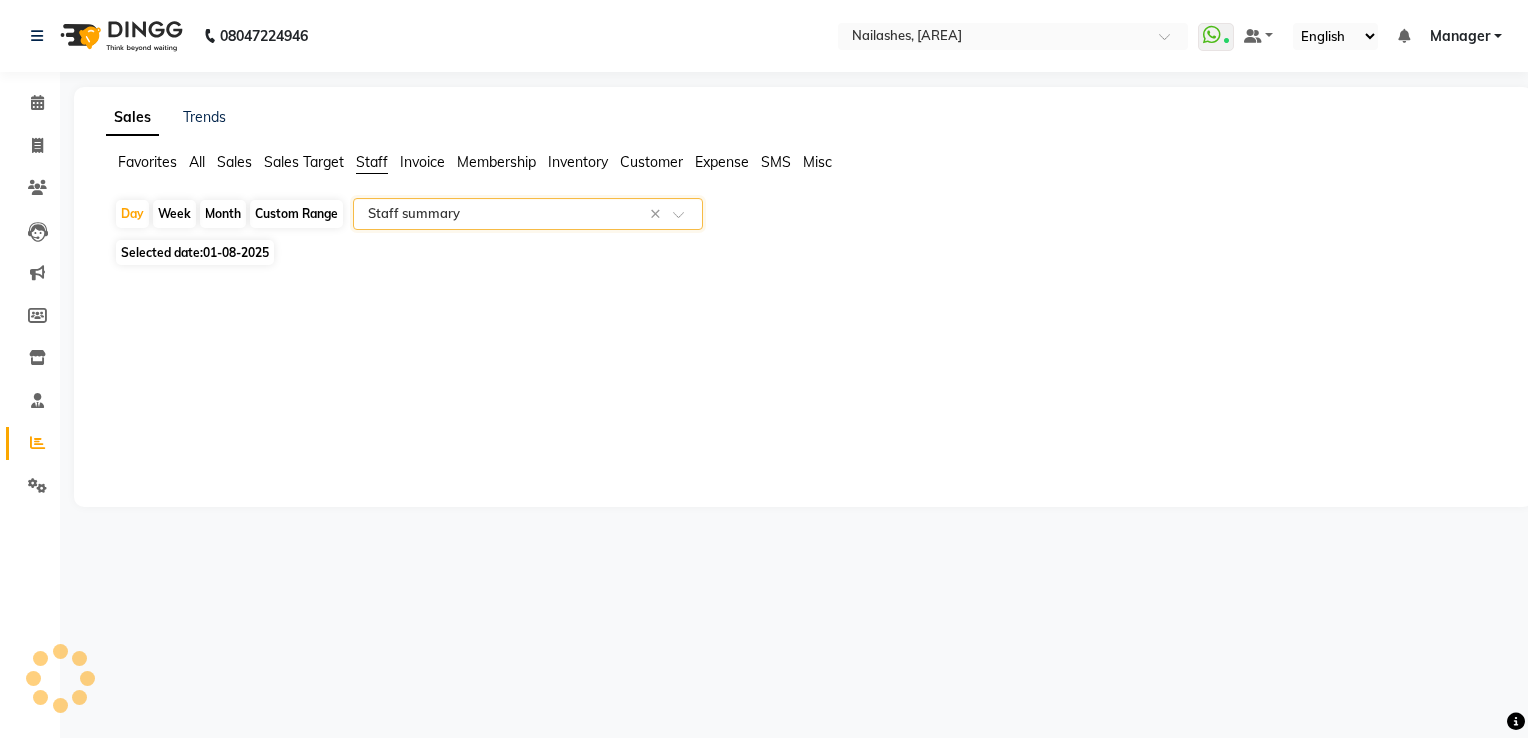 select on "full_report" 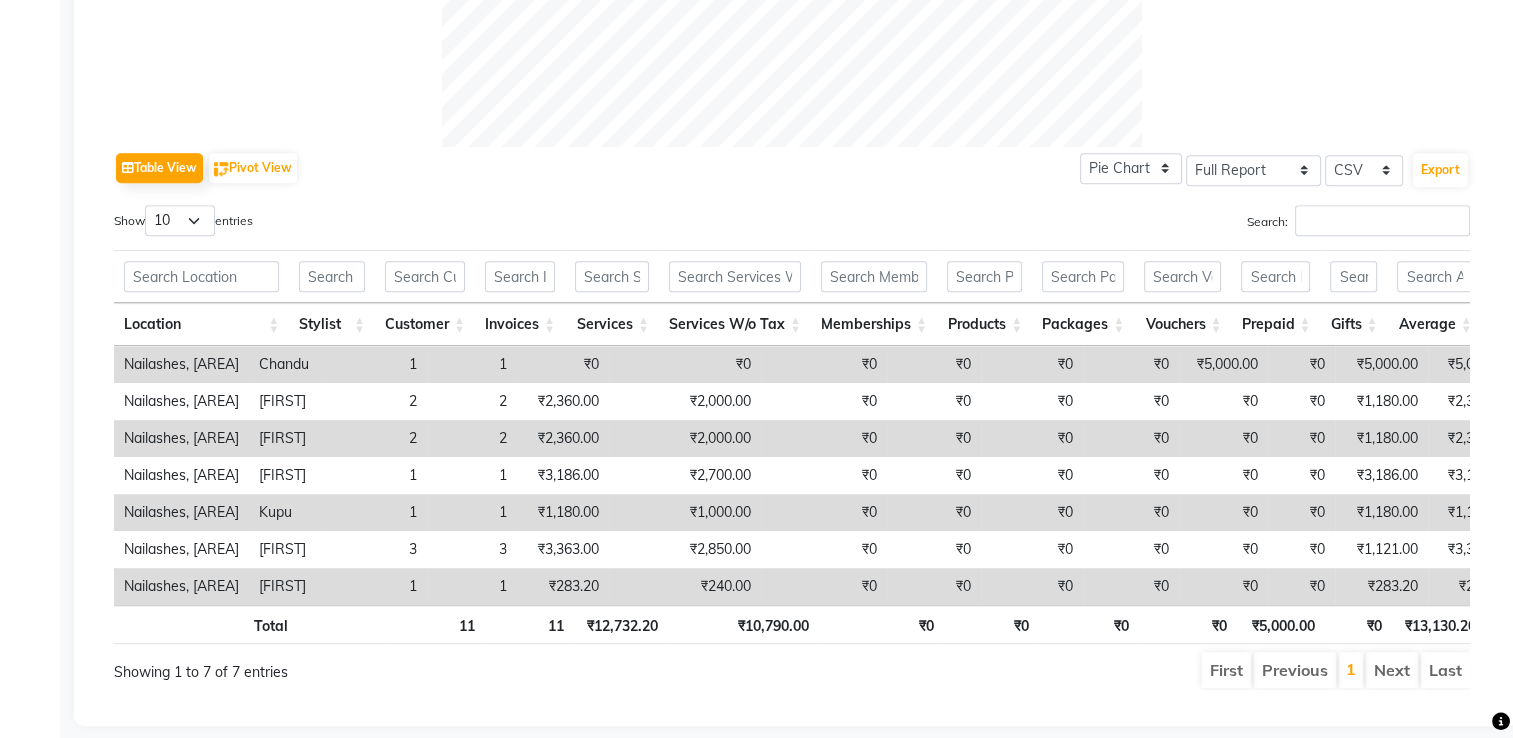 scroll, scrollTop: 864, scrollLeft: 0, axis: vertical 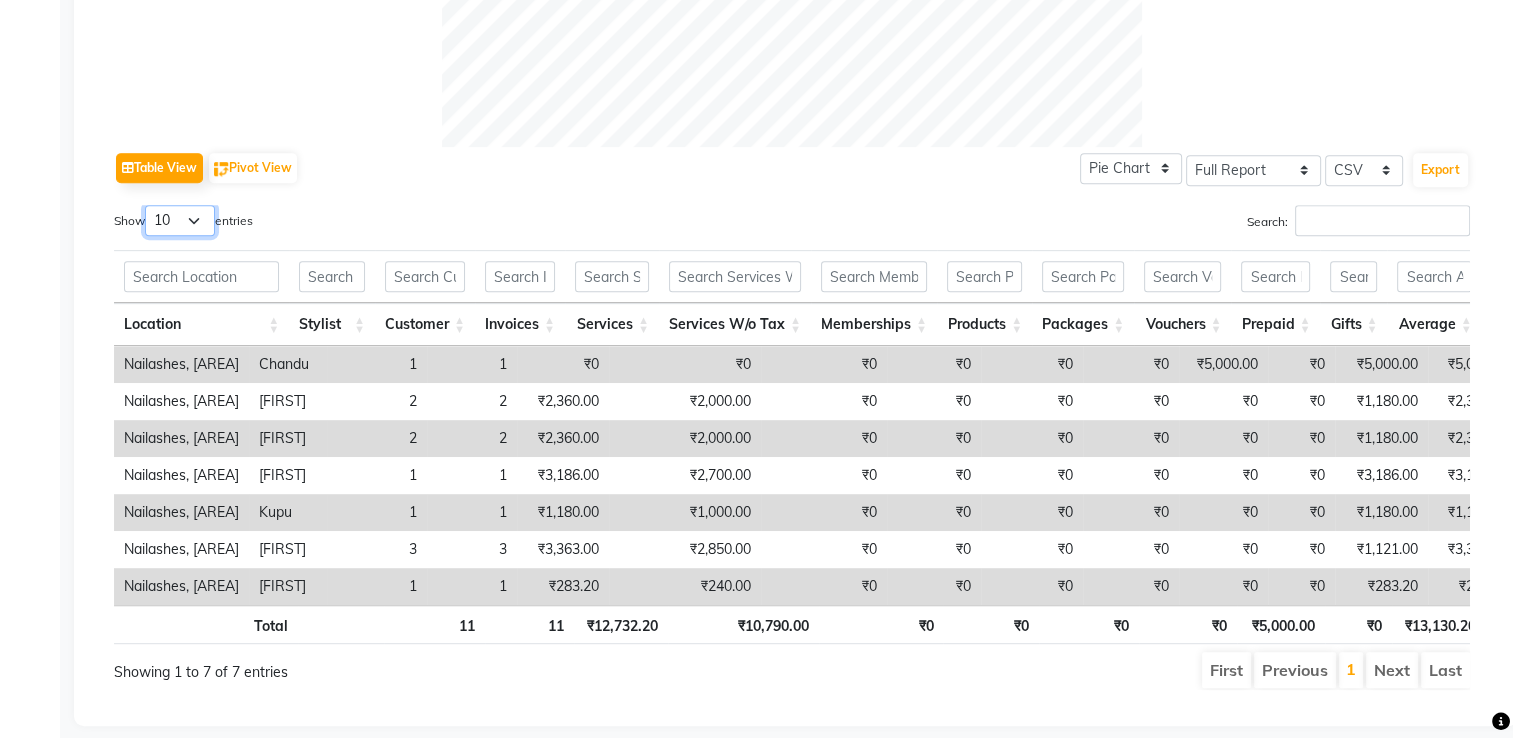 click on "10 25 50 100" at bounding box center (180, 220) 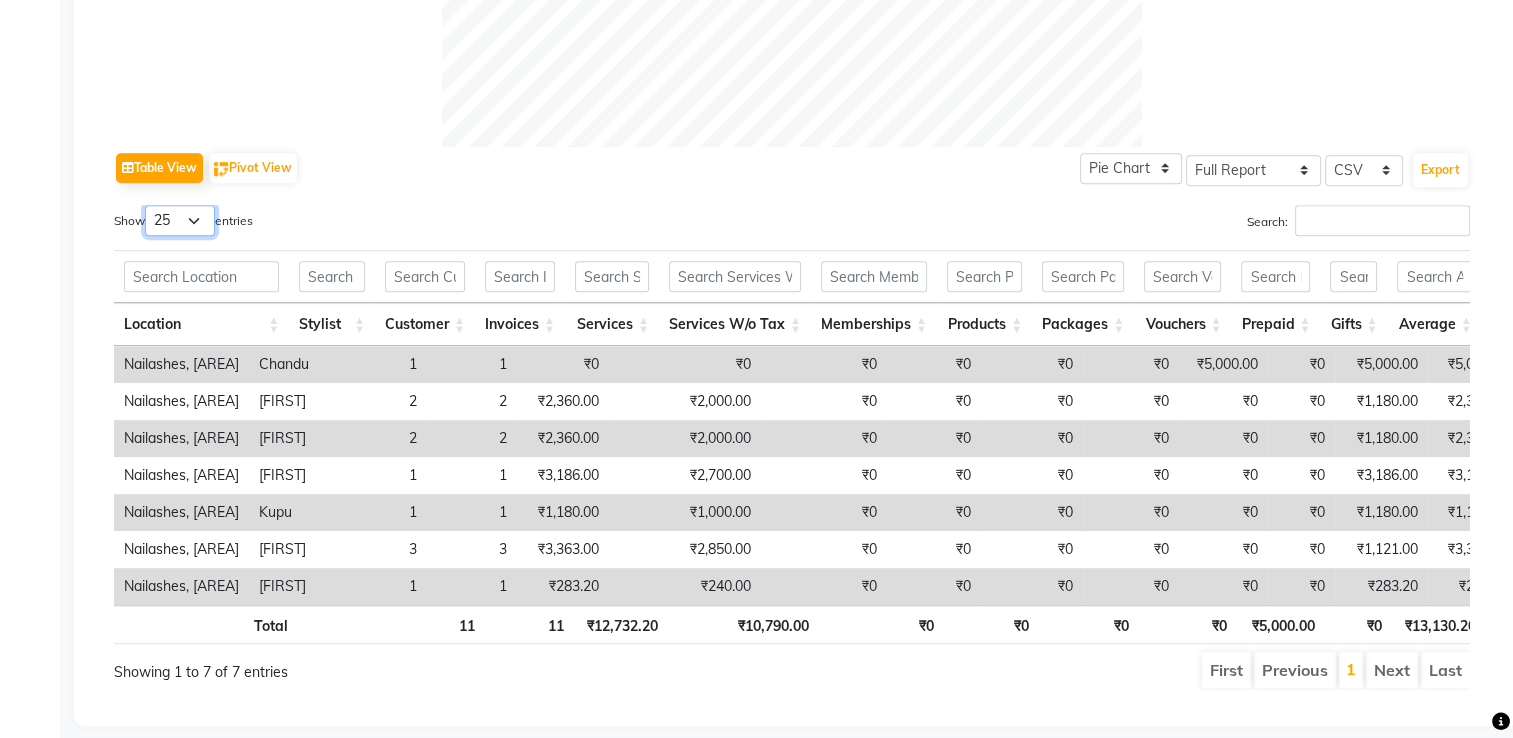 click on "10 25 50 100" at bounding box center [180, 220] 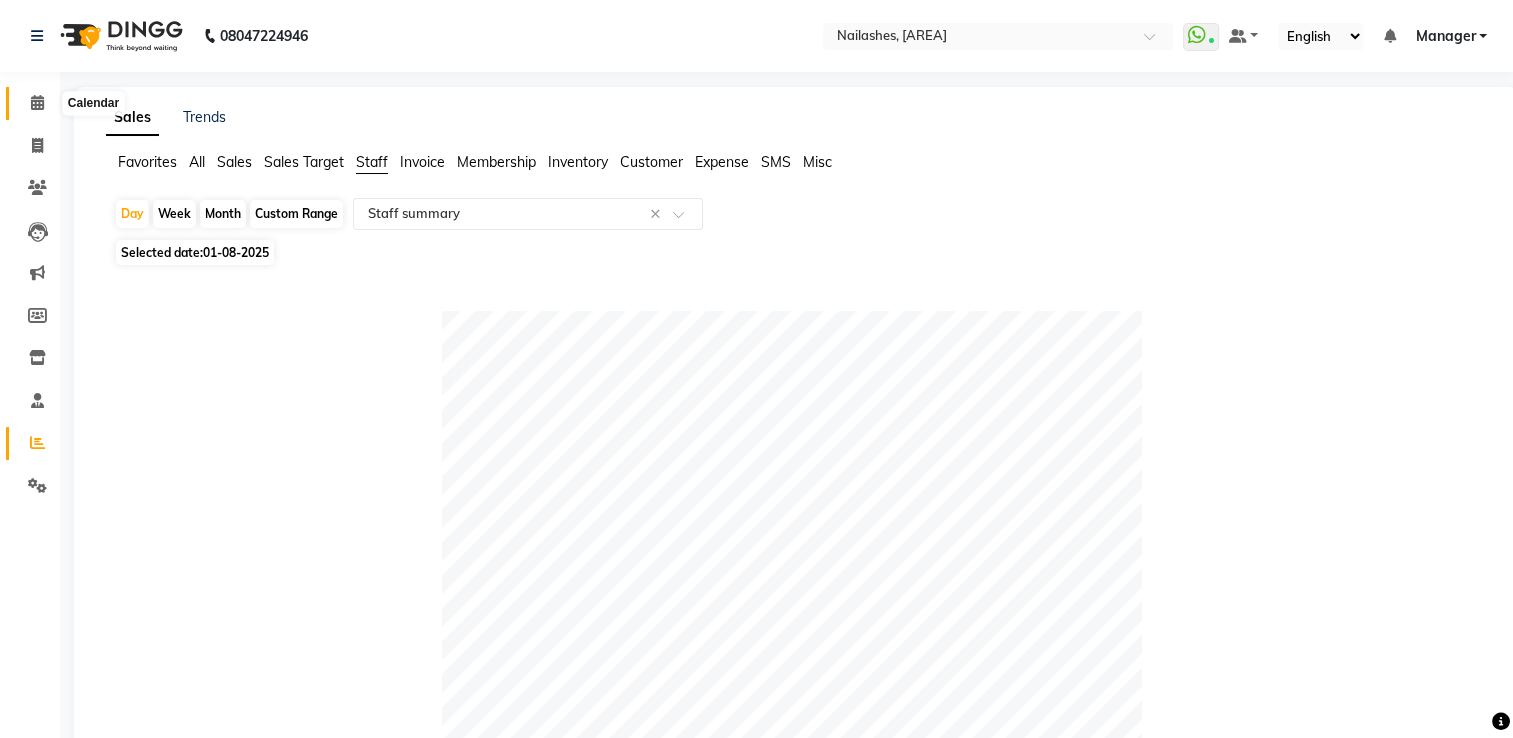 click 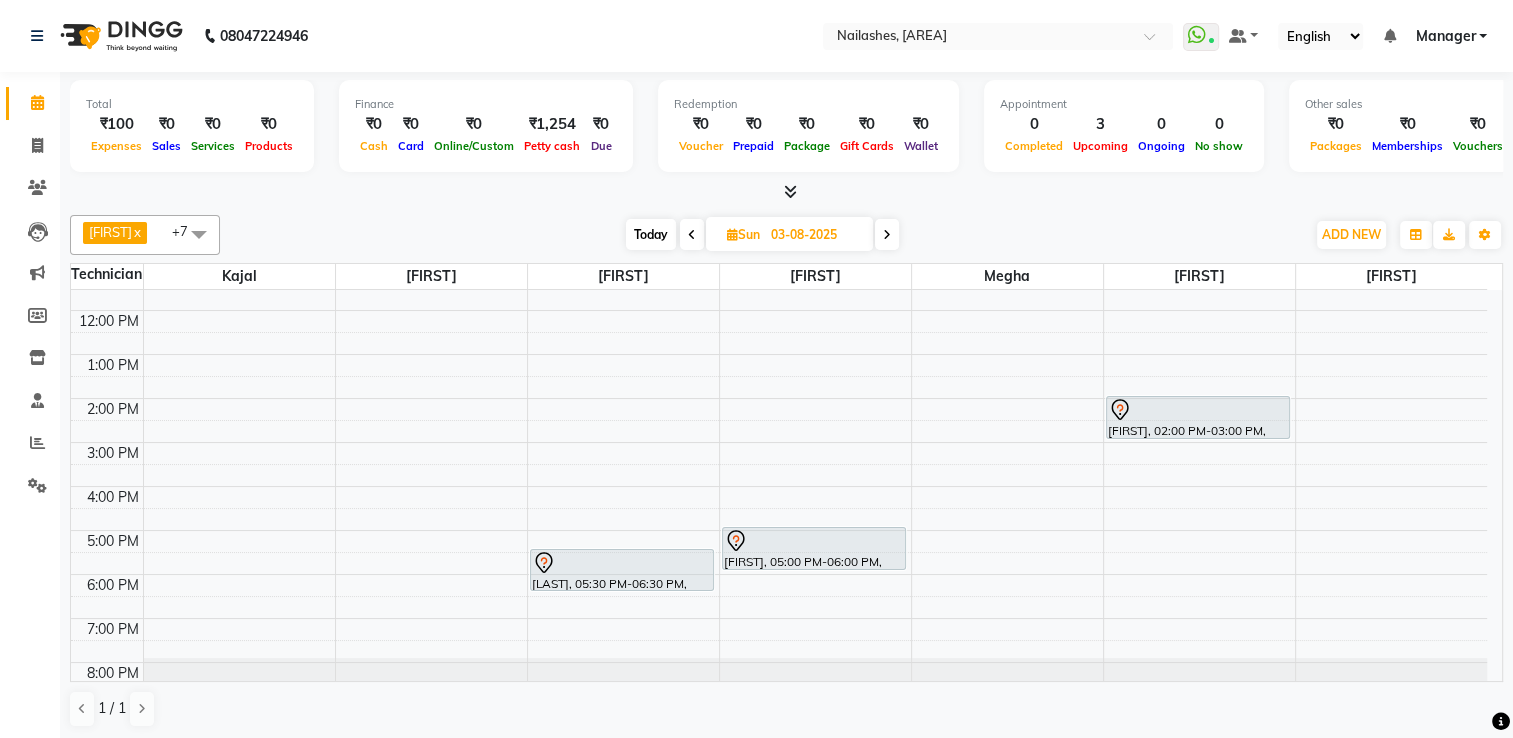 scroll, scrollTop: 156, scrollLeft: 0, axis: vertical 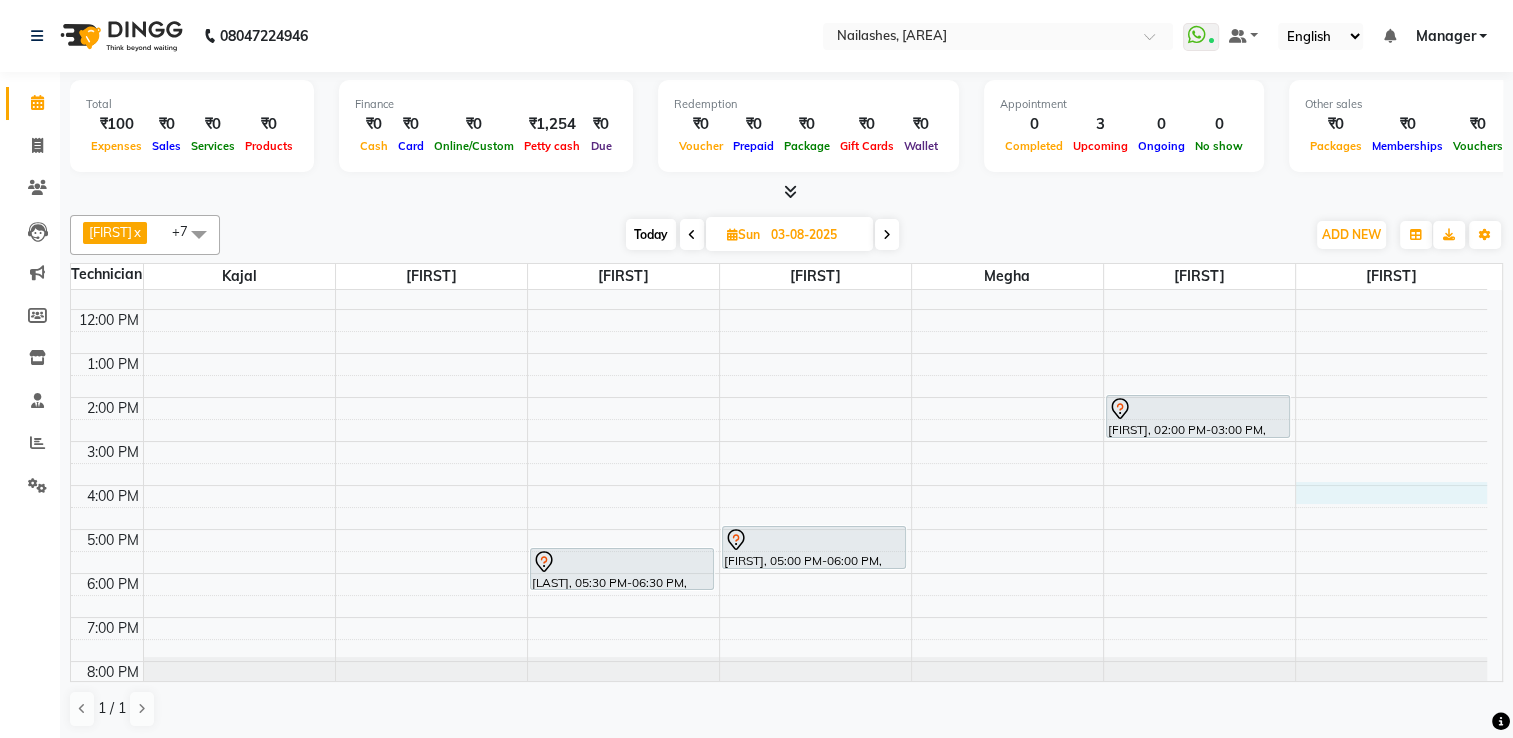 click on "8:00 AM 9:00 AM 10:00 AM 11:00 AM 12:00 PM 1:00 PM 2:00 PM 3:00 PM 4:00 PM 5:00 PM 6:00 PM 7:00 PM 8:00 PM             [LAST], 05:30 PM-06:30 PM, Permanent Nail Paint - Solid Color (Hand)             [FIRST], 05:00 PM-06:00 PM, Nail Extension - Acrylic (Hand)             [FIRST], 02:00 PM-03:00 PM, Permanent Nail Paint - Solid Color (Hand)             [FIRST], 04:00 PM-05:00 PM, Permanent Nail Paint - Solid Color (Hand)" at bounding box center (779, 419) 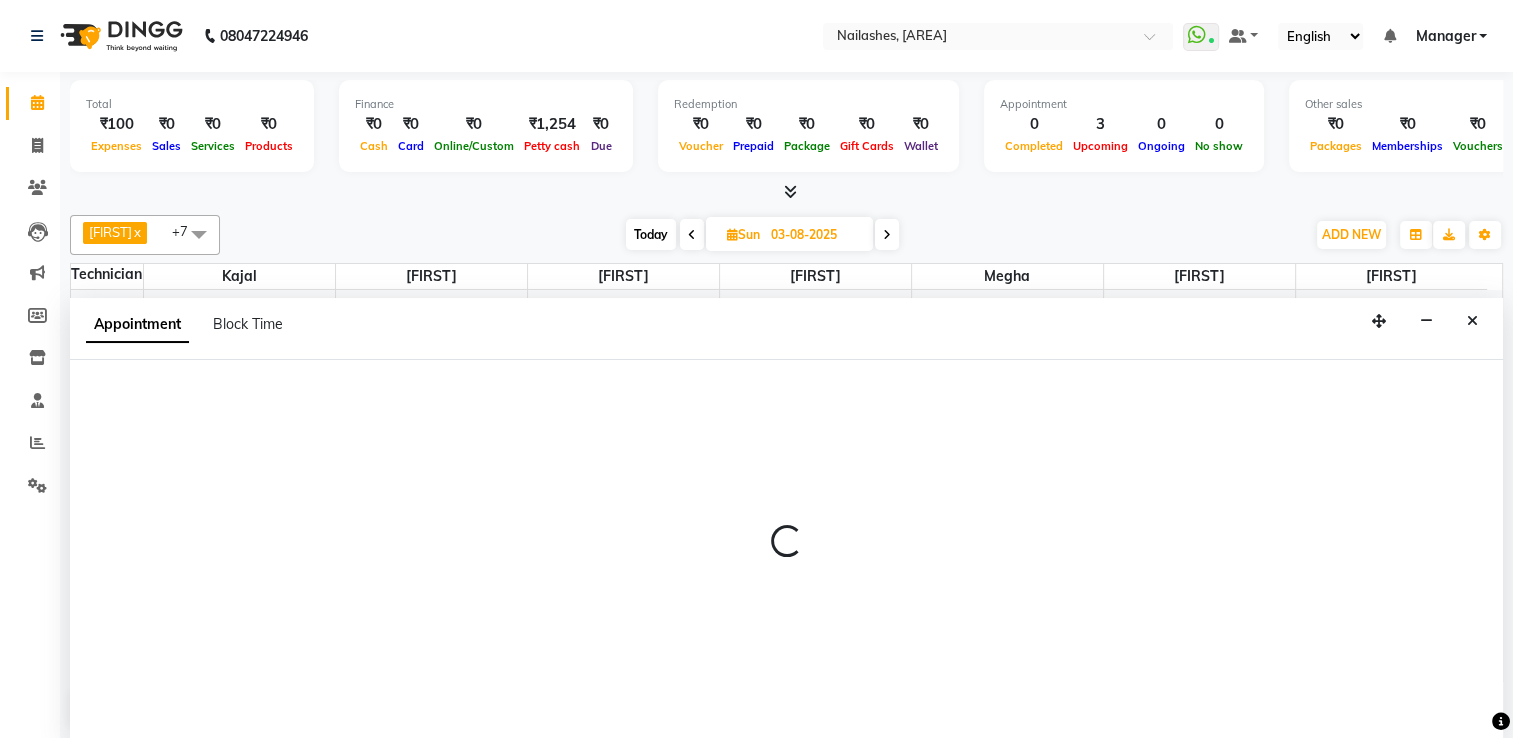 scroll, scrollTop: 0, scrollLeft: 0, axis: both 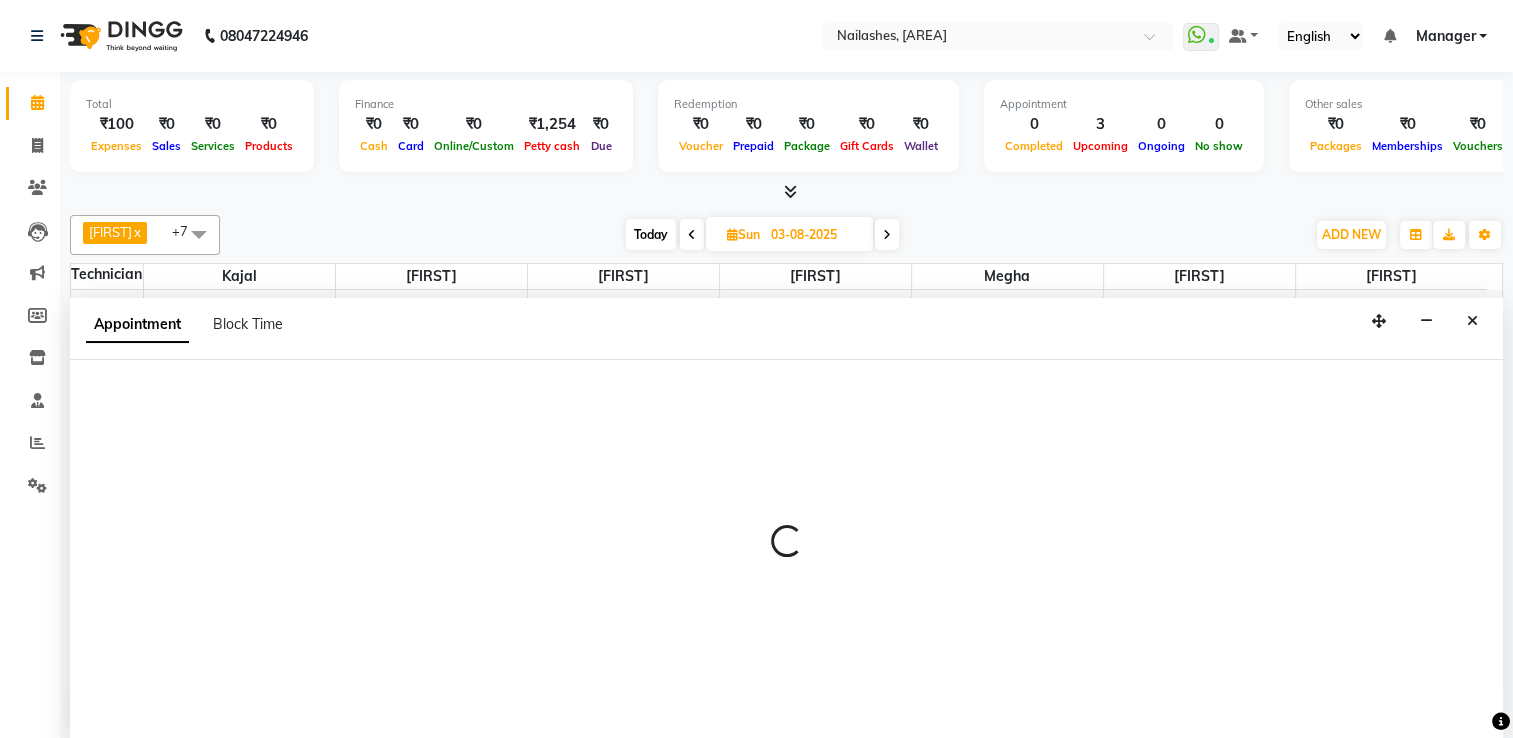 select on "84916" 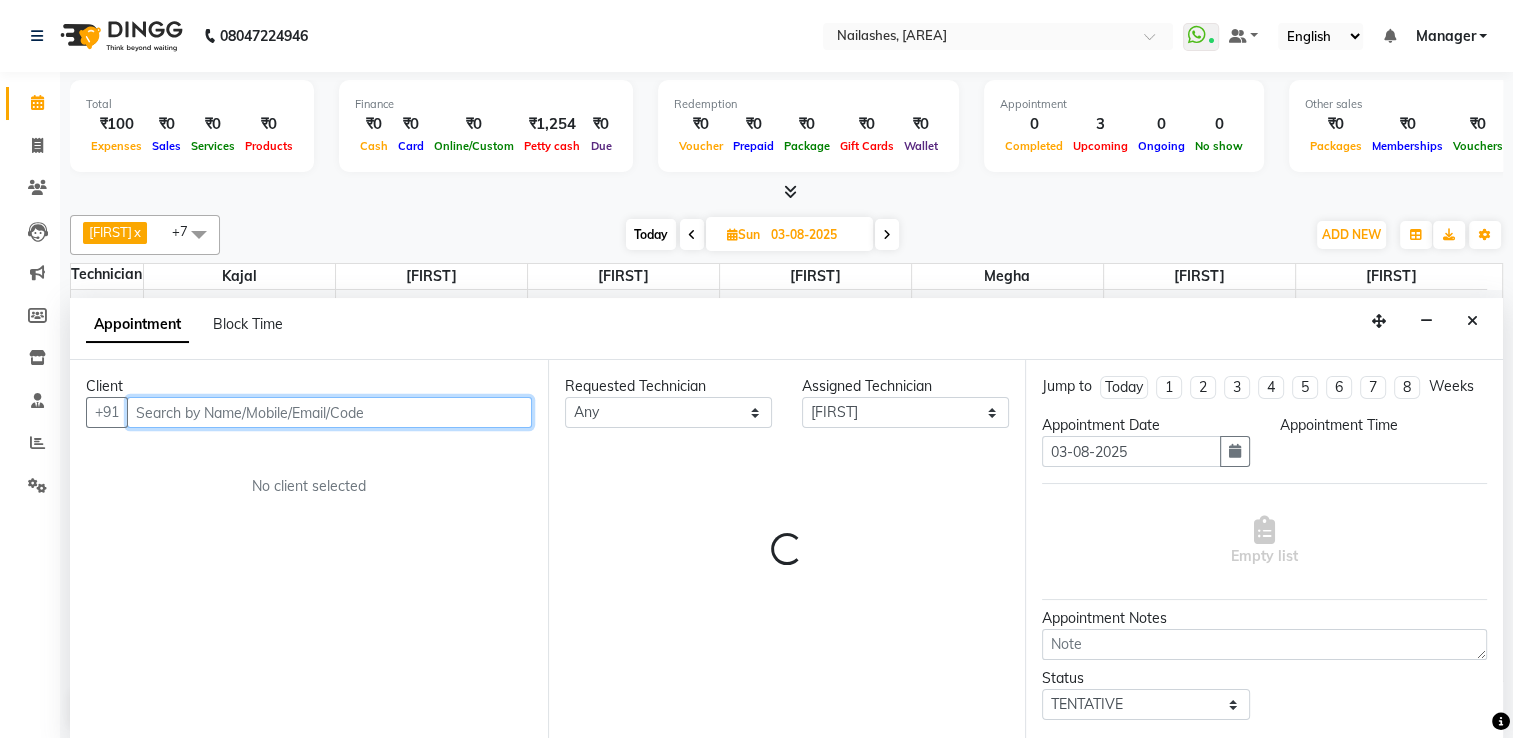select on "960" 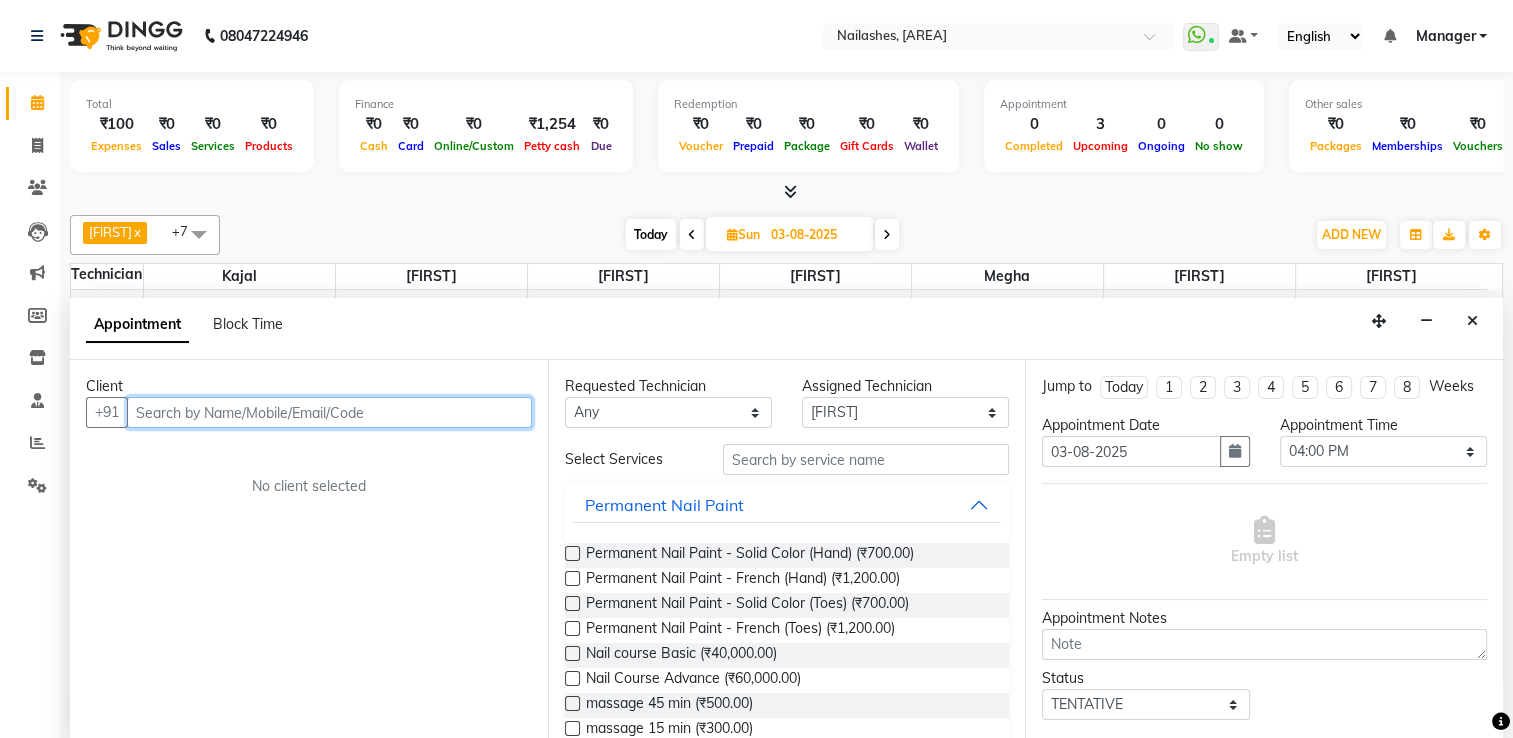 click at bounding box center [329, 412] 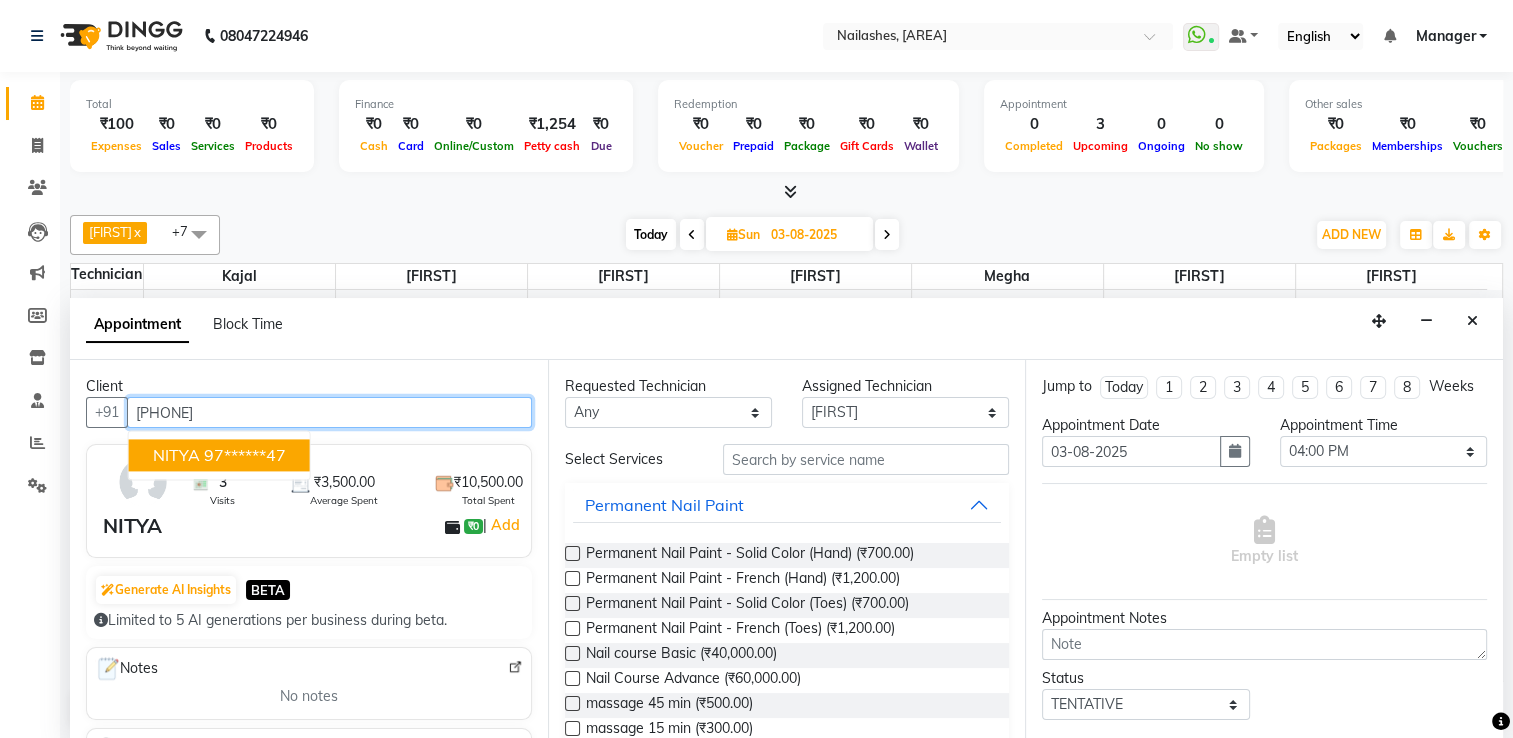 click on "97******47" at bounding box center [245, 455] 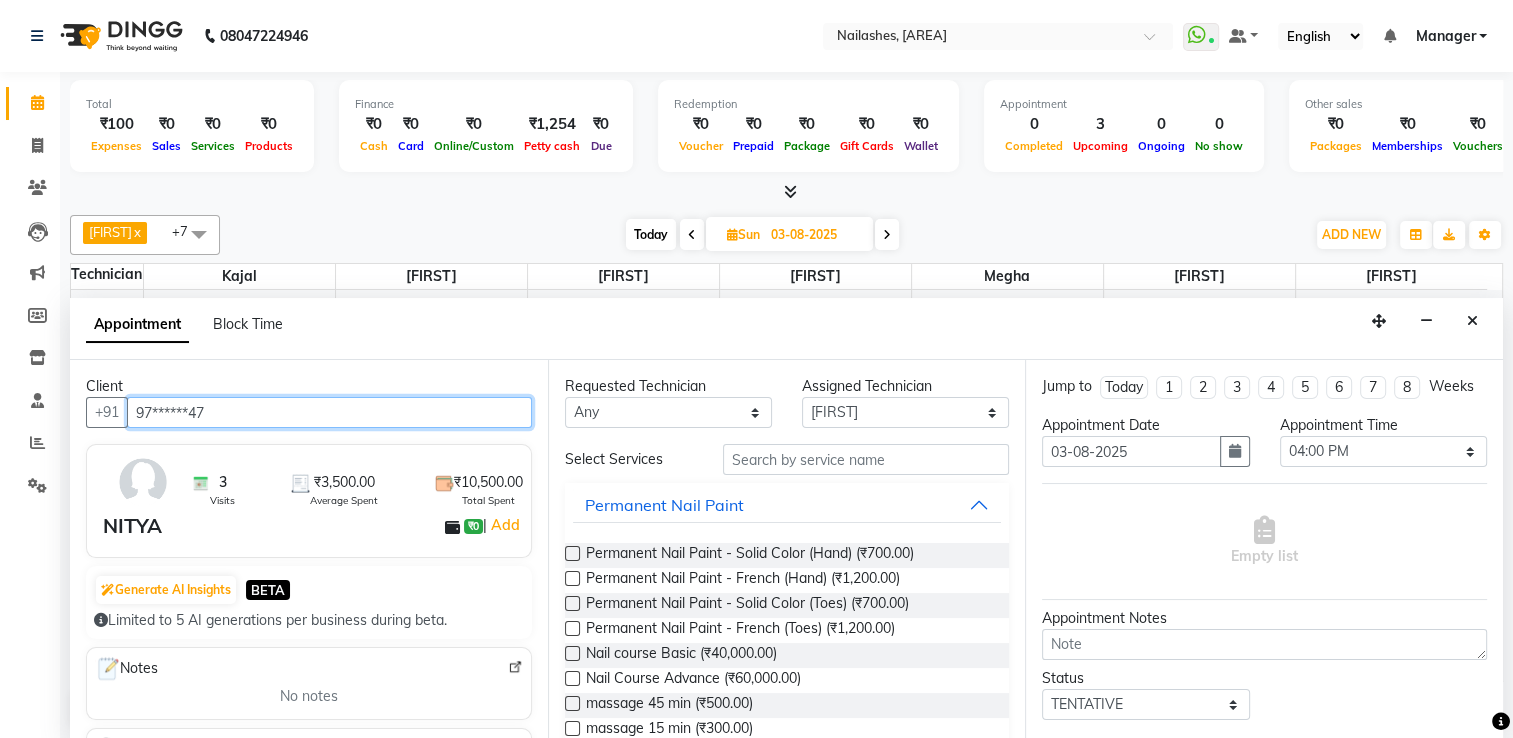 type on "97******47" 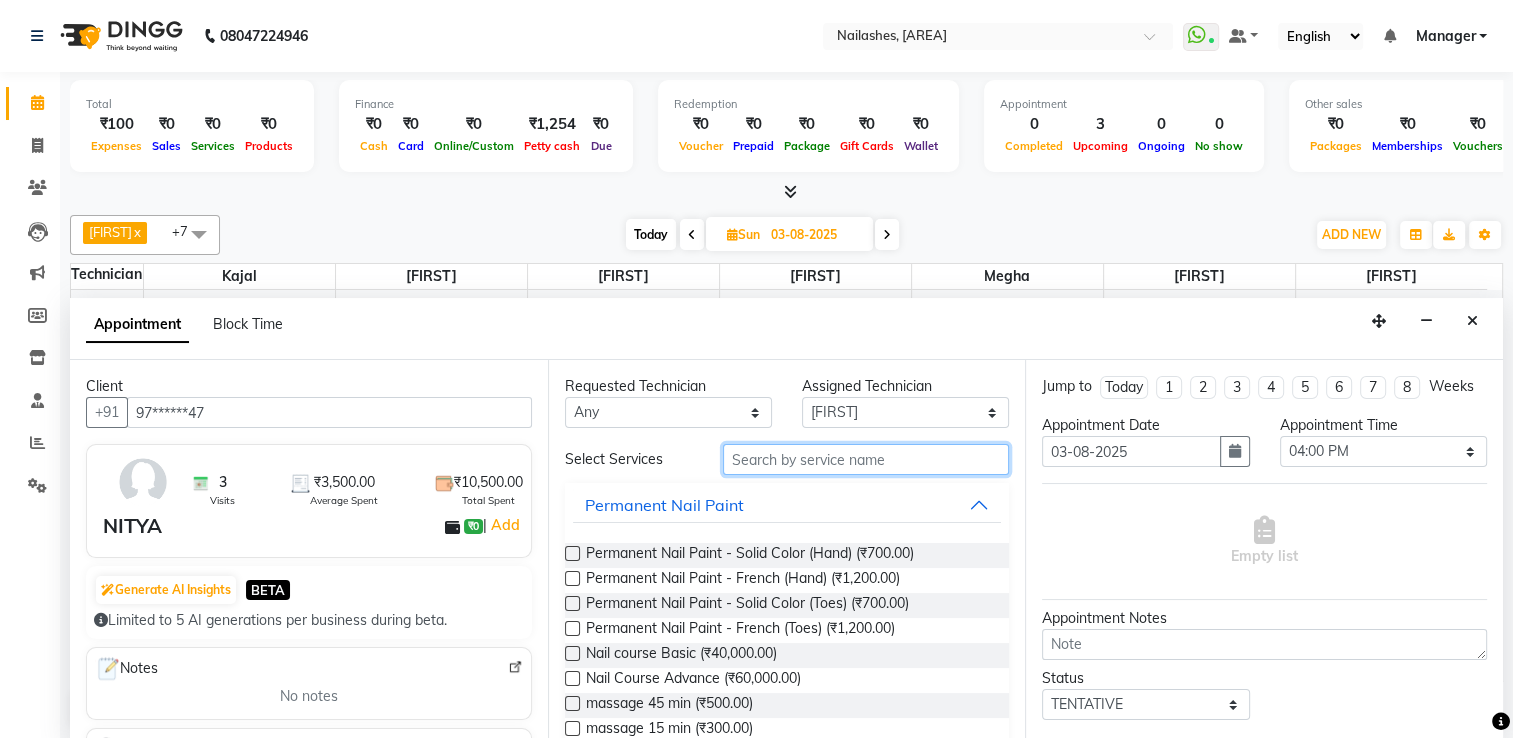 click at bounding box center (866, 459) 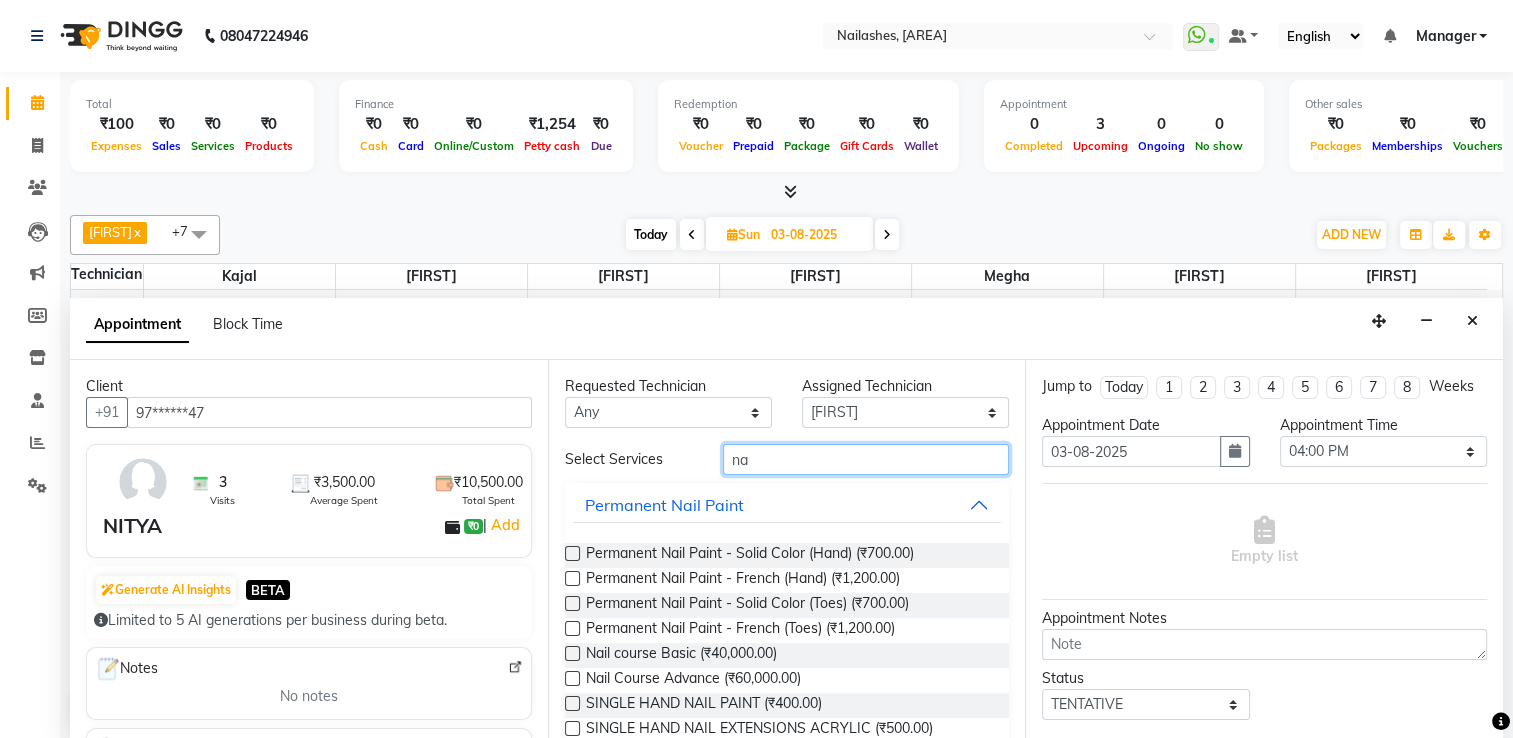 type on "n" 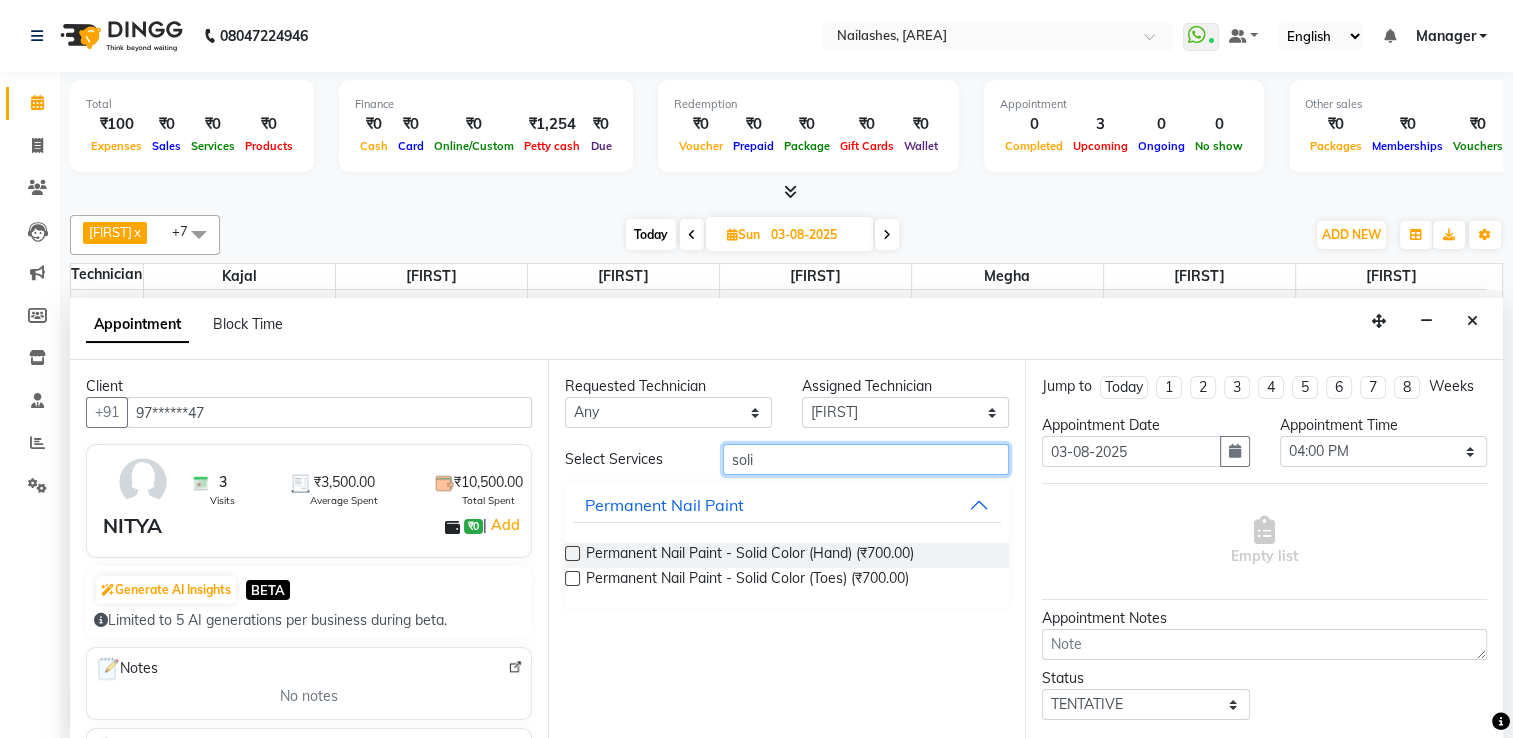 type on "soli" 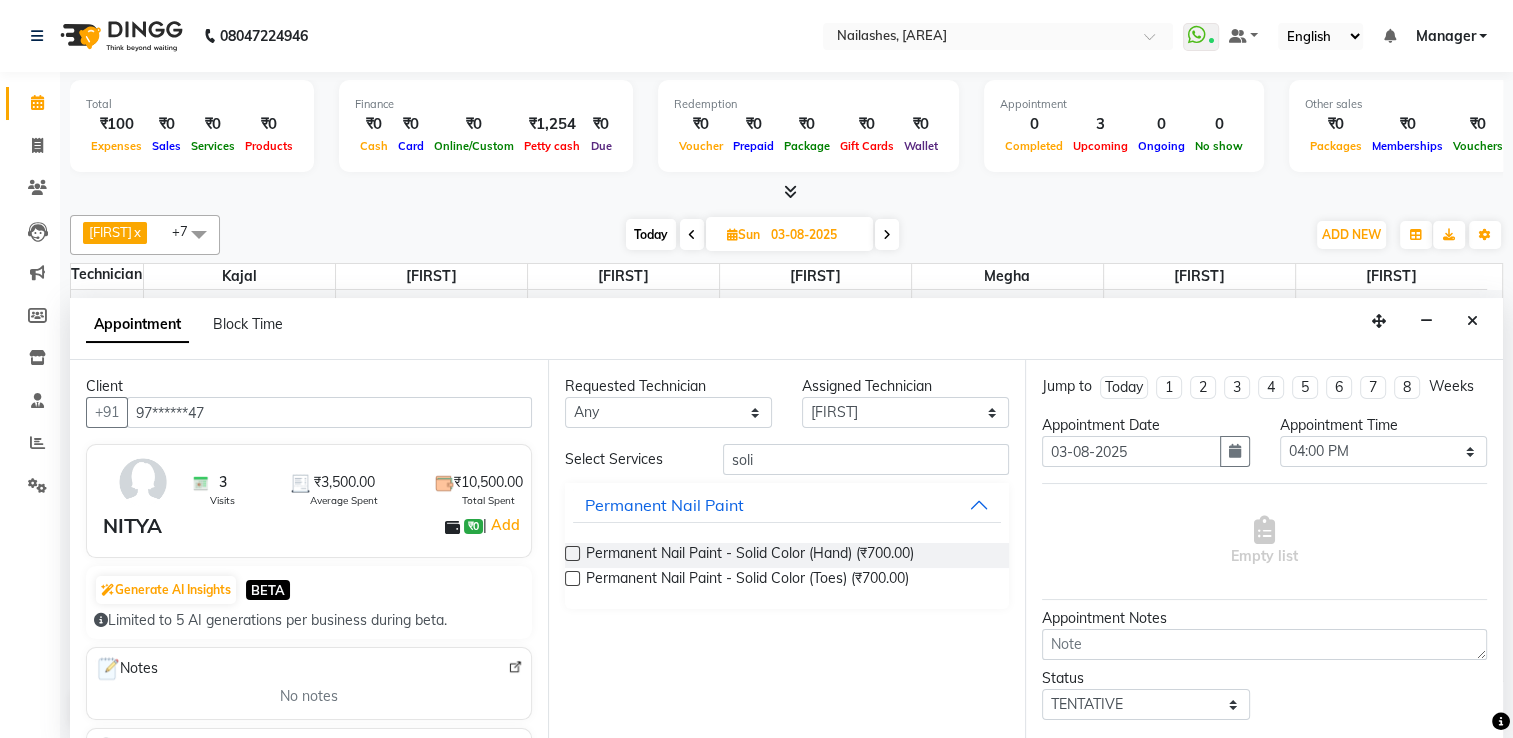 click at bounding box center (572, 553) 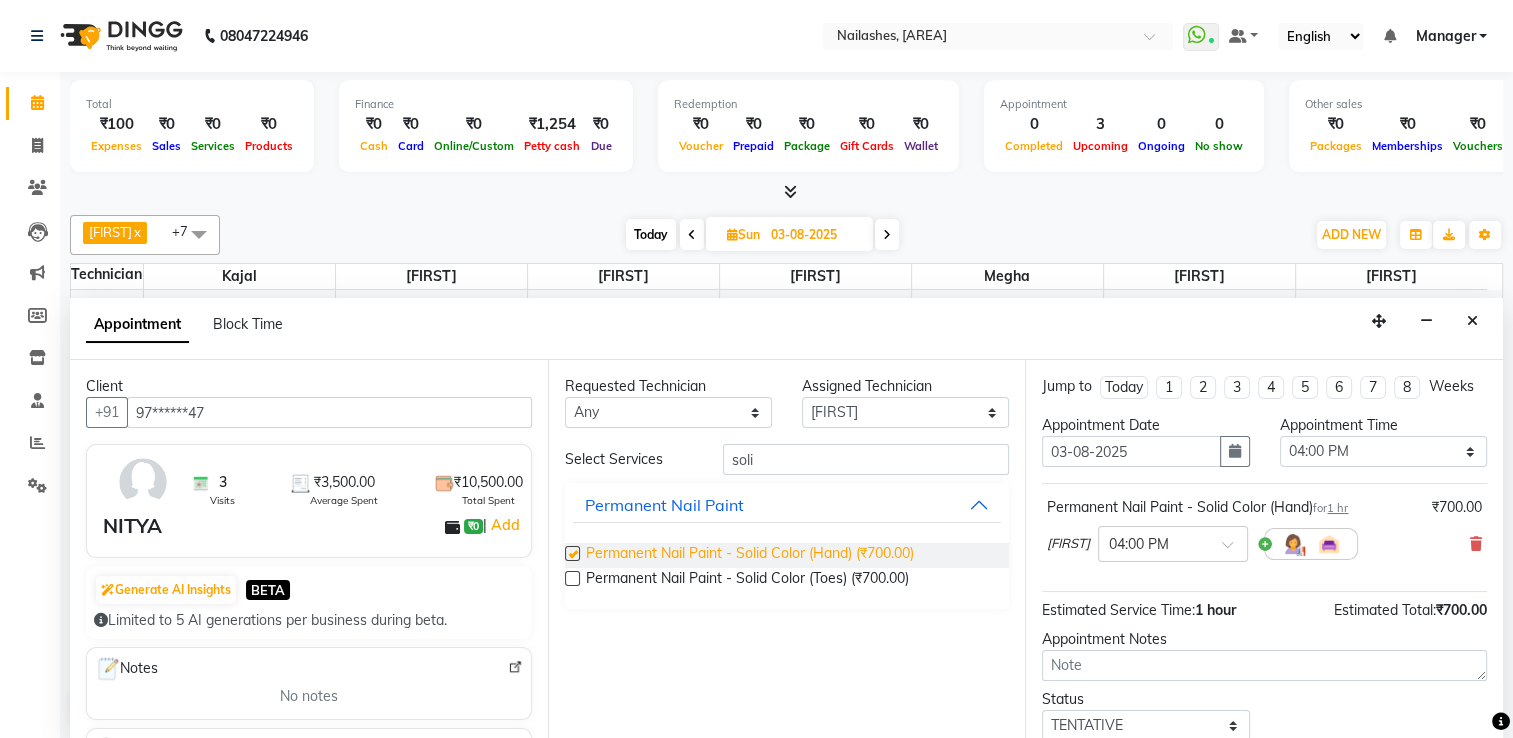 checkbox on "false" 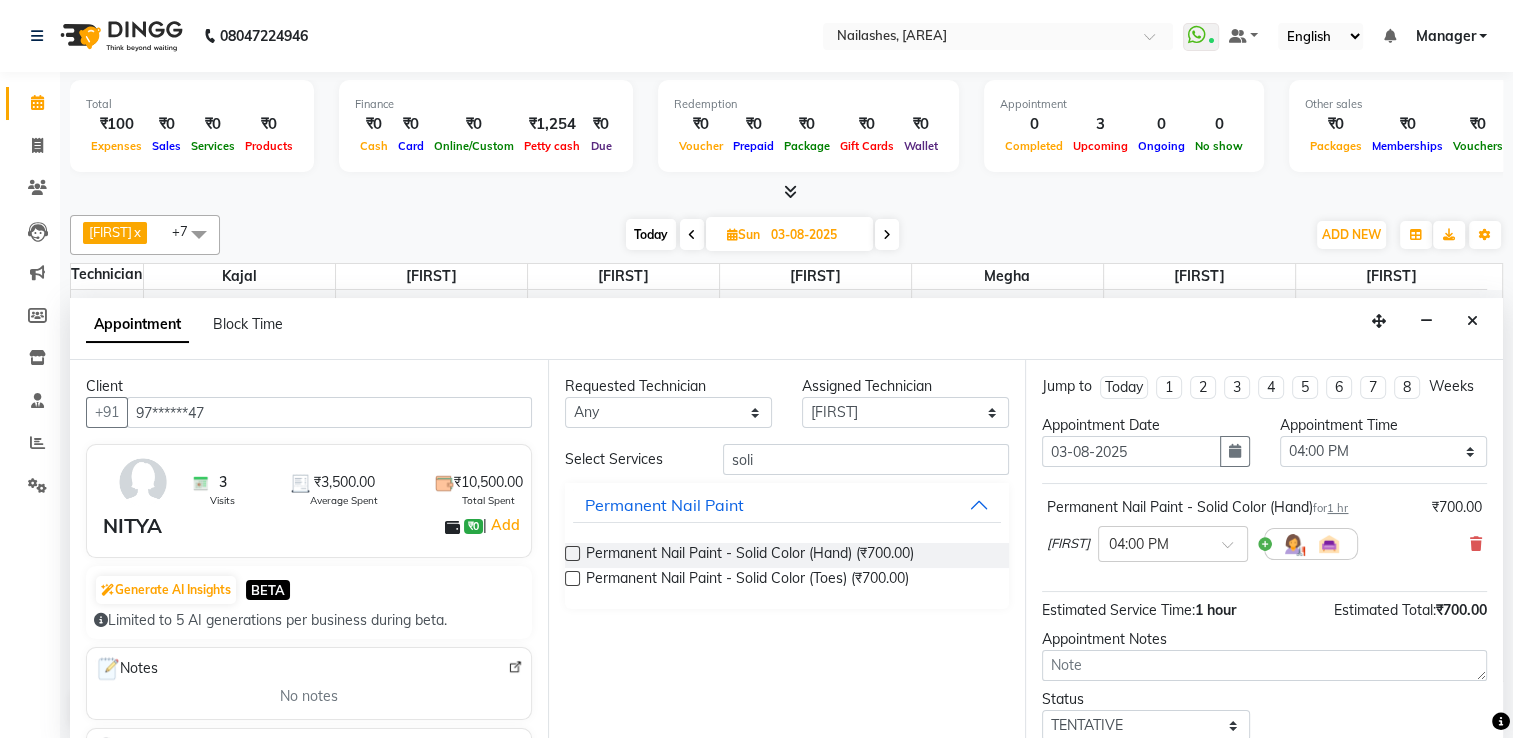 scroll, scrollTop: 144, scrollLeft: 0, axis: vertical 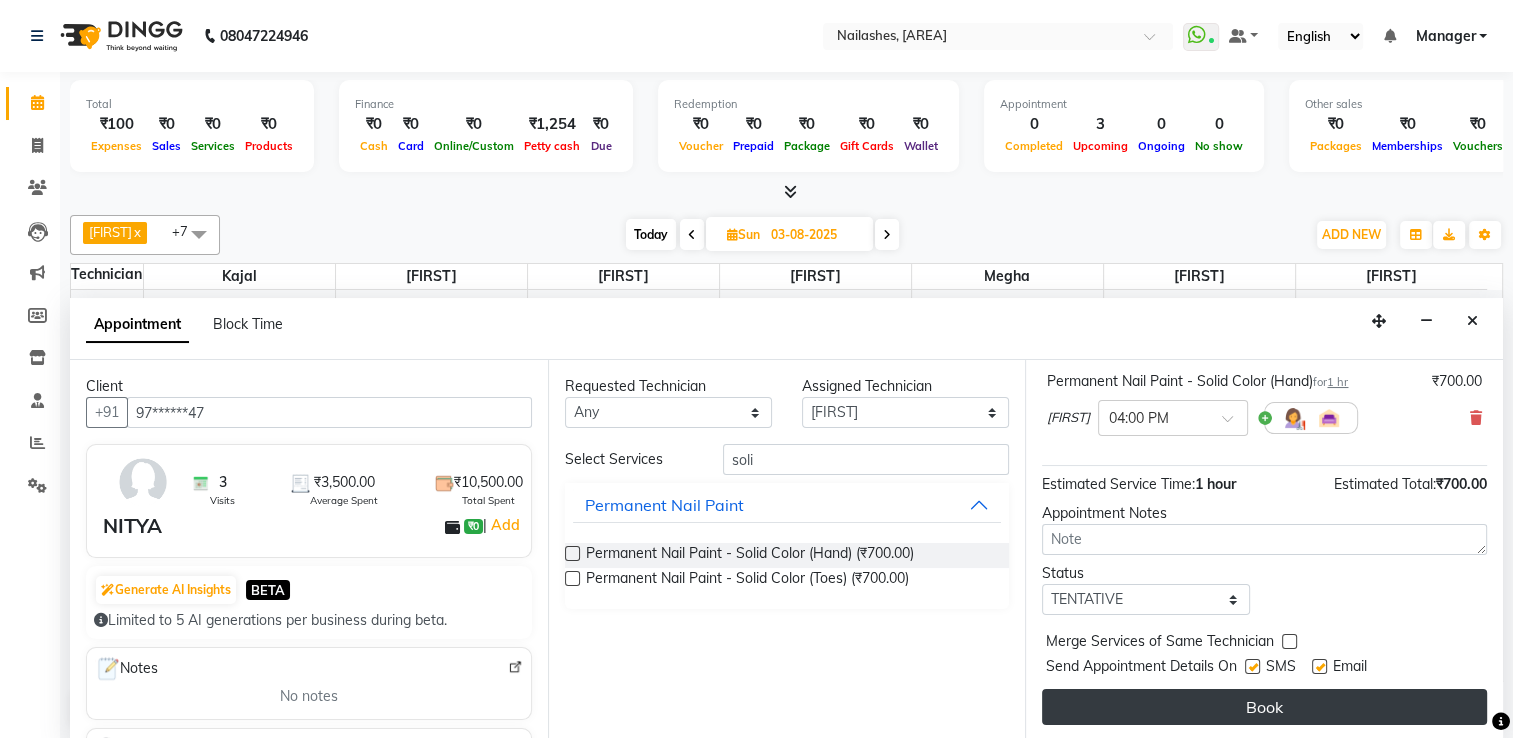 click on "Book" at bounding box center [1264, 707] 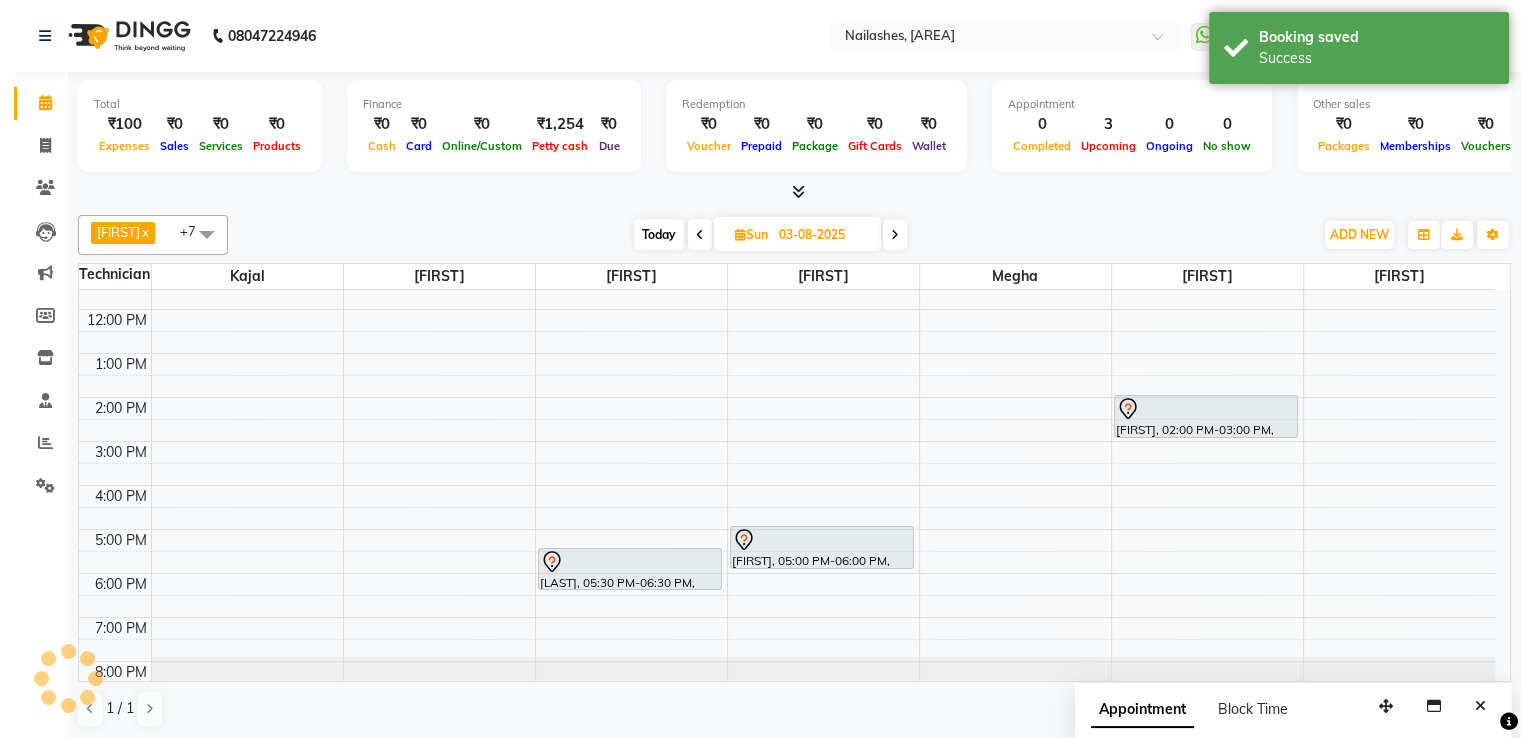 scroll, scrollTop: 0, scrollLeft: 0, axis: both 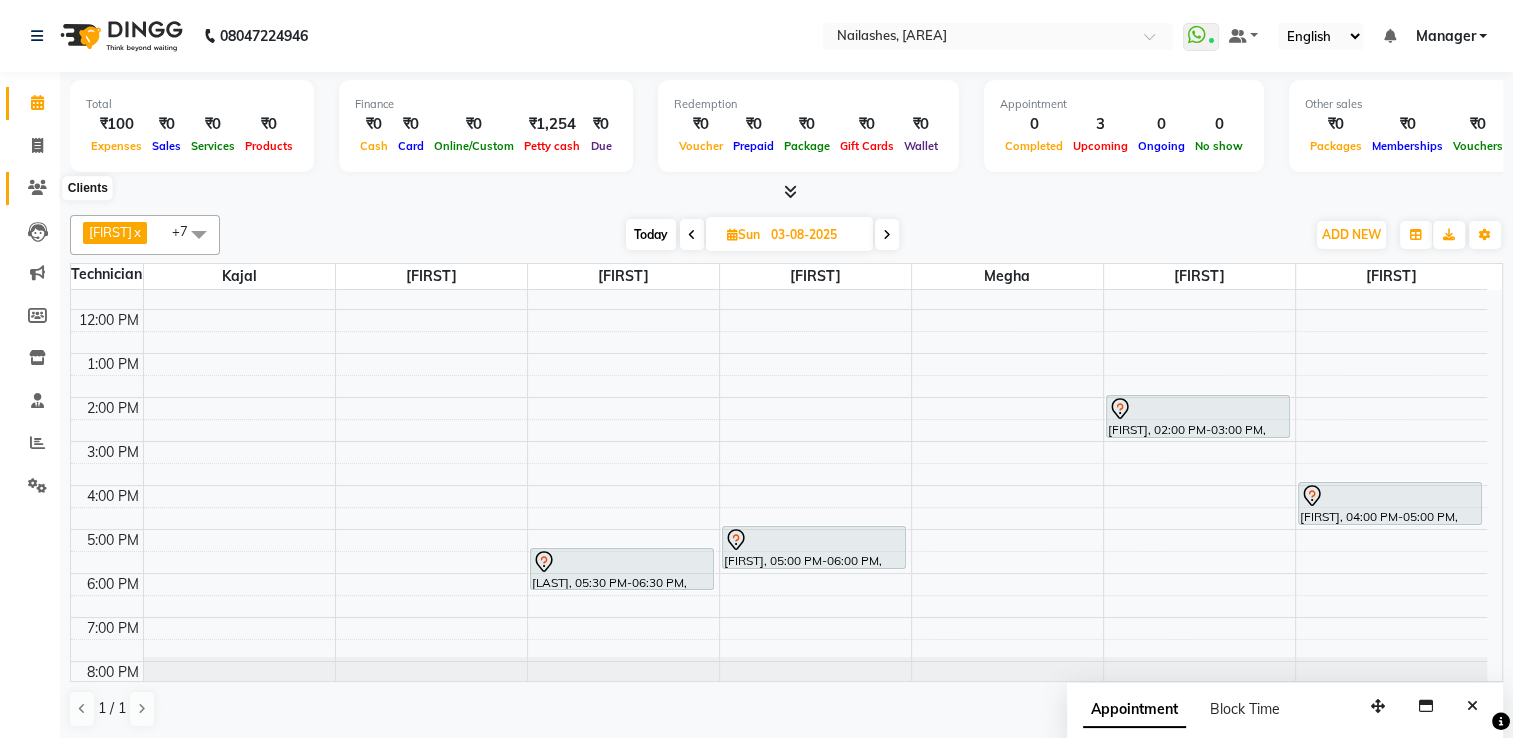 click 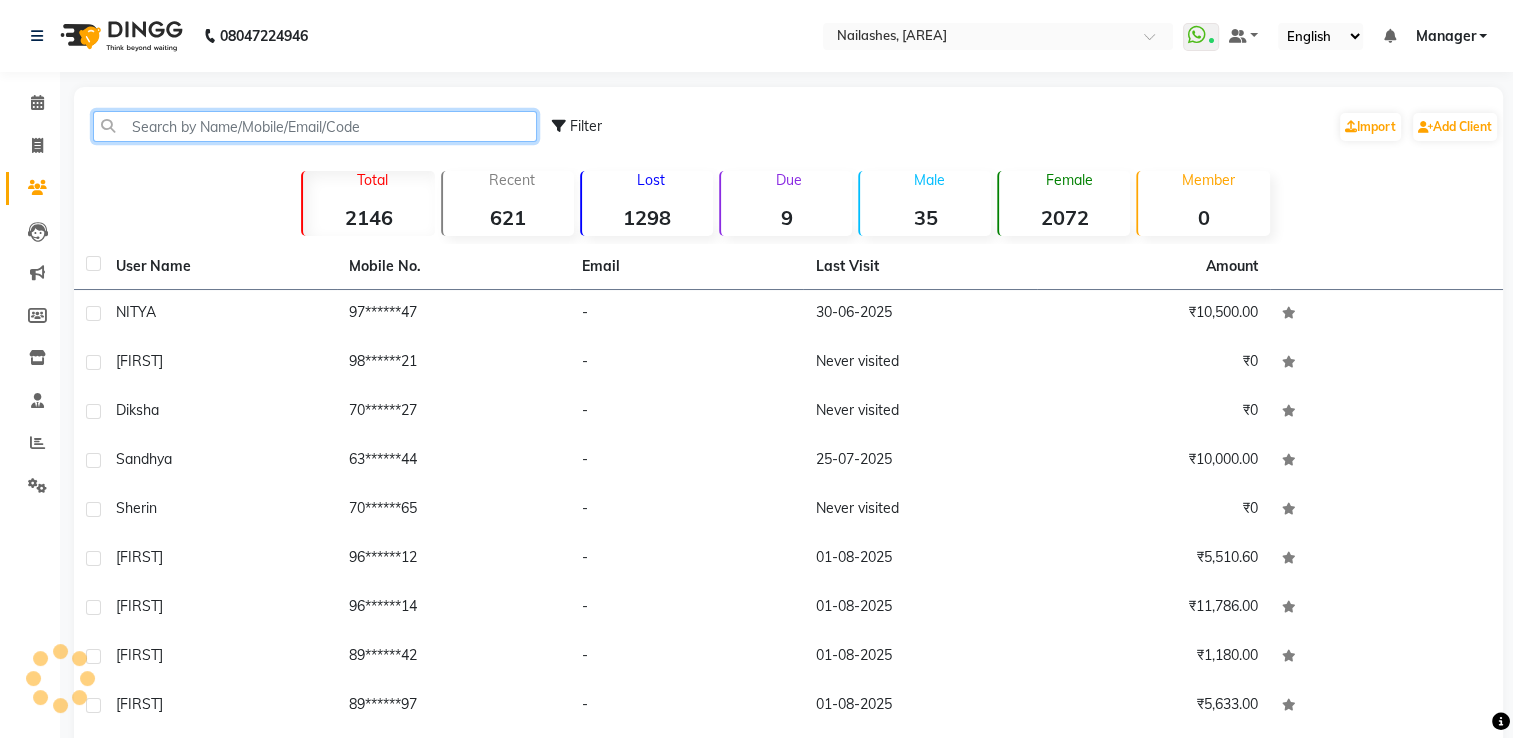 click 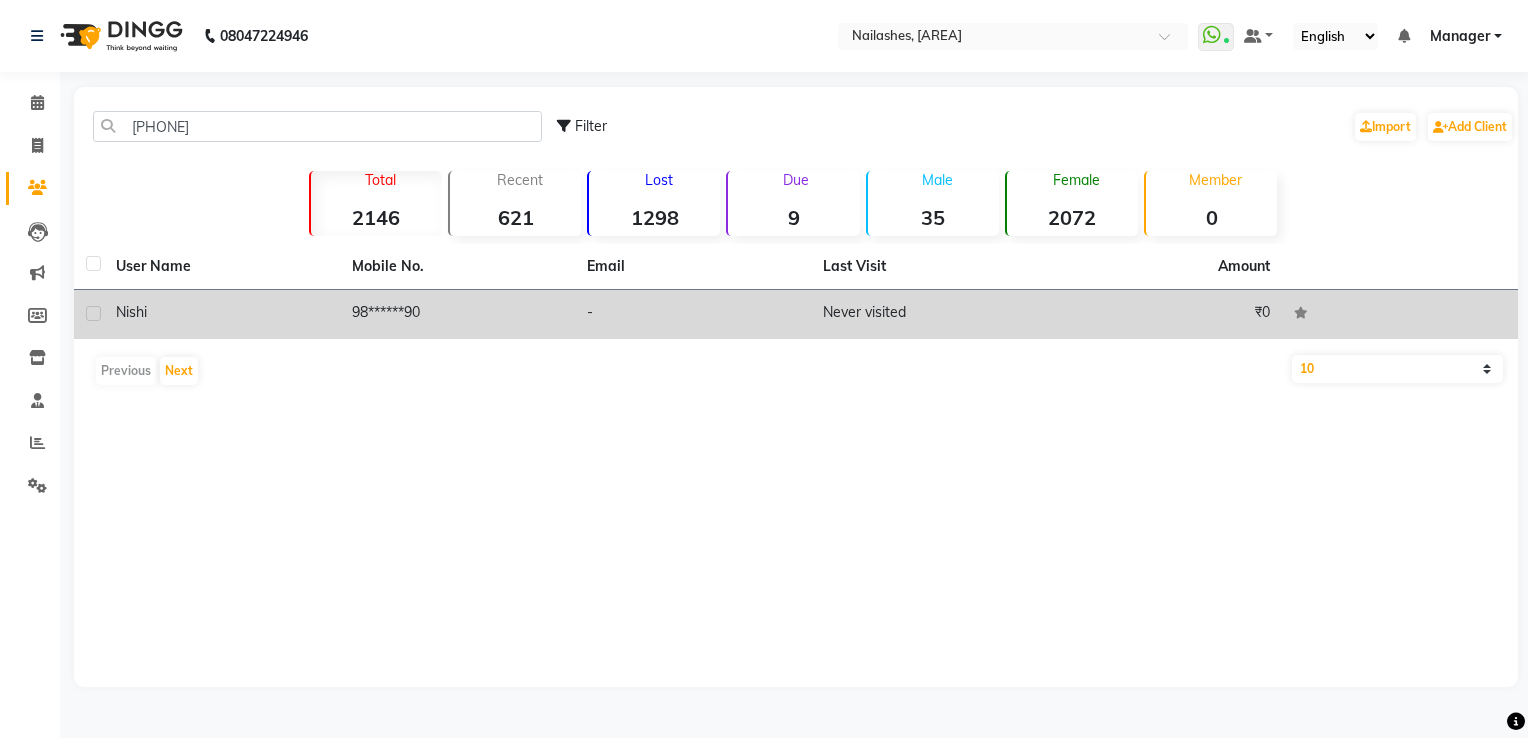 click on "98******90" 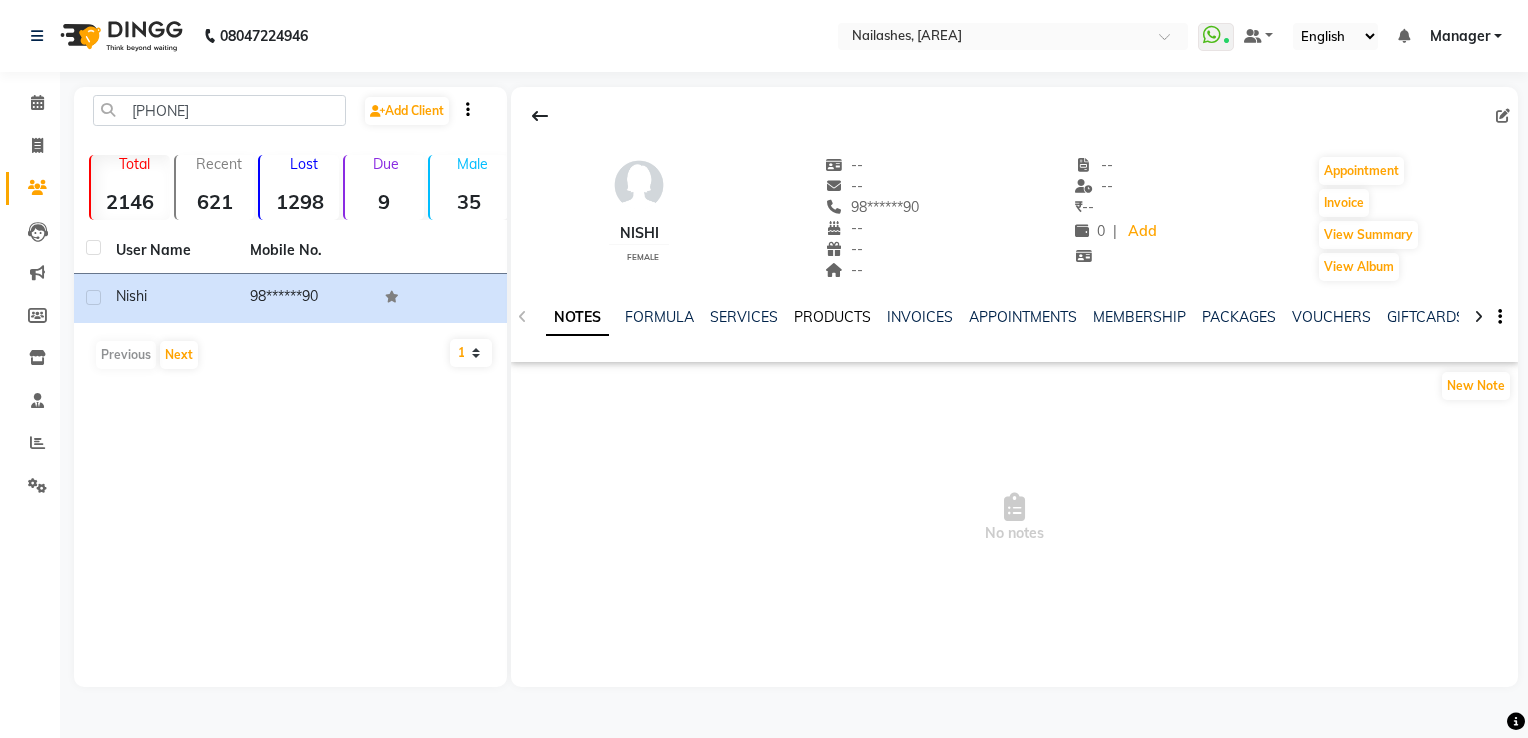 click on "PRODUCTS" 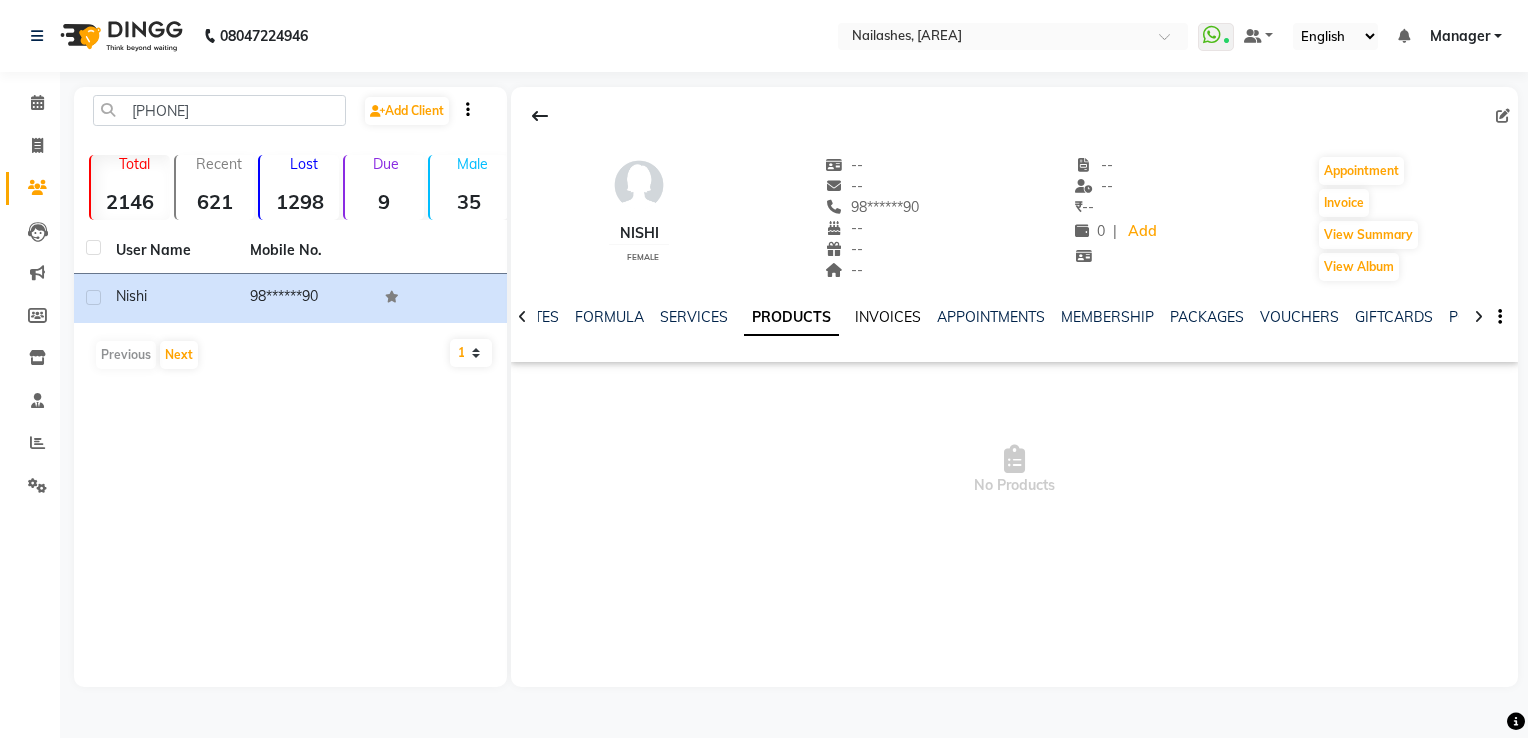 click on "INVOICES" 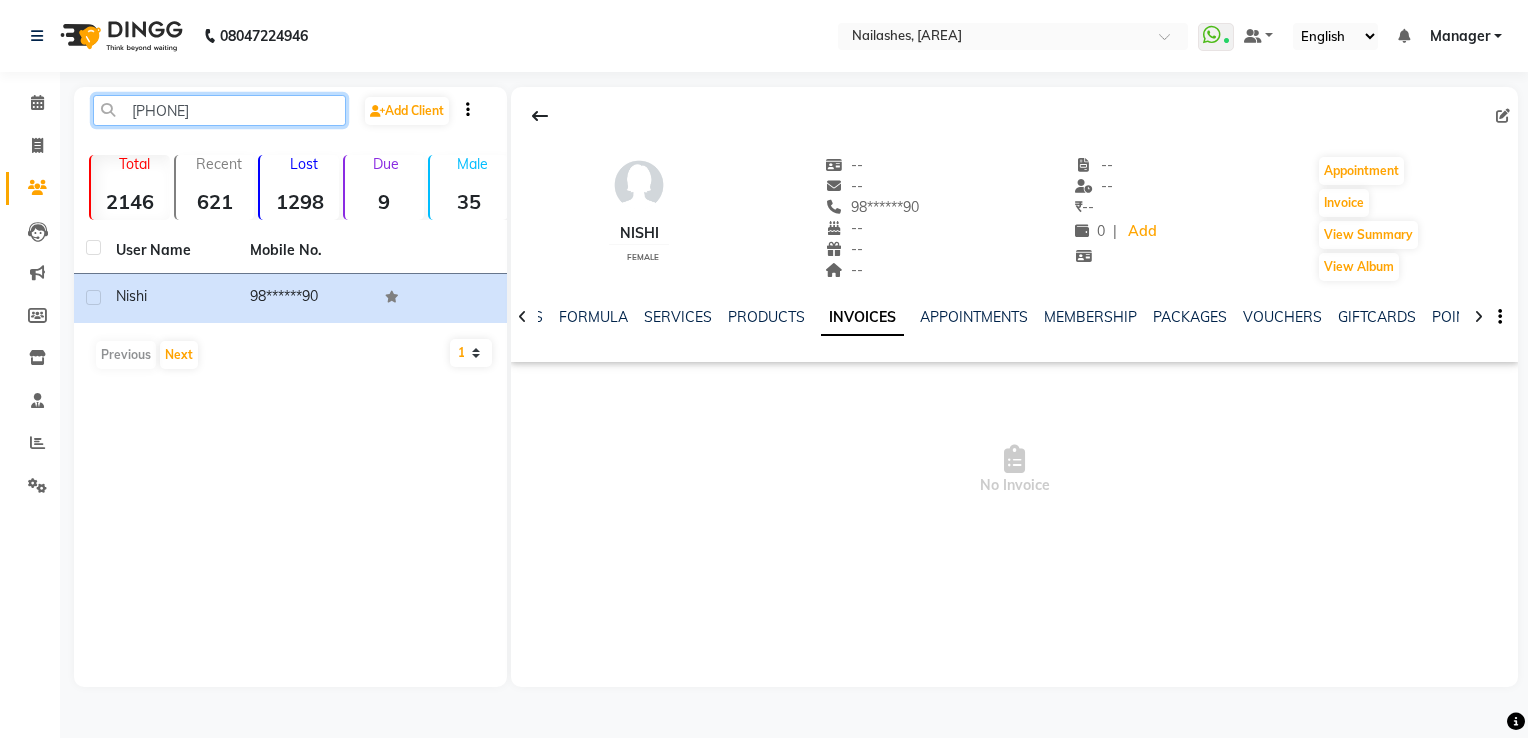 click on "[PHONE]" 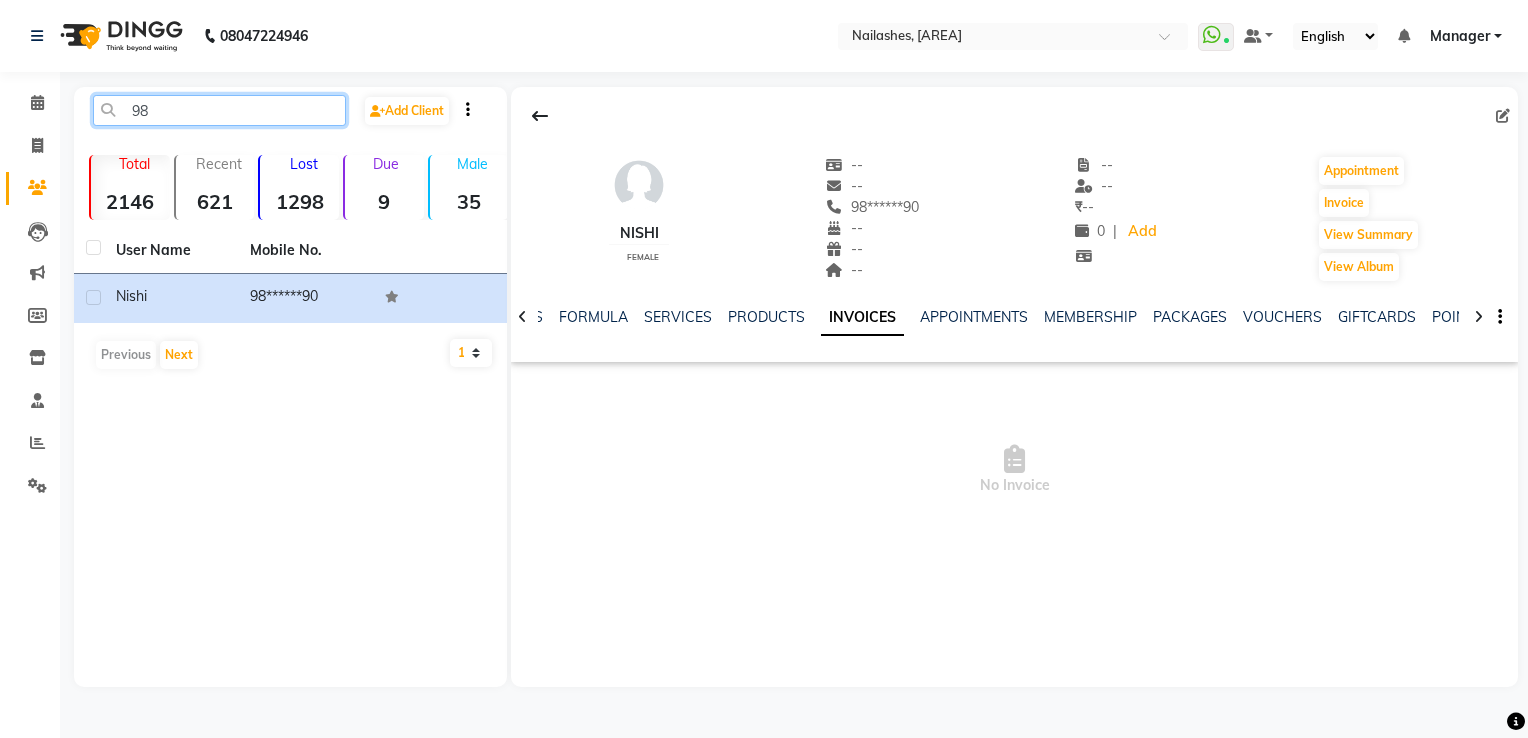 type on "9" 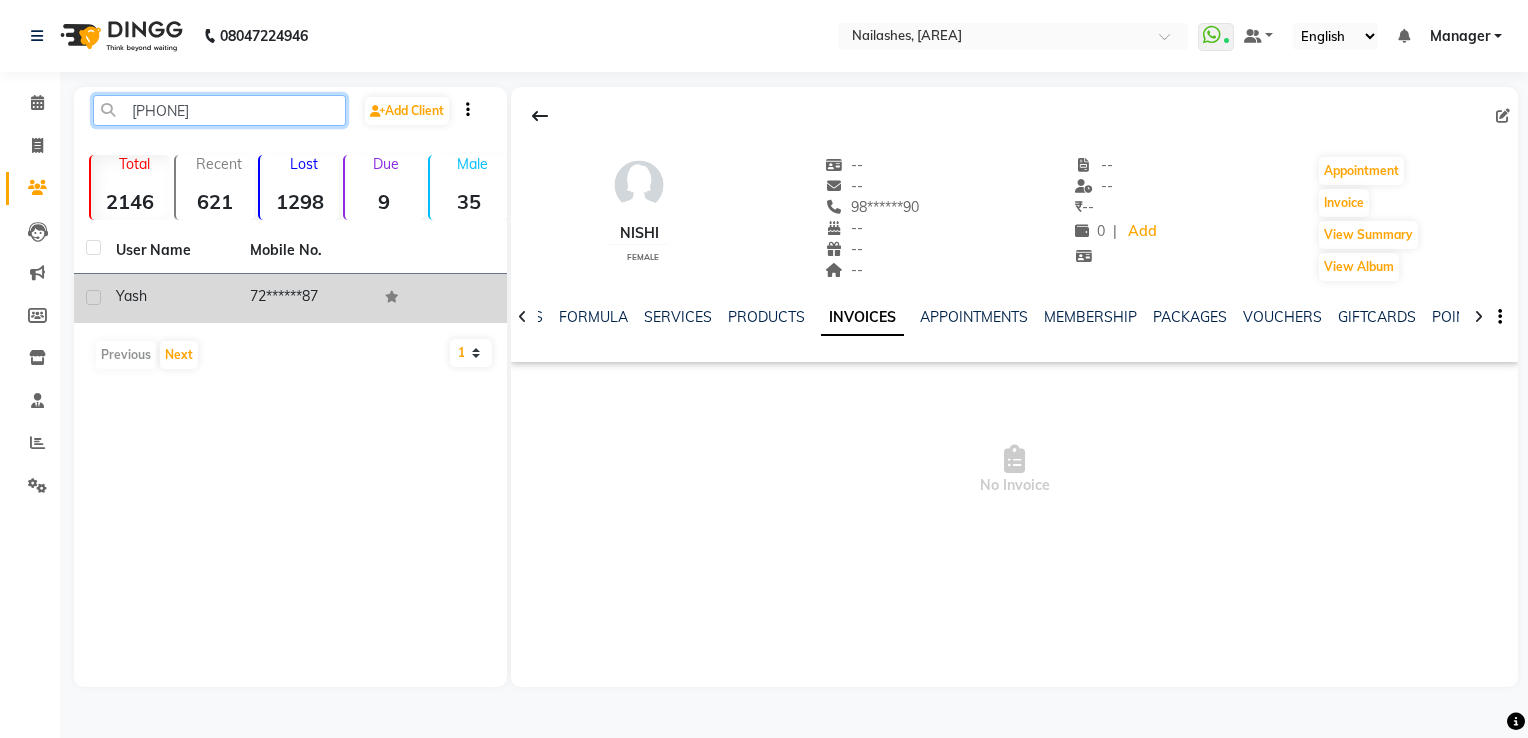 type on "[PHONE]" 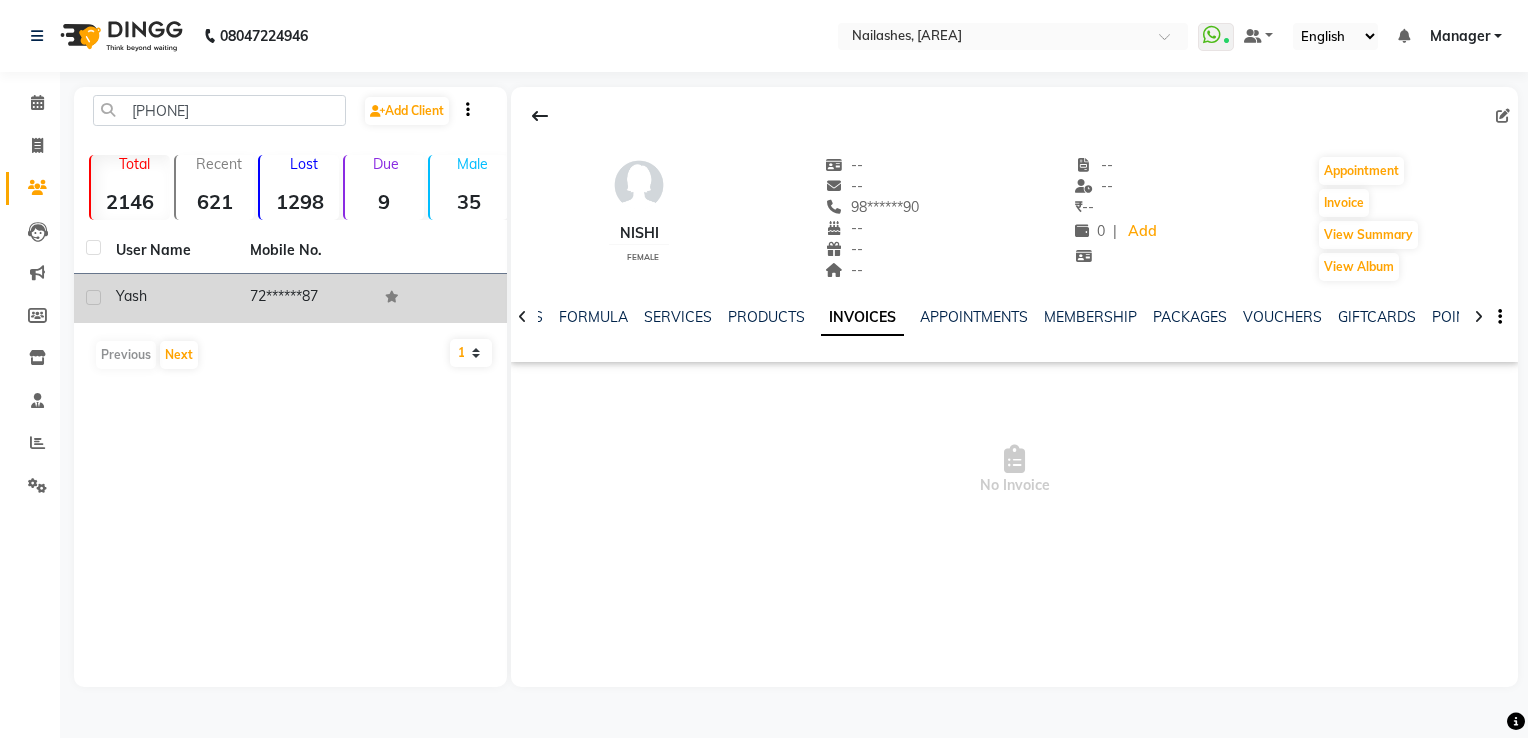 click on "Yash" 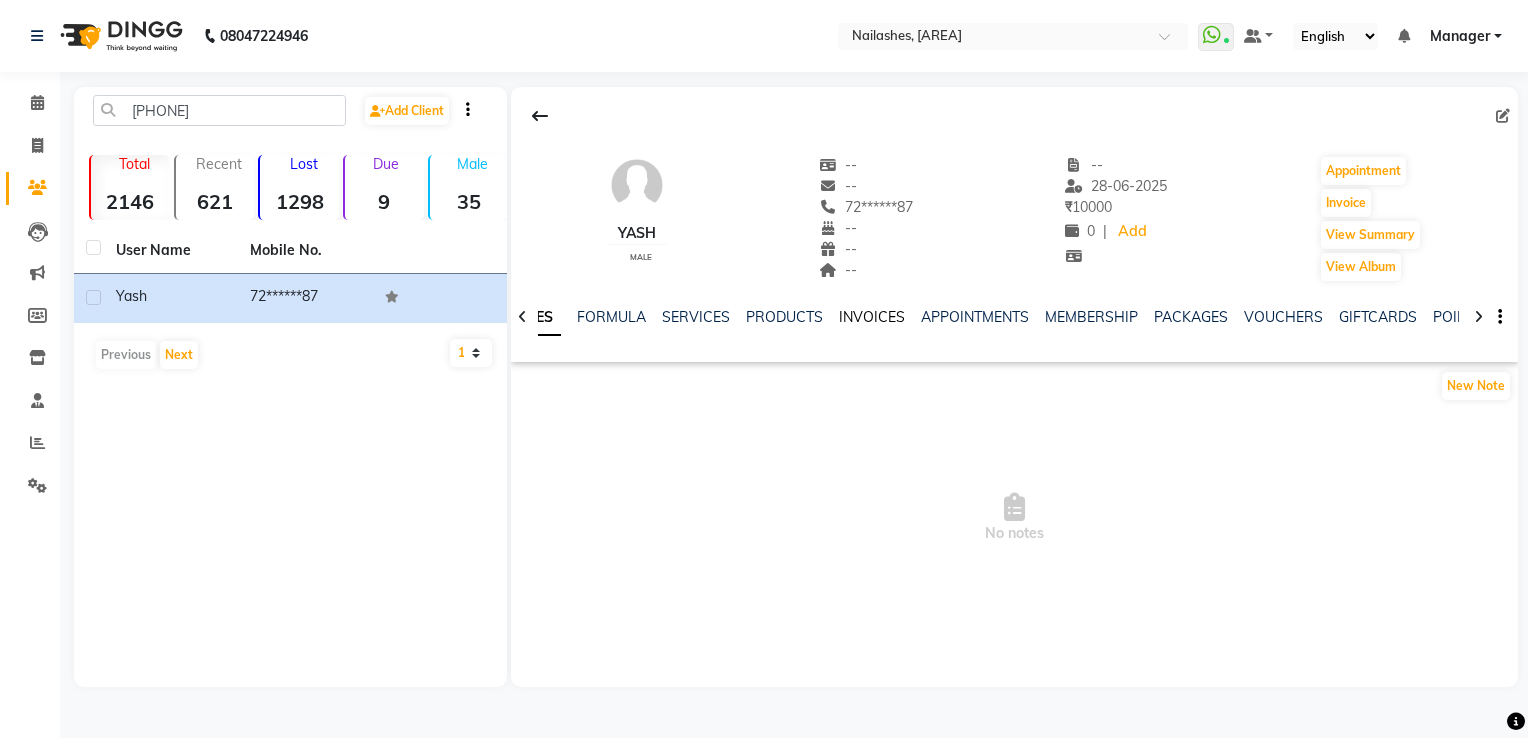 click on "INVOICES" 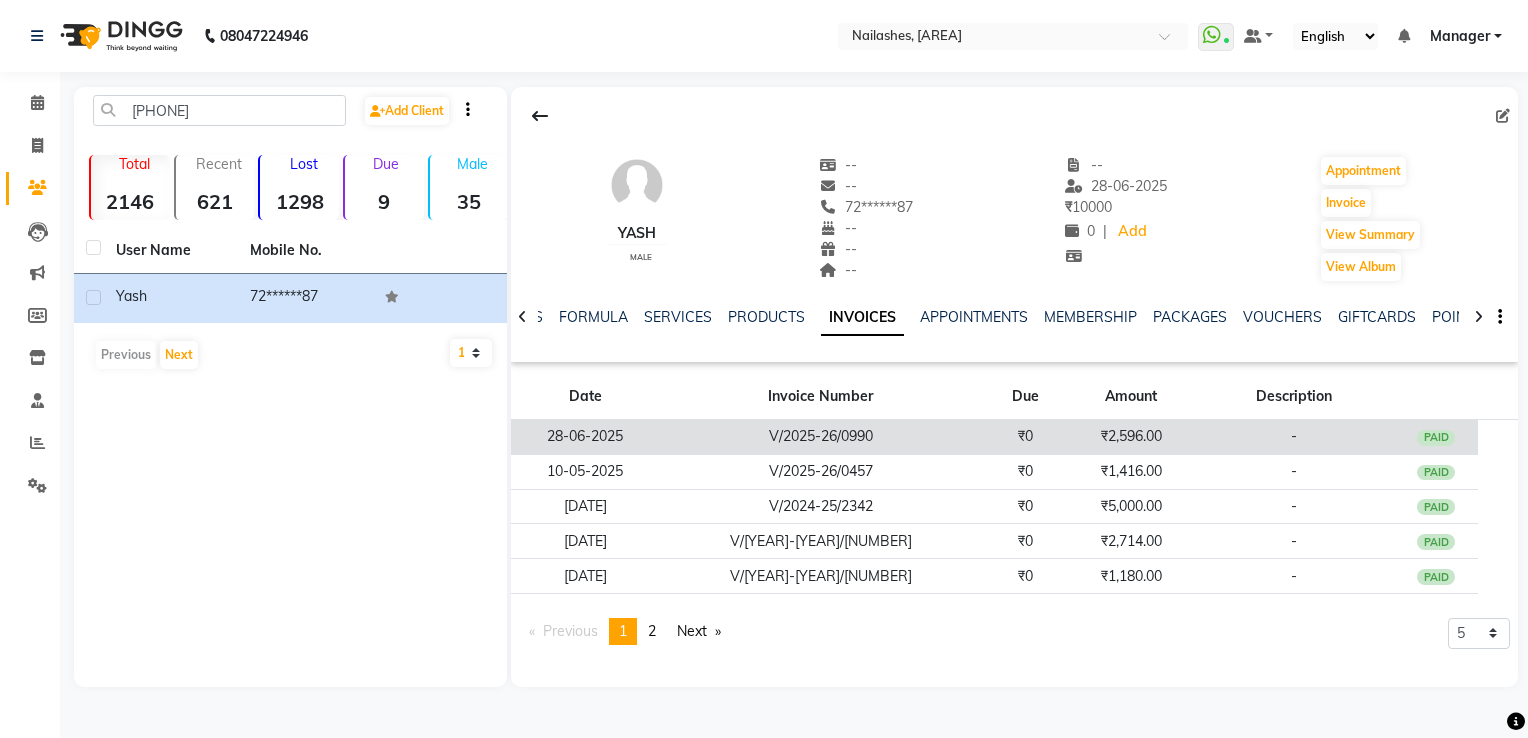 click on "PAID" 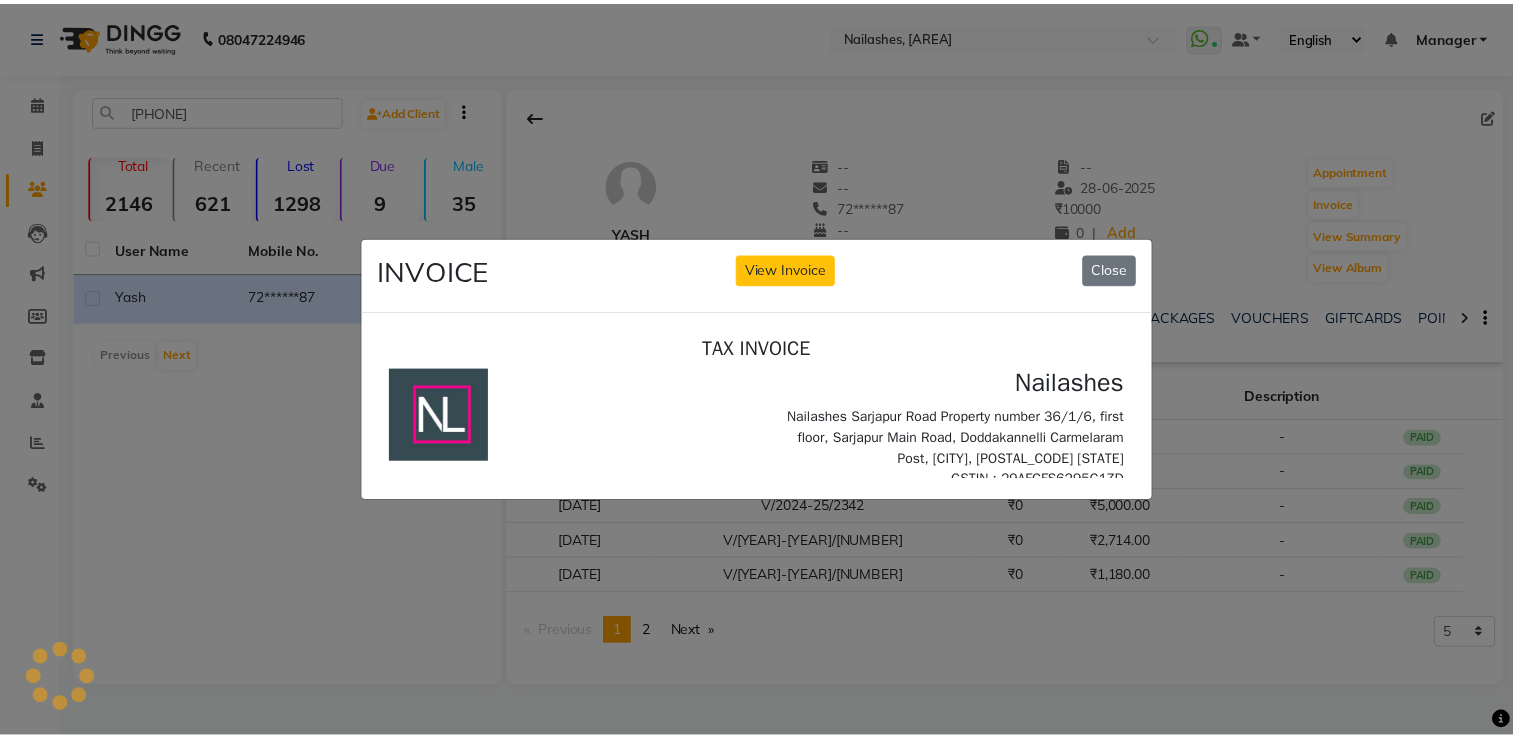 scroll, scrollTop: 0, scrollLeft: 0, axis: both 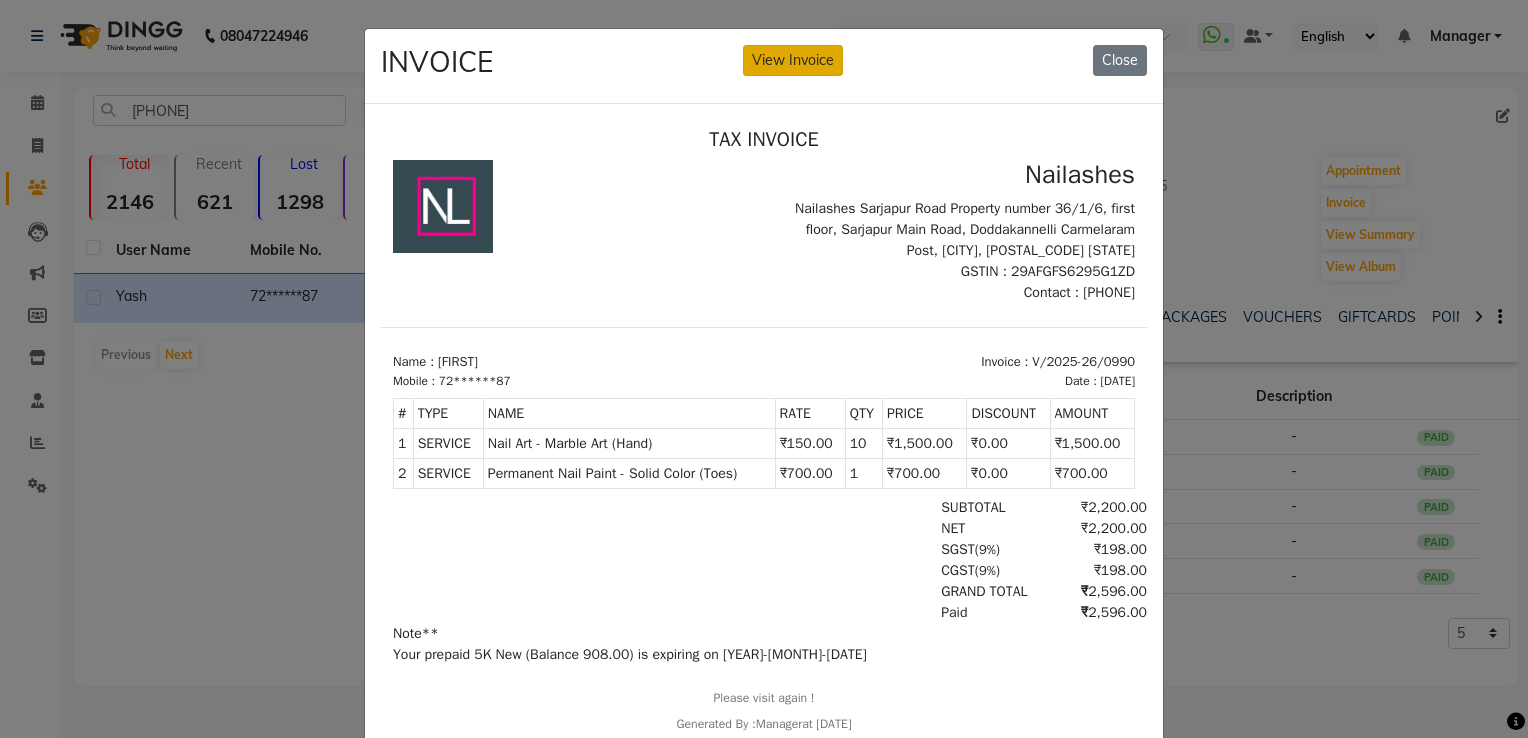 click on "View Invoice" 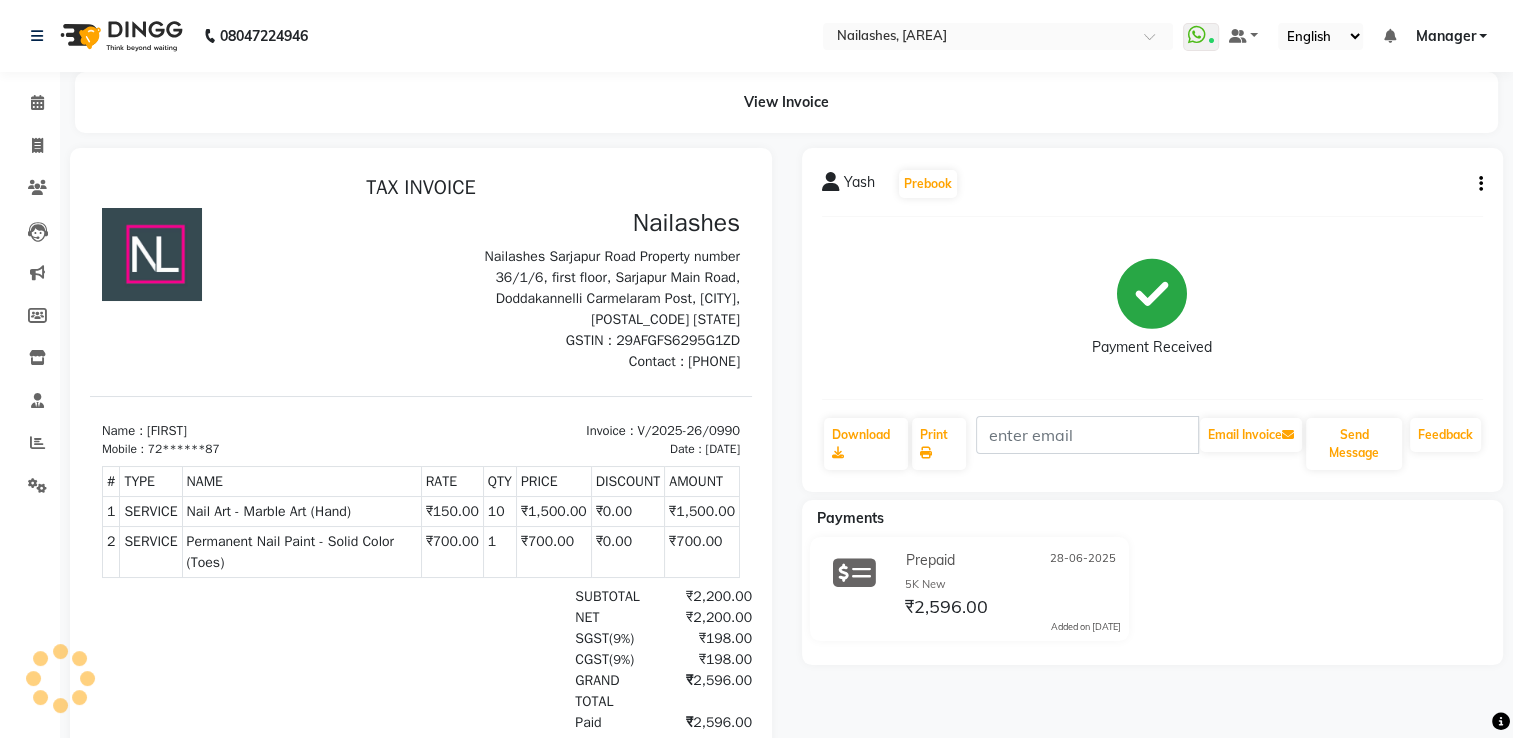 scroll, scrollTop: 0, scrollLeft: 0, axis: both 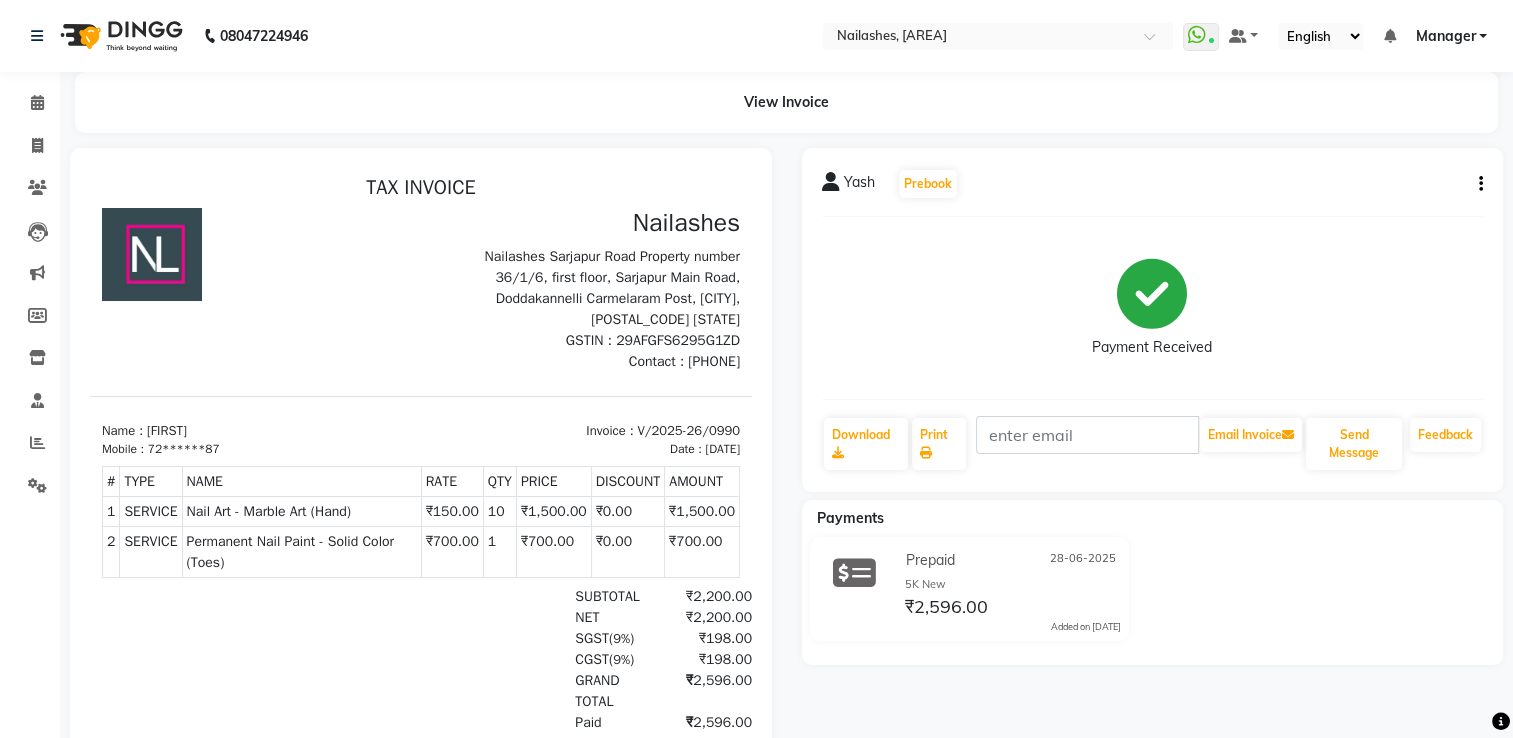 click 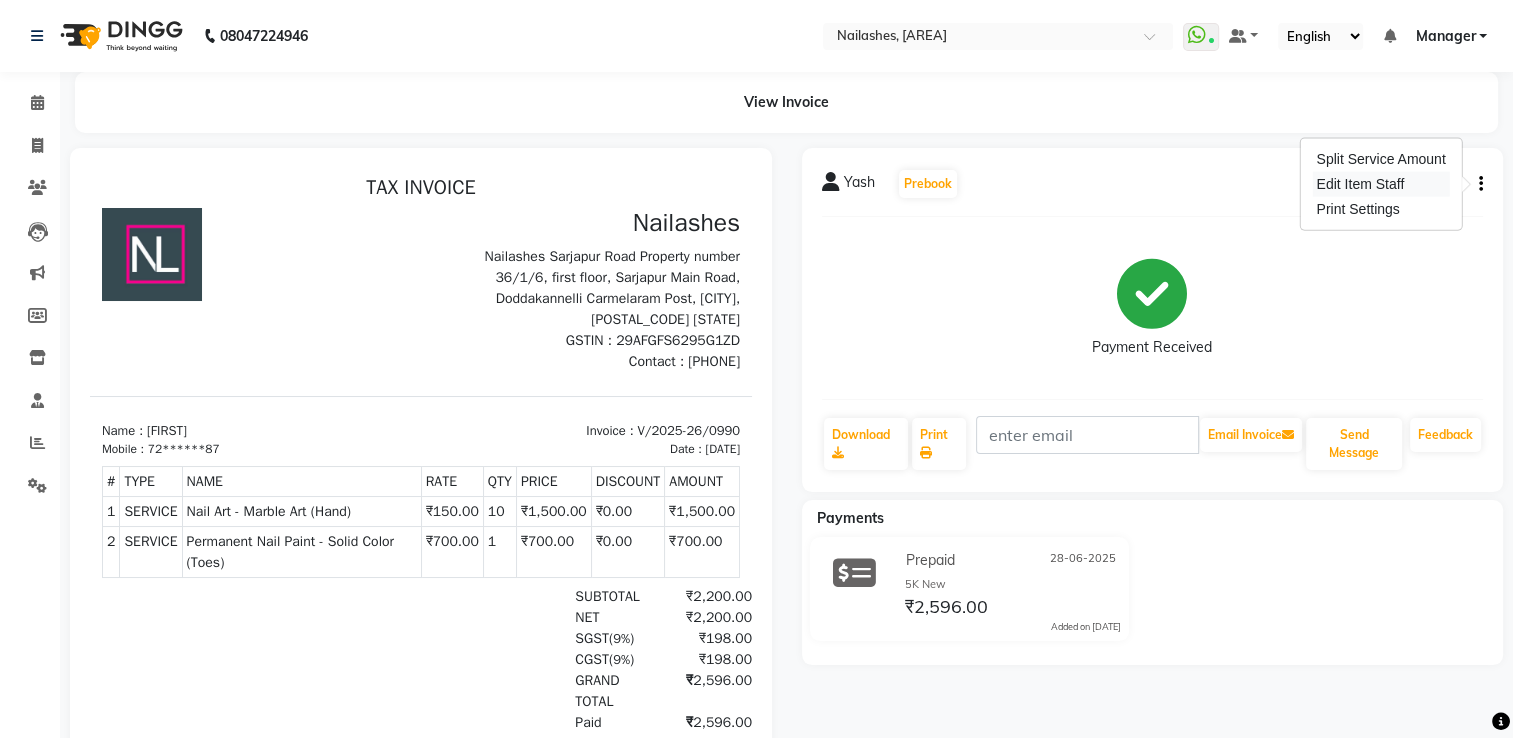 click on "Edit Item Staff" at bounding box center [1380, 184] 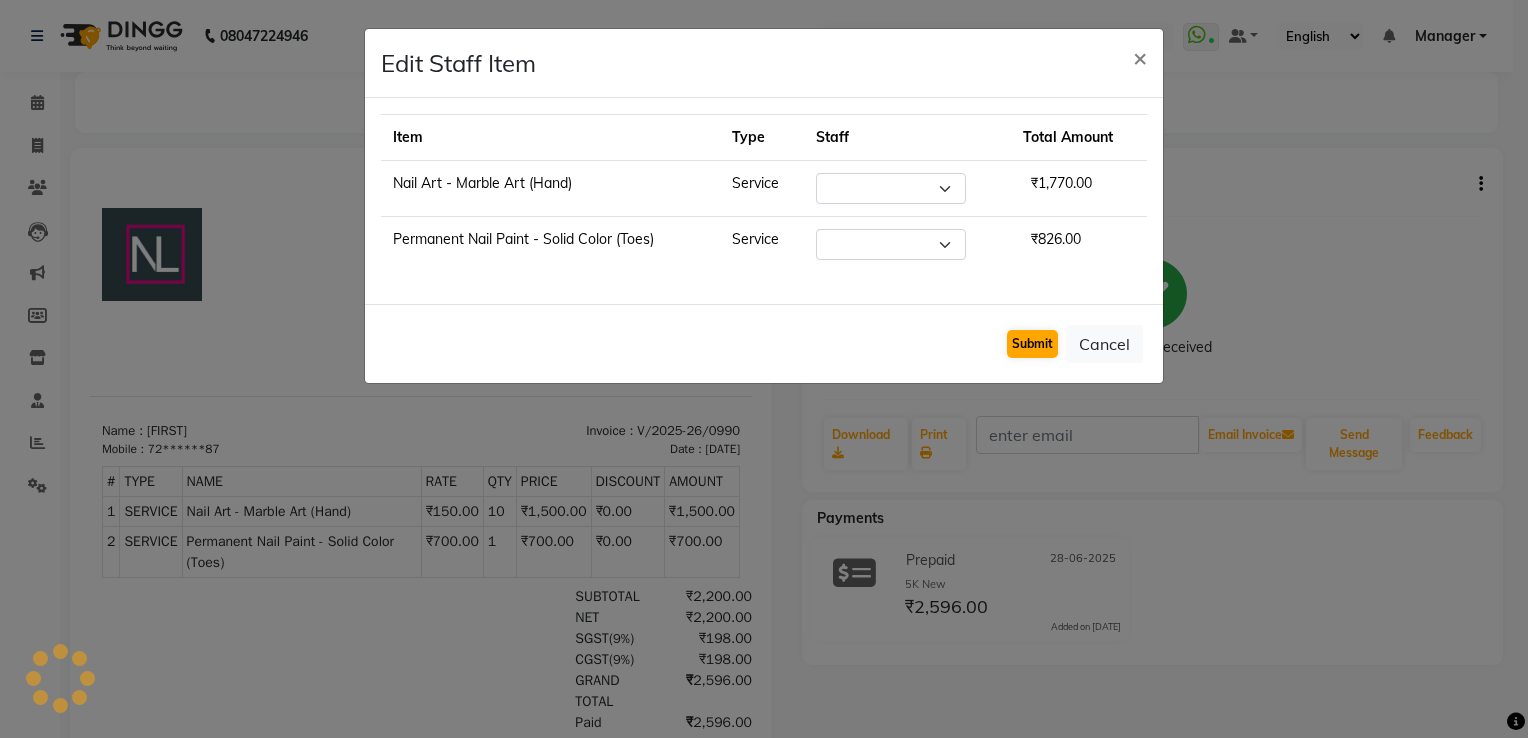 select on "68696" 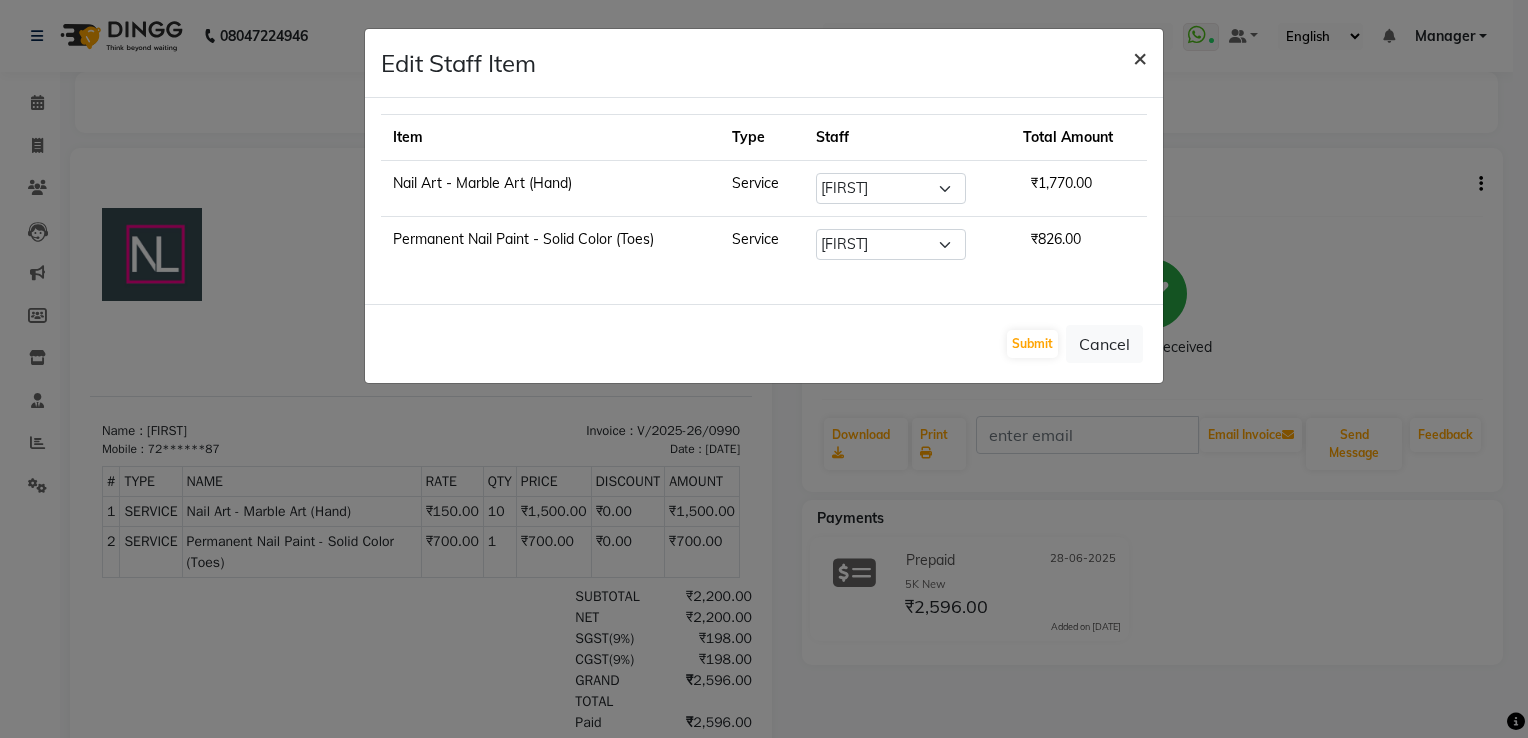 click on "×" 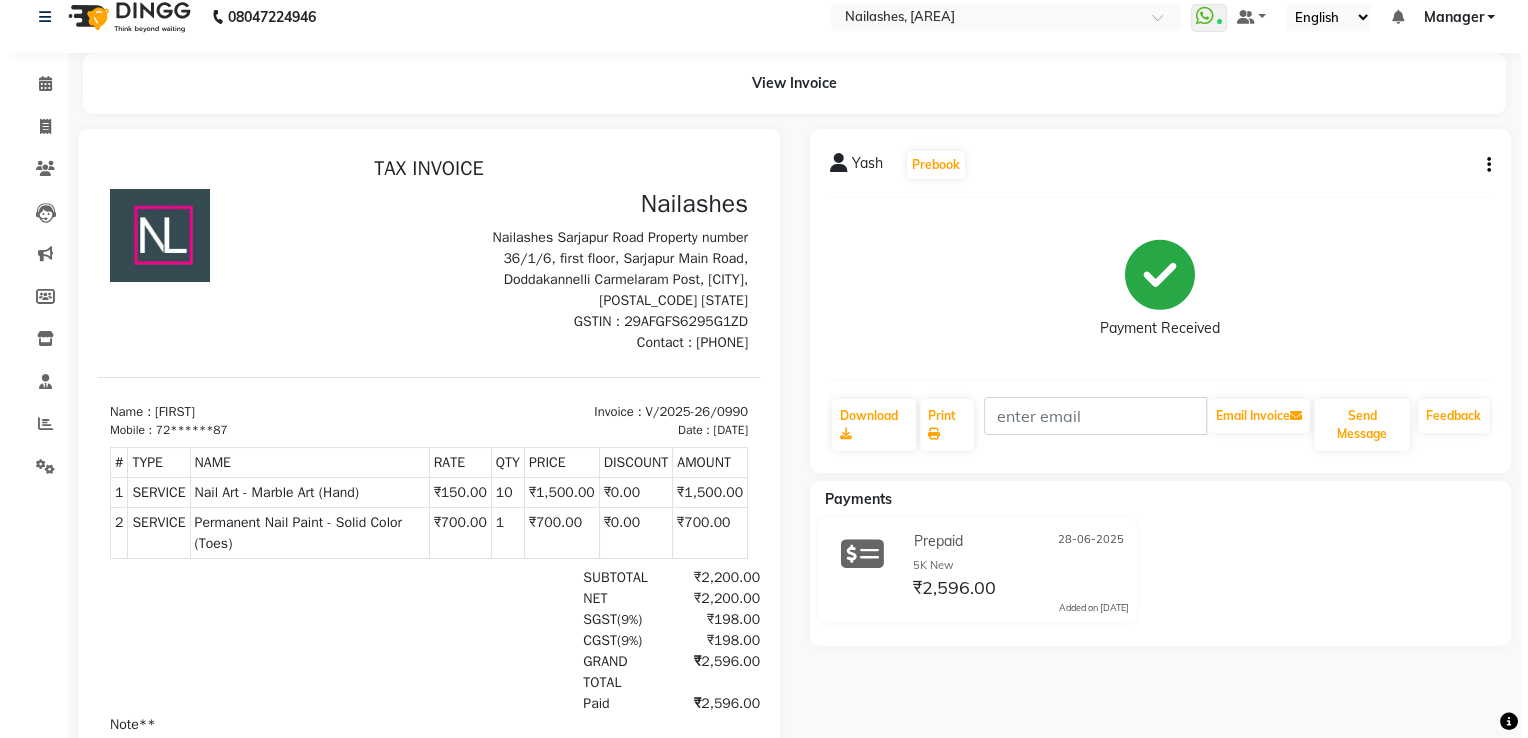 scroll, scrollTop: 0, scrollLeft: 0, axis: both 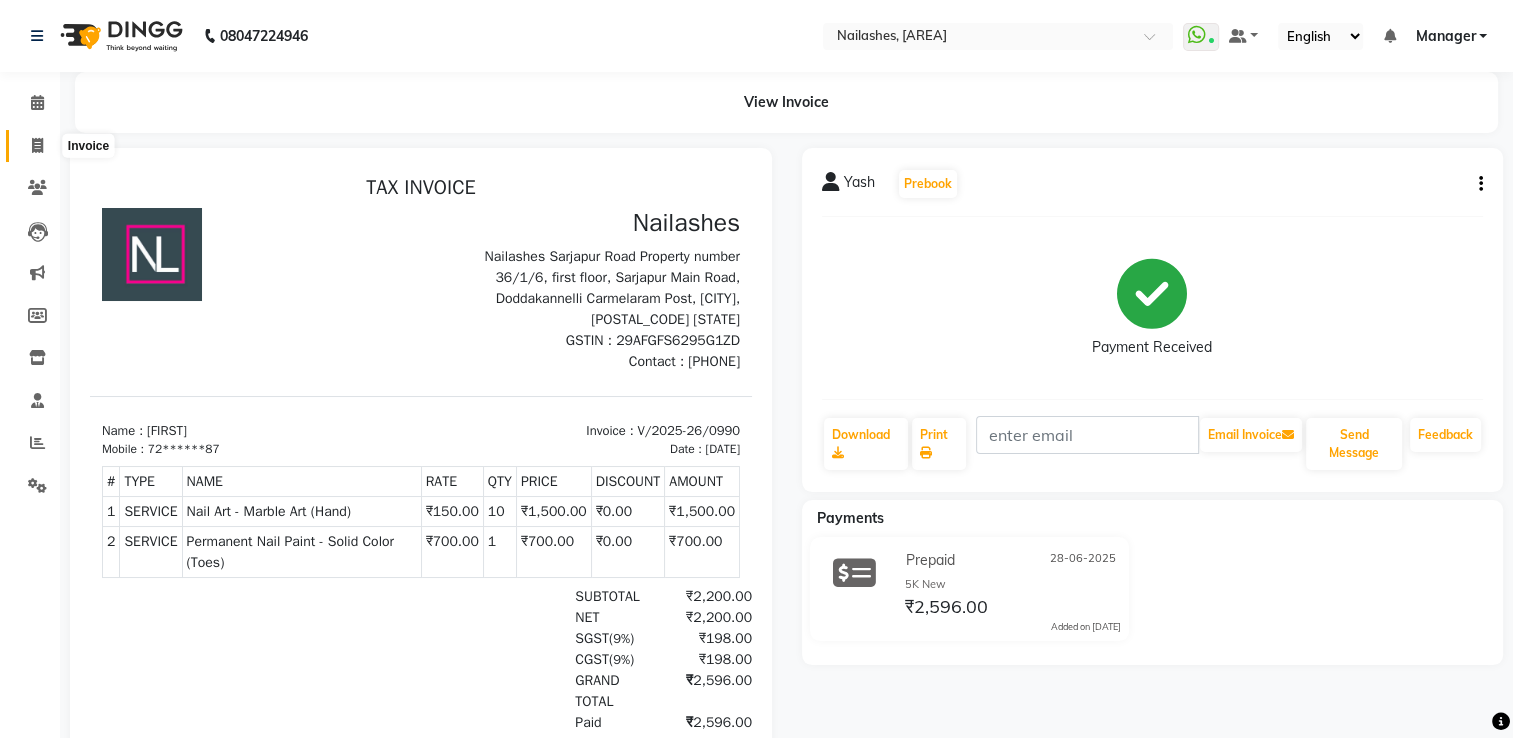 click 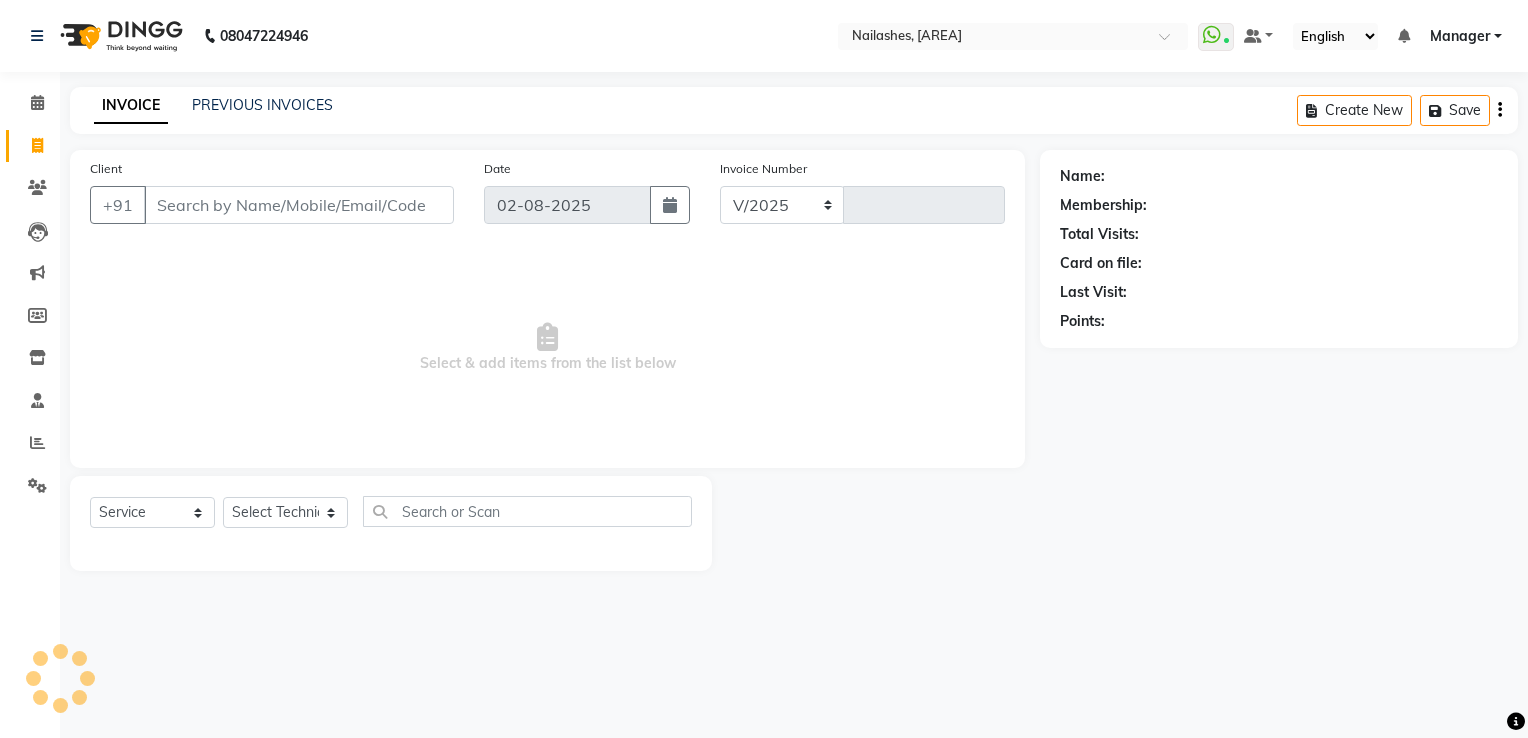 select on "6579" 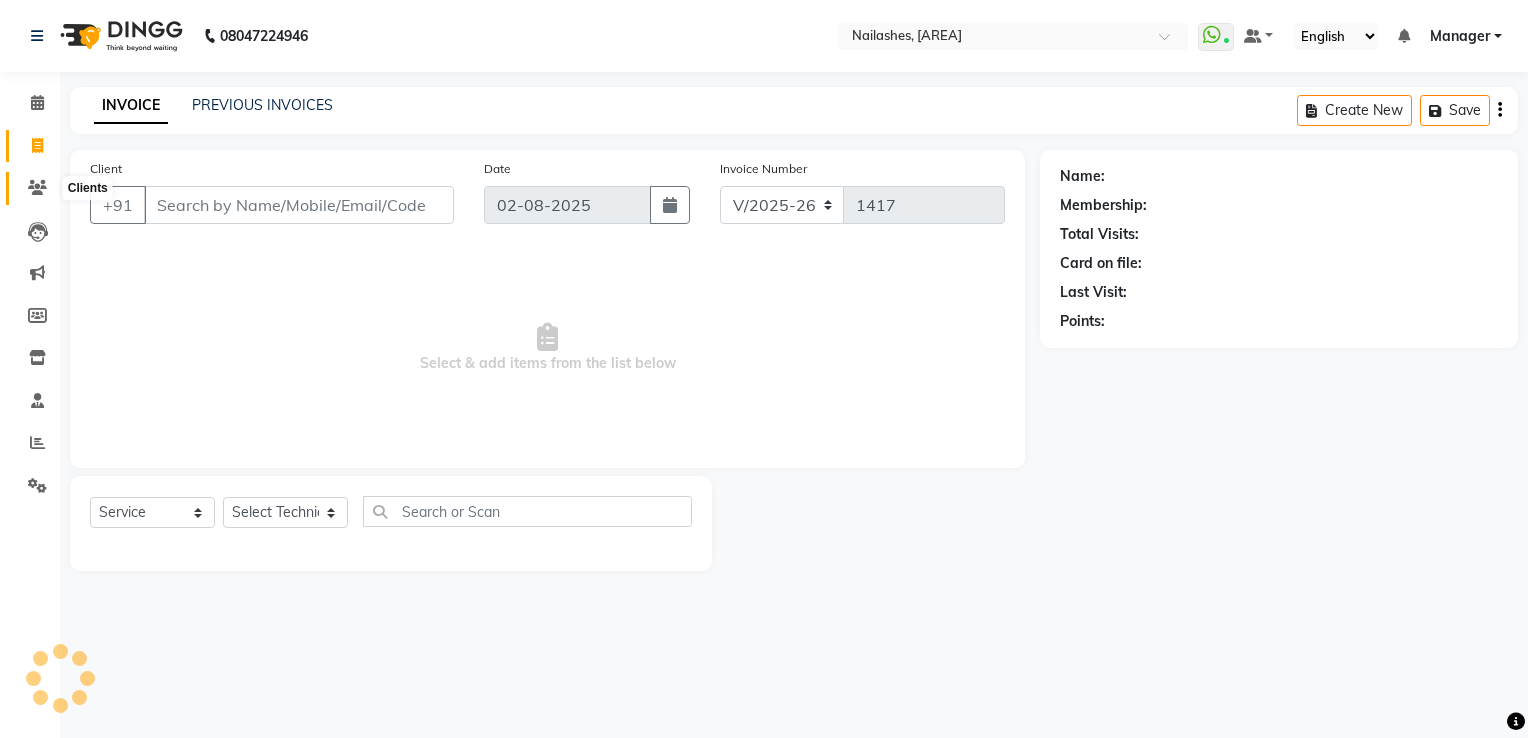 click 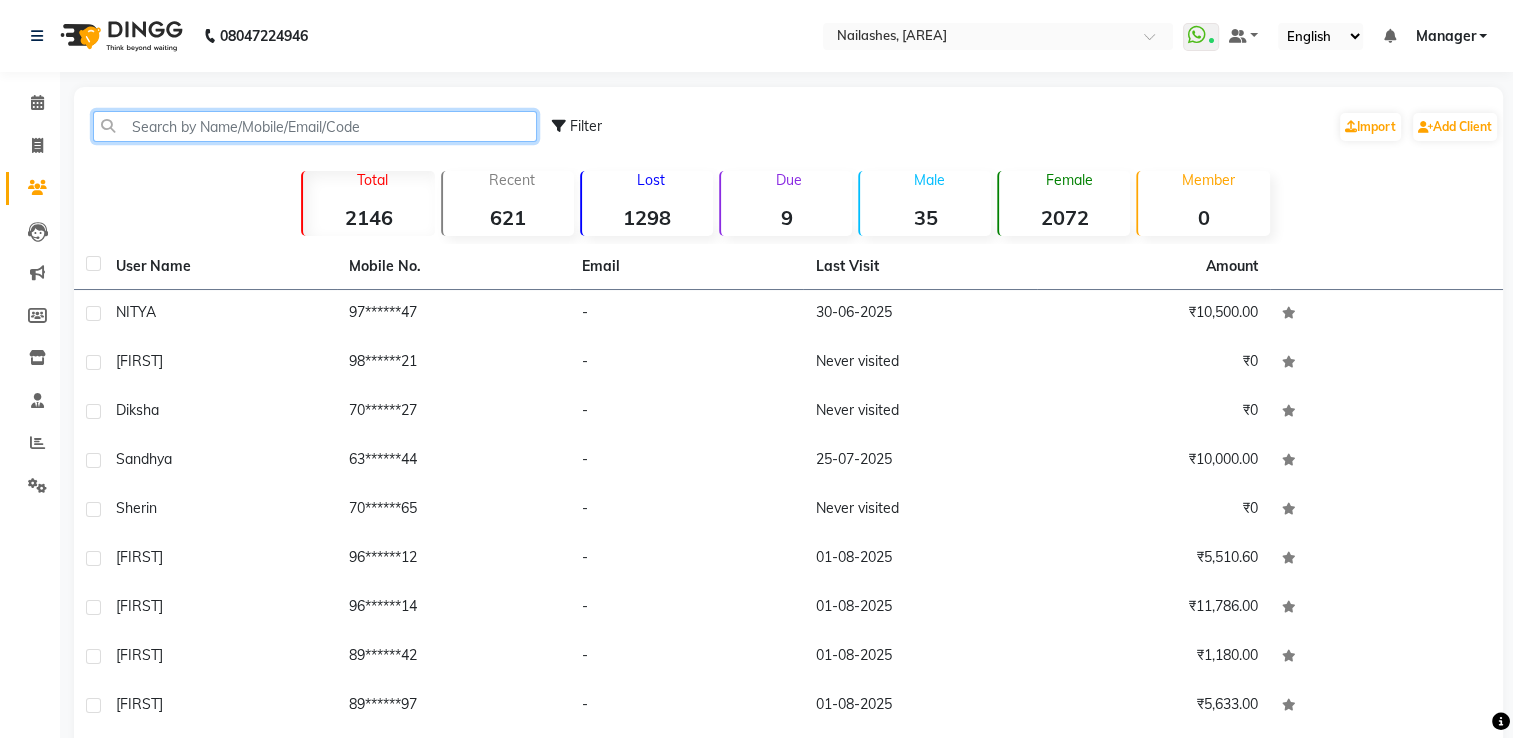 click 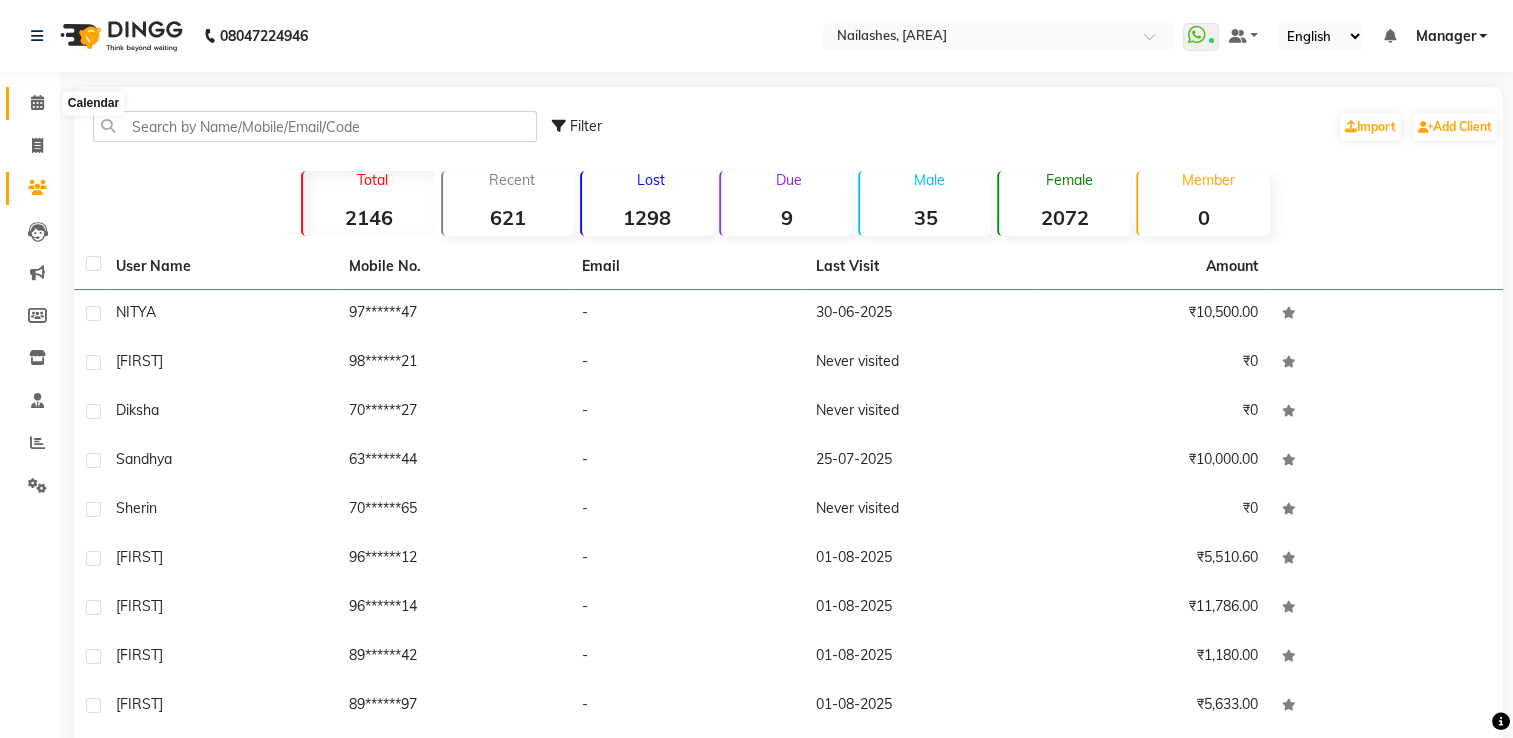 click 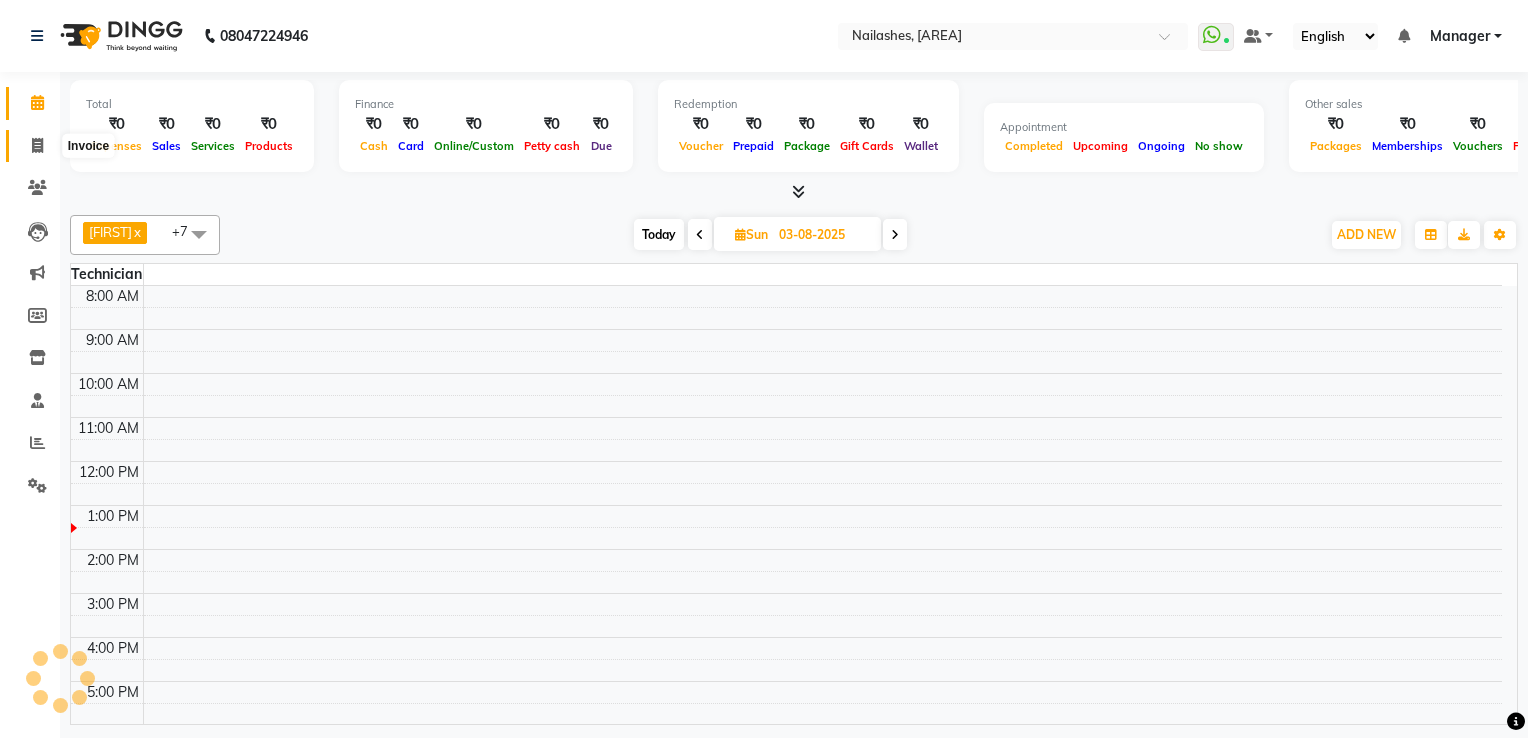 click 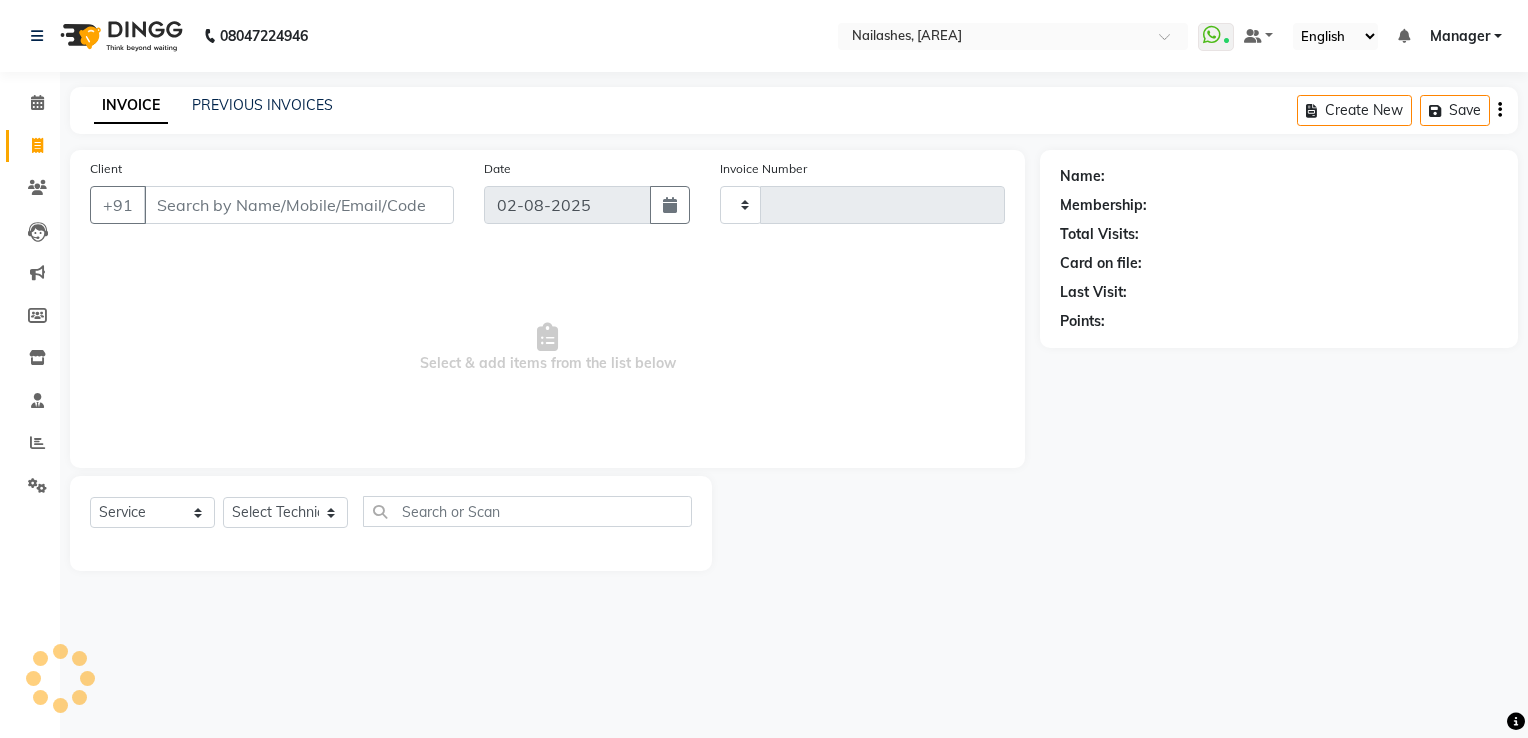 type on "1417" 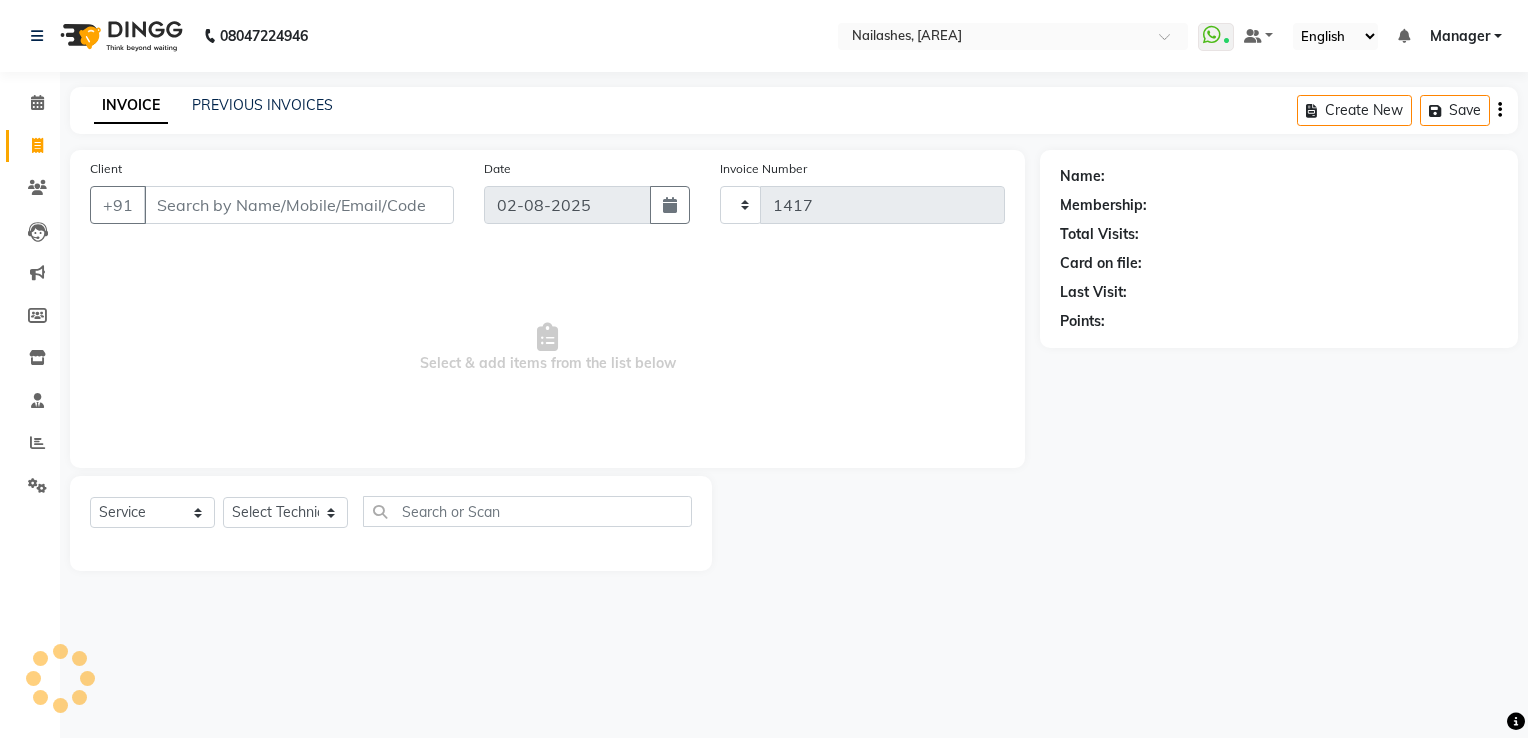 select on "6579" 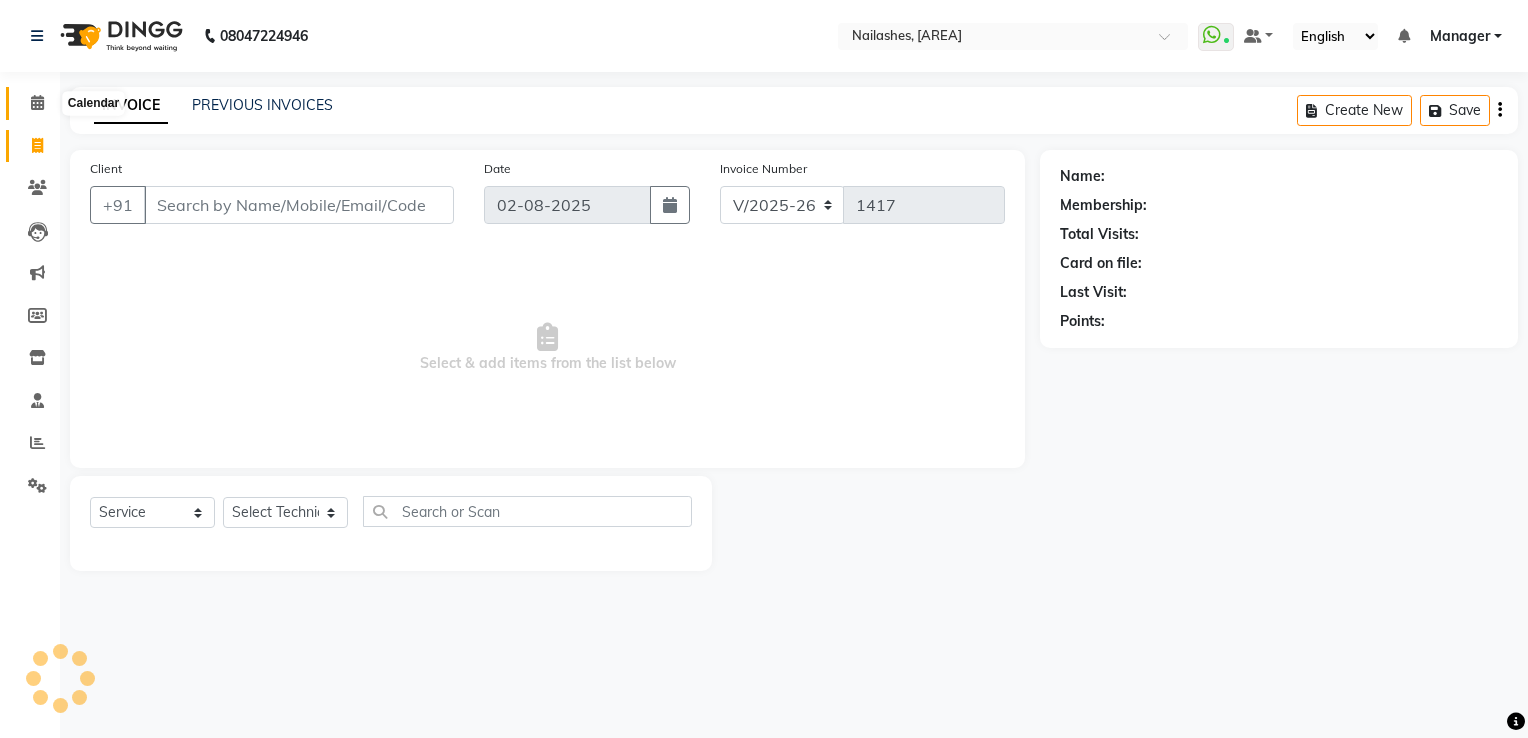 click 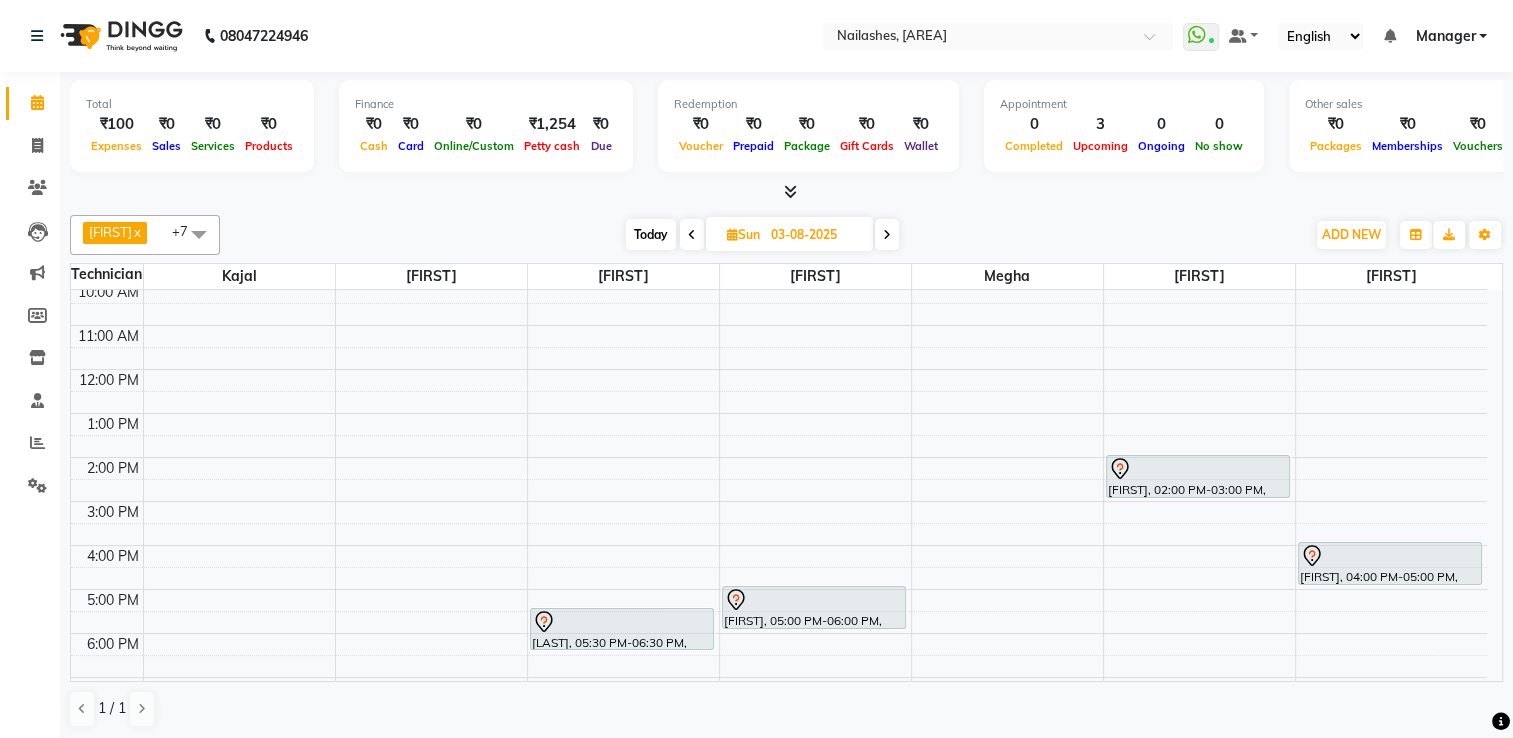 scroll, scrollTop: 100, scrollLeft: 0, axis: vertical 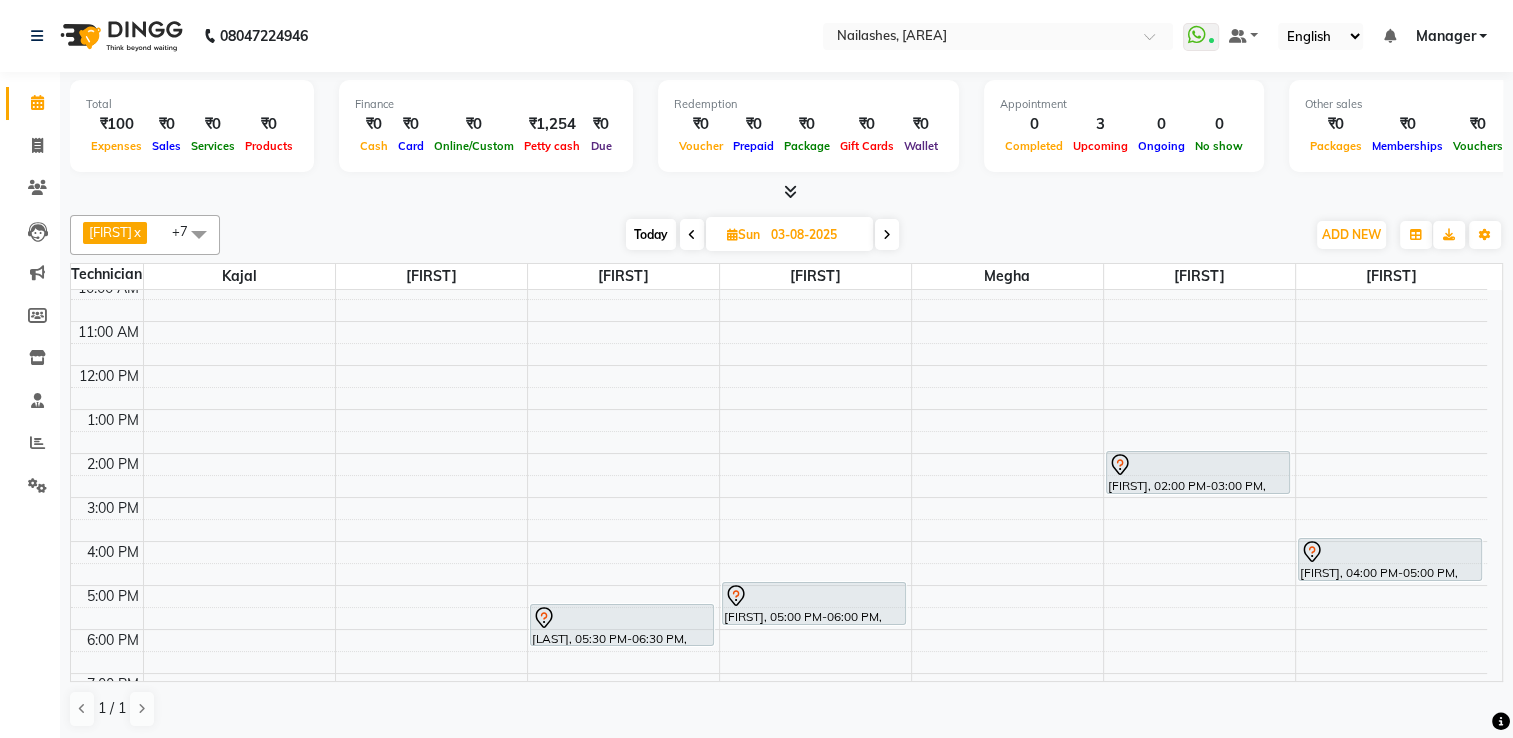 click on "8:00 AM 9:00 AM 10:00 AM 11:00 AM 12:00 PM 1:00 PM 2:00 PM 3:00 PM 4:00 PM 5:00 PM 6:00 PM 7:00 PM 8:00 PM             [LAST], 05:30 PM-06:30 PM, Permanent Nail Paint - Solid Color (Hand)             [FIRST], 05:00 PM-06:00 PM, Nail Extension - Acrylic (Hand)             [FIRST], 02:00 PM-03:00 PM, Permanent Nail Paint - Solid Color (Hand)             [FIRST], 04:00 PM-05:00 PM, Permanent Nail Paint - Solid Color (Hand)" at bounding box center (779, 475) 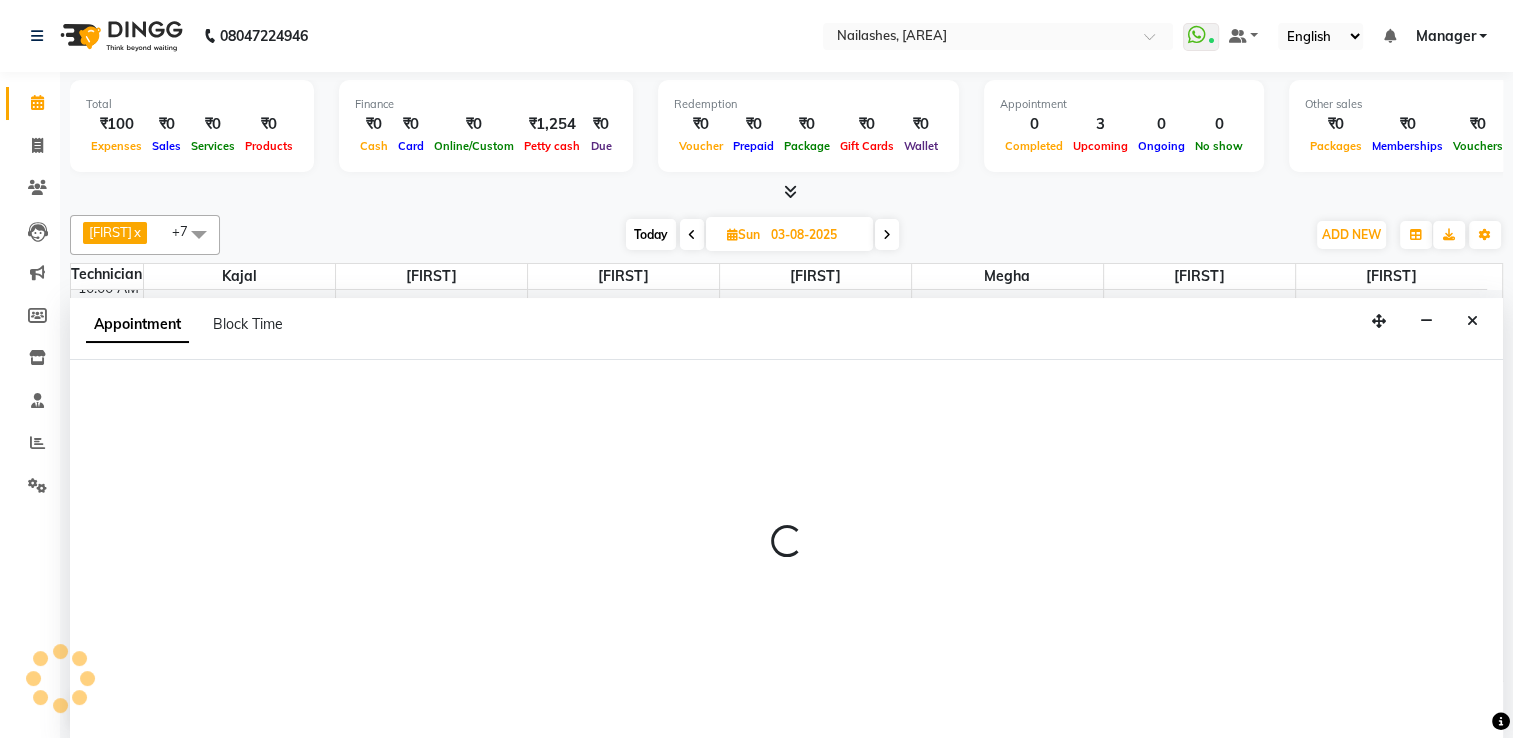 scroll, scrollTop: 0, scrollLeft: 0, axis: both 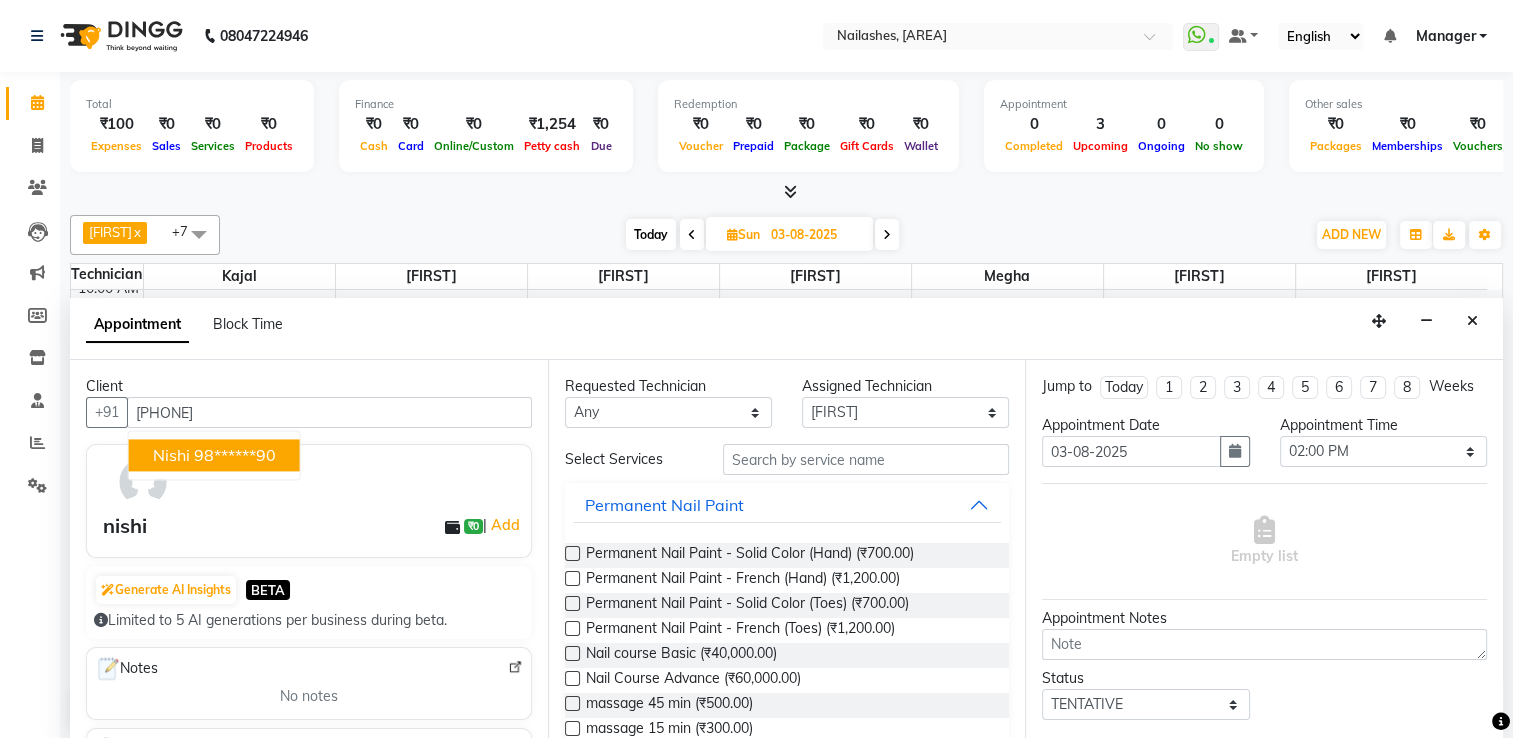 click on "[LAST]  [PHONE]" at bounding box center (214, 455) 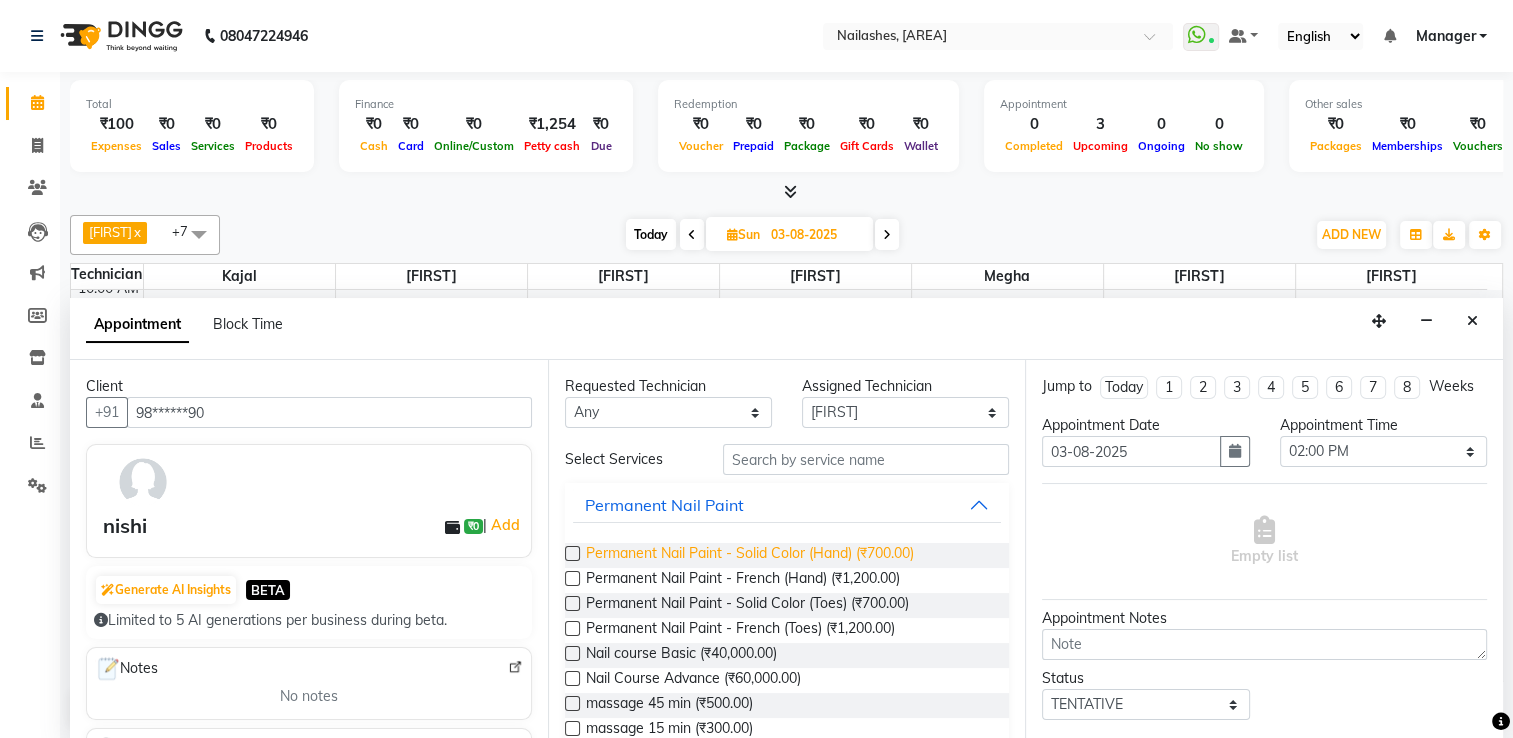 type on "98******90" 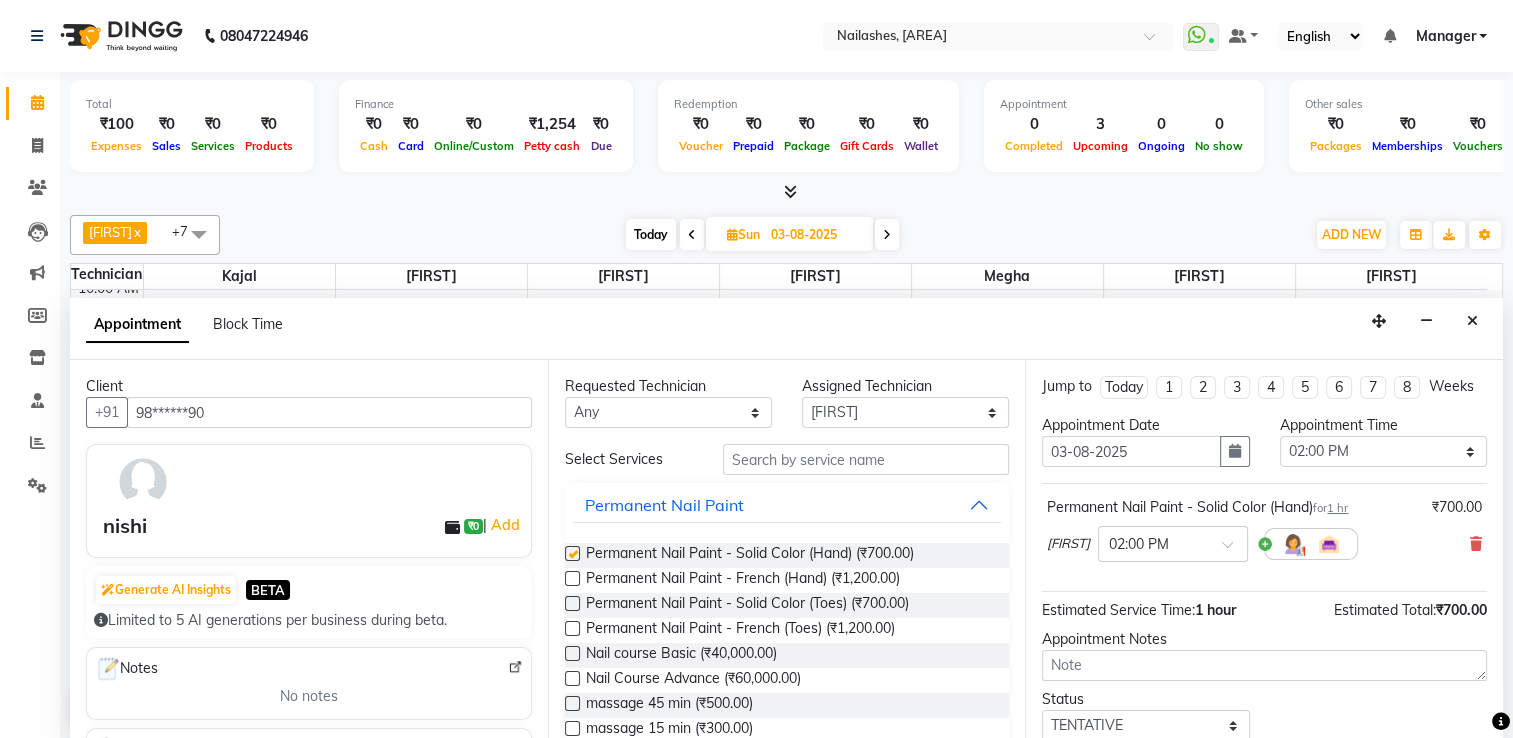 checkbox on "false" 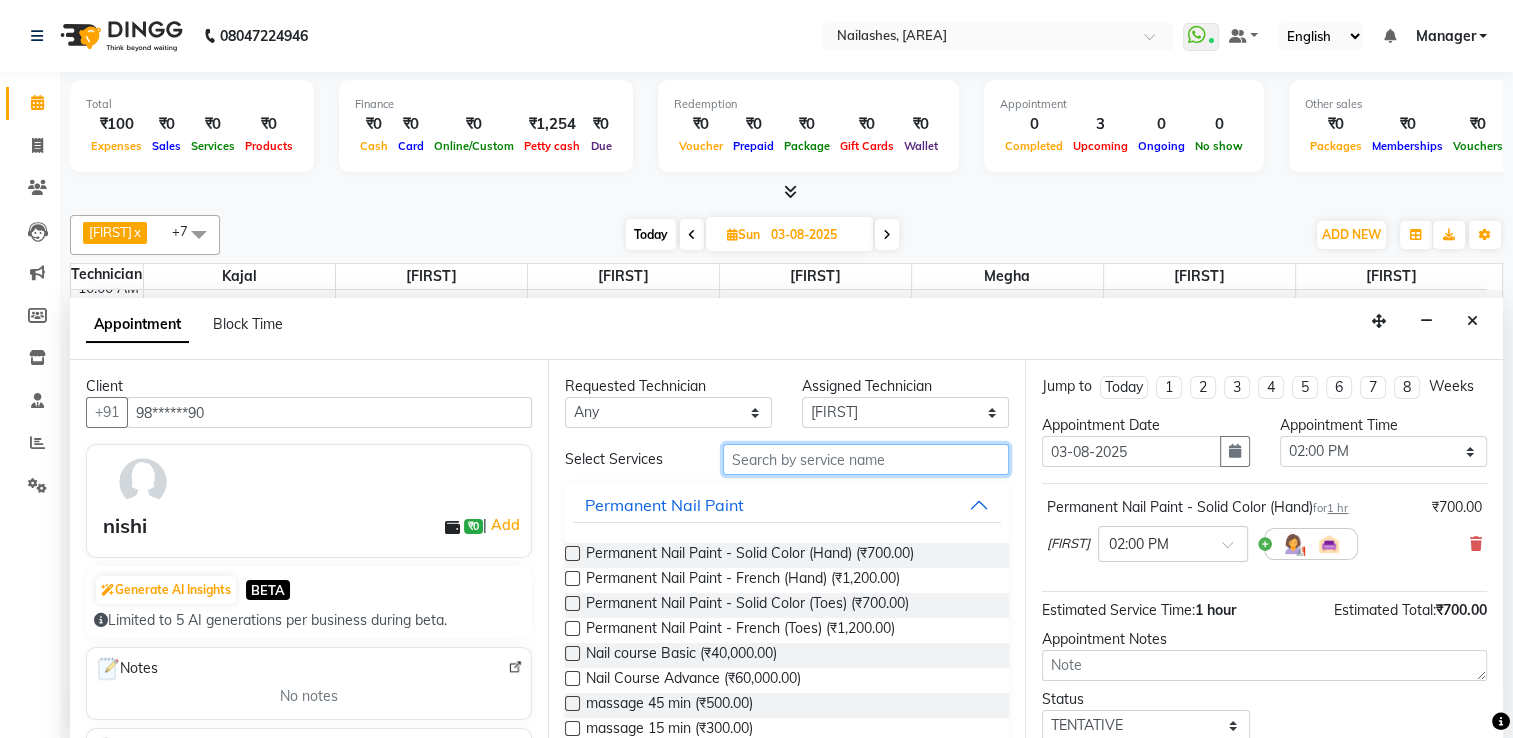 click at bounding box center [866, 459] 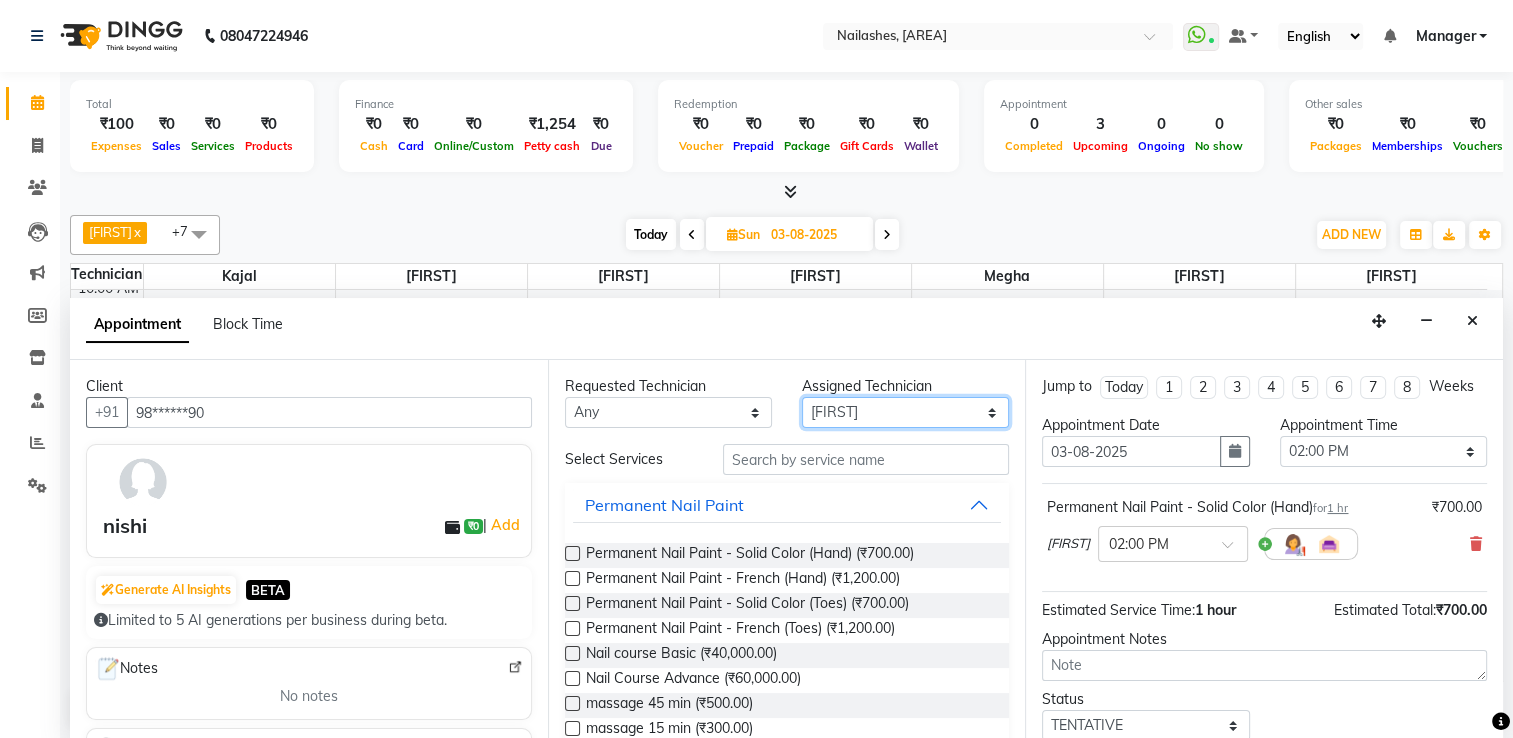 click on "Select ARISH [FIRST] [FIRST] [FIRST] [FIRST] [FIRST] [FIRST] [FIRST] [FIRST] [FIRST] [FIRST] [FIRST] [FIRST] [FIRST]" at bounding box center (905, 412) 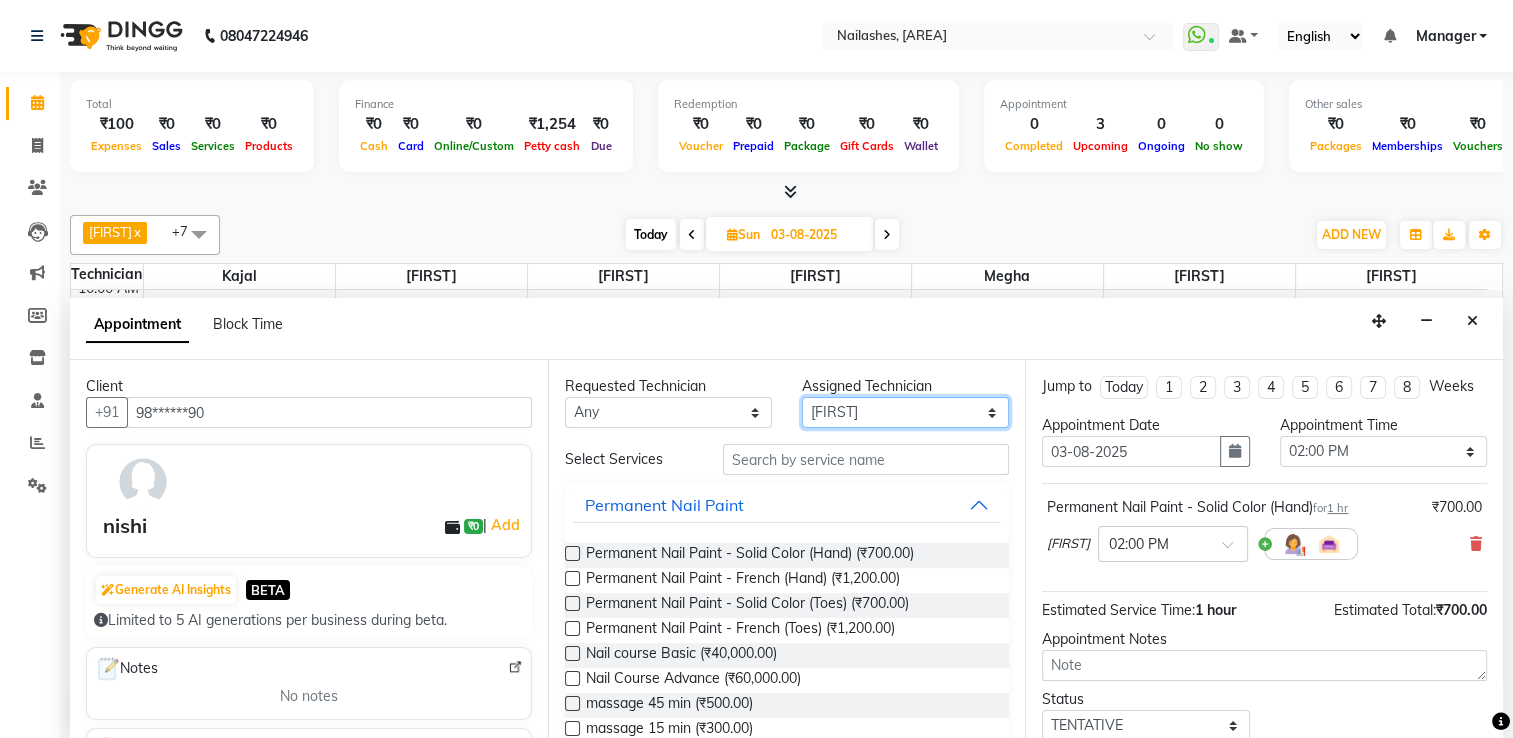 select on "62952" 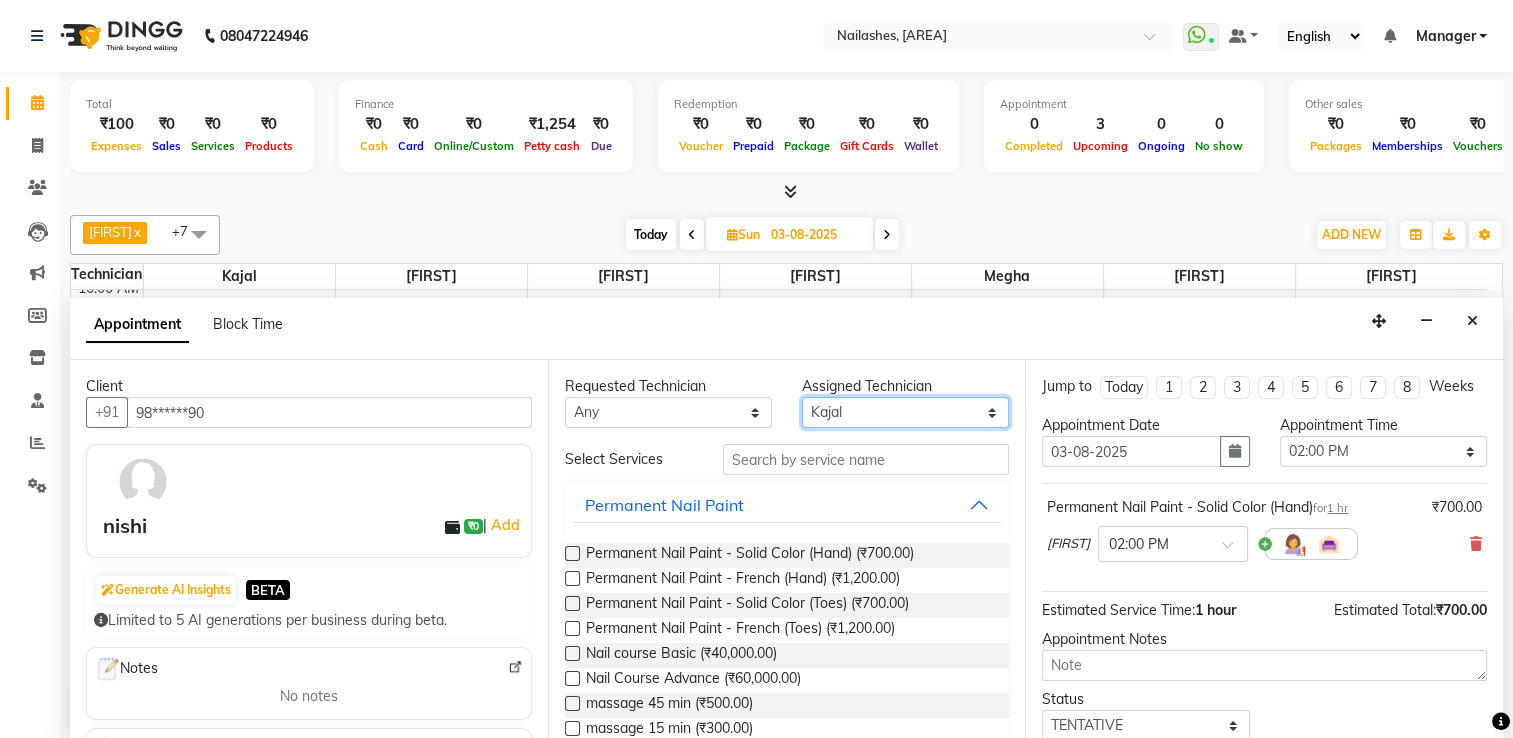 click on "Select ARISH [FIRST] [FIRST] [FIRST] [FIRST] [FIRST] [FIRST] [FIRST] [FIRST] [FIRST] [FIRST] [FIRST] [FIRST] [FIRST]" at bounding box center [905, 412] 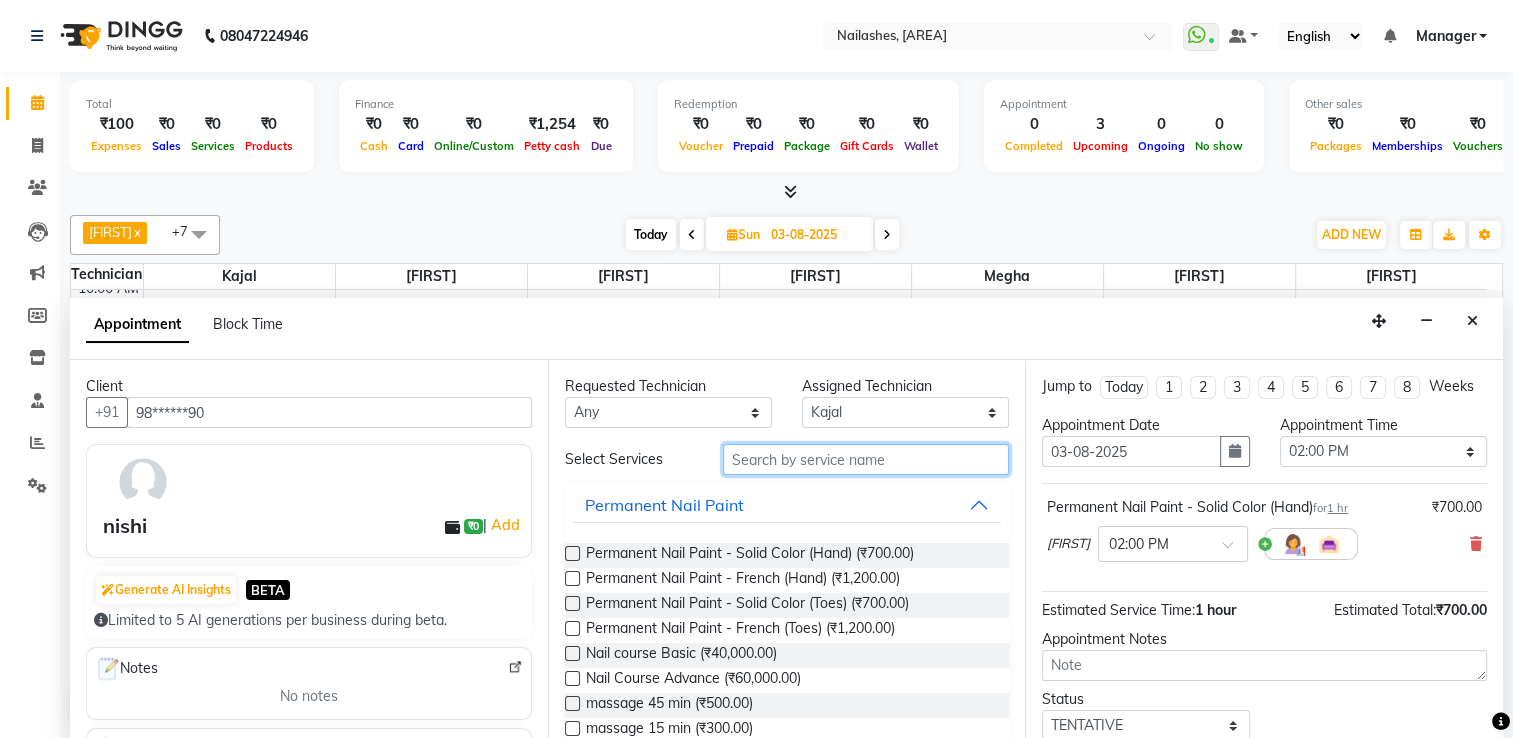 click at bounding box center (866, 459) 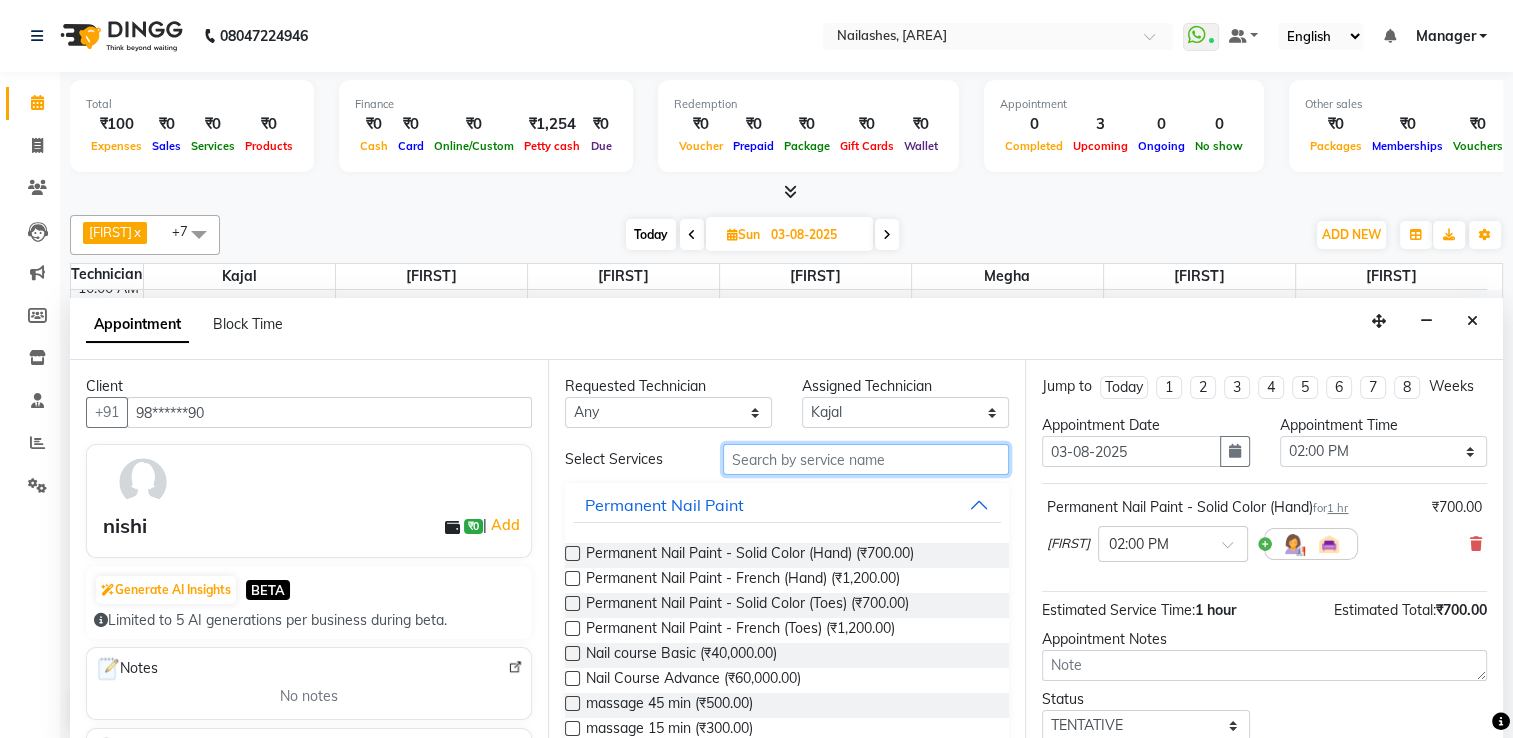 click at bounding box center (866, 459) 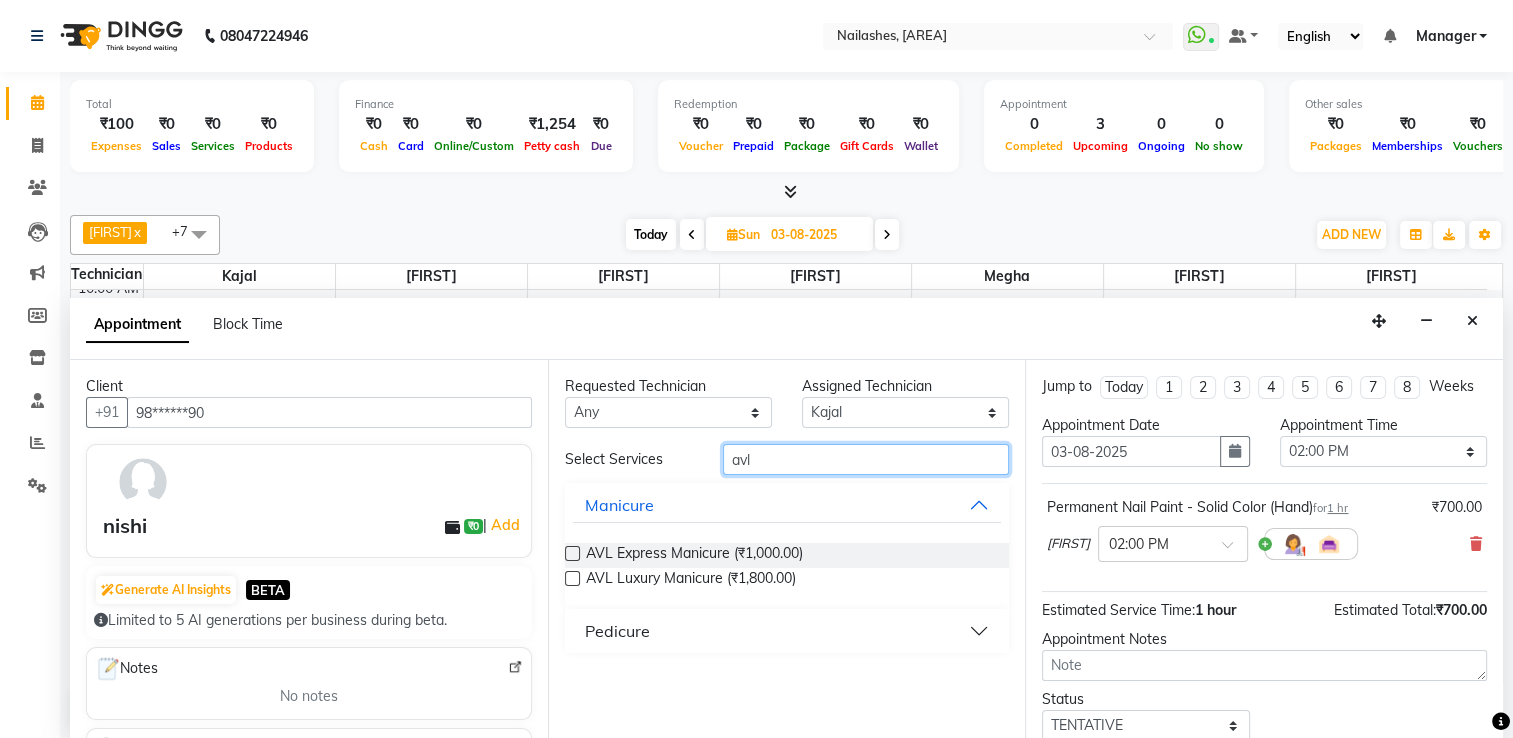 type on "avl" 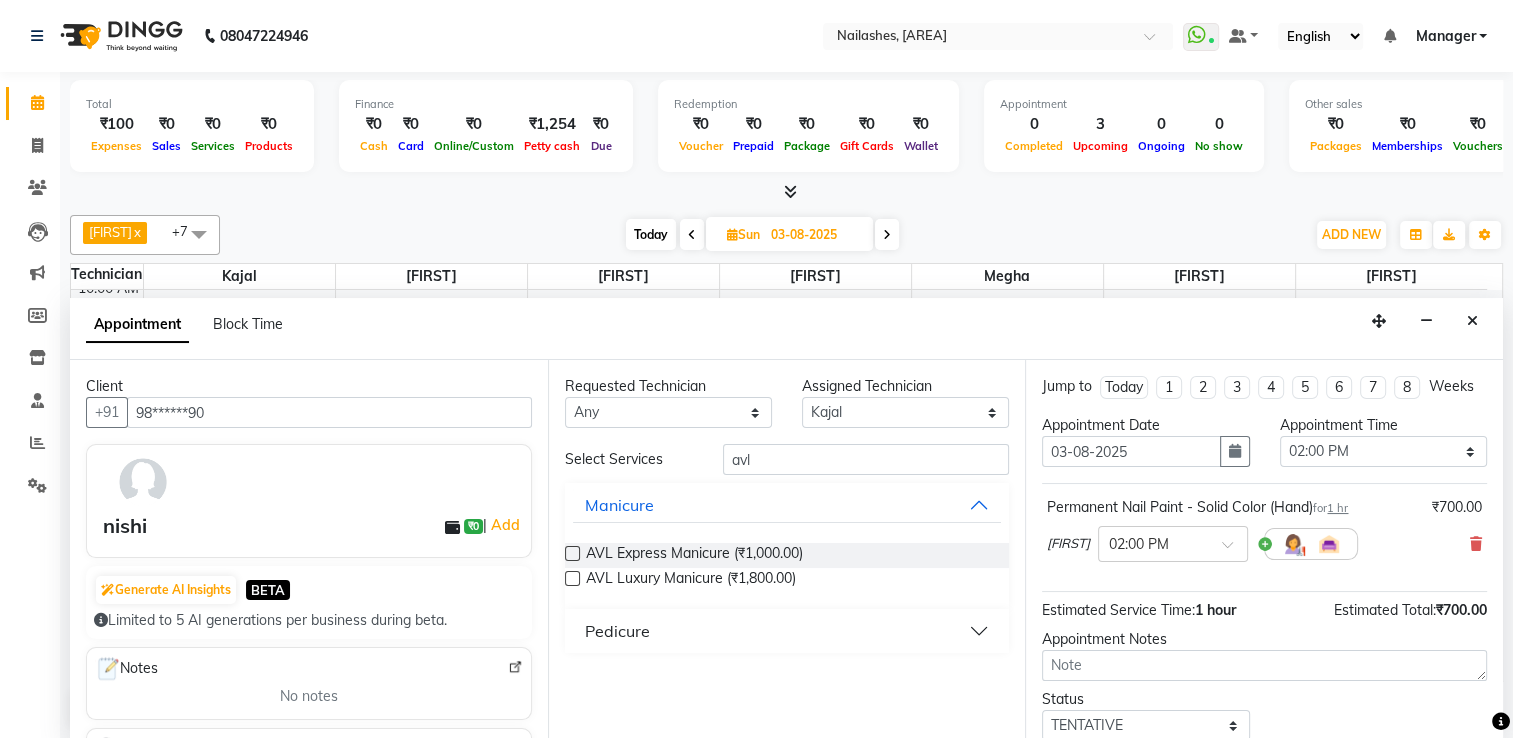 click on "Pedicure" at bounding box center [617, 631] 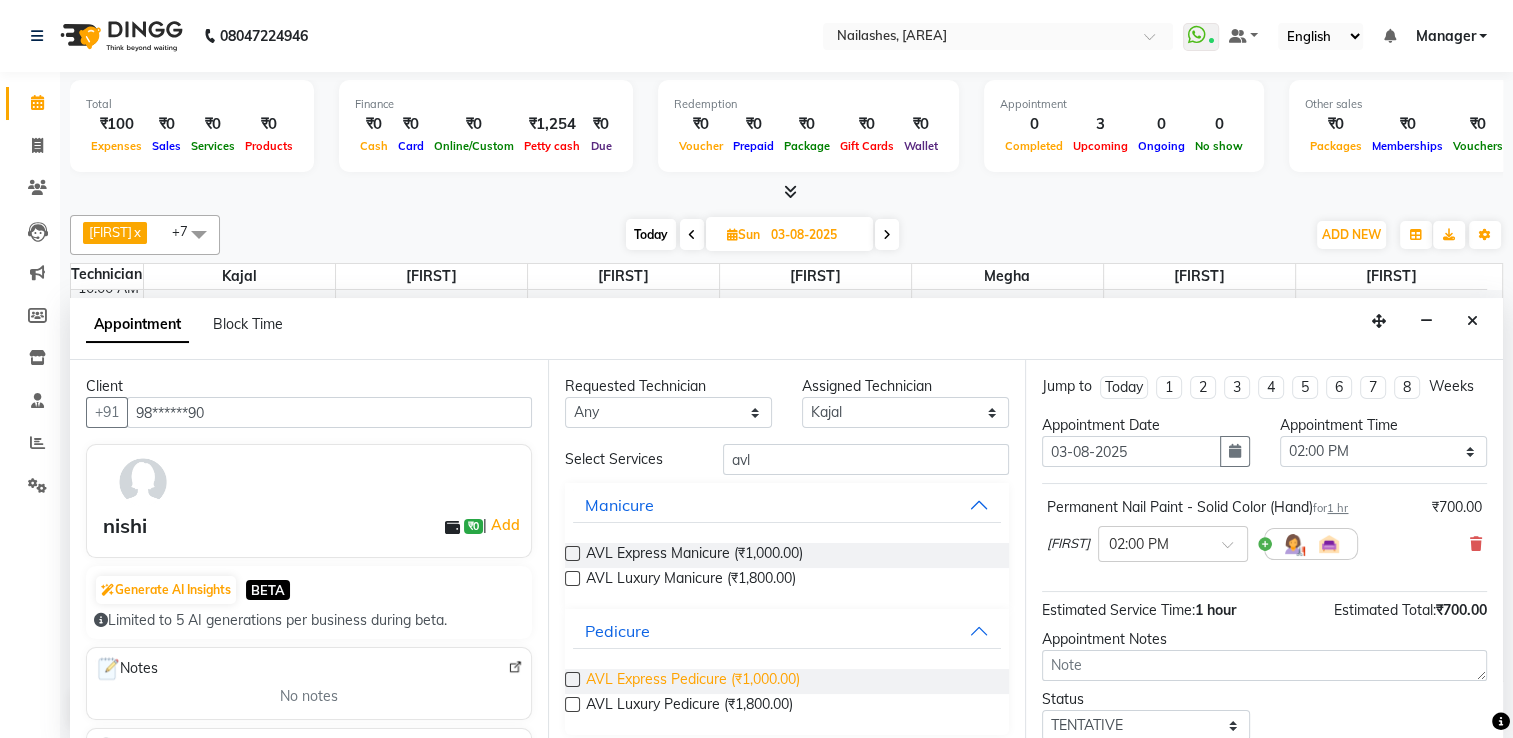 click on "AVL Express Pedicure (₹1,000.00)" at bounding box center [693, 681] 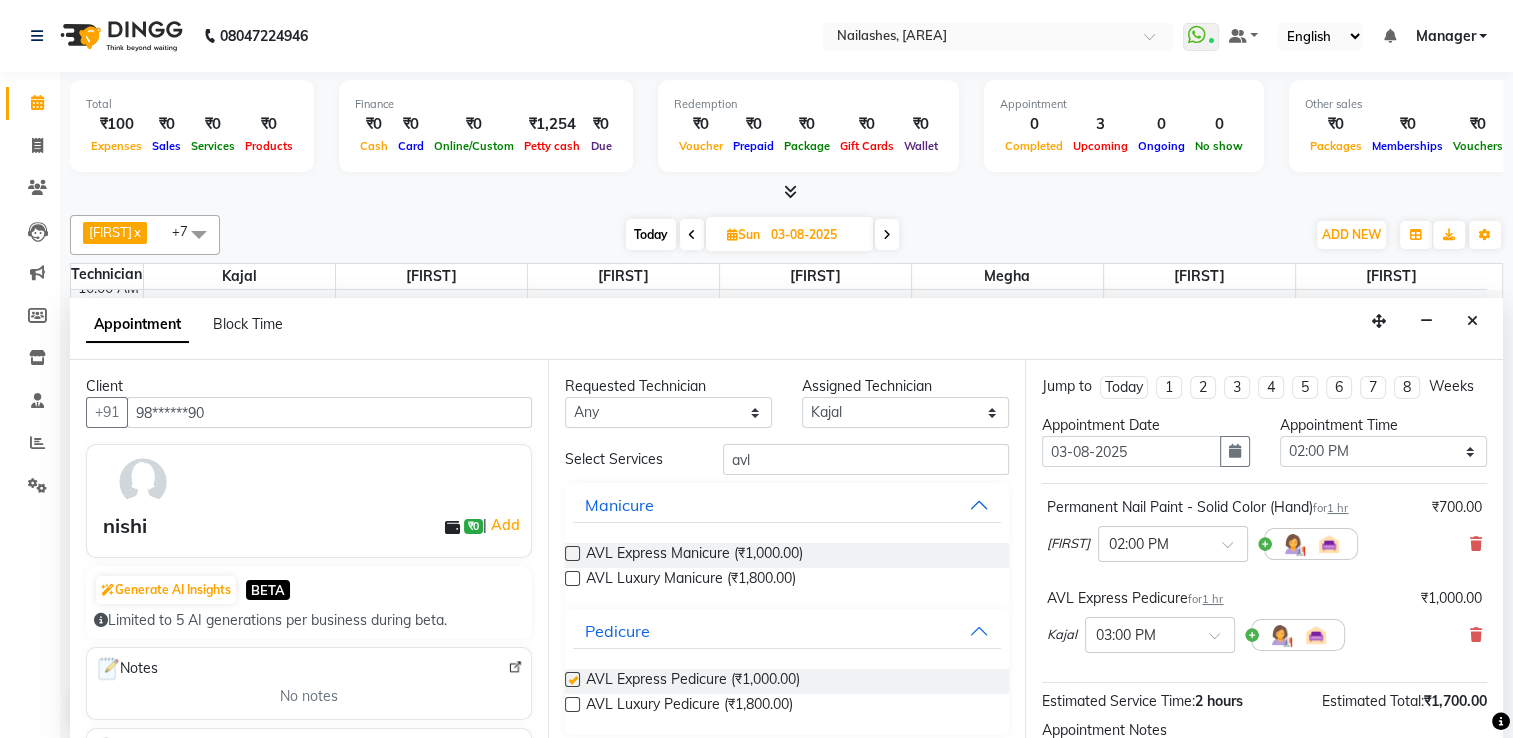 checkbox on "false" 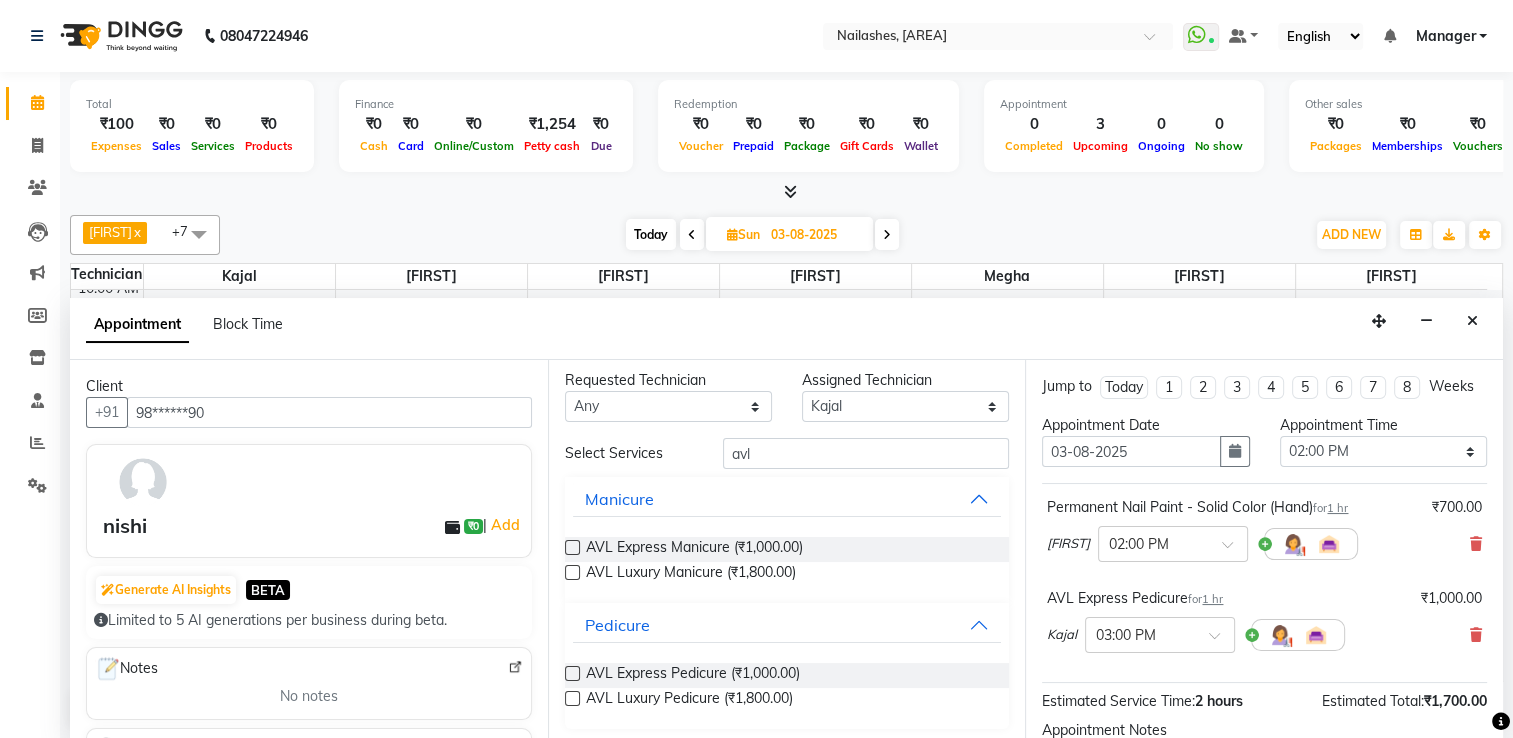 scroll, scrollTop: 9, scrollLeft: 0, axis: vertical 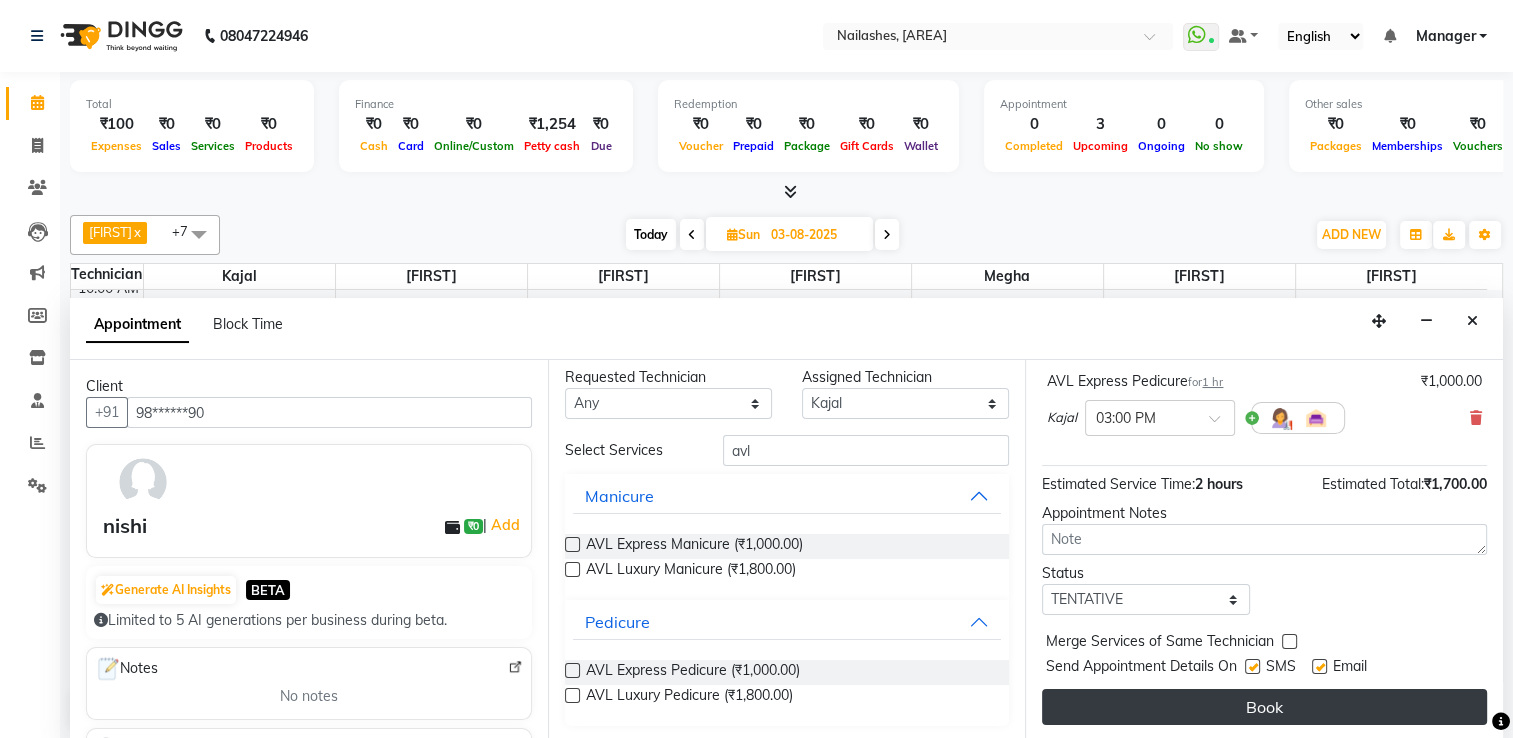 click on "Book" at bounding box center [1264, 707] 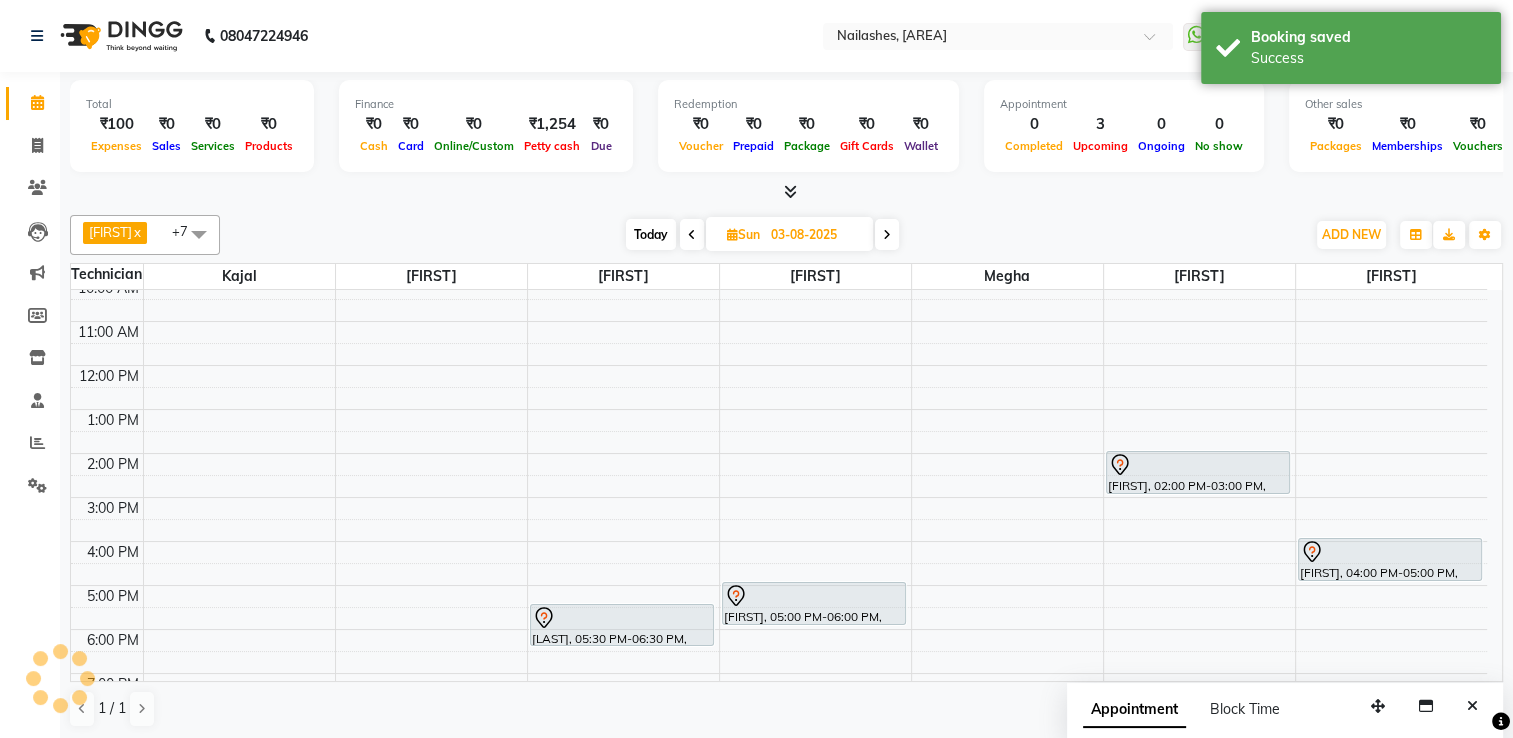 scroll, scrollTop: 0, scrollLeft: 0, axis: both 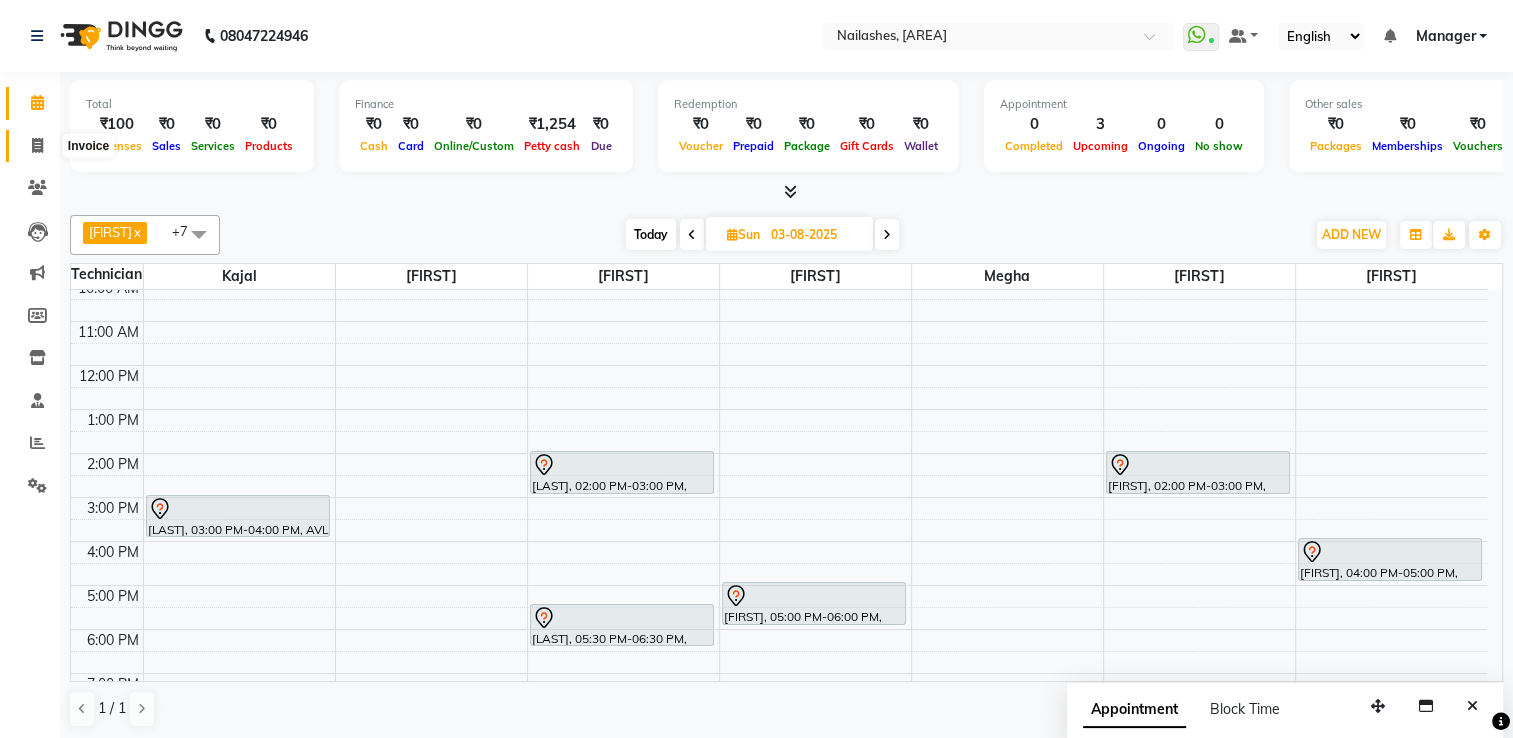 click 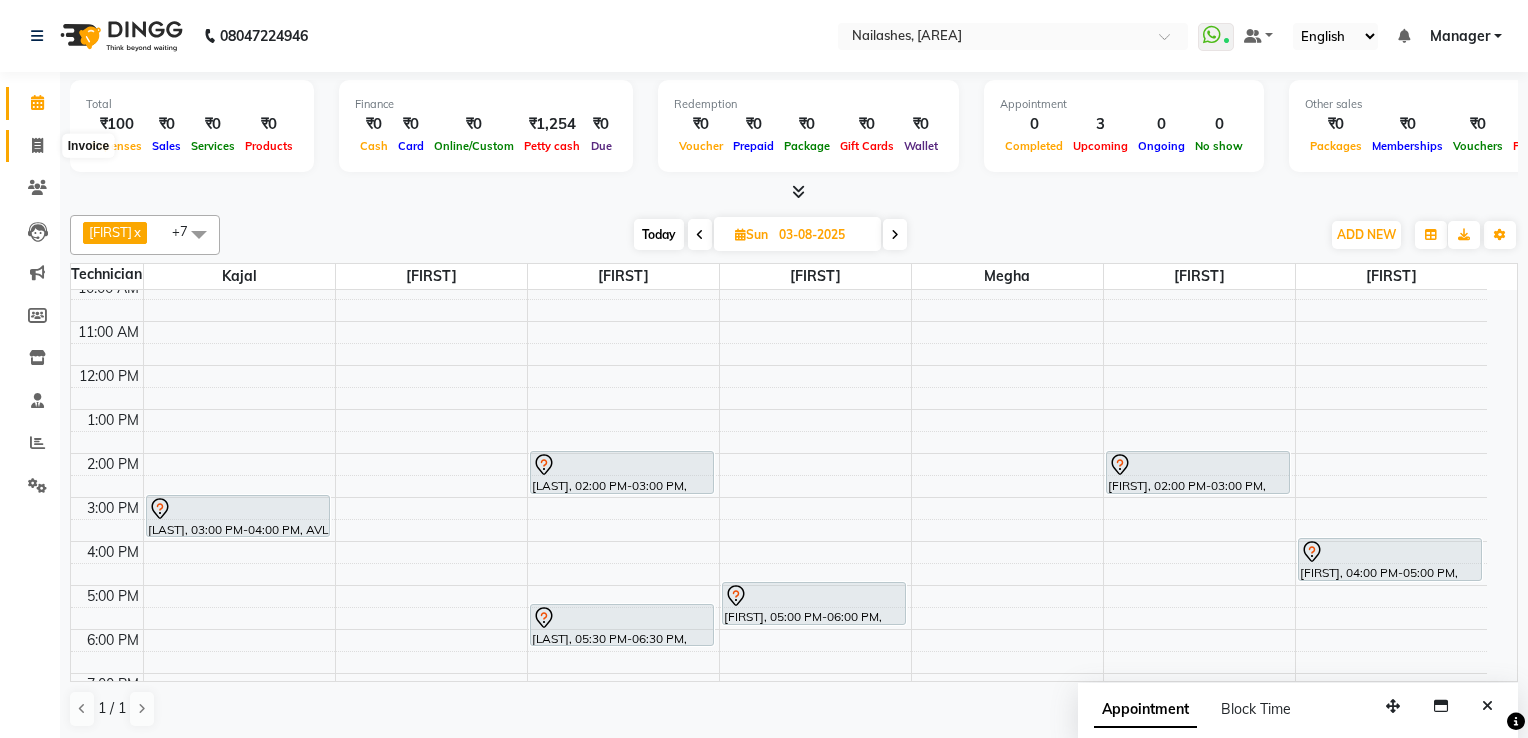 select on "service" 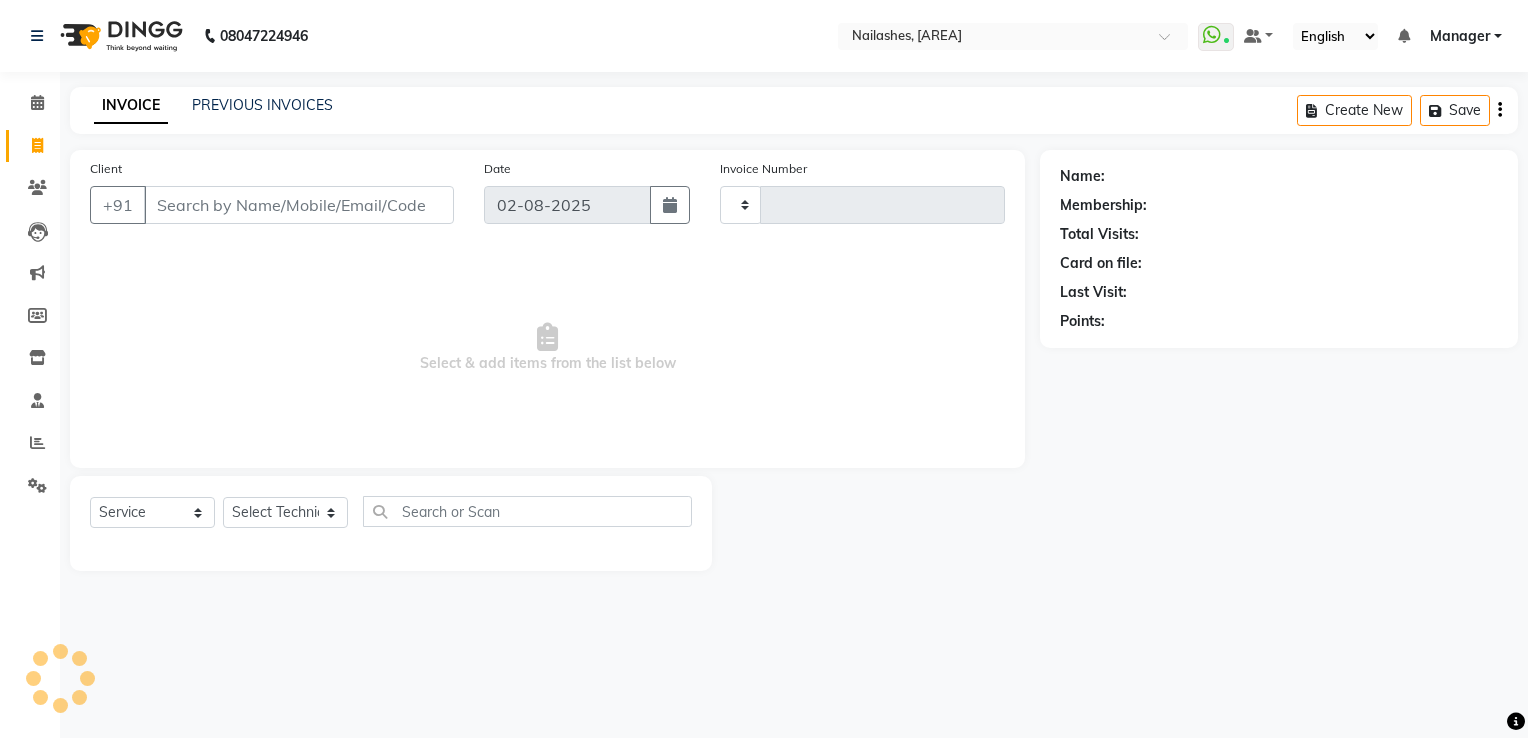 type on "1417" 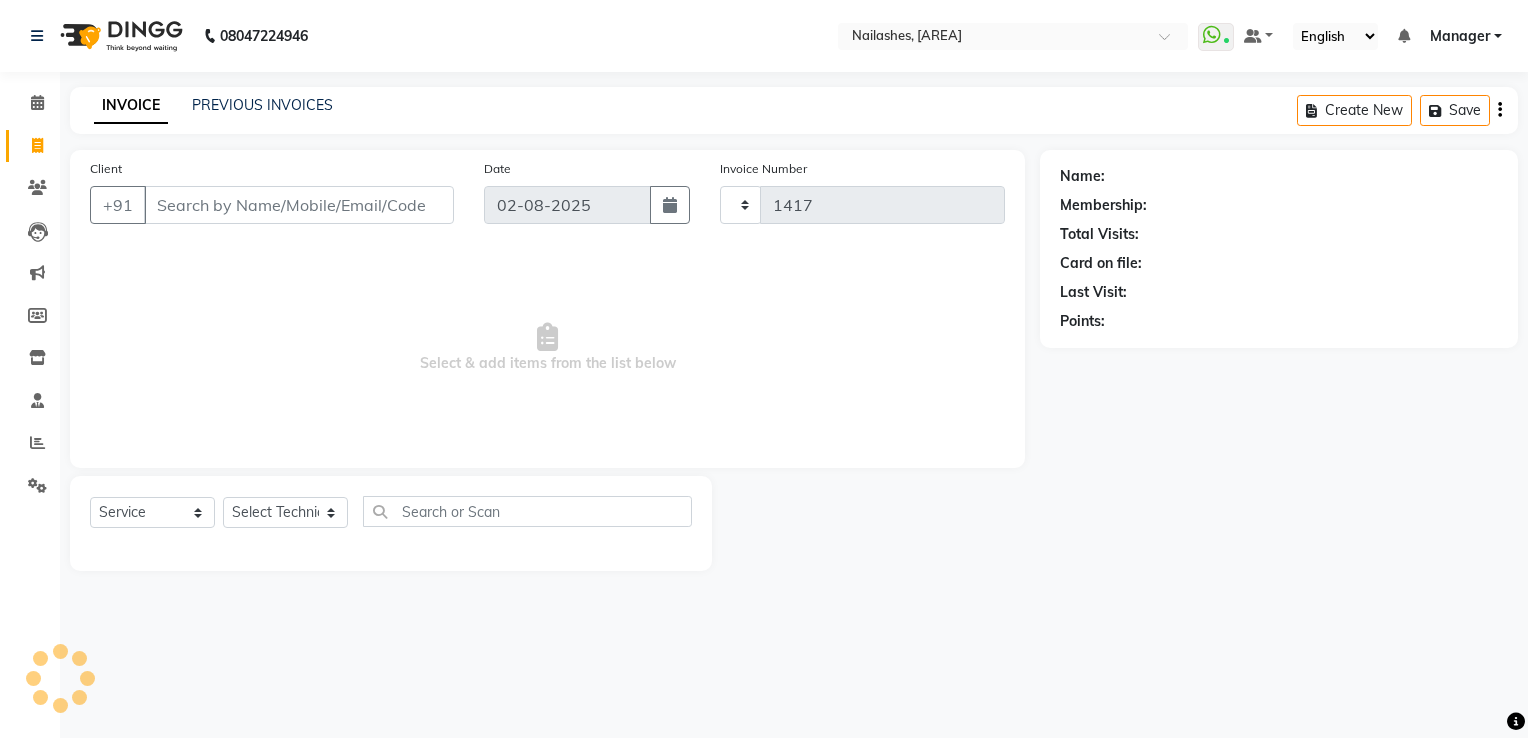 select on "6579" 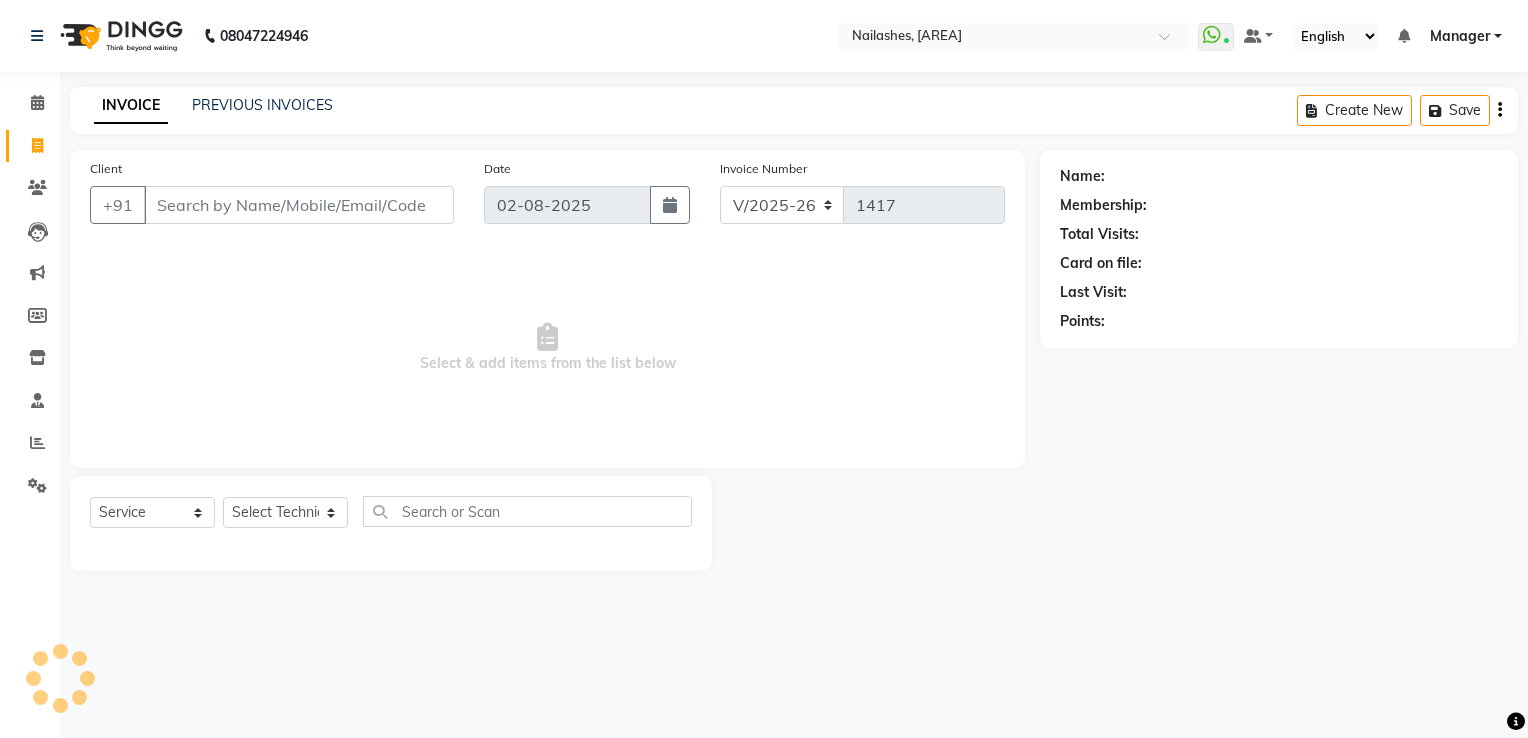 click on "Client" at bounding box center (299, 205) 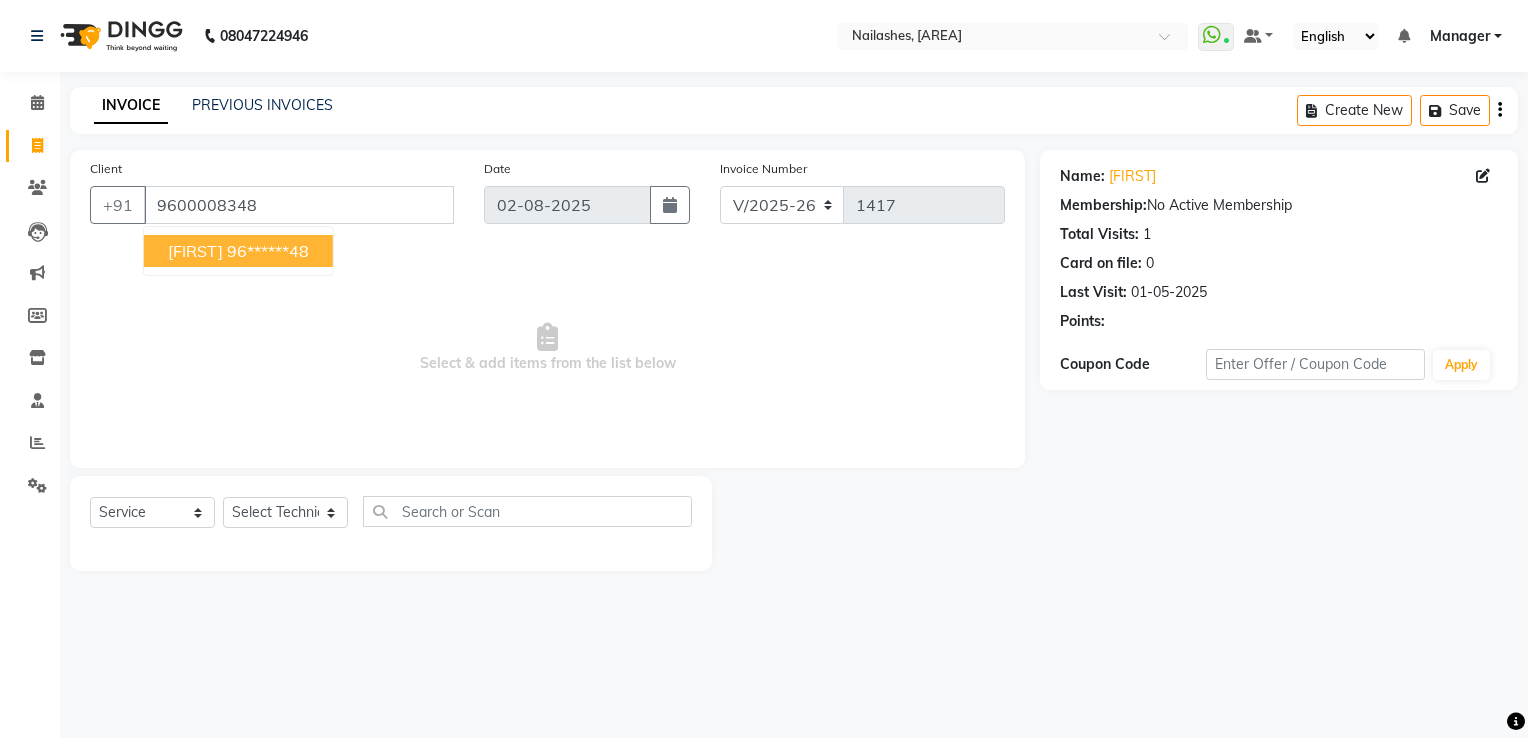 click on "[FIRST]" at bounding box center [195, 251] 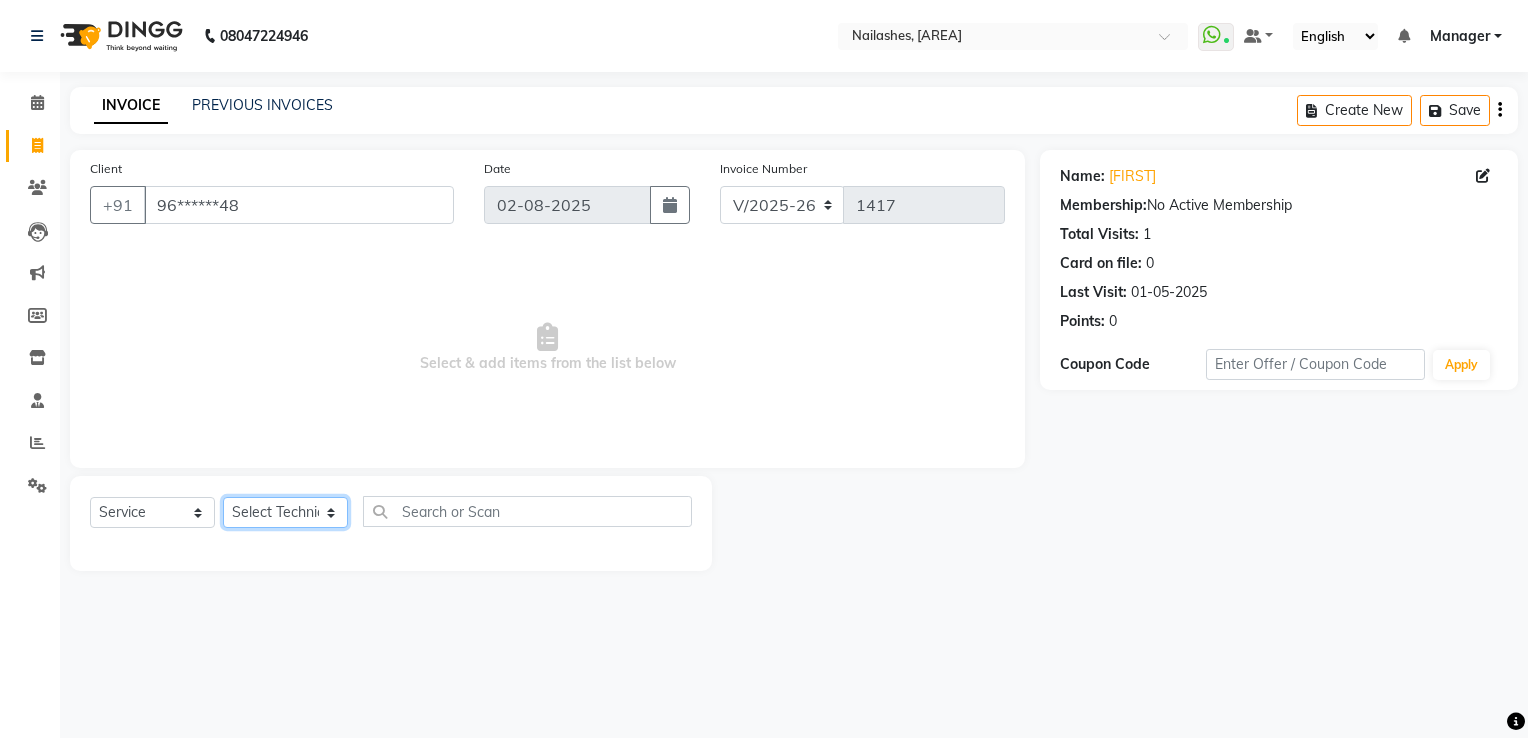 click on "Select Technician ARISH [FIRST] [FIRST] [FIRST] [FIRST] [FIRST] [FIRST] [FIRST] [FIRST] [FIRST] [FIRST] [FIRST] [FIRST] [FIRST]" 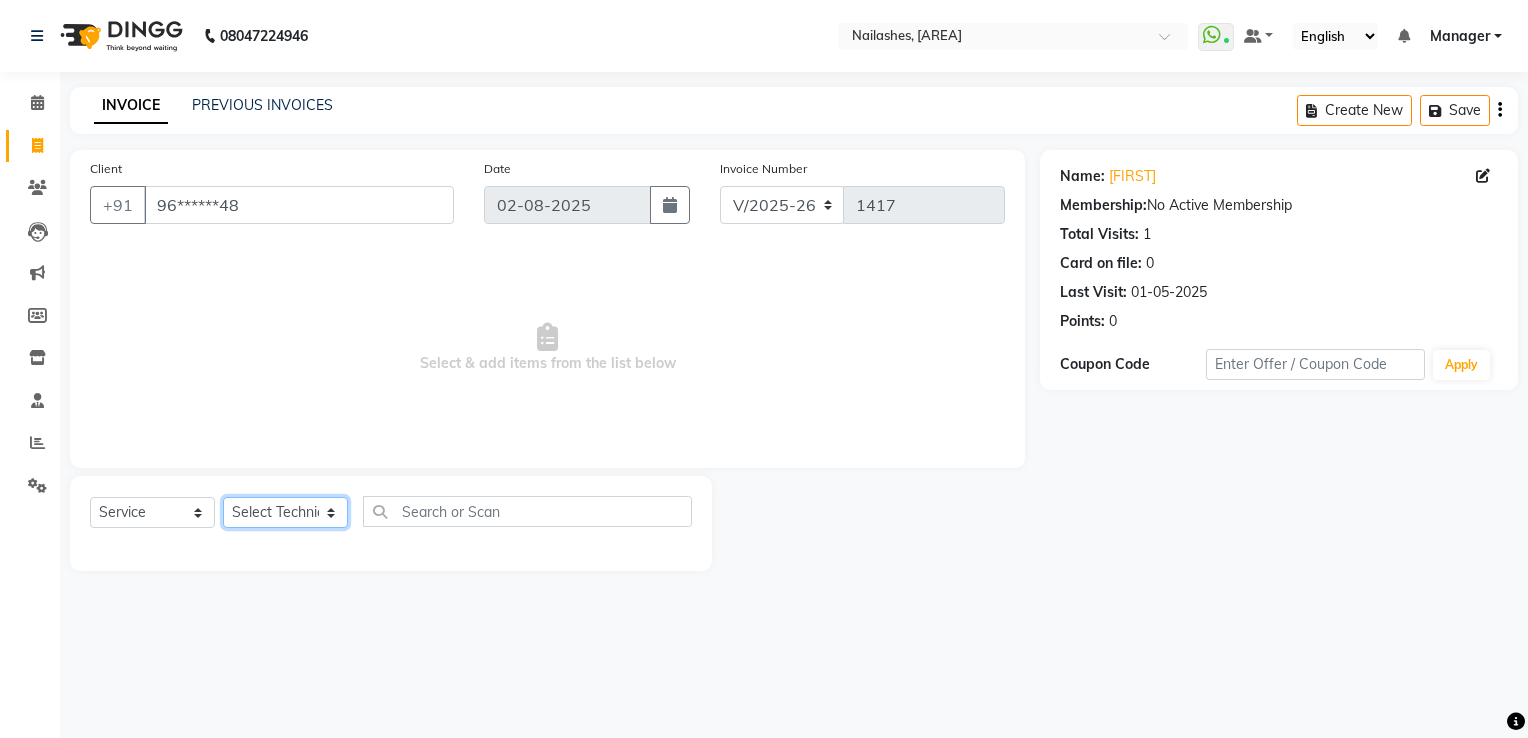 select on "[PHONE]" 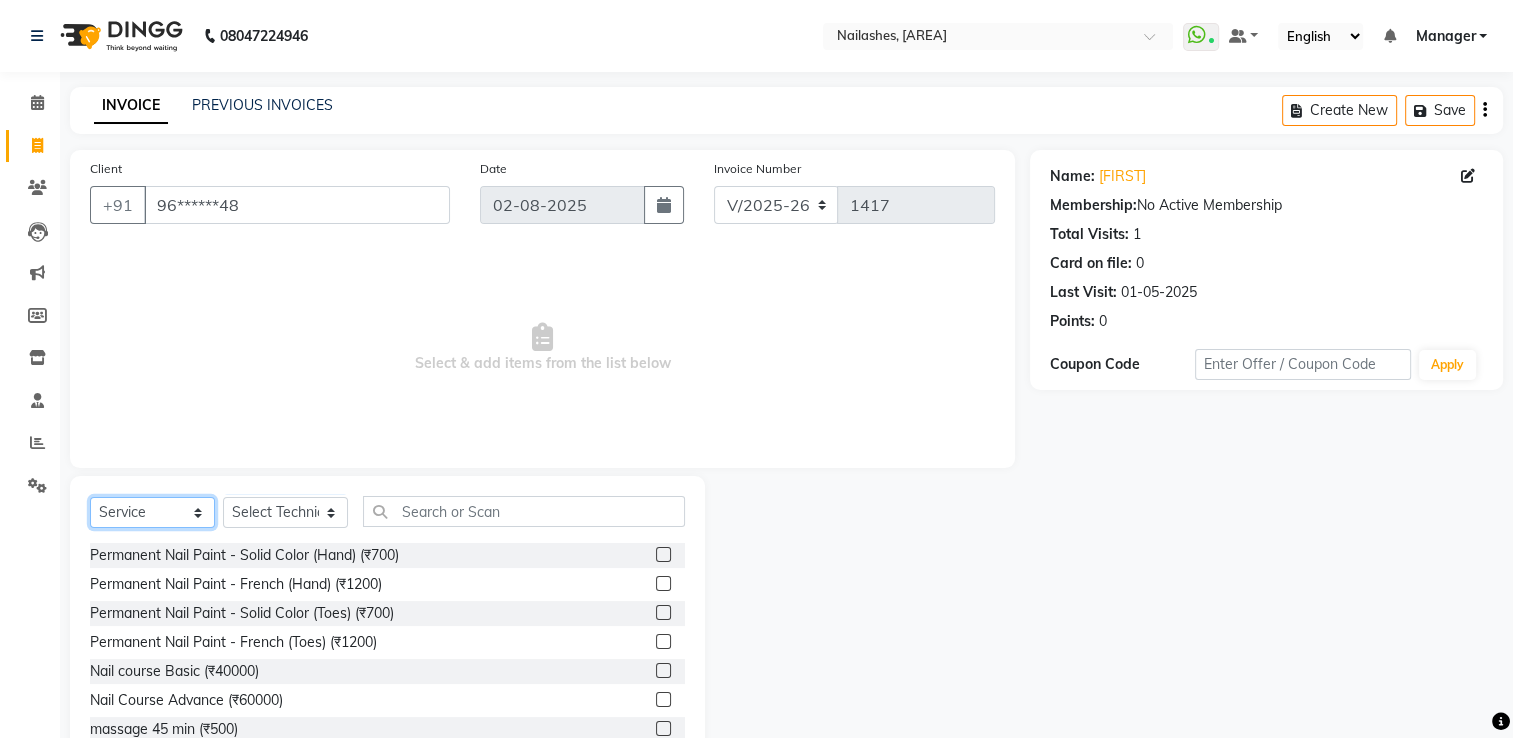 click on "Select  Service  Product  Membership  Package Voucher Prepaid Gift Card" 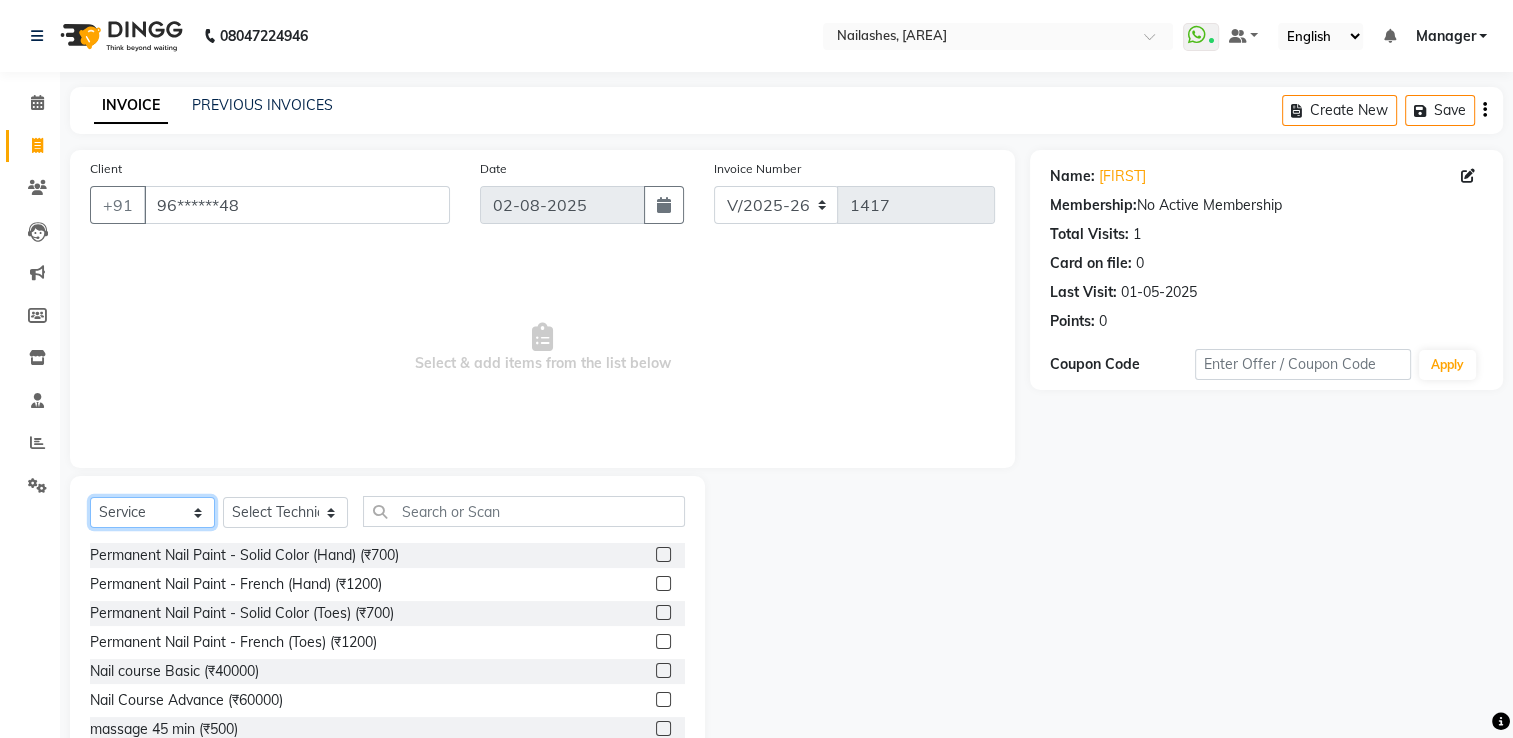 select on "P" 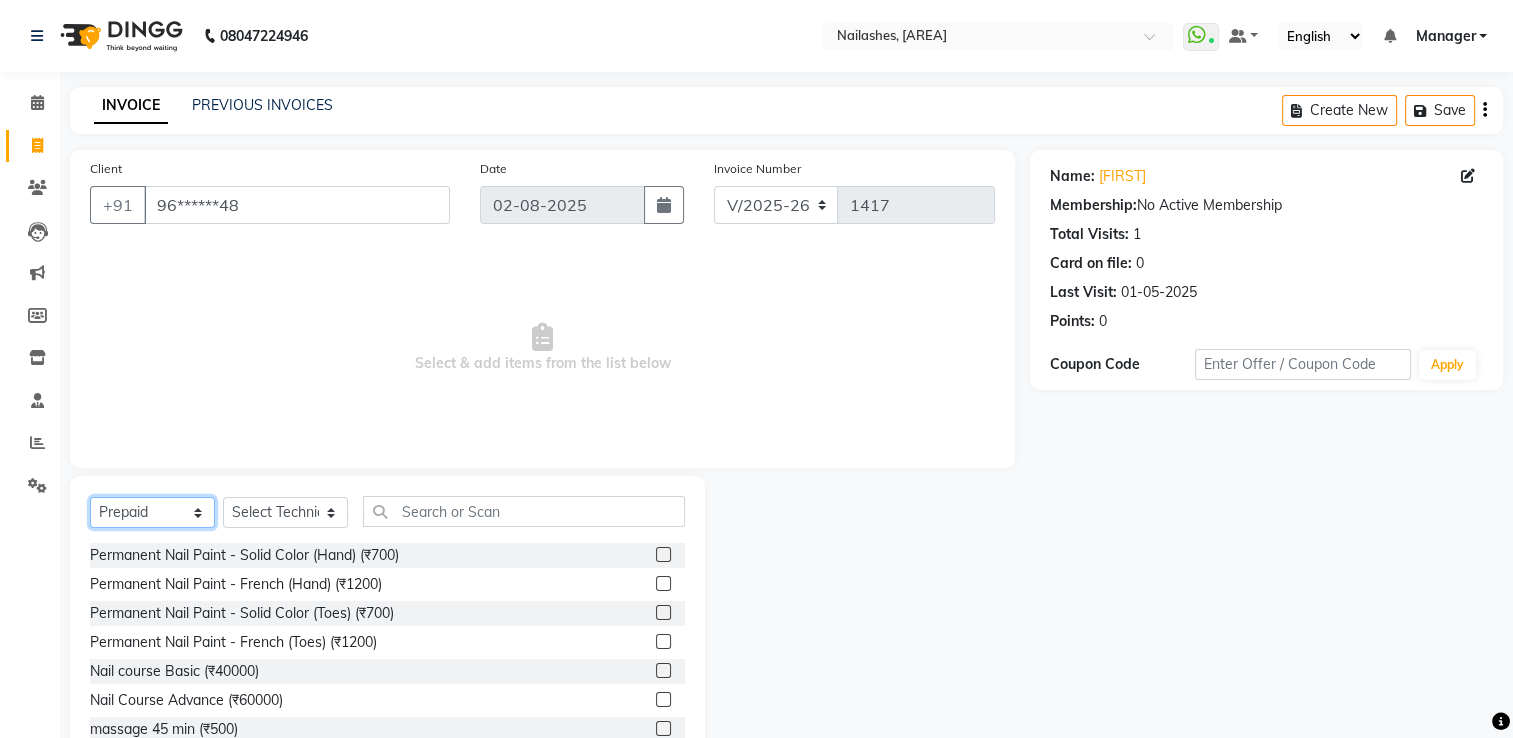 click on "Select  Service  Product  Membership  Package Voucher Prepaid Gift Card" 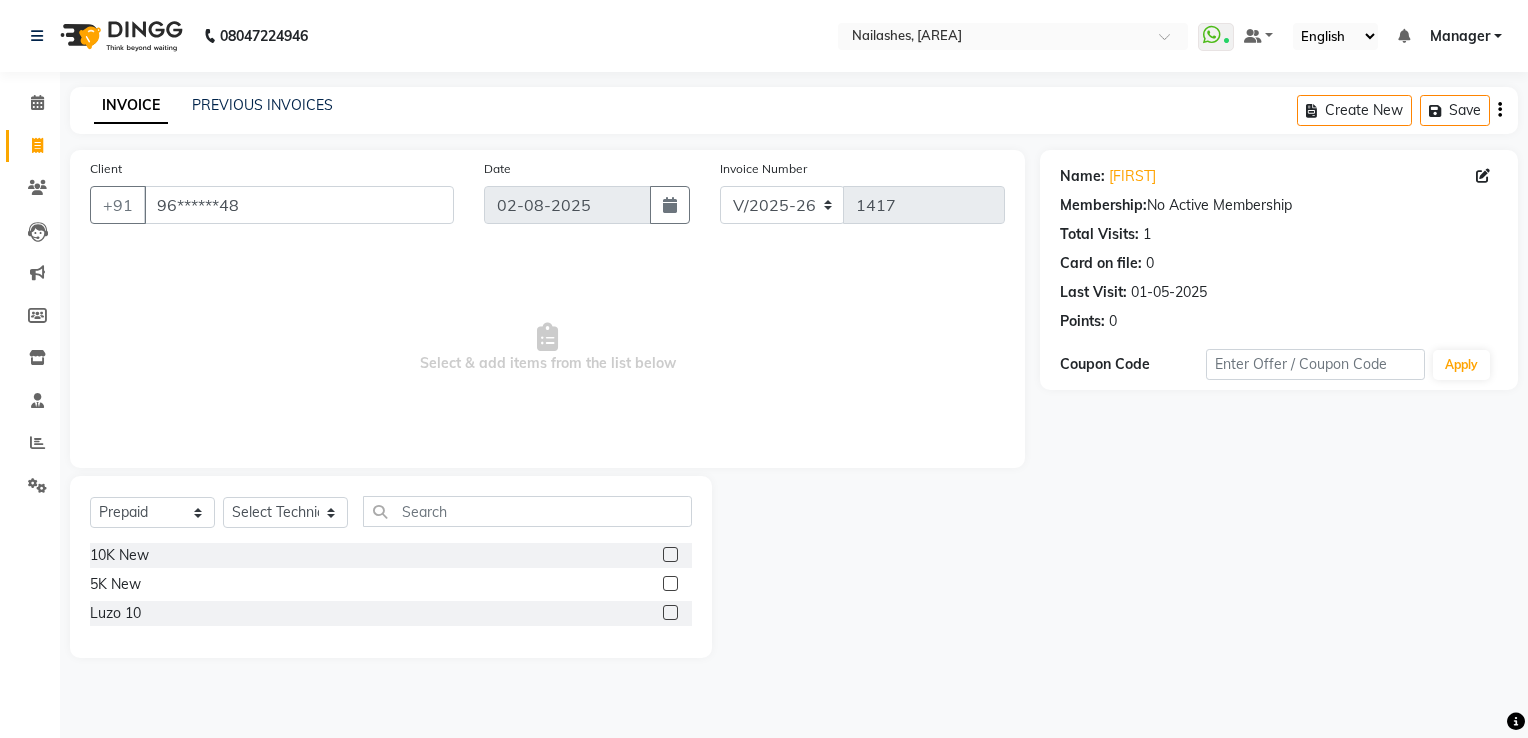 click 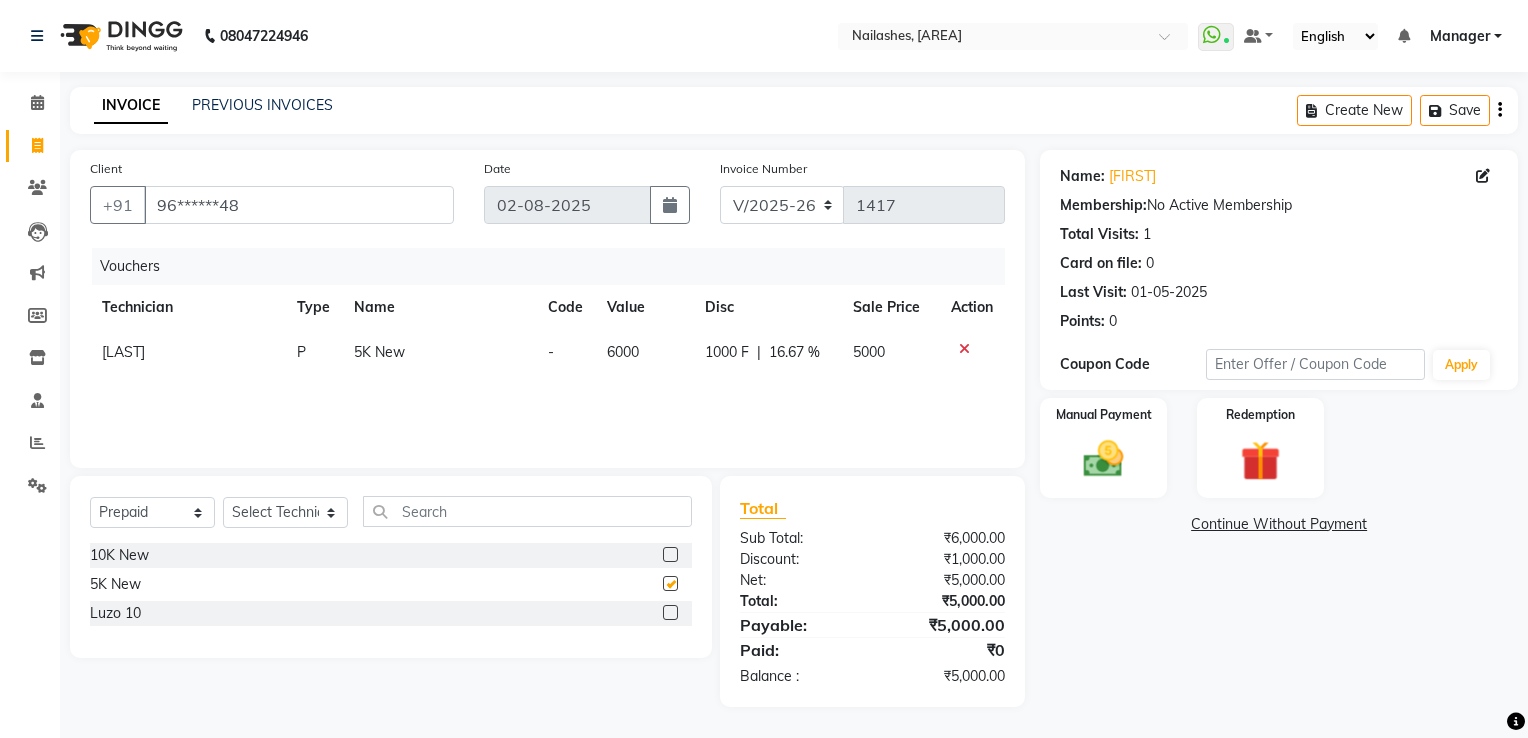 checkbox on "false" 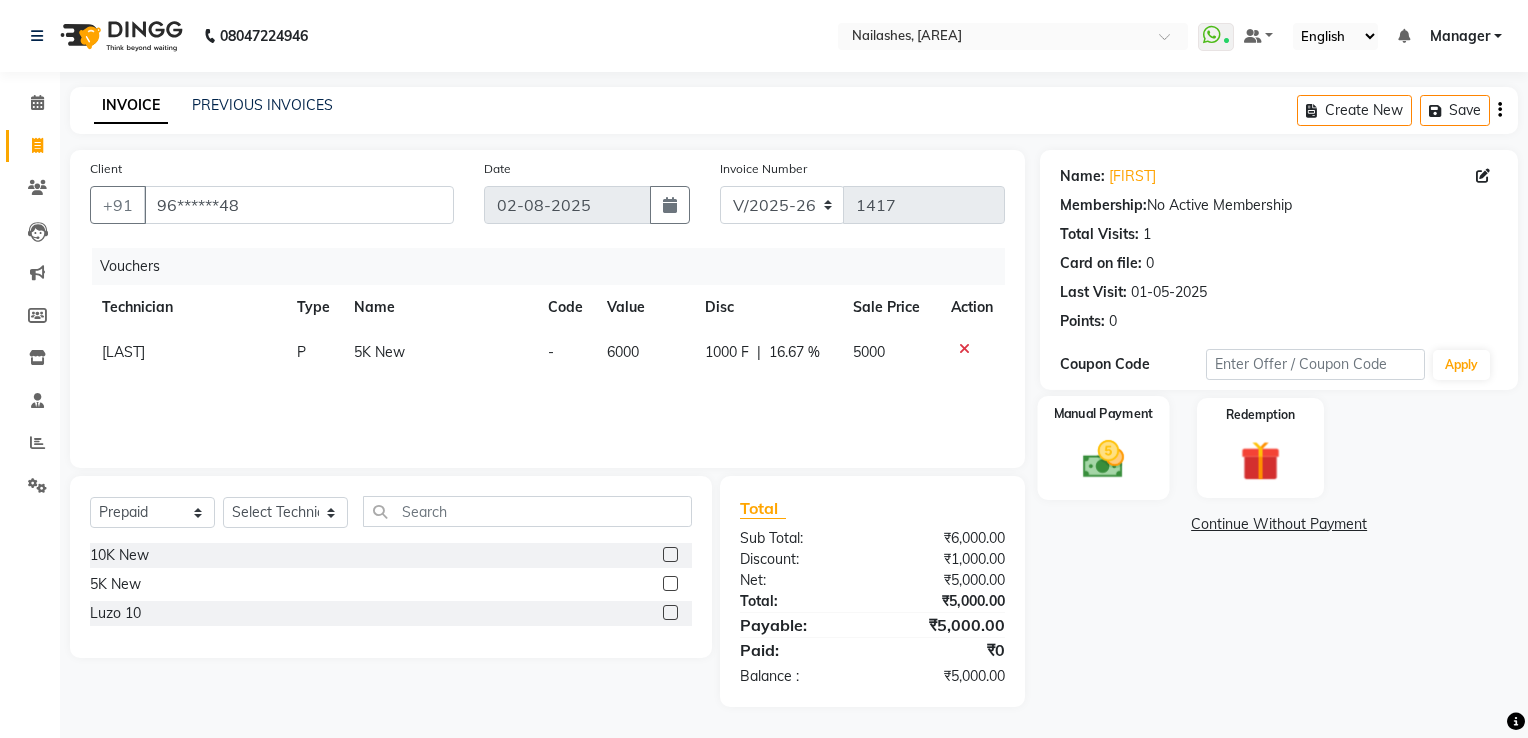 click 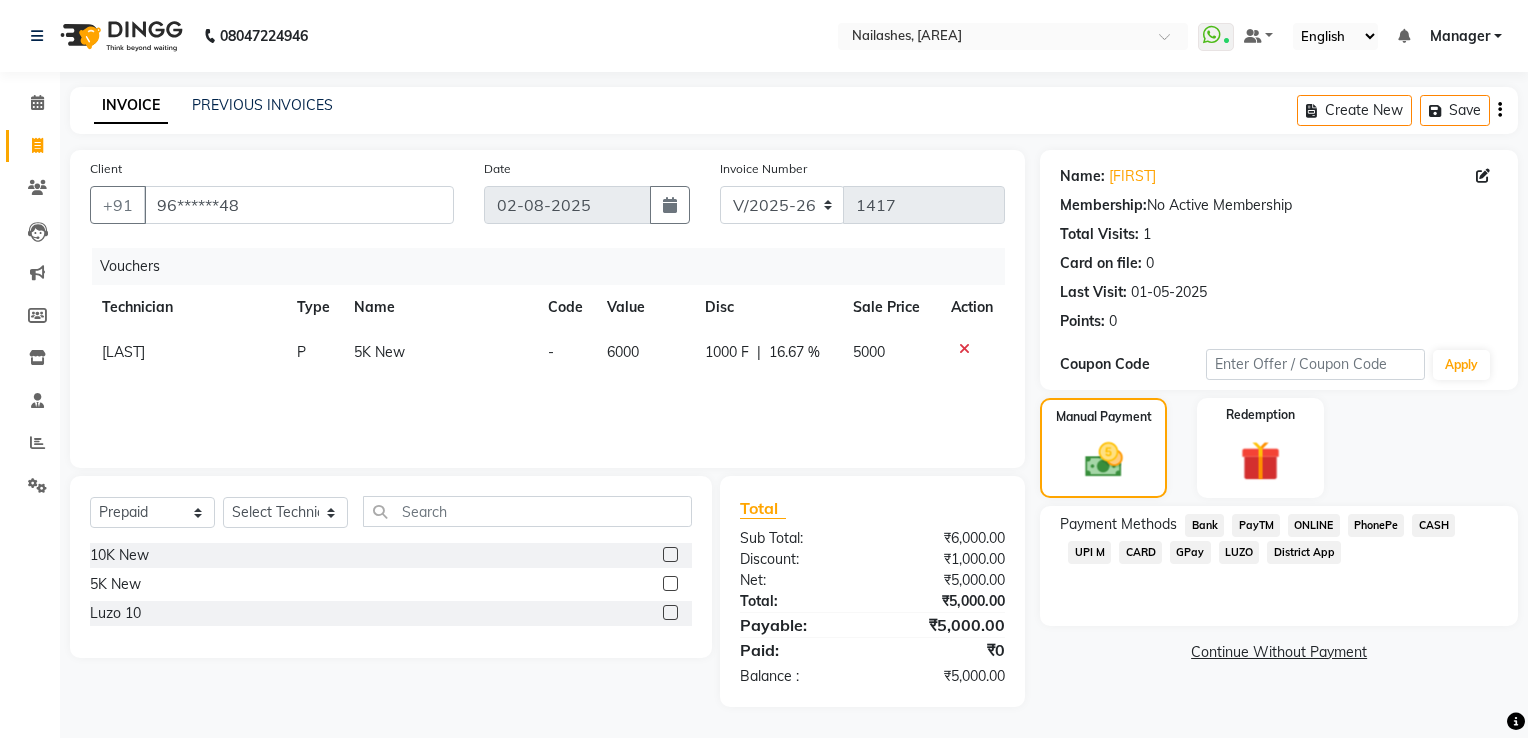 click 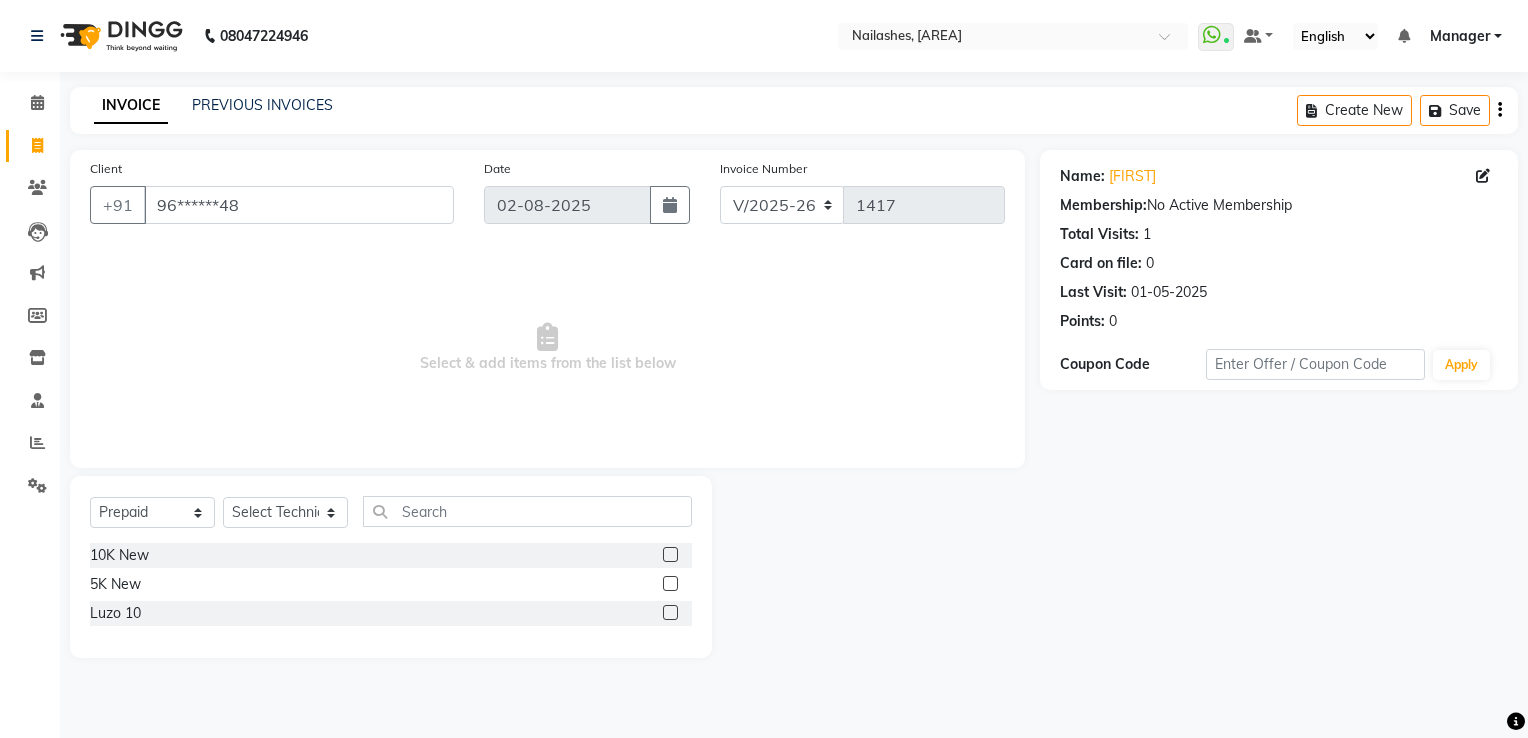 click on "Select & add items from the list below" at bounding box center [547, 348] 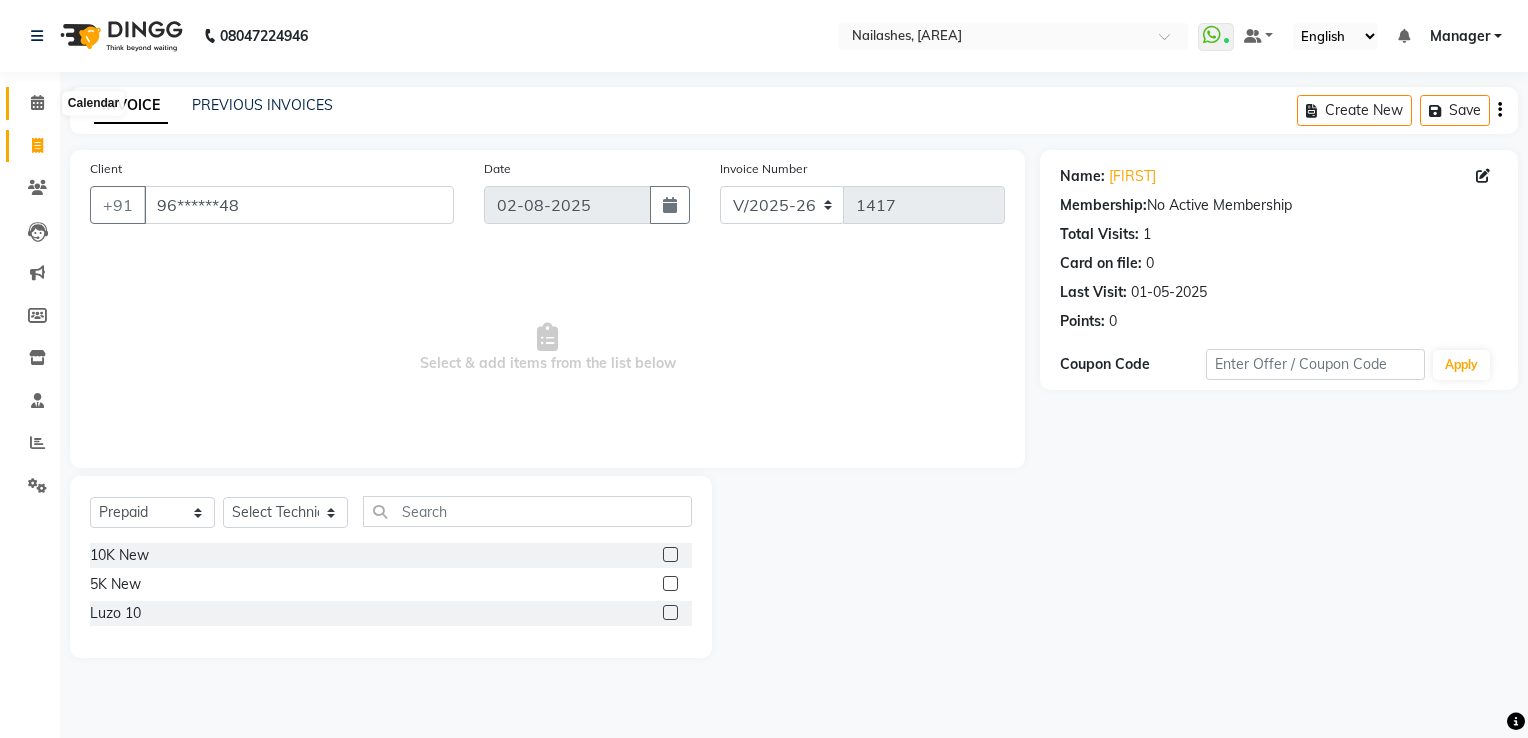 click 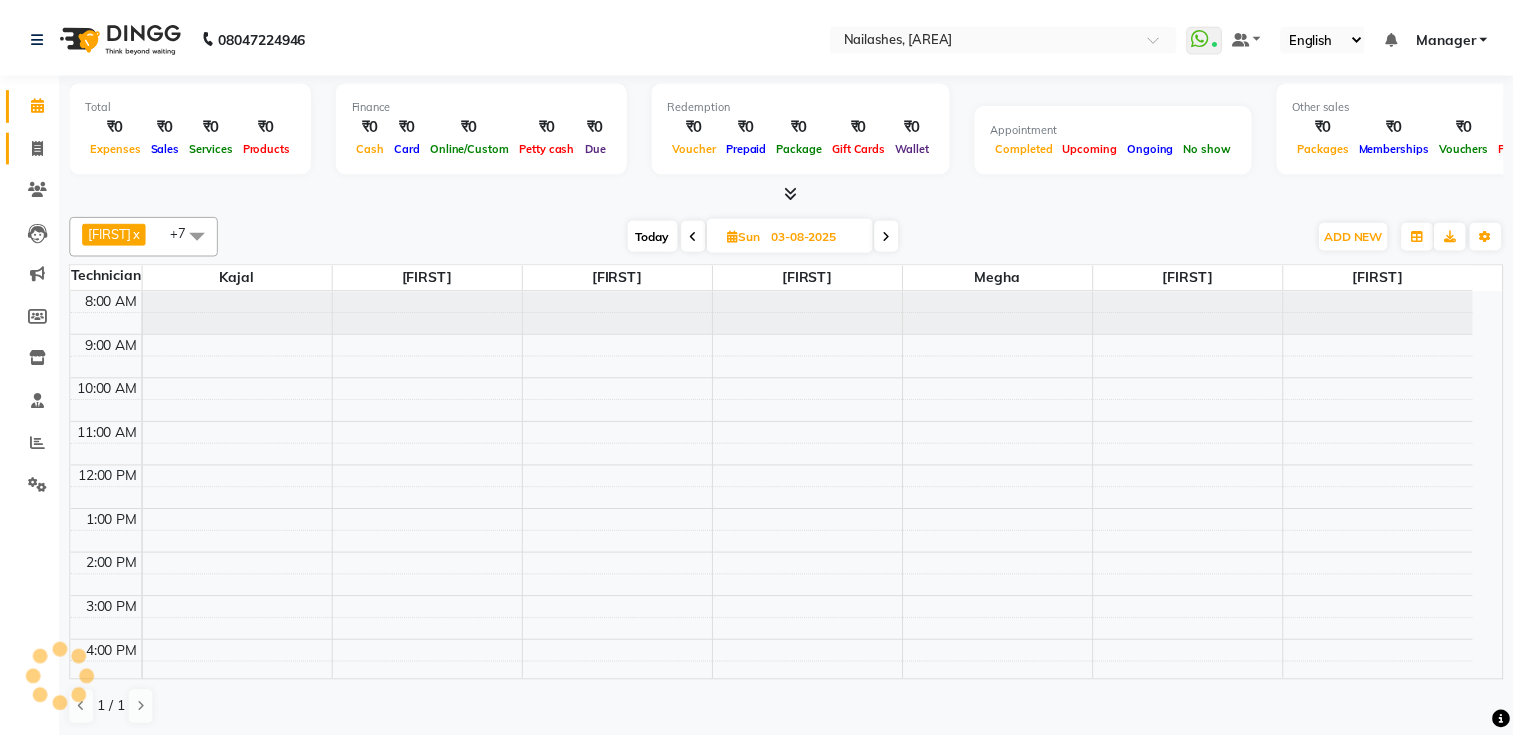 scroll, scrollTop: 136, scrollLeft: 0, axis: vertical 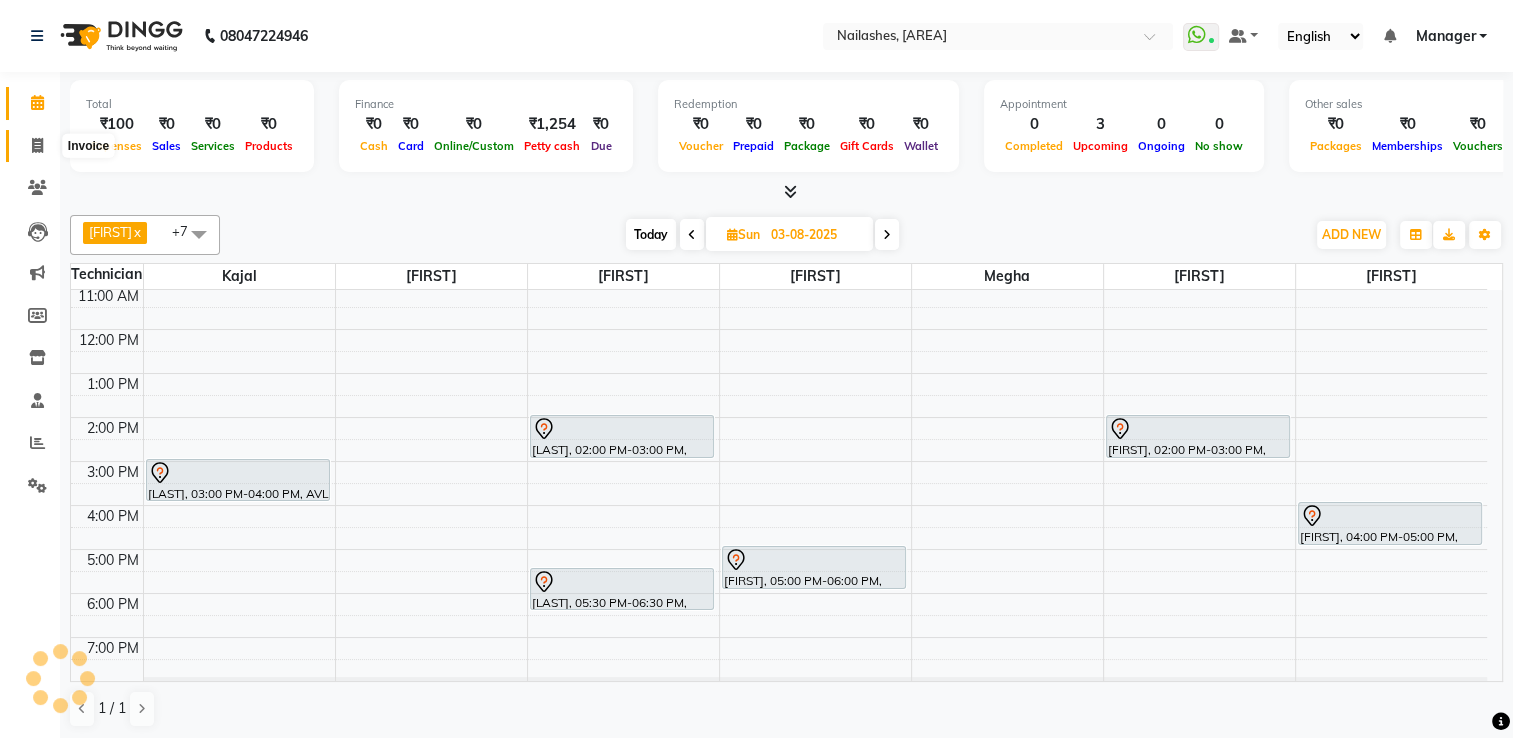 click 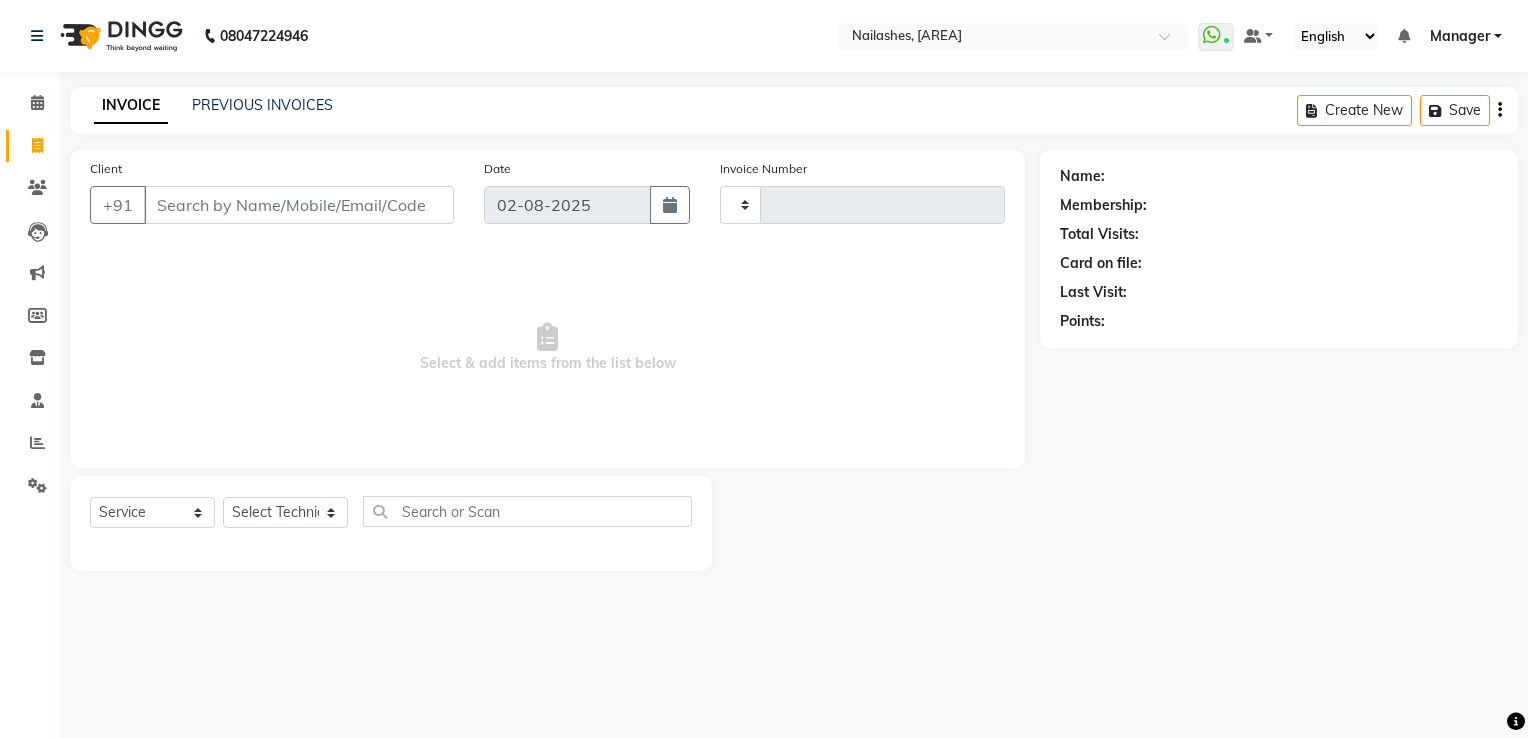 type on "1417" 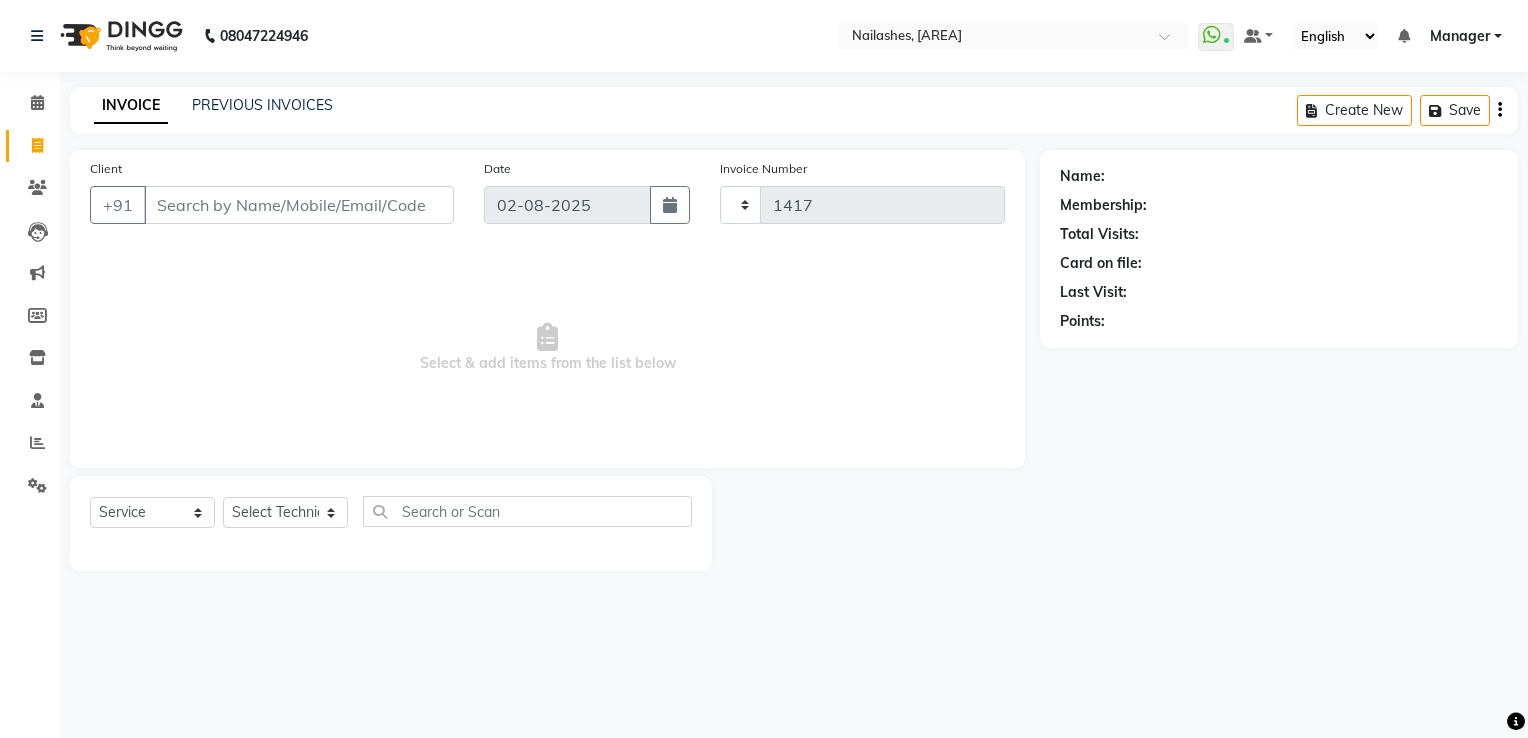 select on "6579" 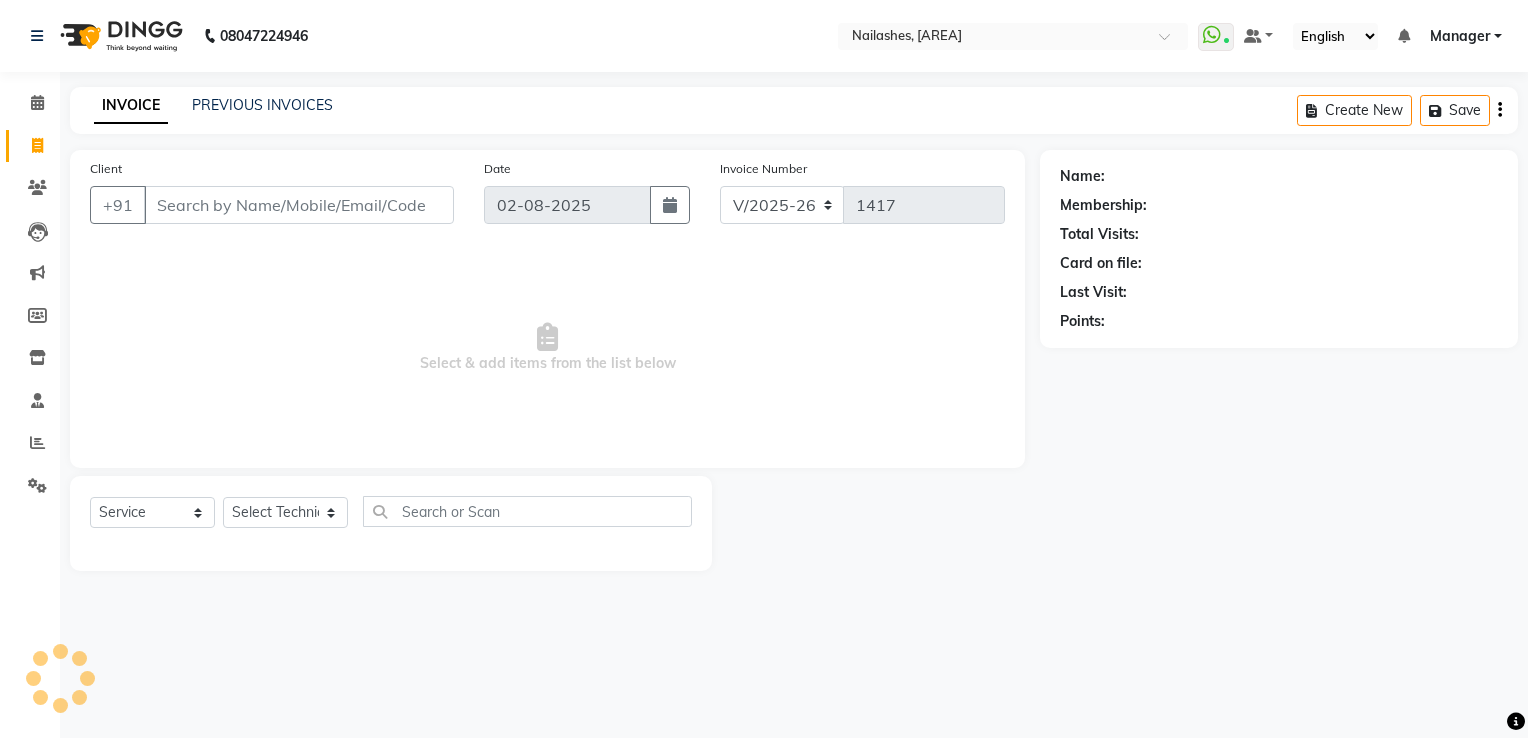 click on "Client" at bounding box center (299, 205) 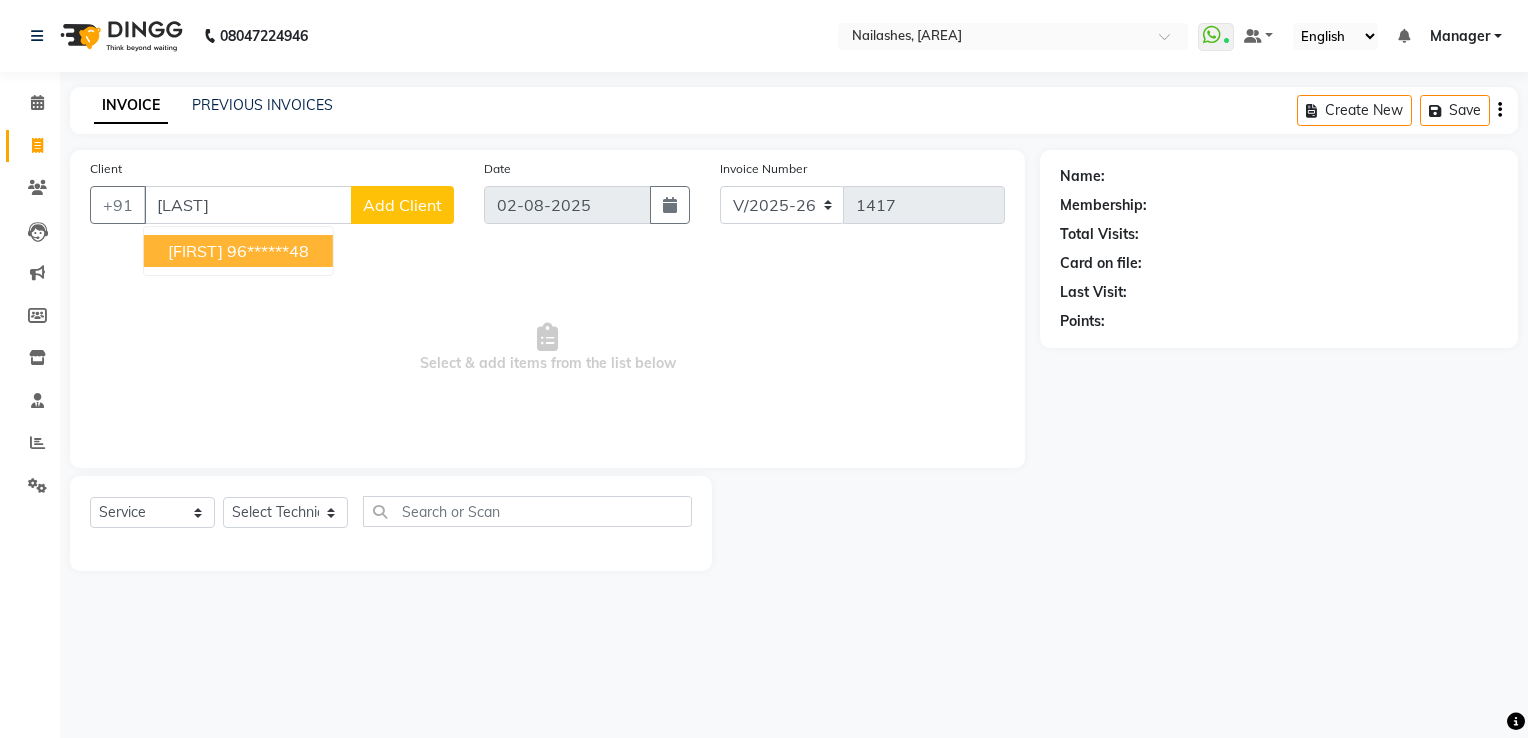 click on "96******48" at bounding box center [268, 251] 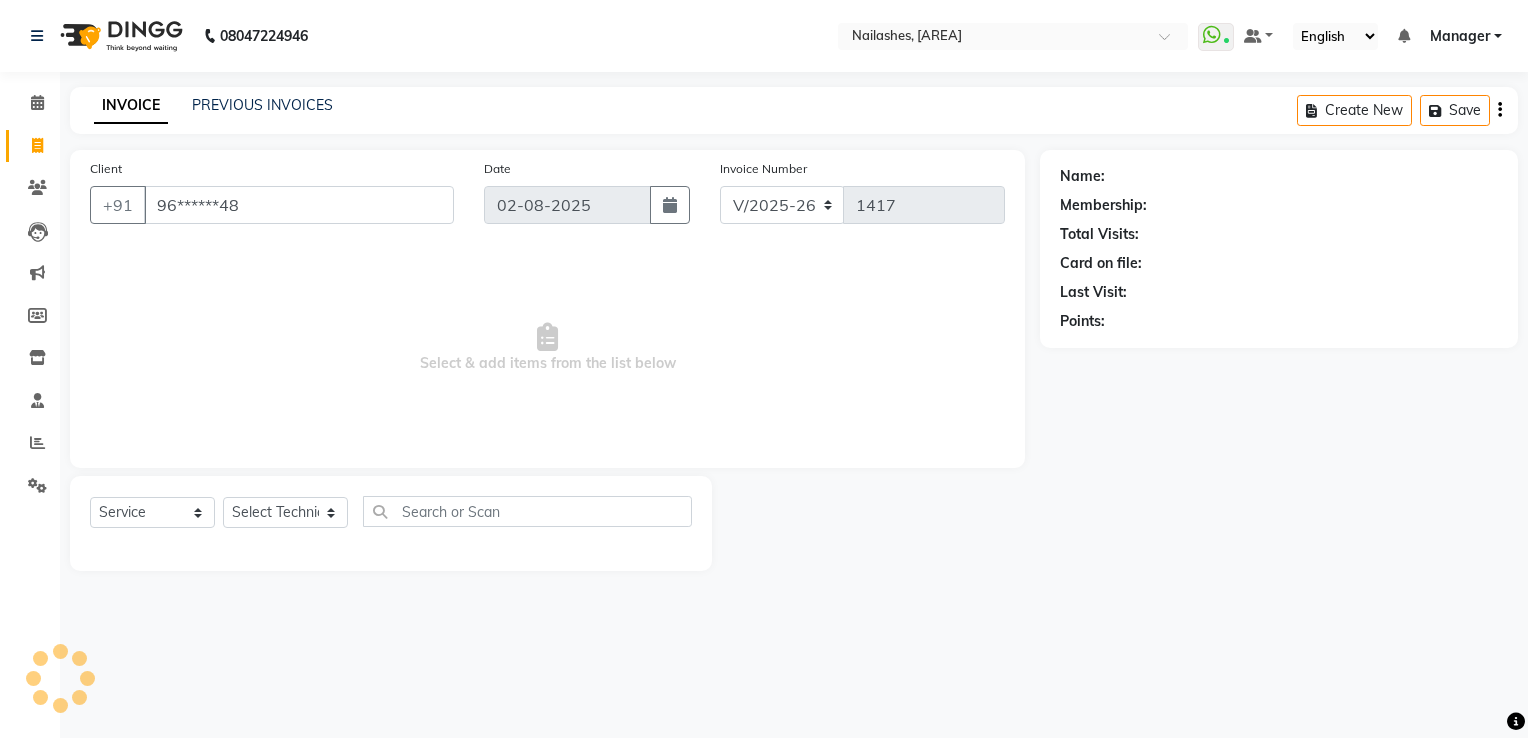 type on "96******48" 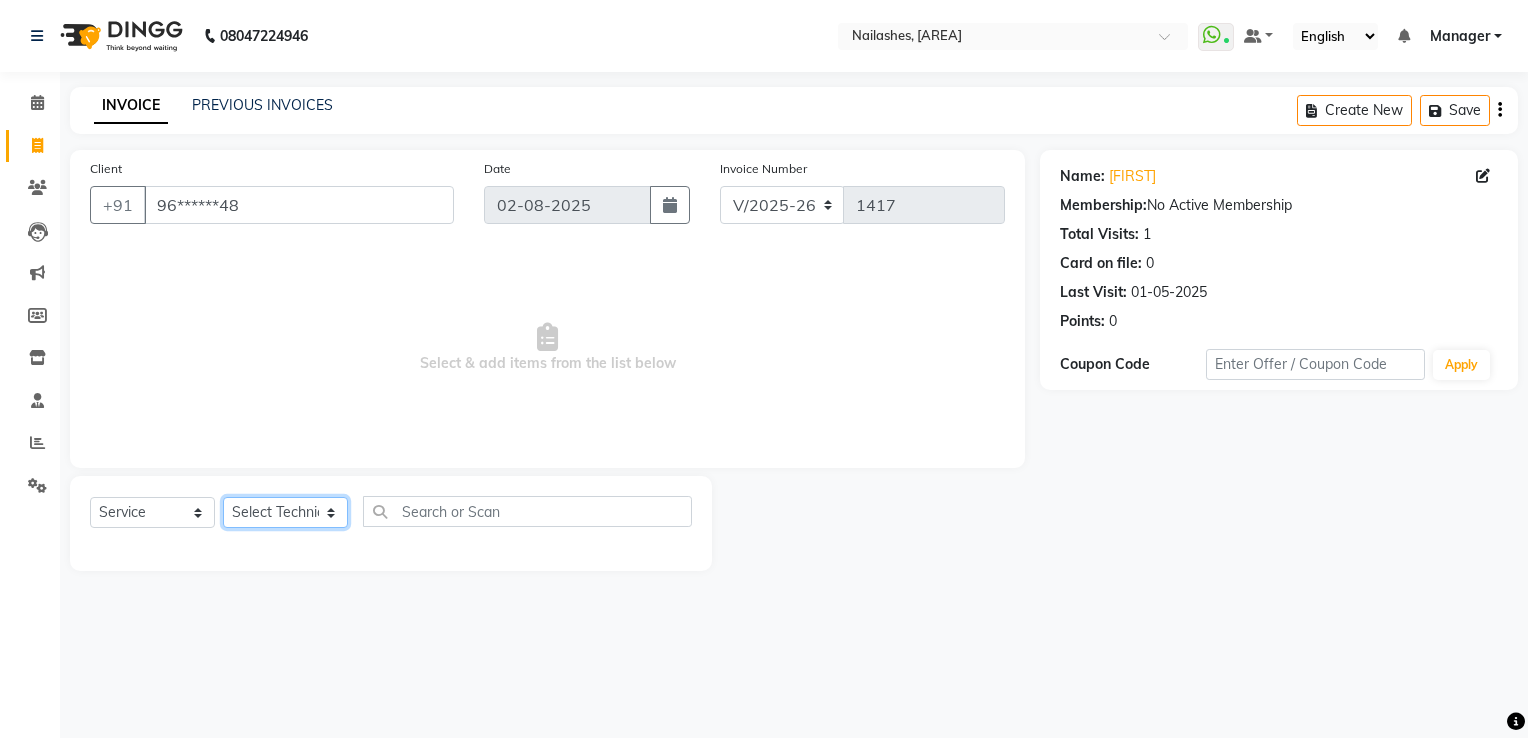 click on "Select Technician ARISH [FIRST] [FIRST] [FIRST] [FIRST] [FIRST] [FIRST] [FIRST] [FIRST] [FIRST] [FIRST] [FIRST] [FIRST] [FIRST]" 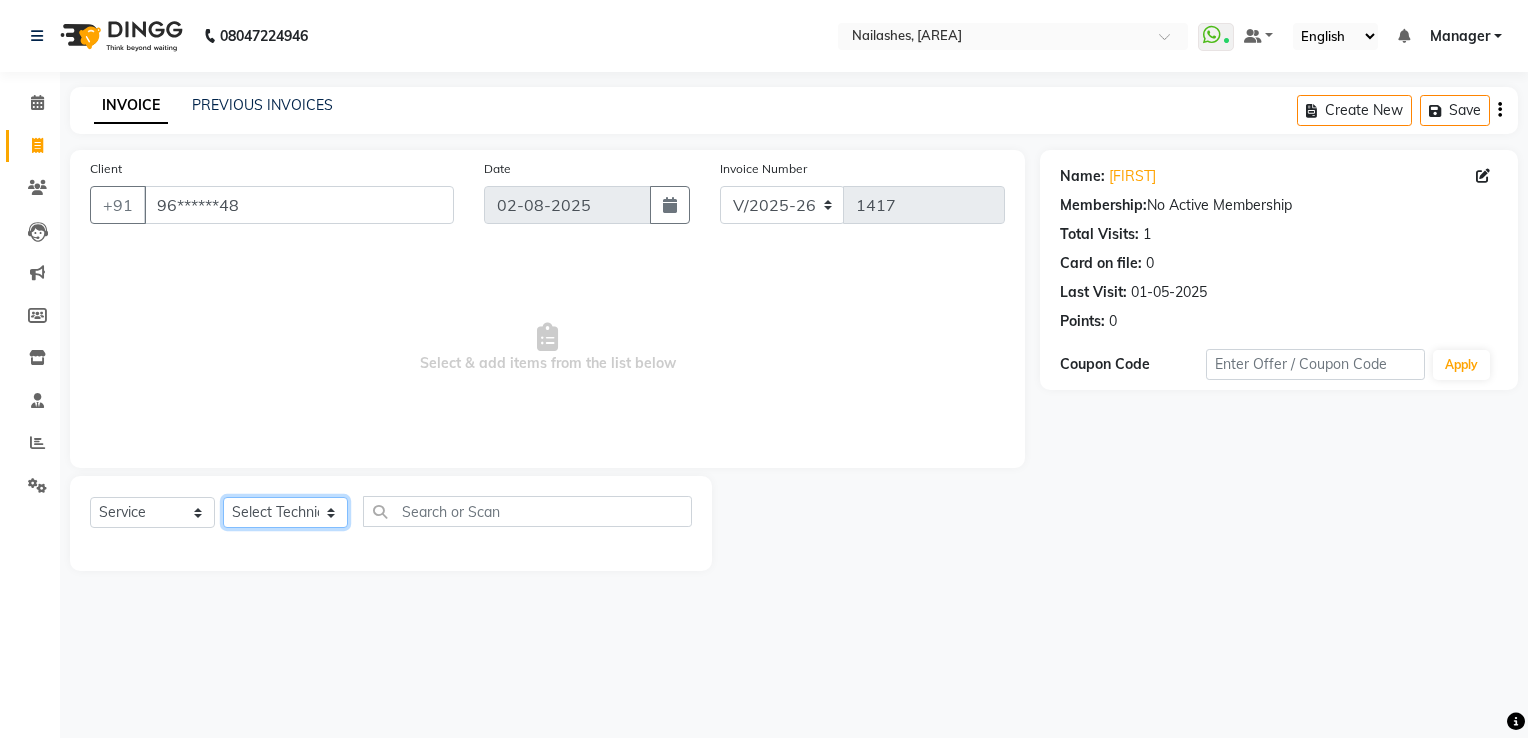 select on "65406" 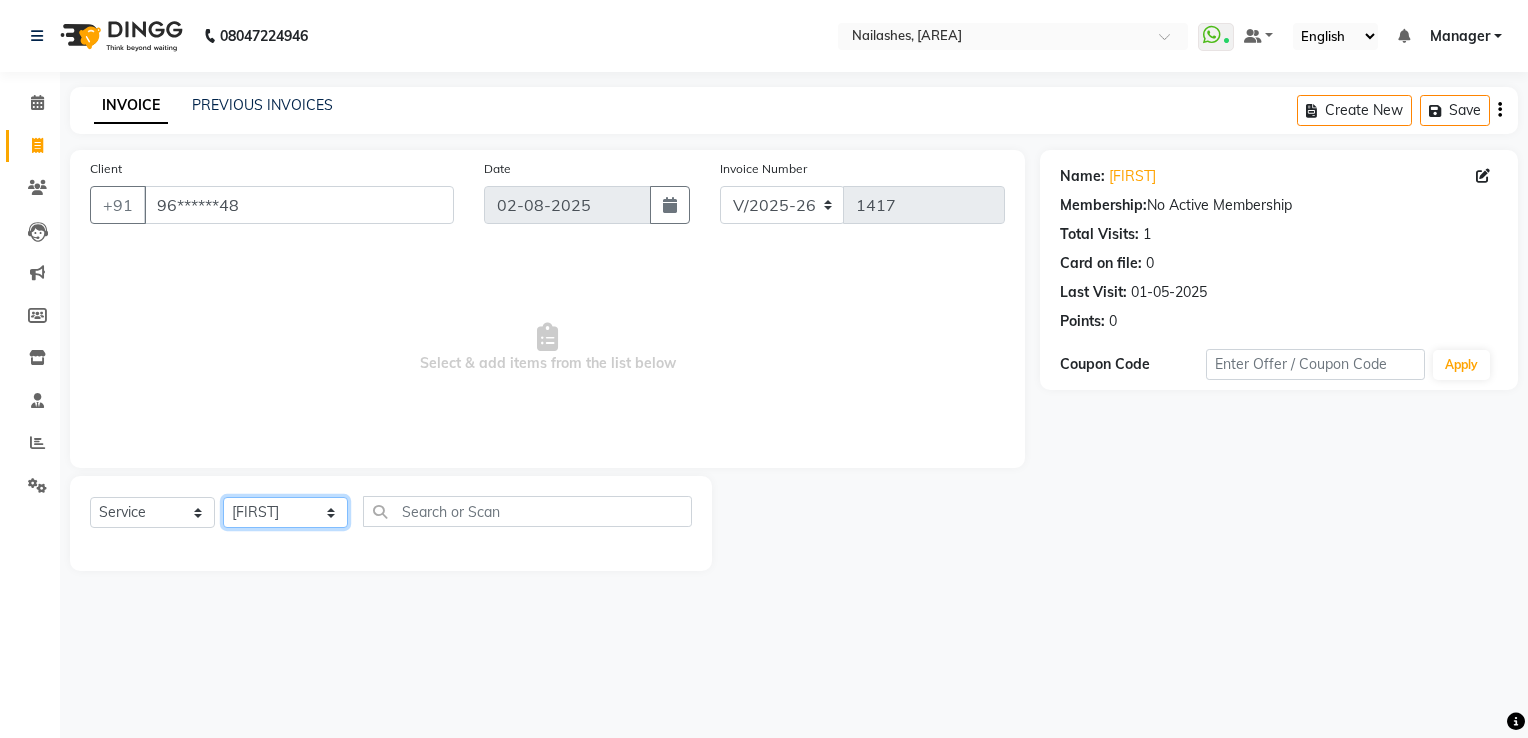 click on "Select Technician ARISH [FIRST] [FIRST] [FIRST] [FIRST] [FIRST] [FIRST] [FIRST] [FIRST] [FIRST] [FIRST] [FIRST] [FIRST] [FIRST]" 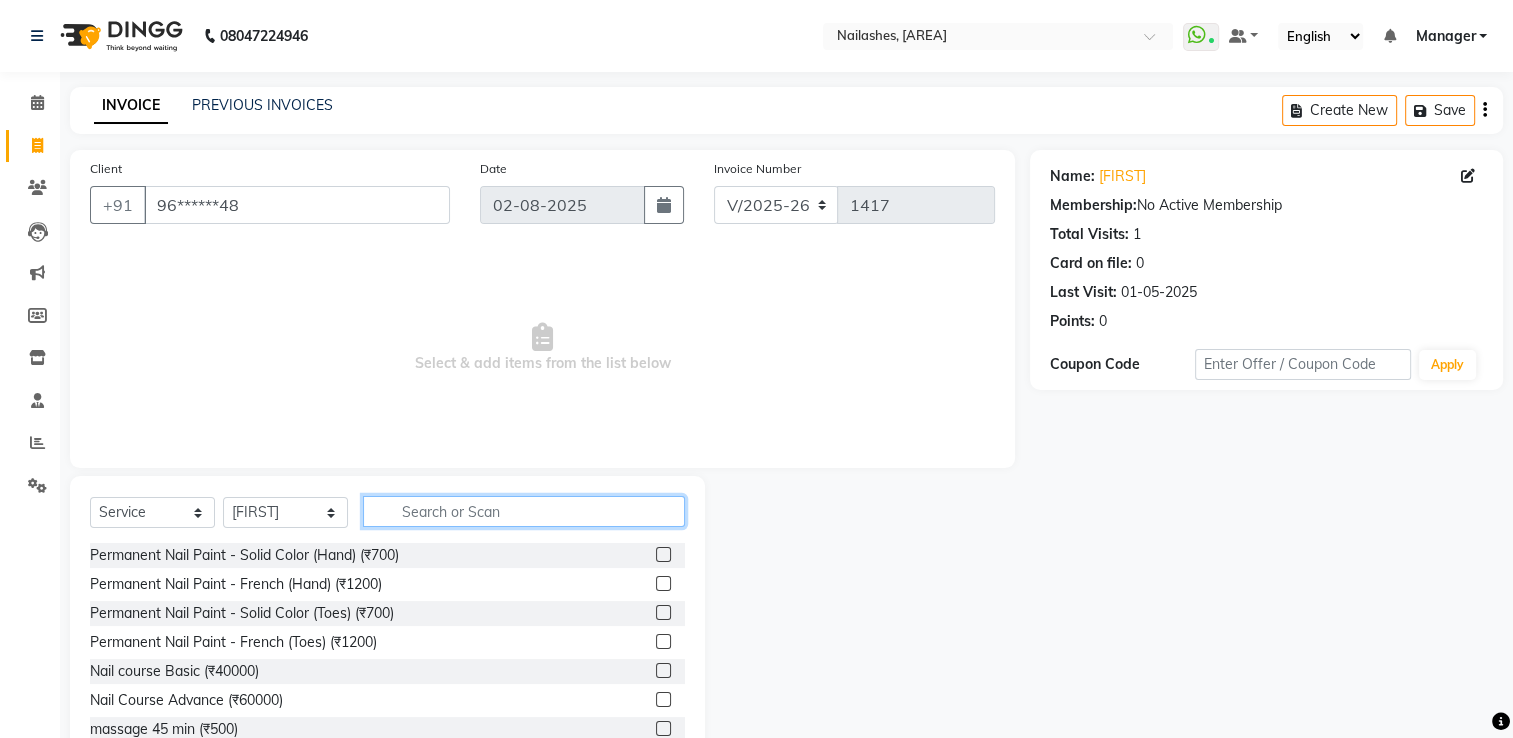 click 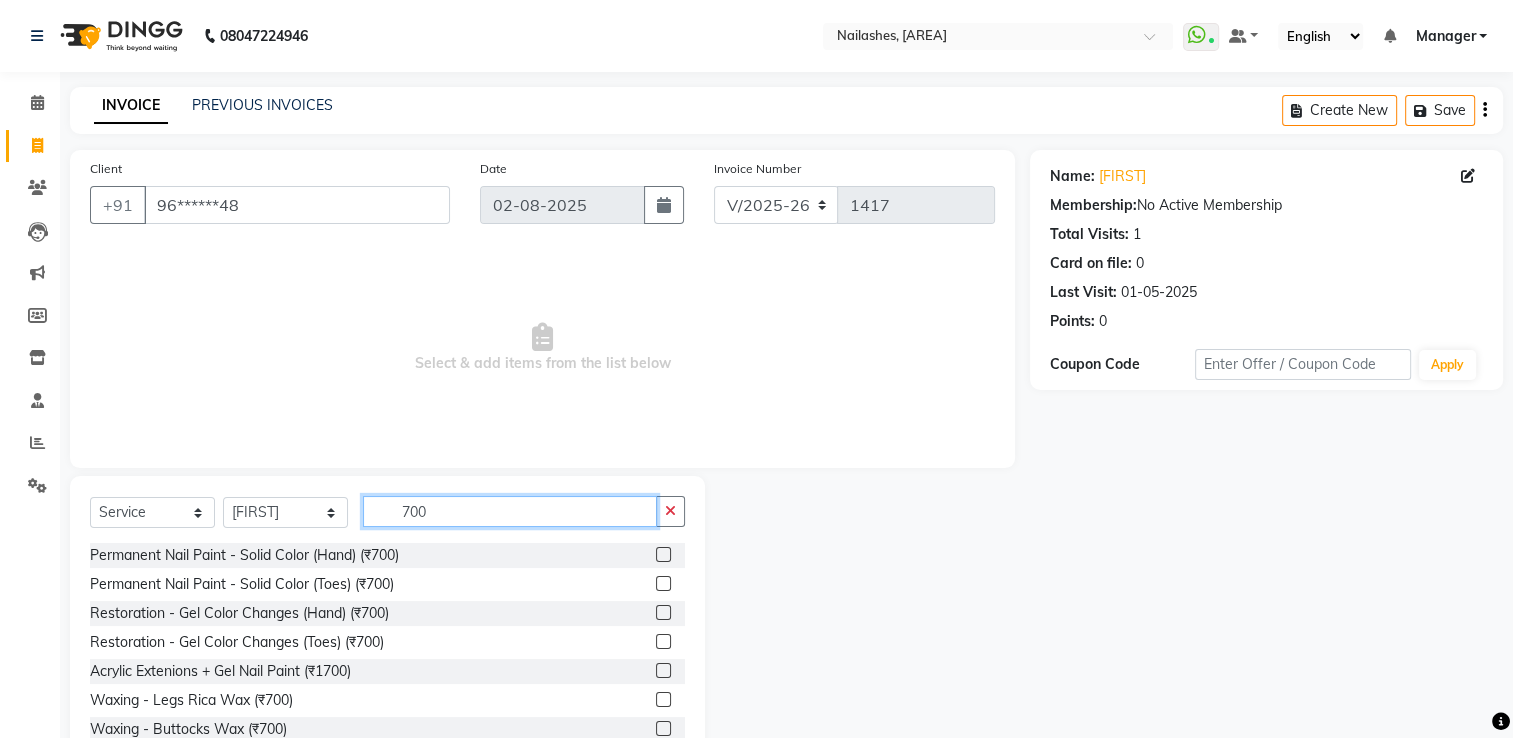 type on "700" 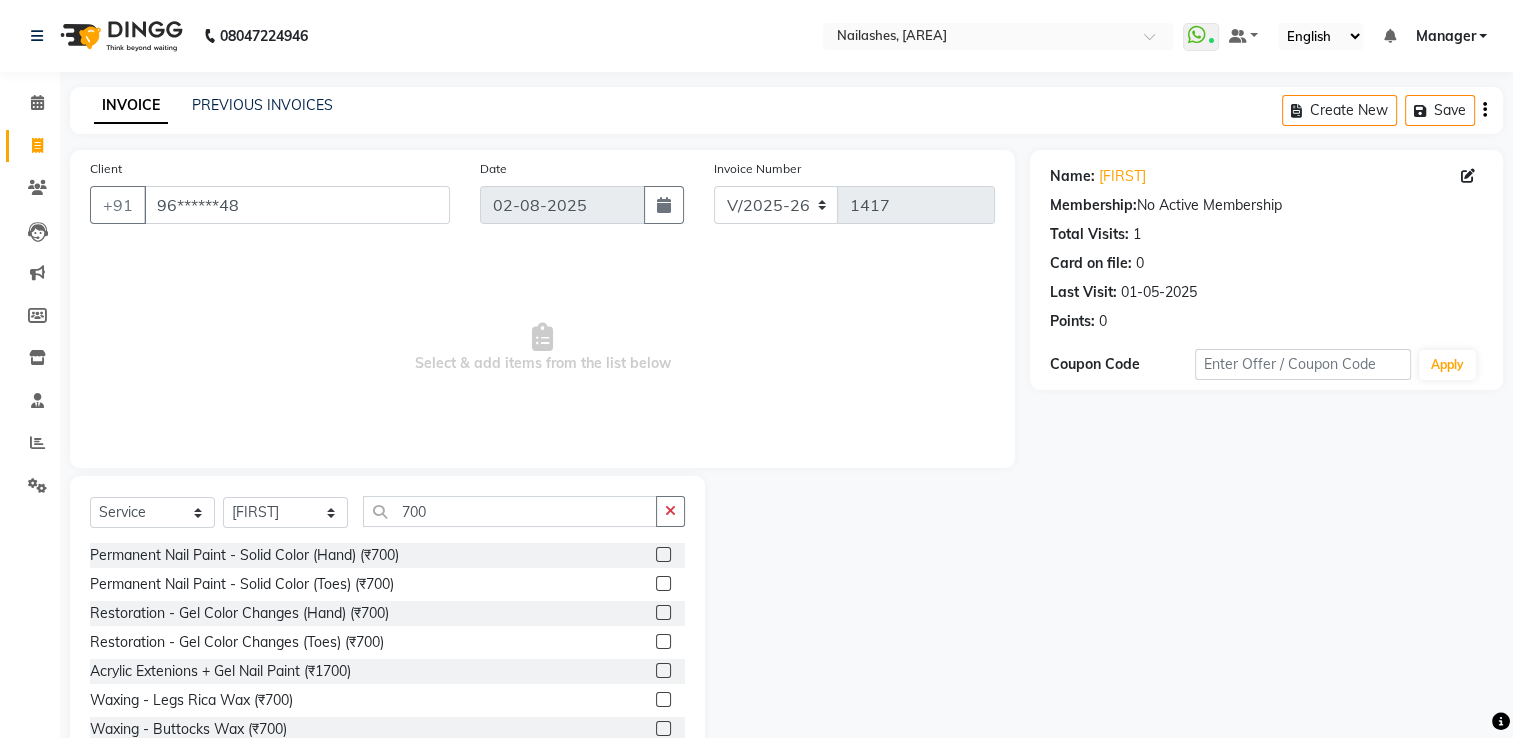 click 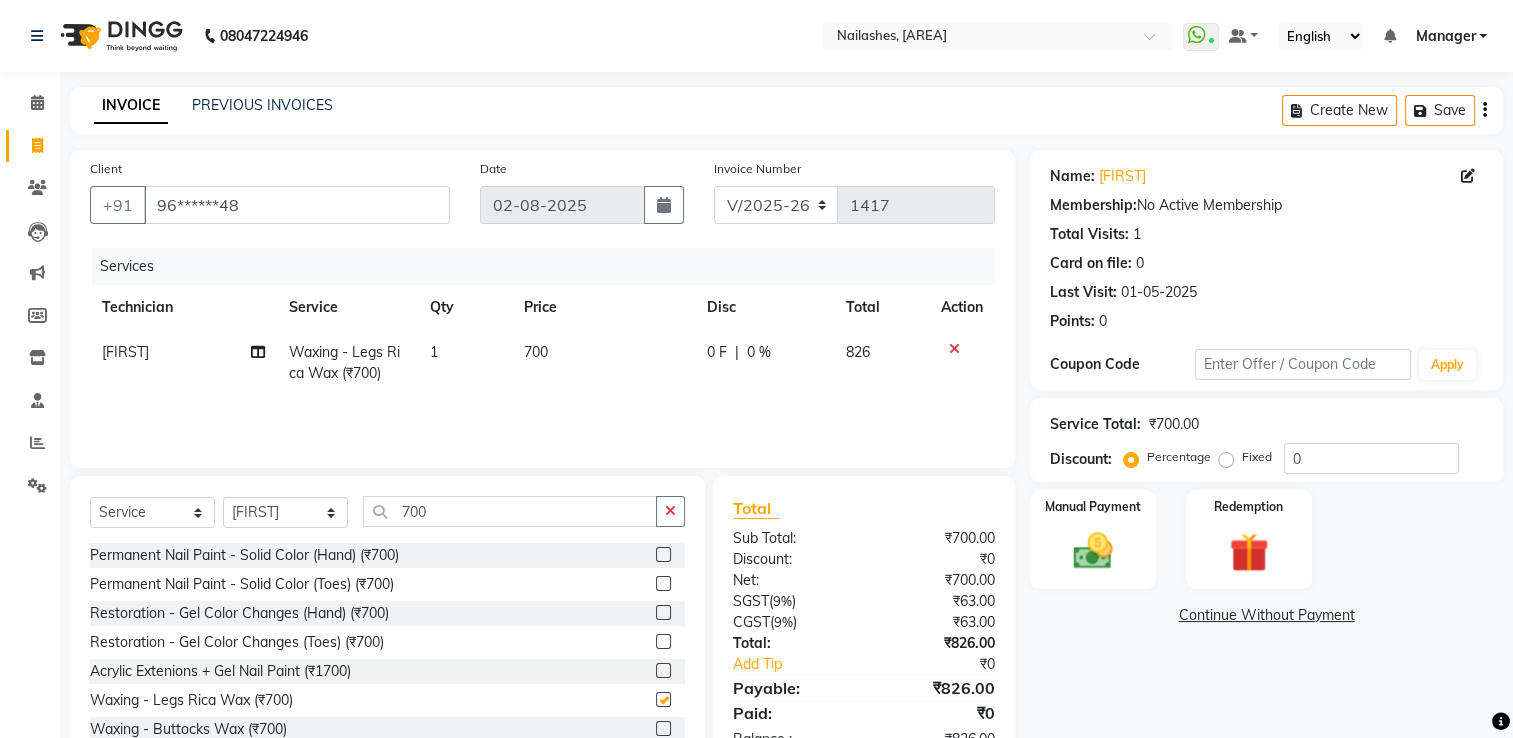 checkbox on "false" 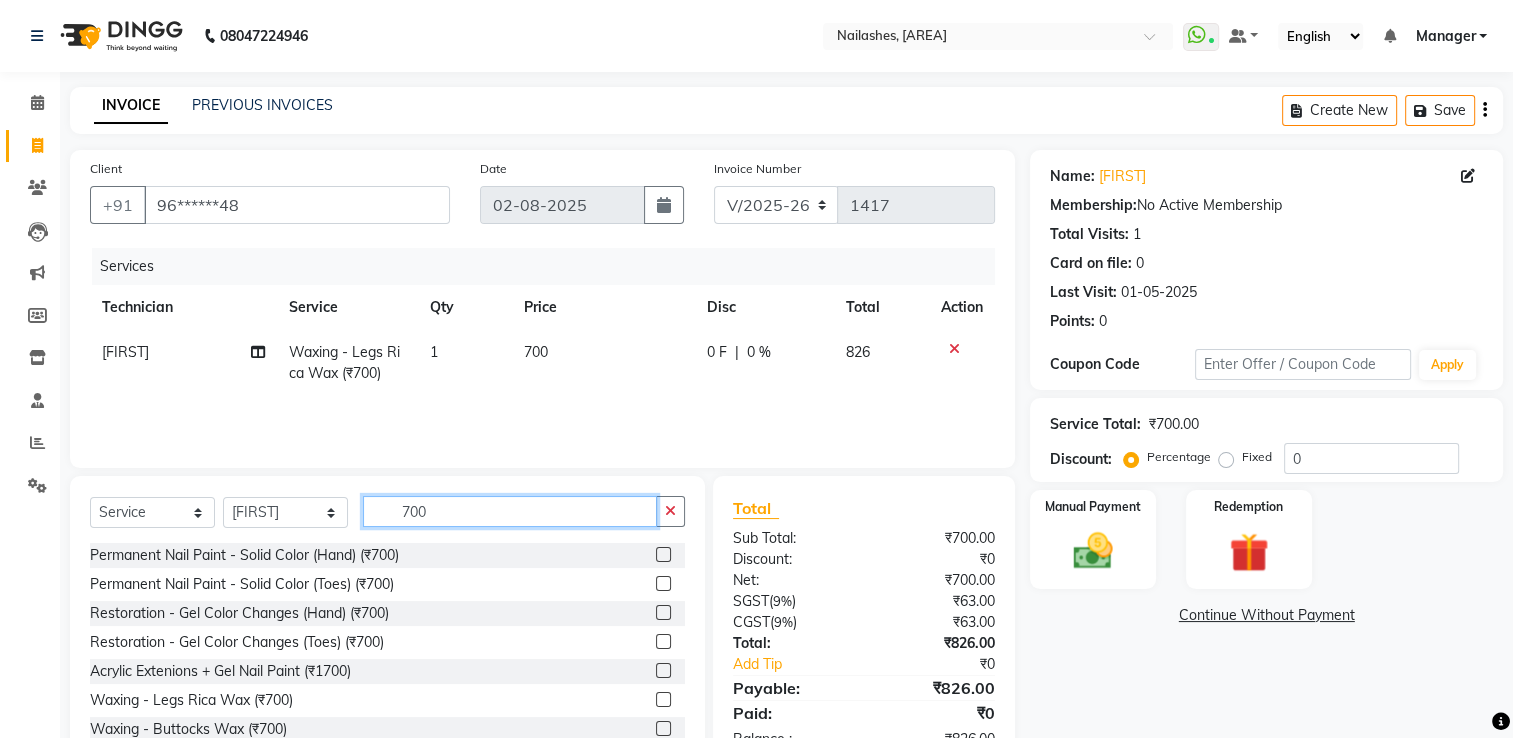 click on "700" 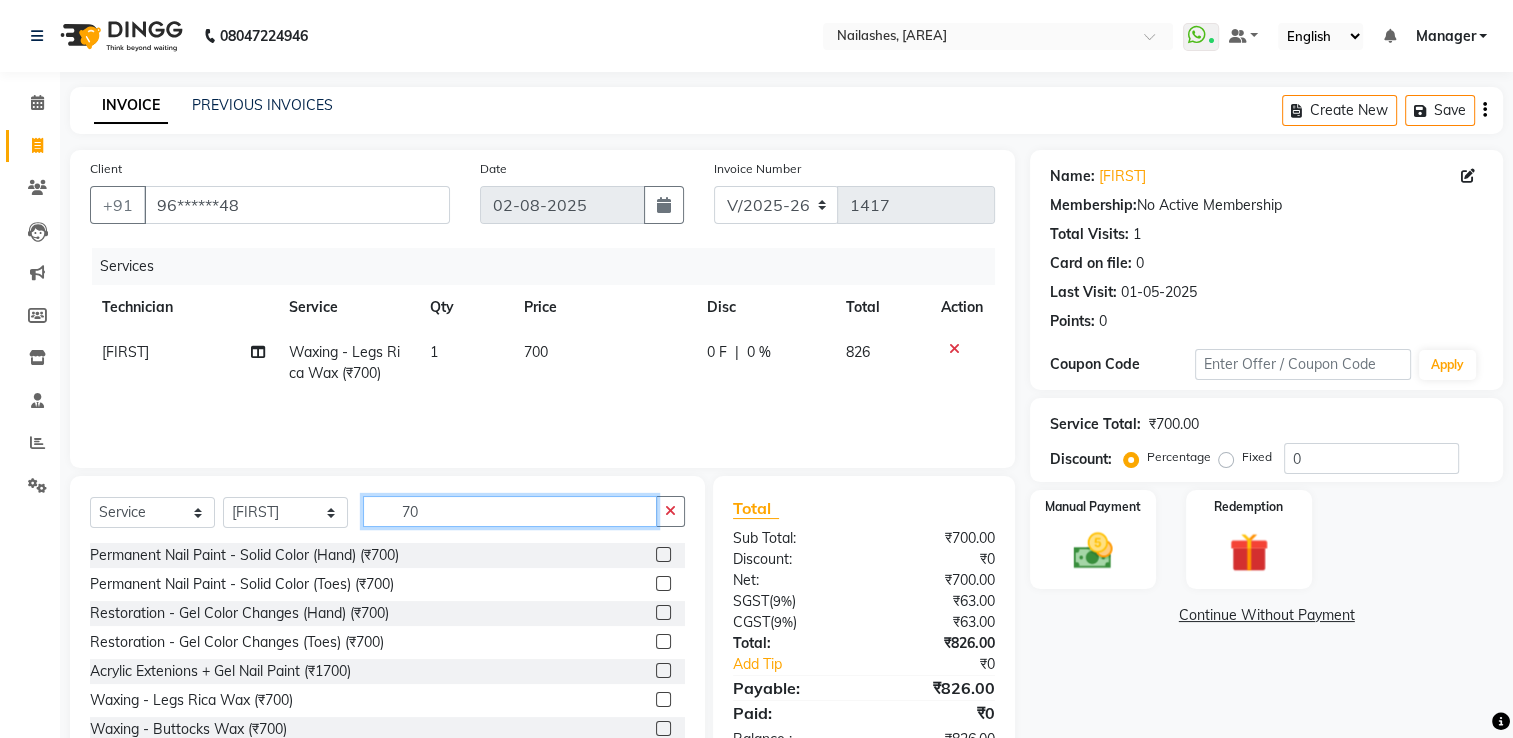 type on "7" 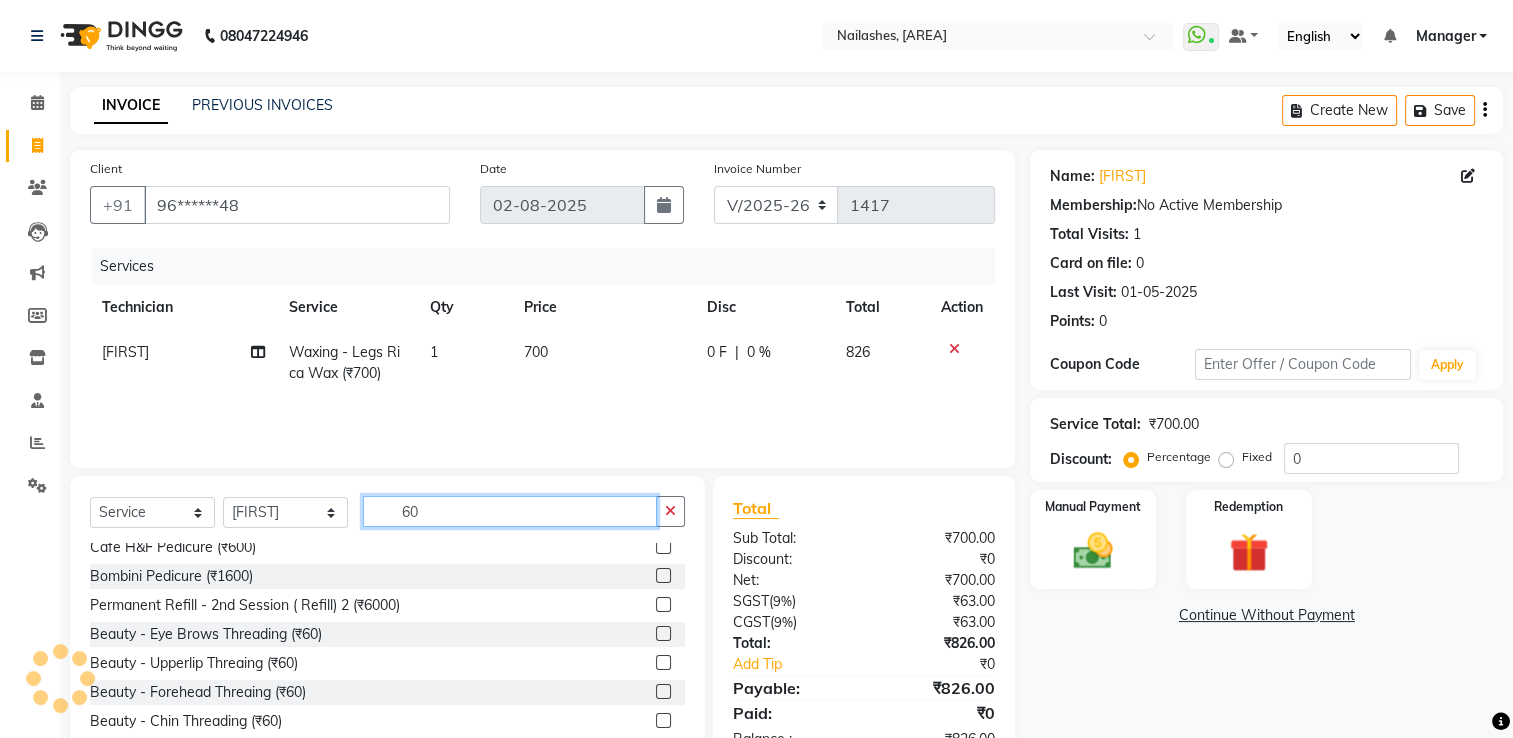 scroll, scrollTop: 212, scrollLeft: 0, axis: vertical 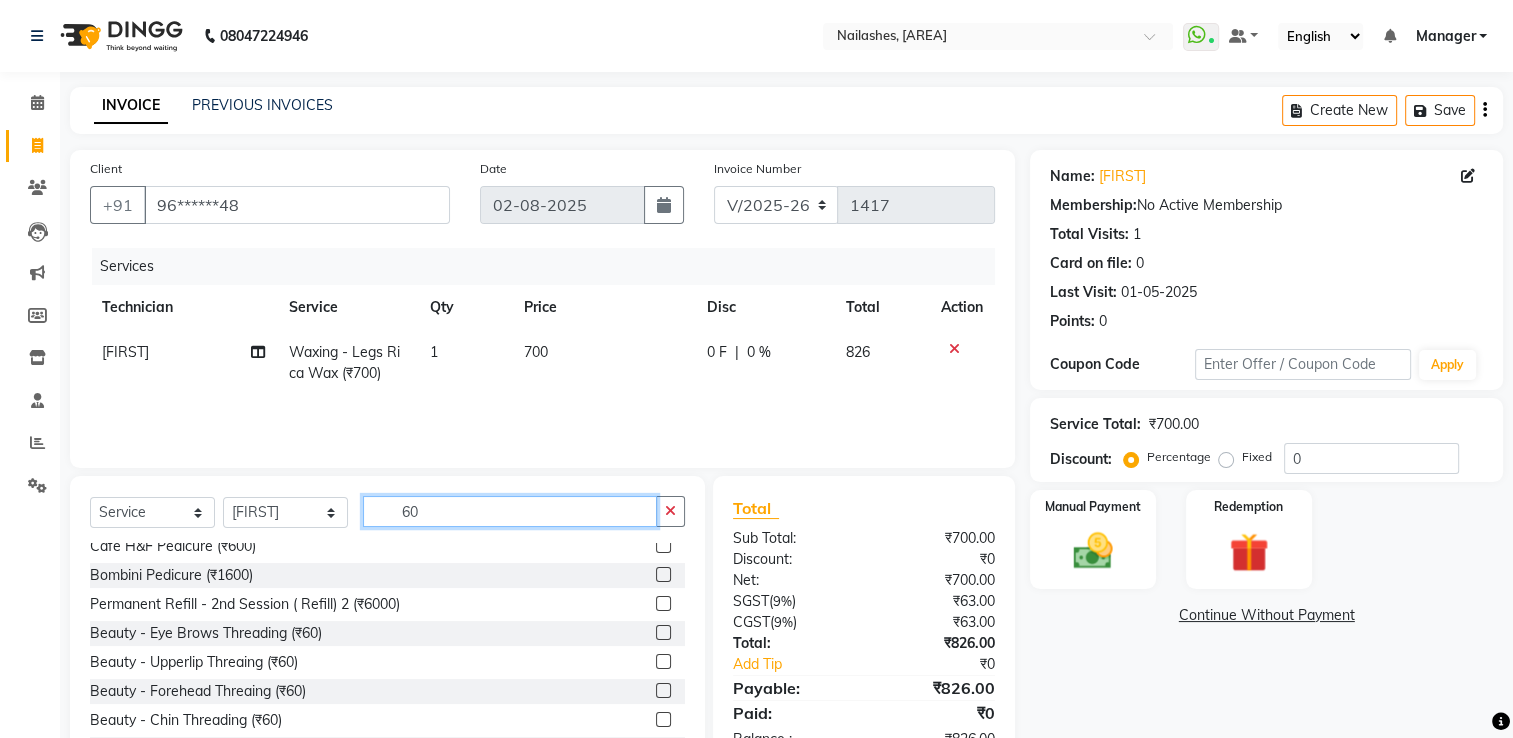 type on "60" 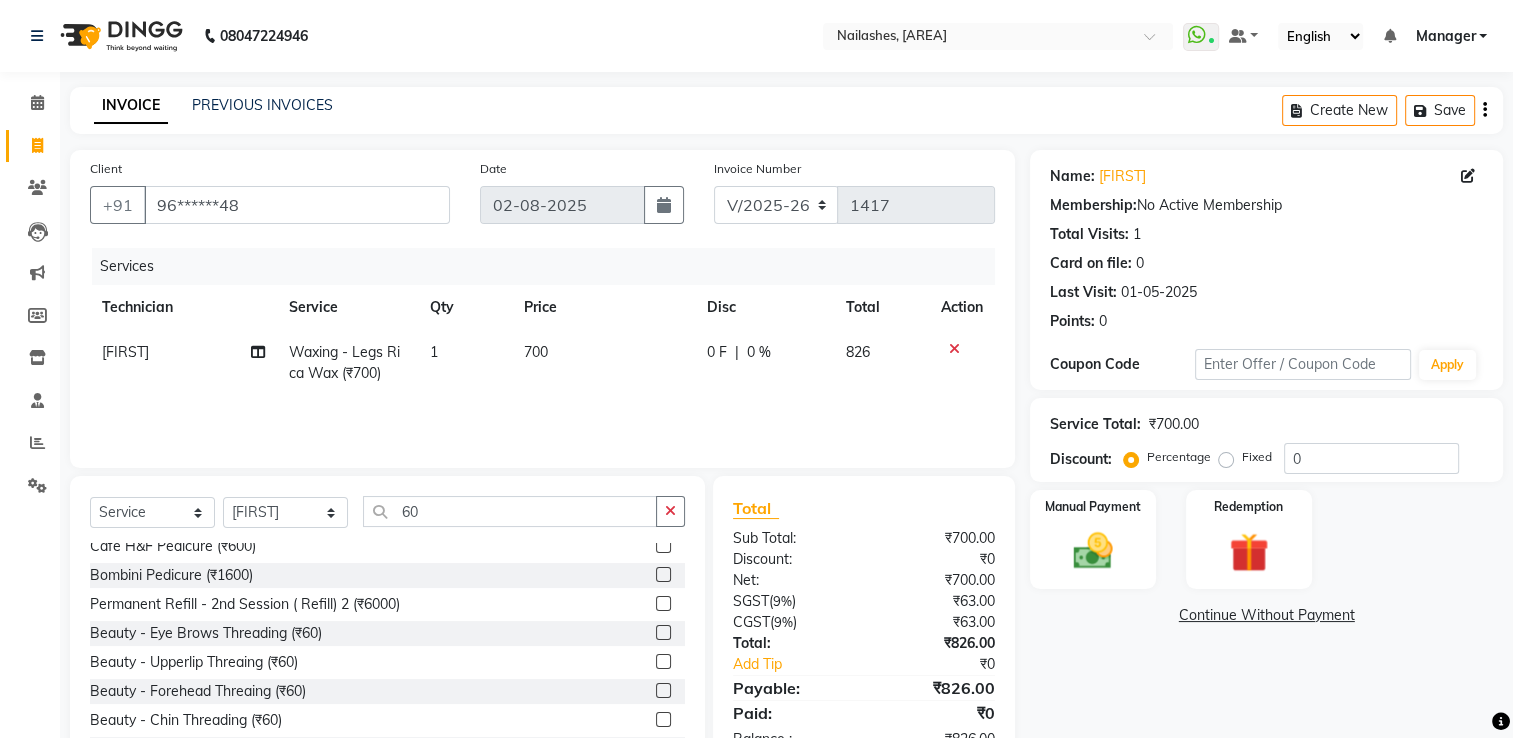 click 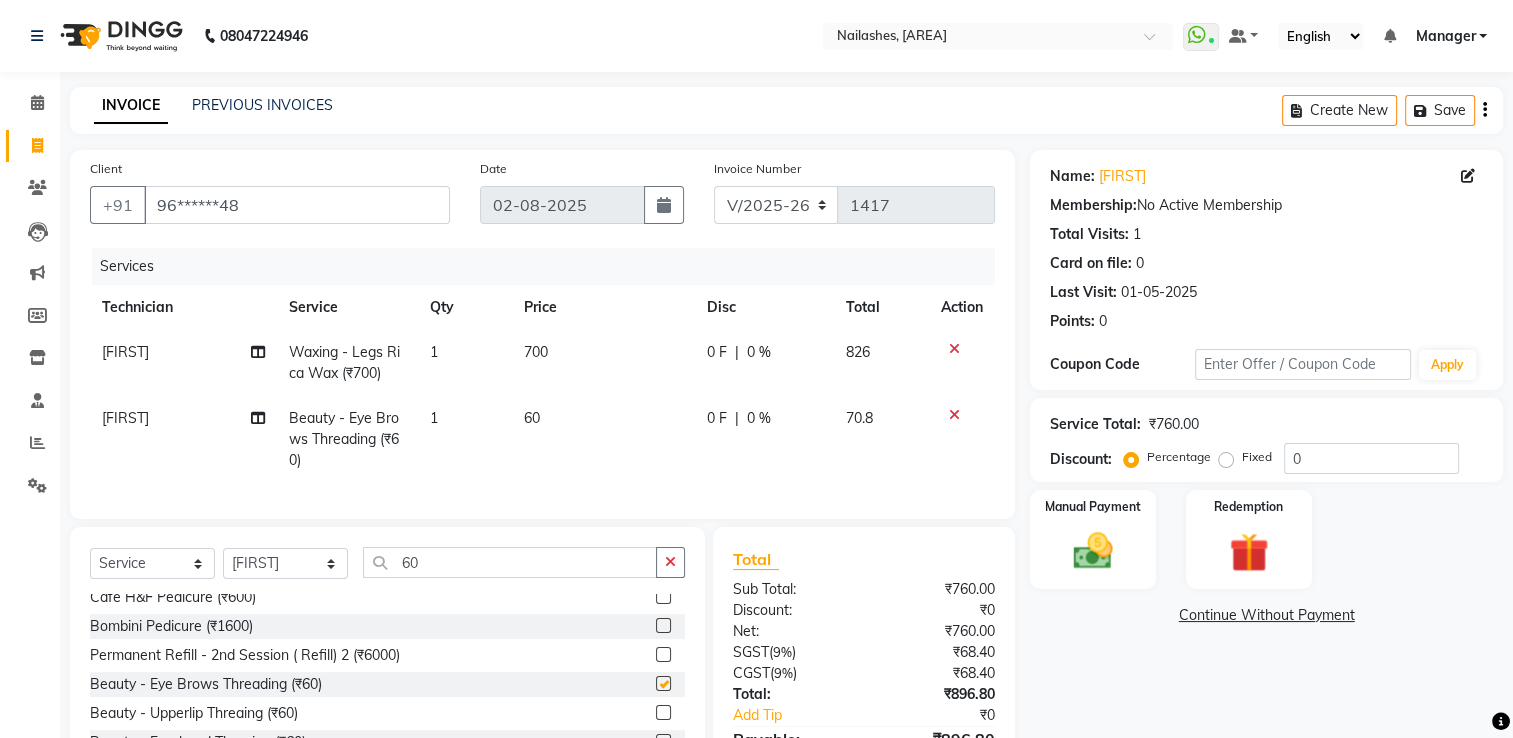 checkbox on "false" 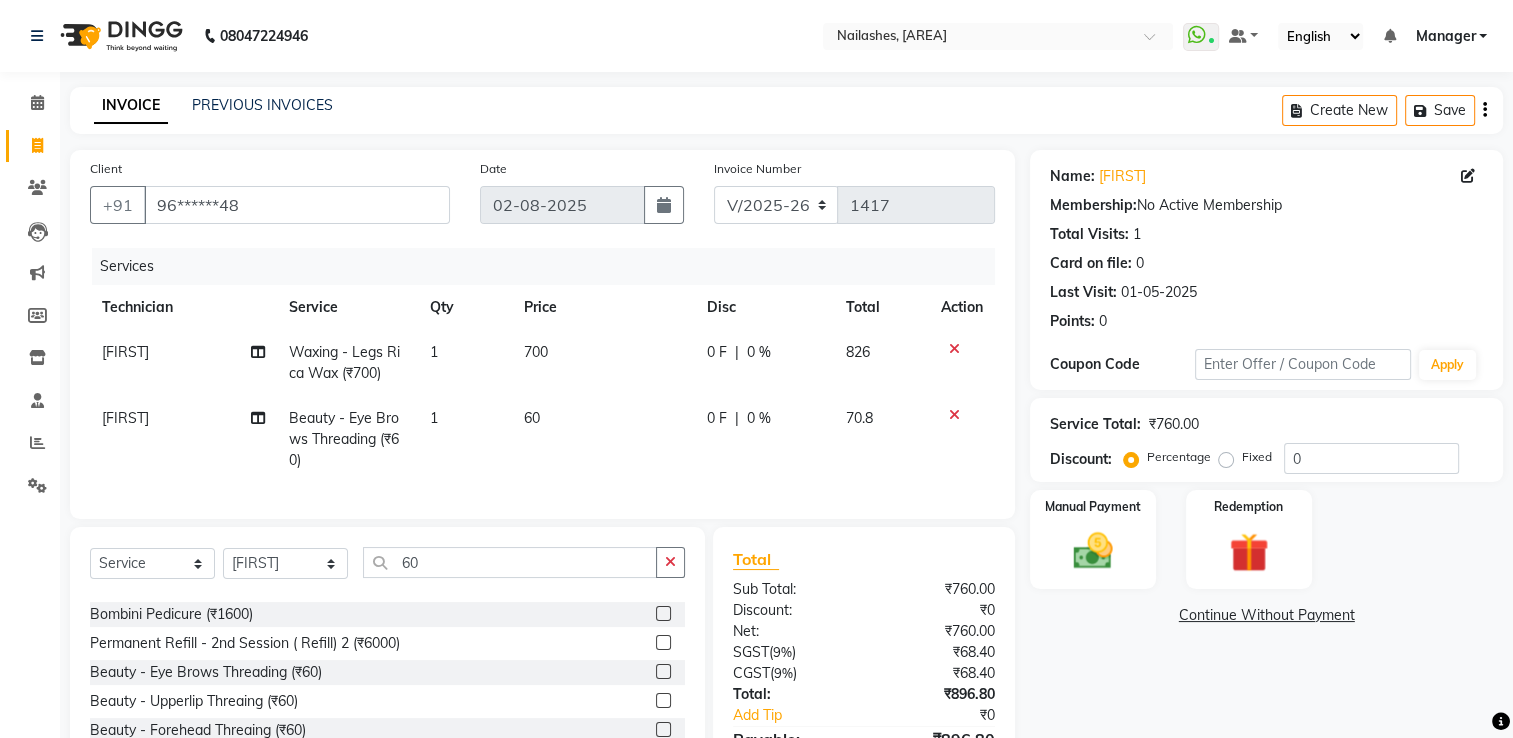 scroll, scrollTop: 264, scrollLeft: 0, axis: vertical 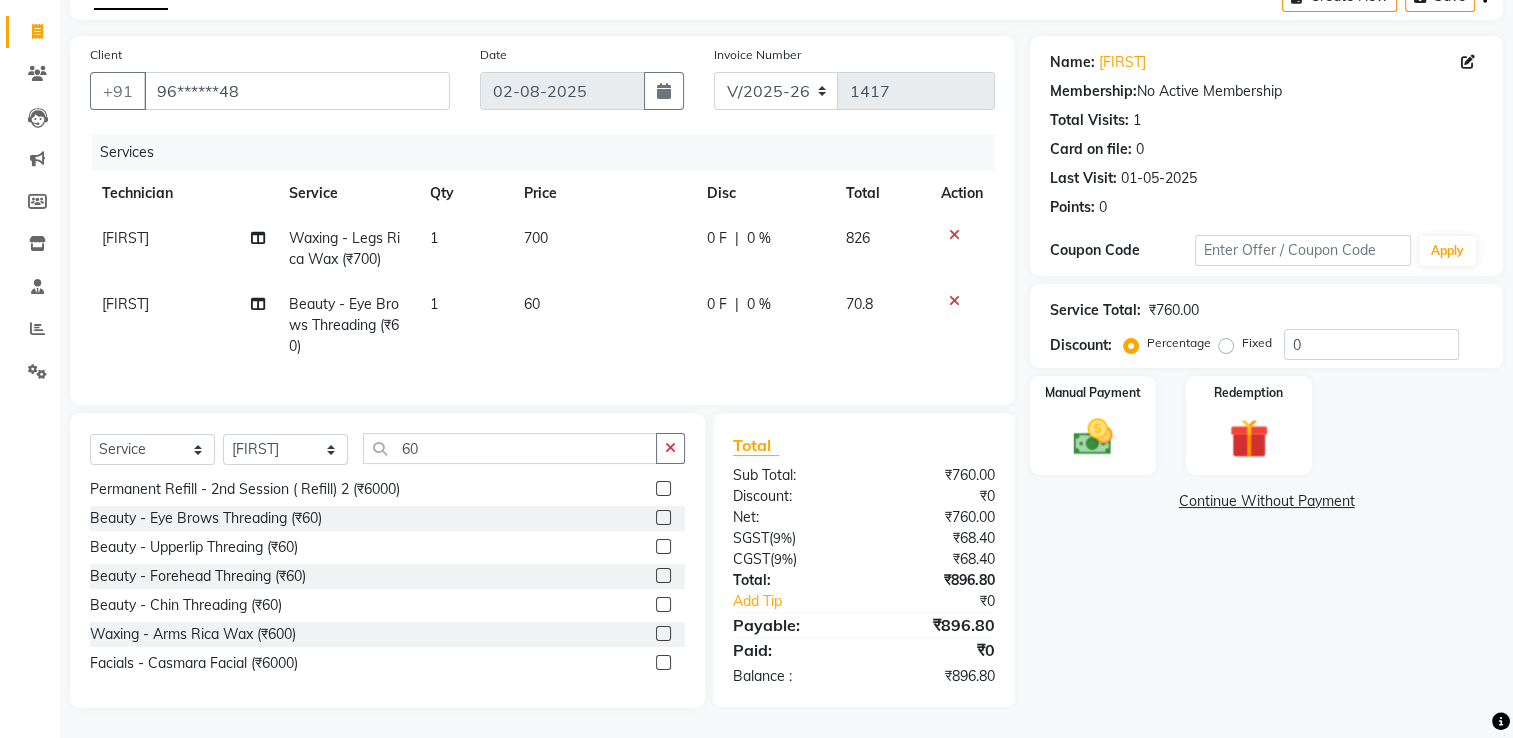 click 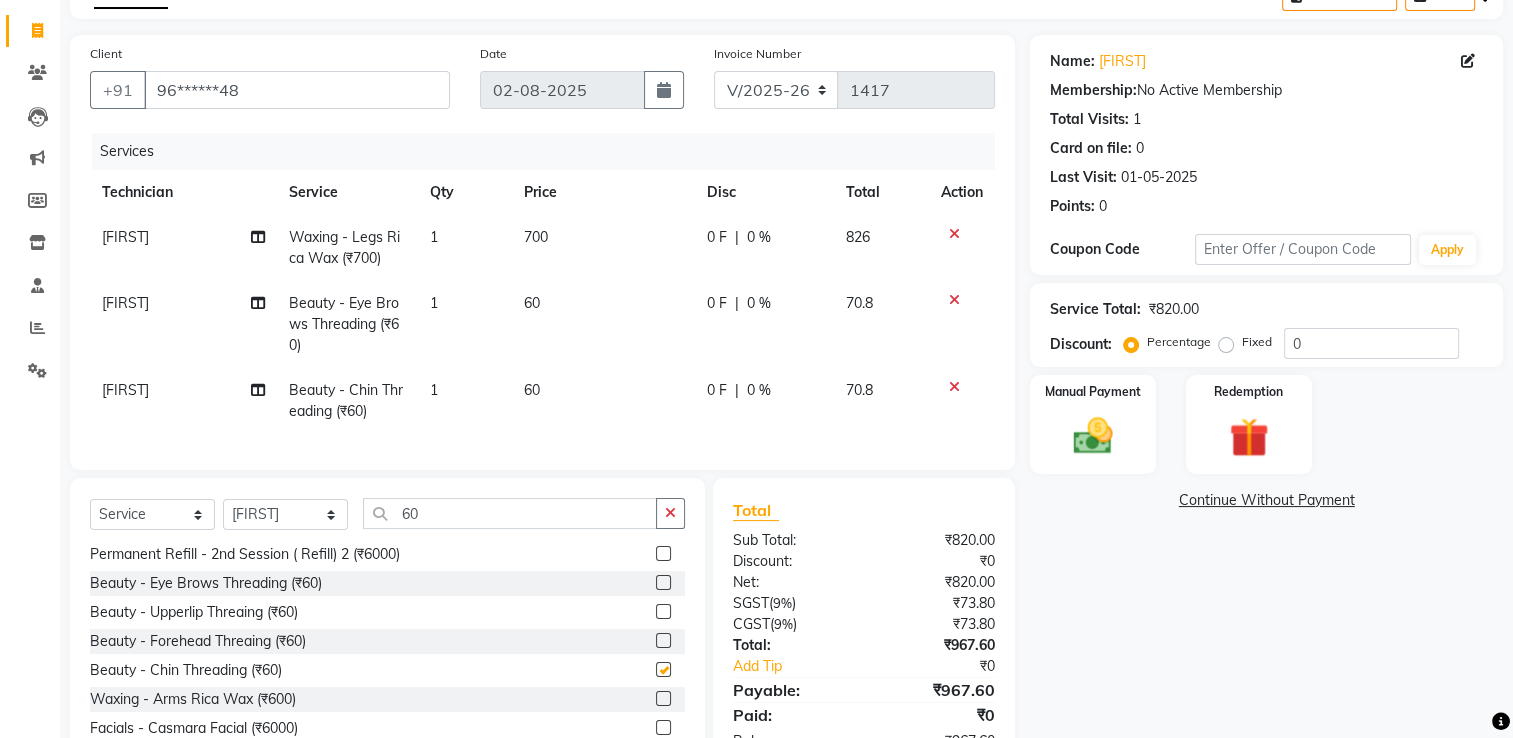 checkbox on "false" 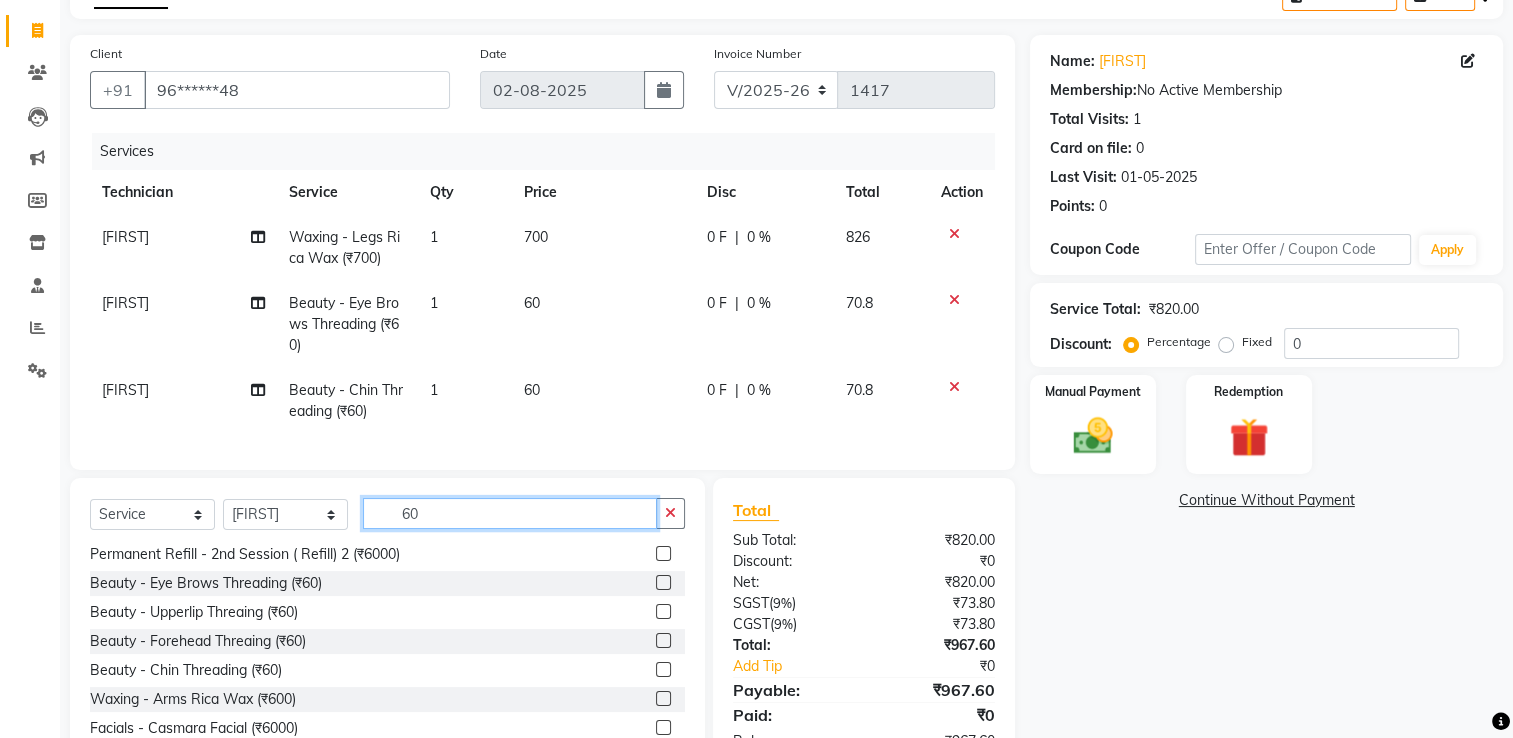 click on "60" 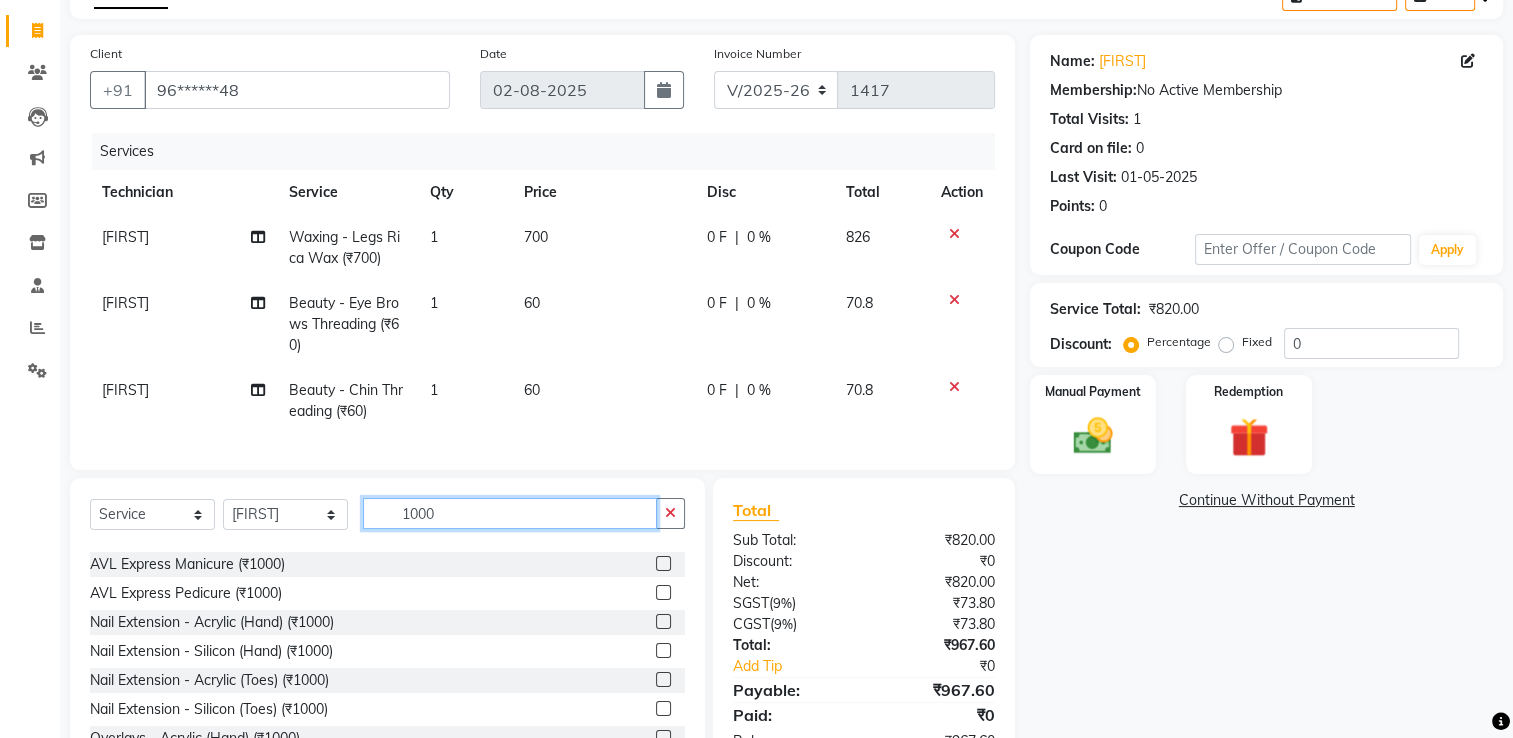 scroll, scrollTop: 52, scrollLeft: 0, axis: vertical 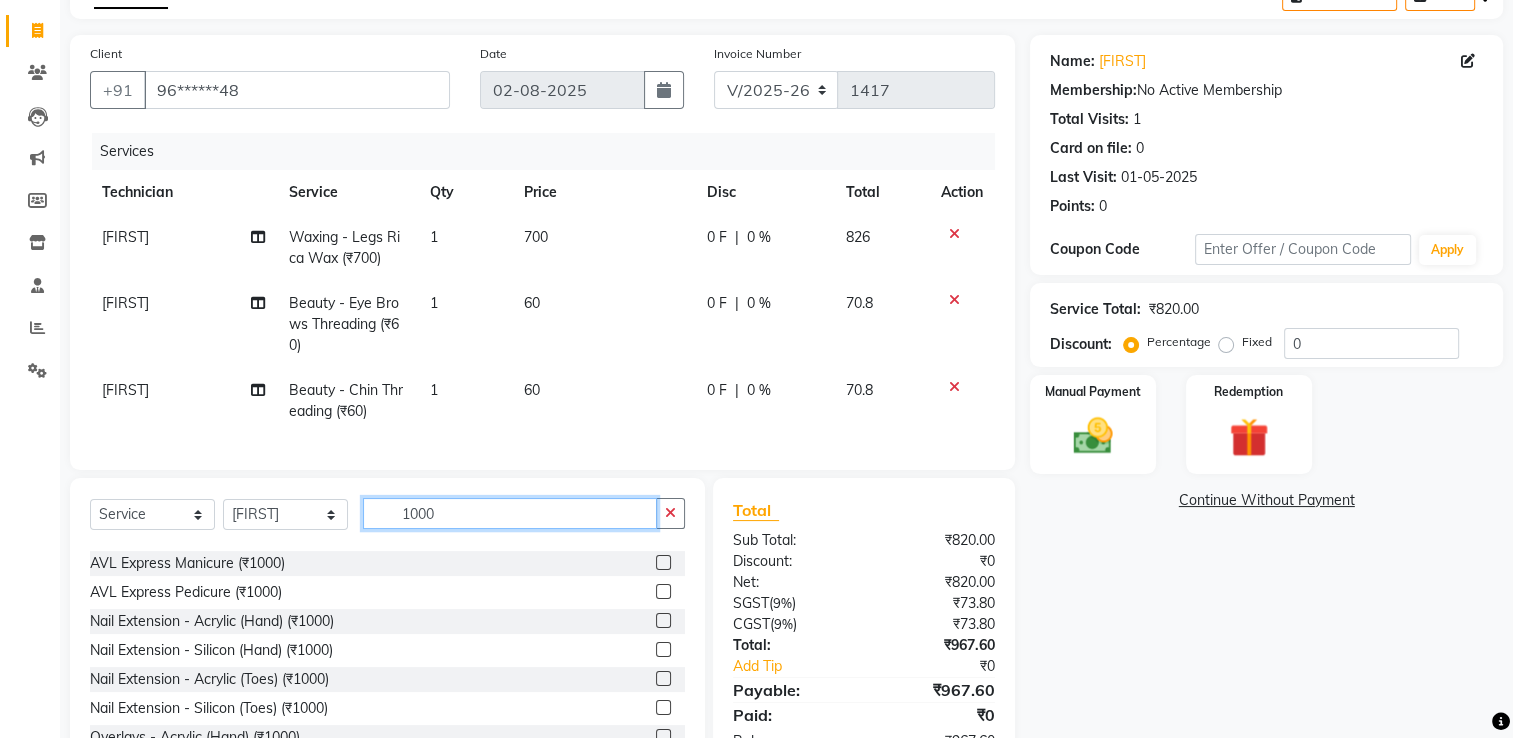 type on "1000" 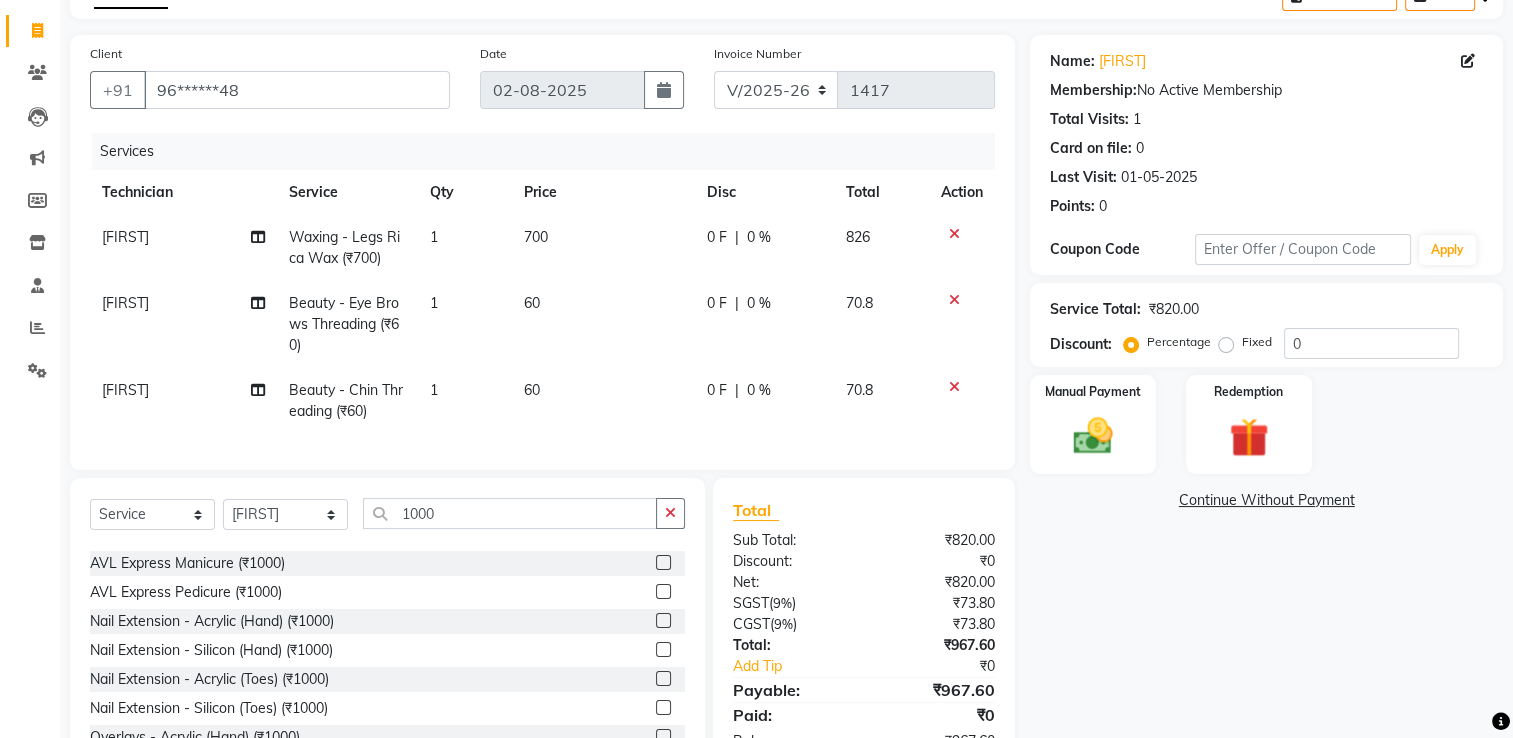 click 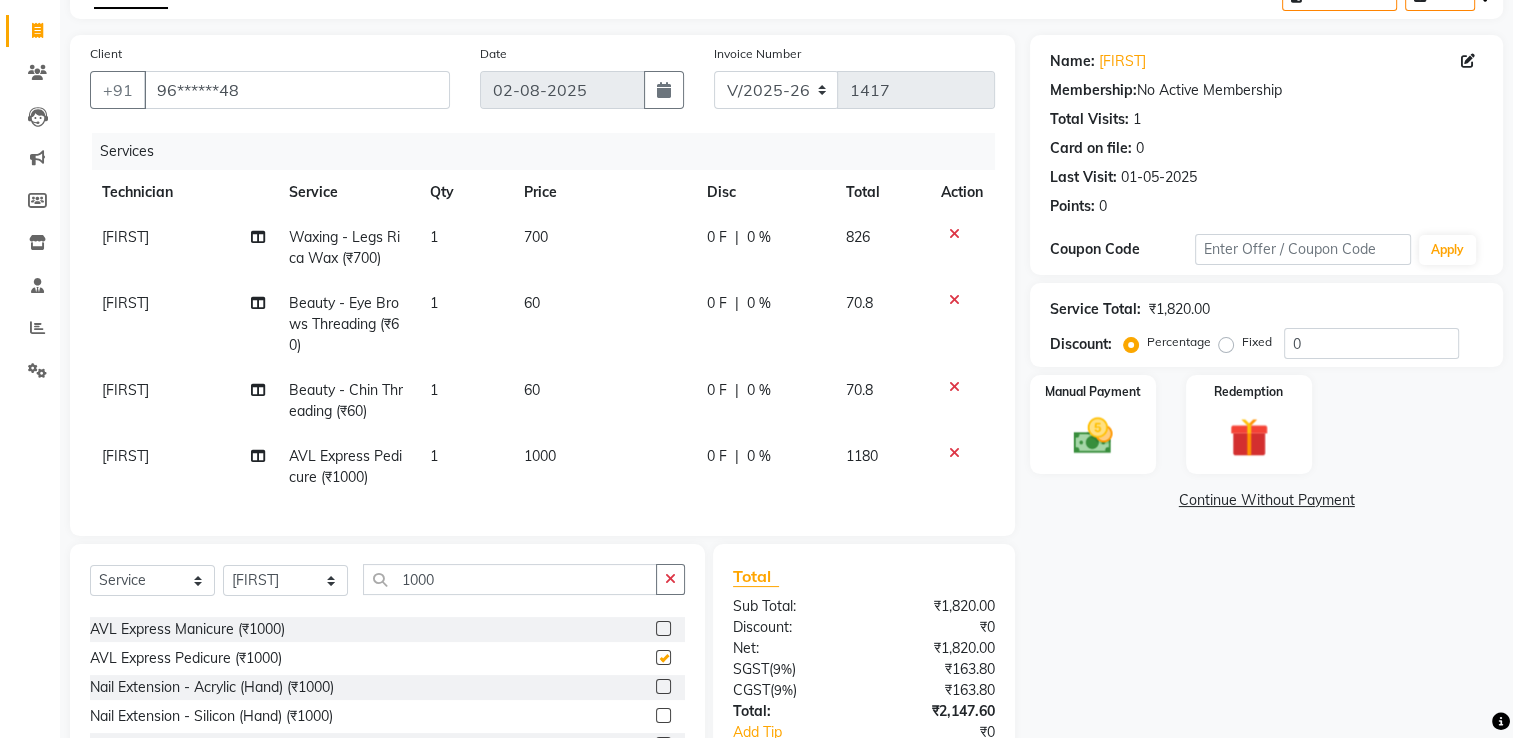 checkbox on "false" 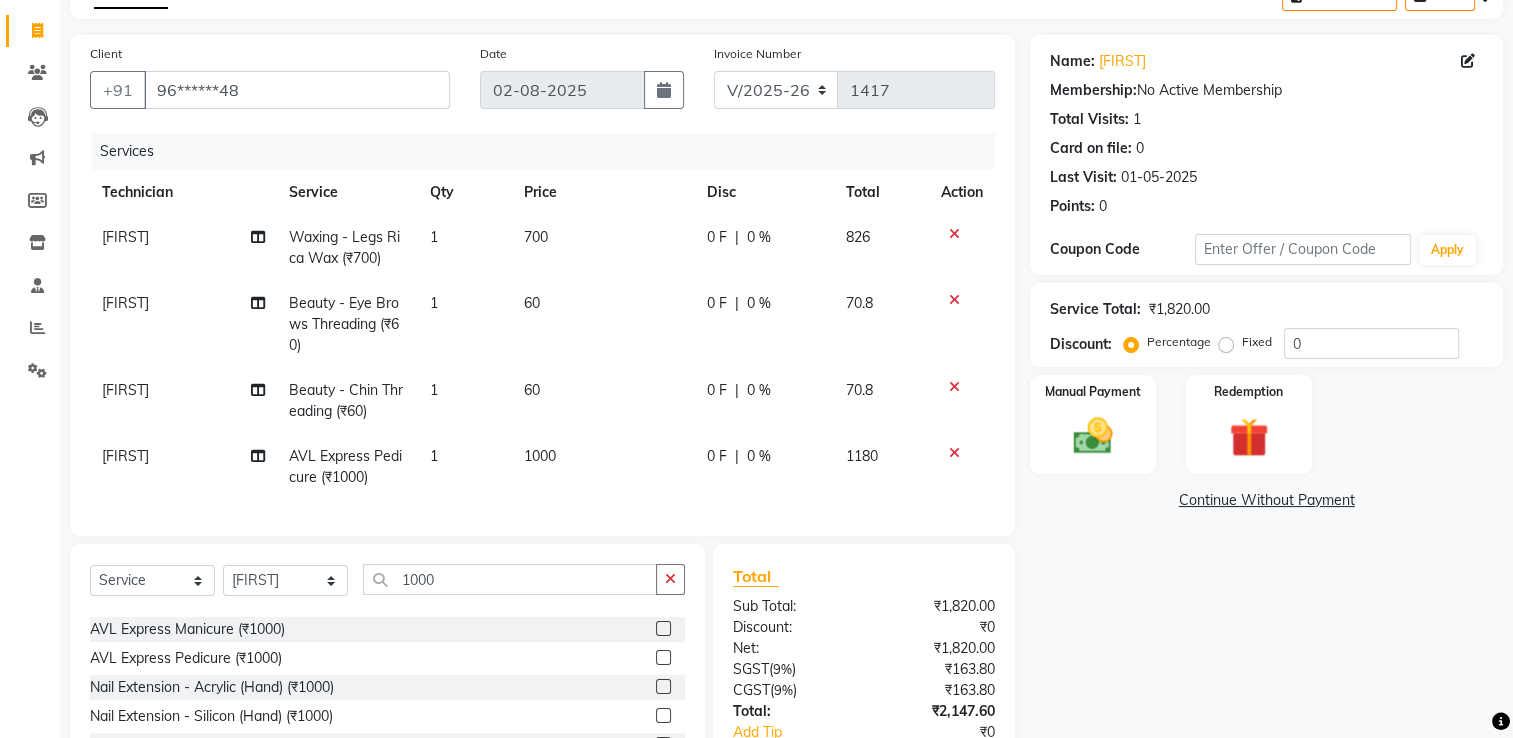 click on "1000" 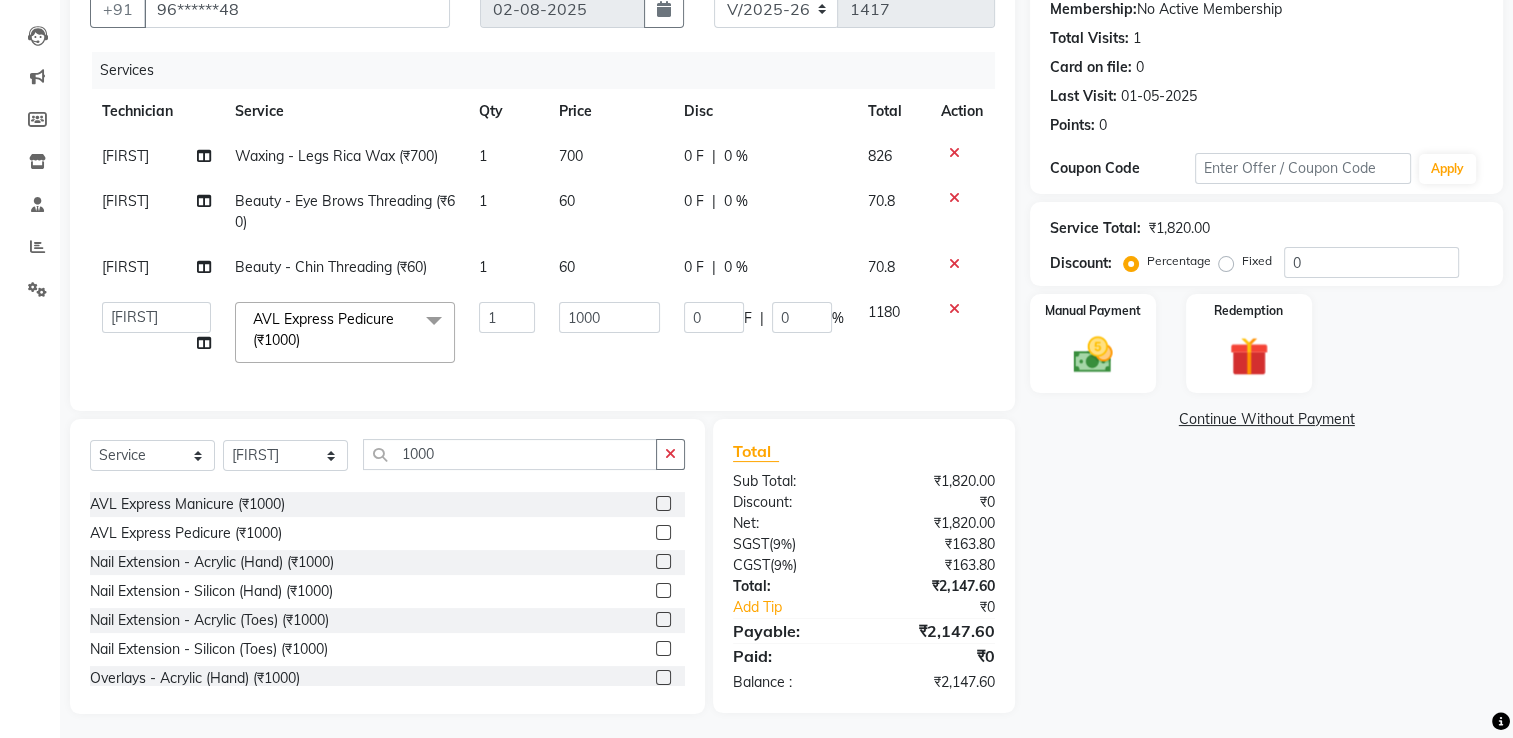 scroll, scrollTop: 216, scrollLeft: 0, axis: vertical 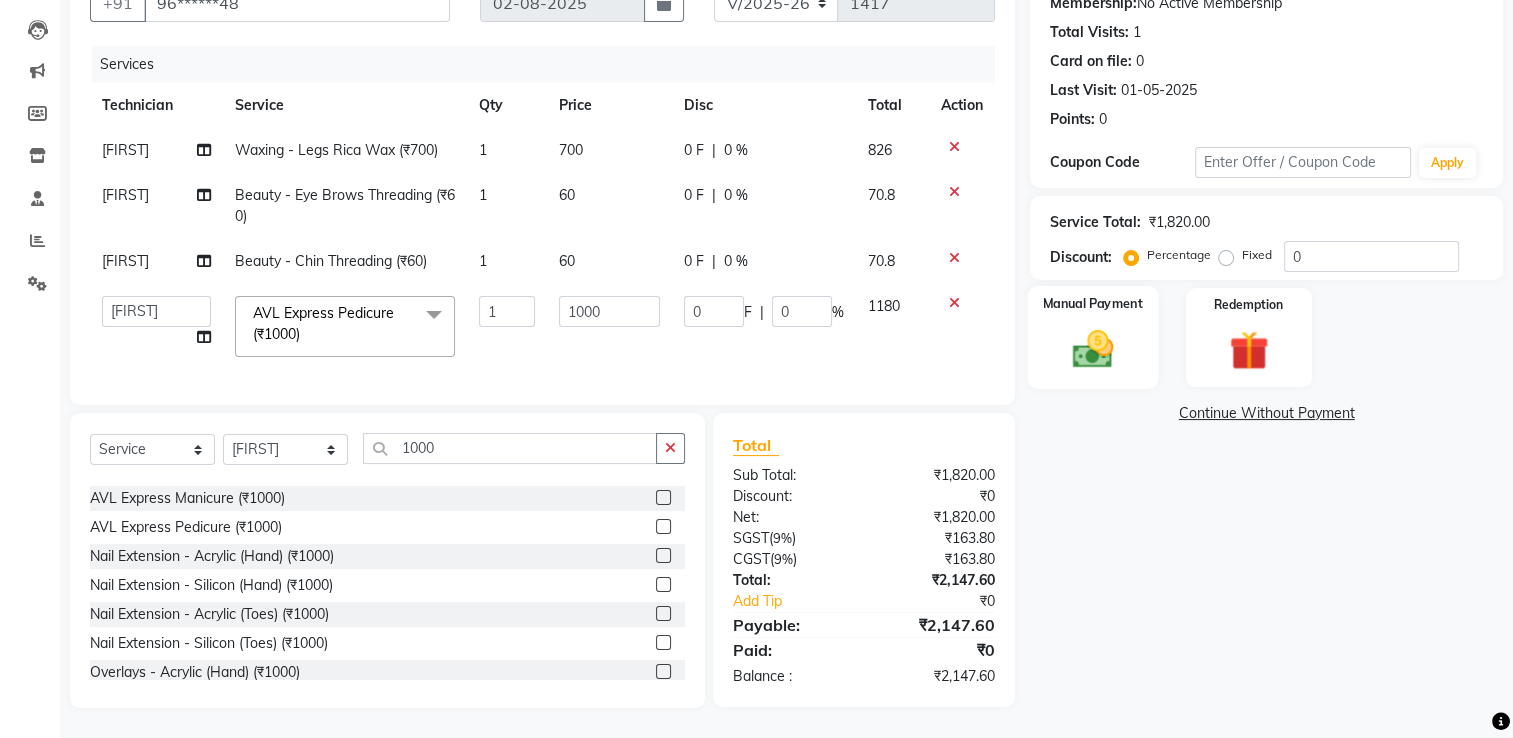 click 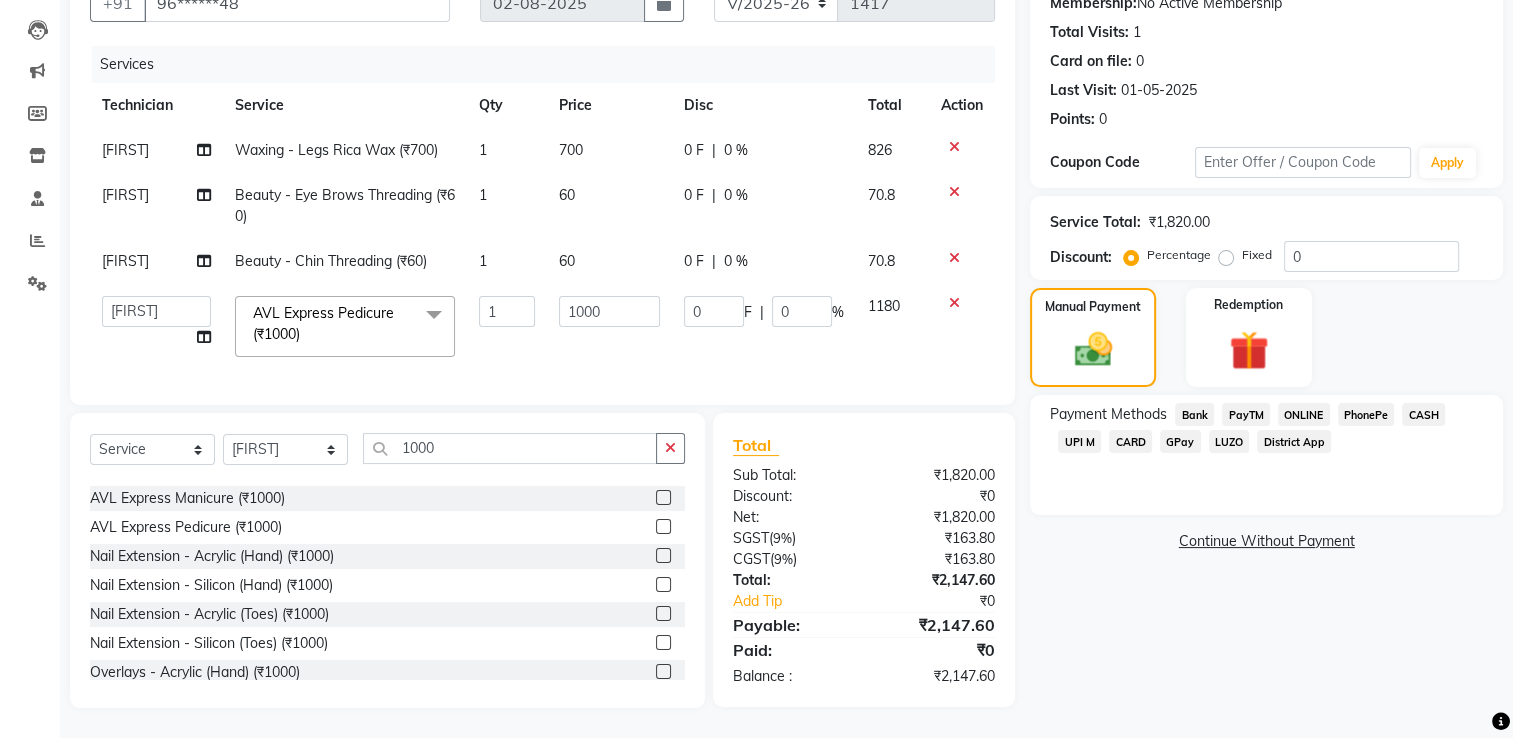 click on "UPI M" 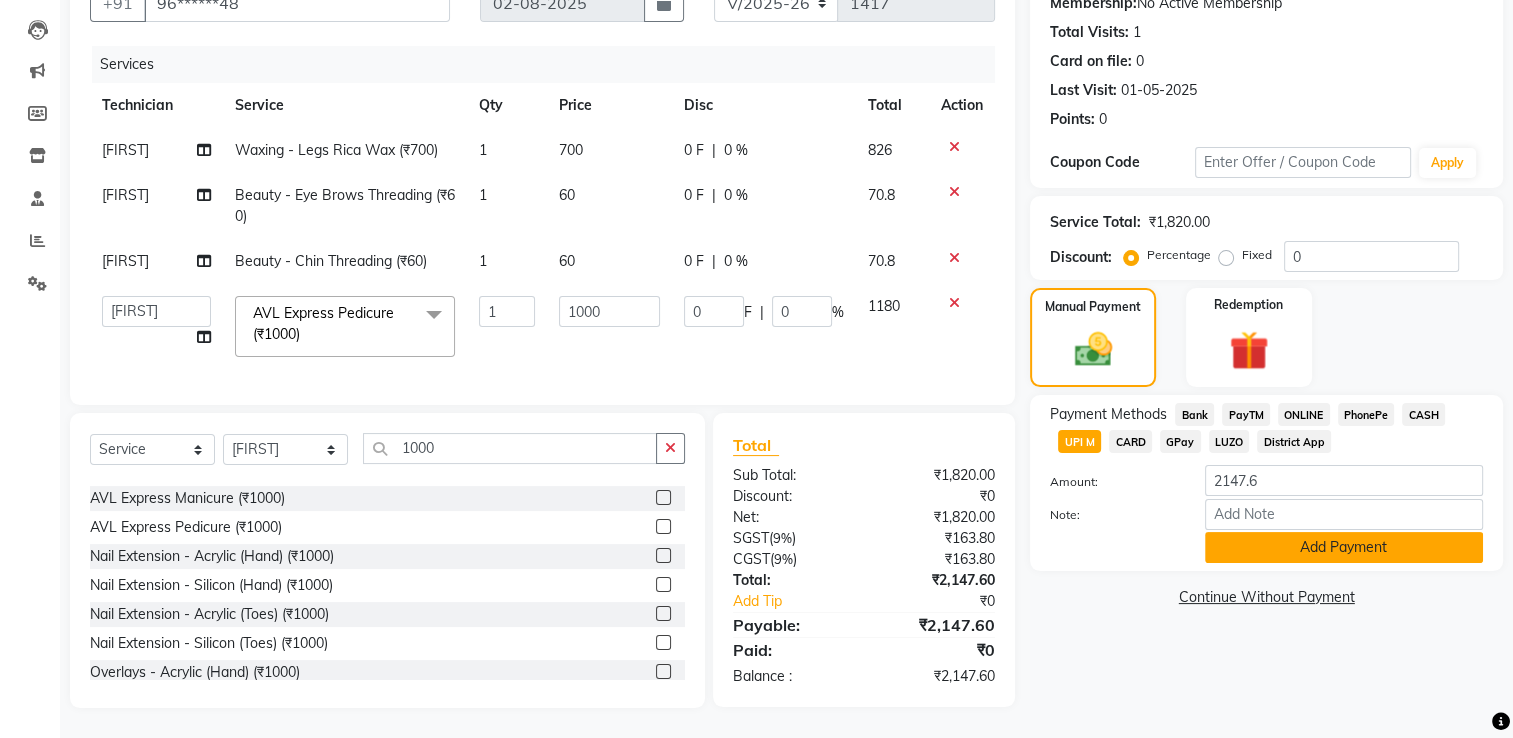 click on "Add Payment" 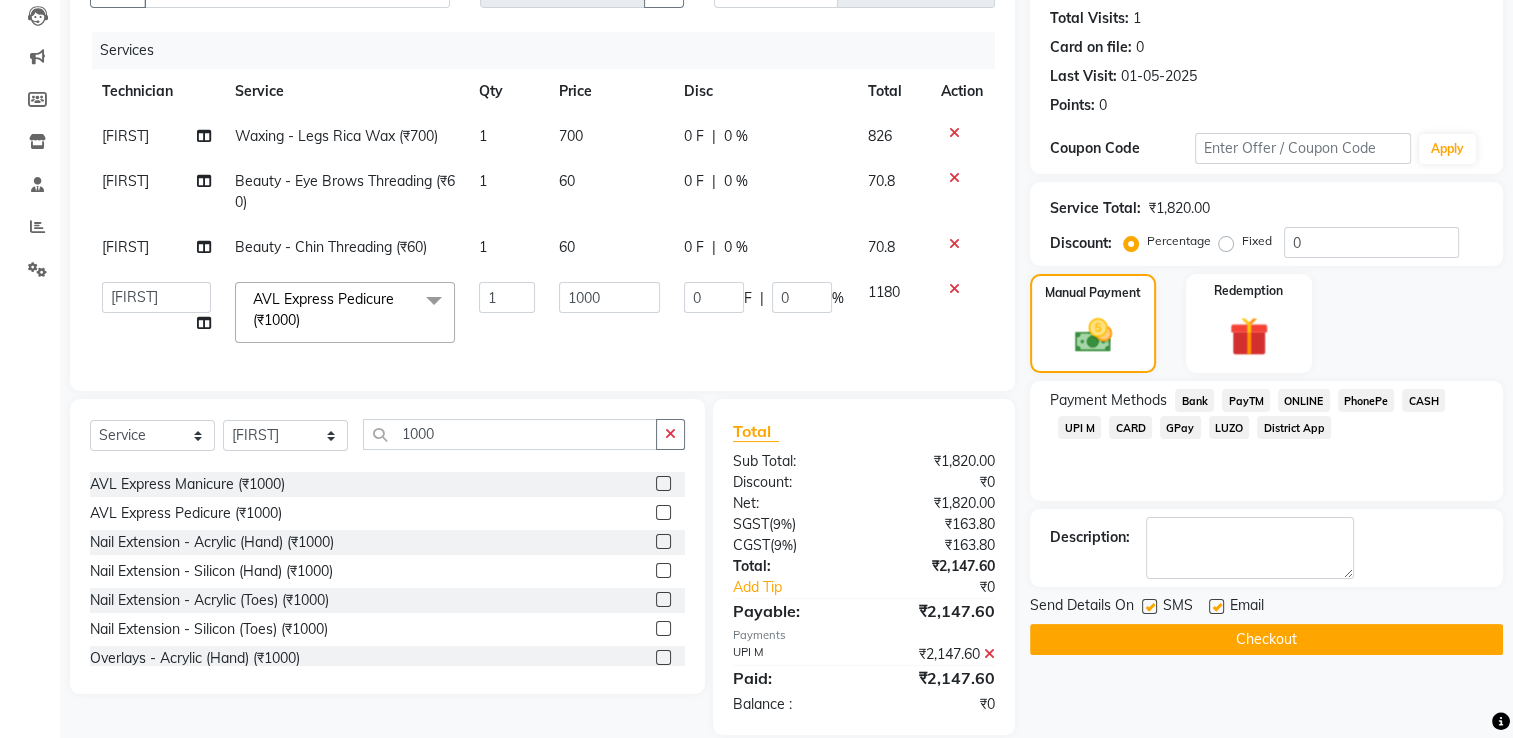 scroll, scrollTop: 257, scrollLeft: 0, axis: vertical 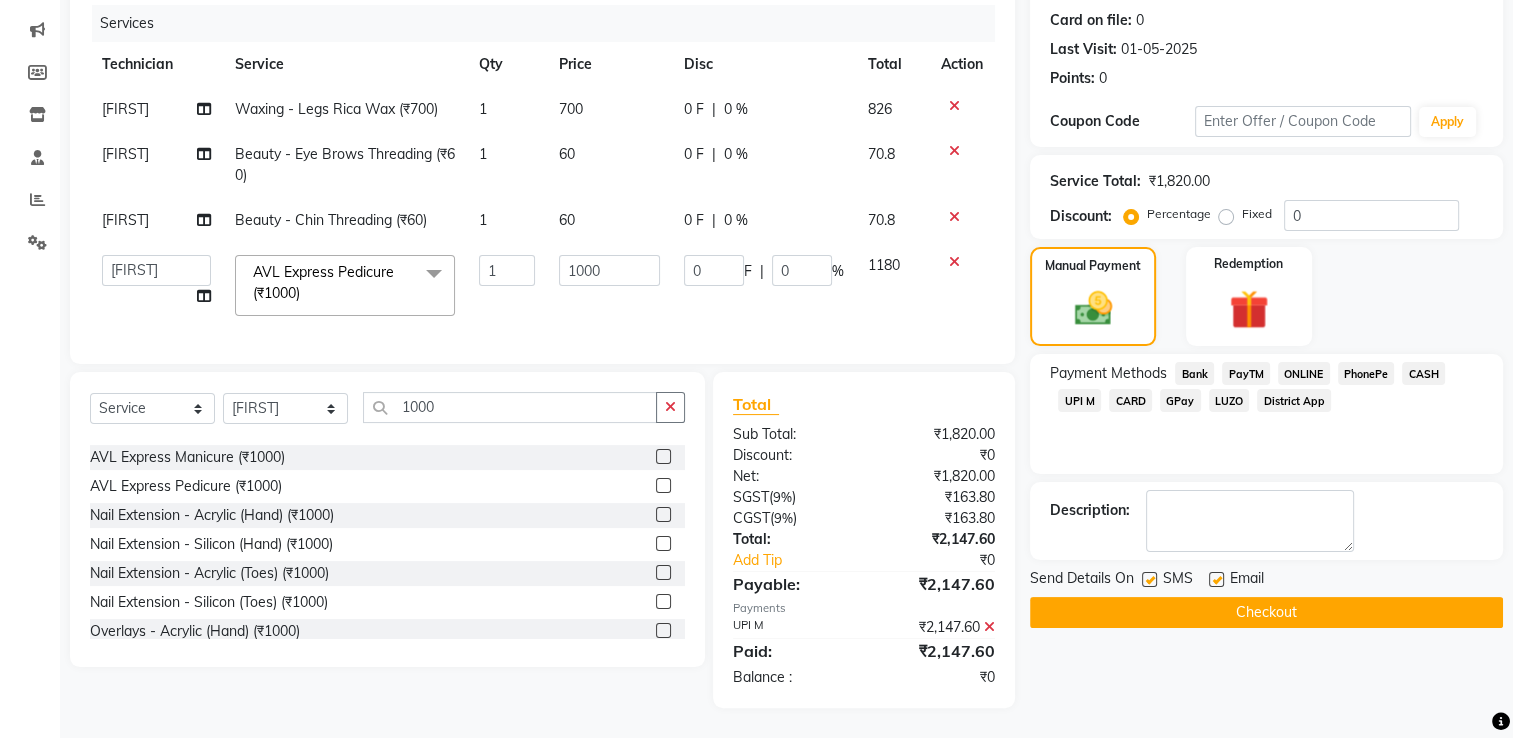 click on "Checkout" 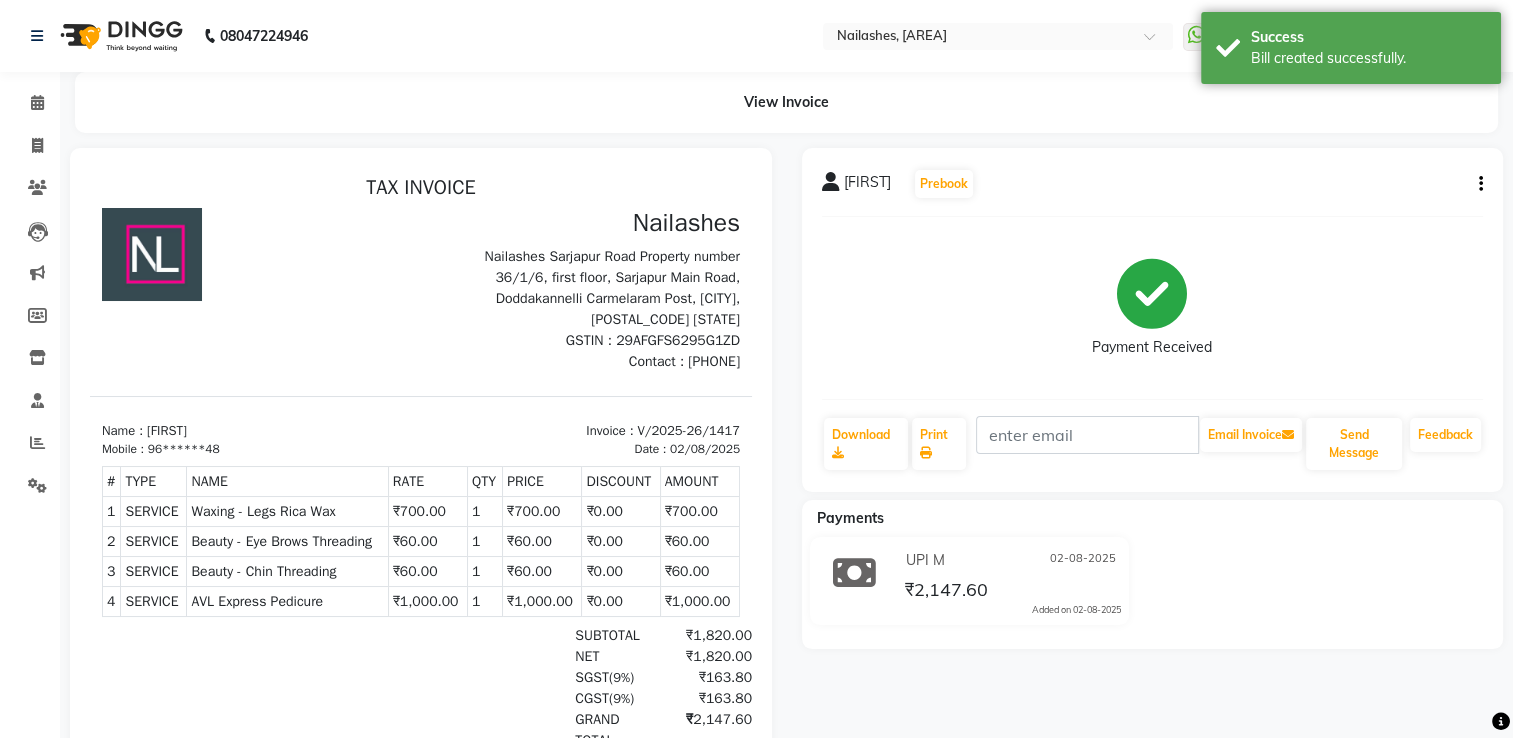 scroll, scrollTop: 0, scrollLeft: 0, axis: both 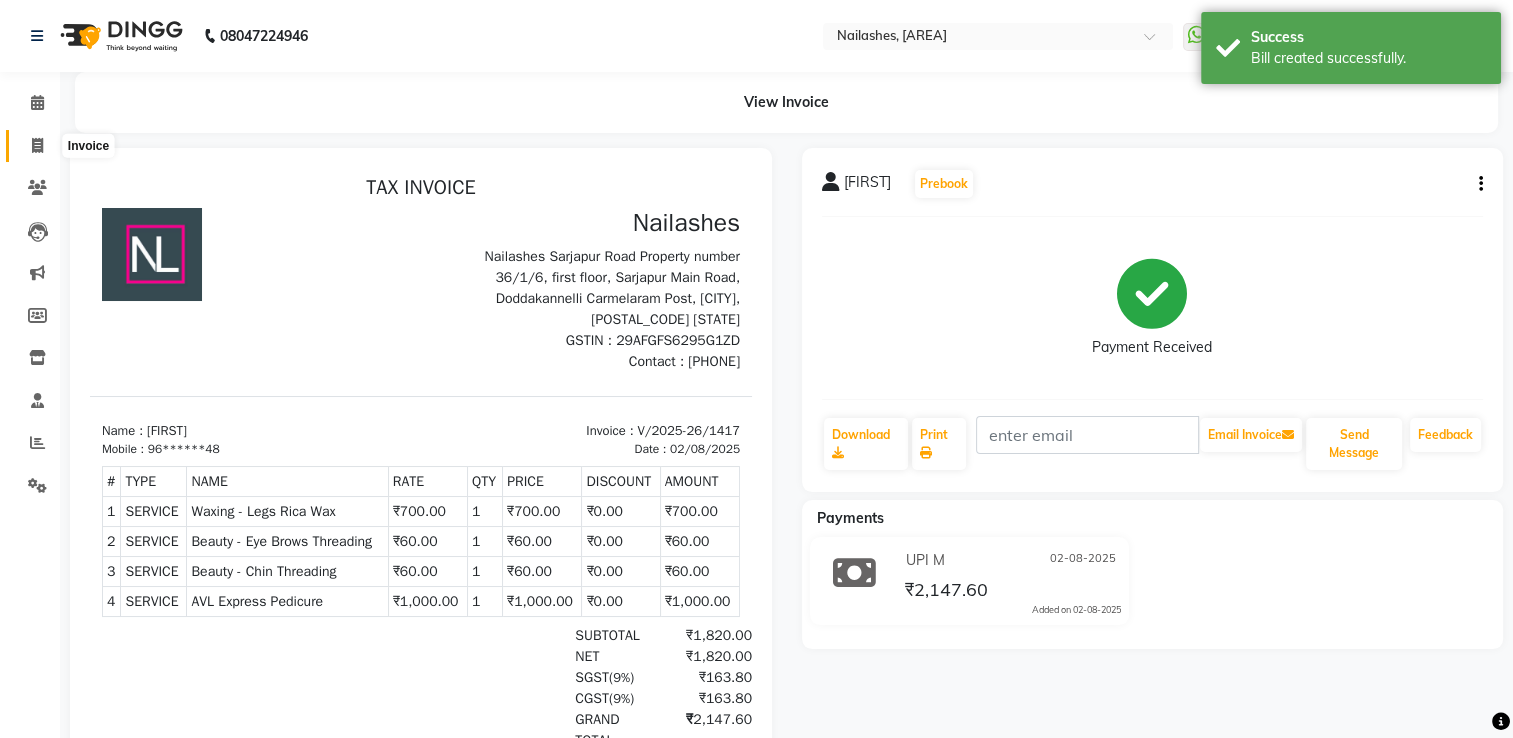 click 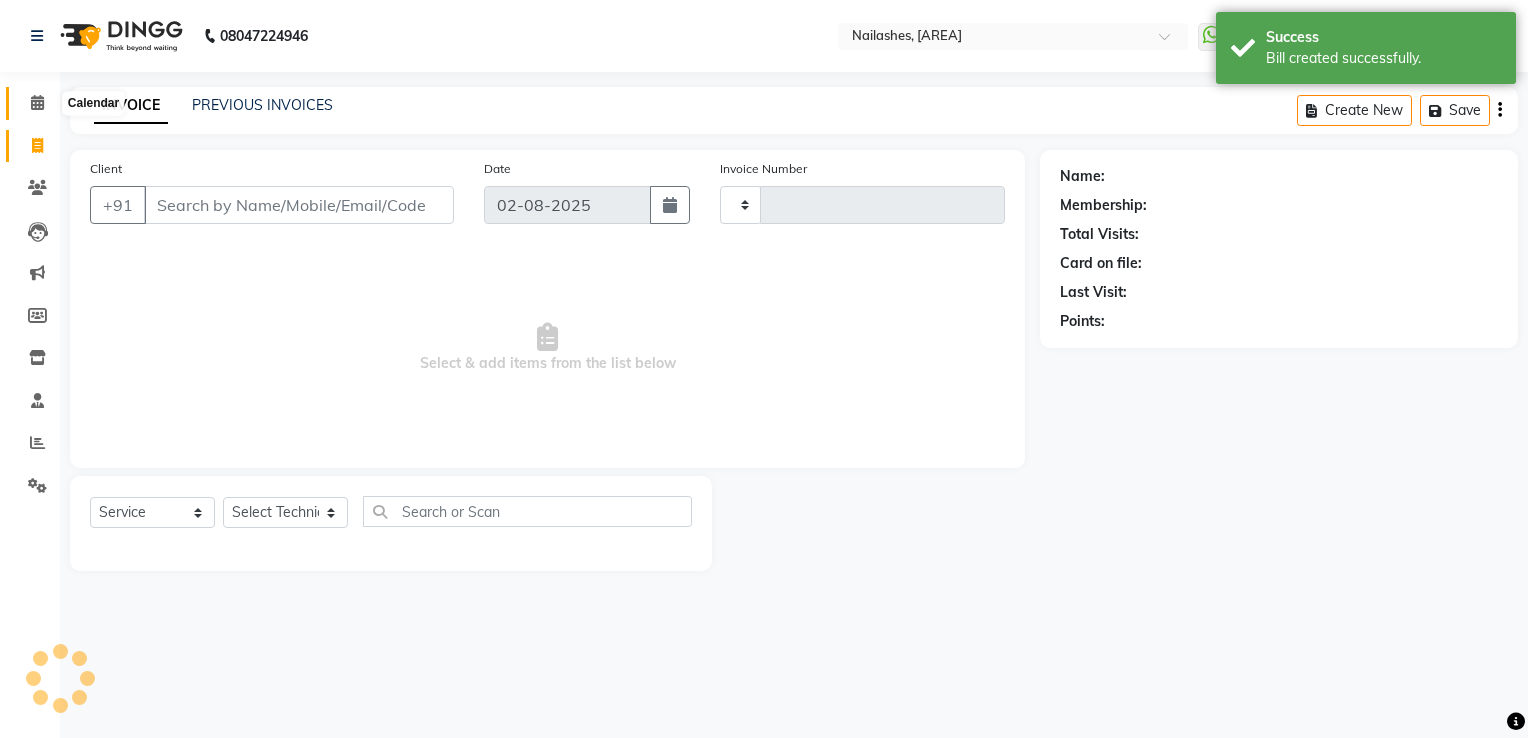 click 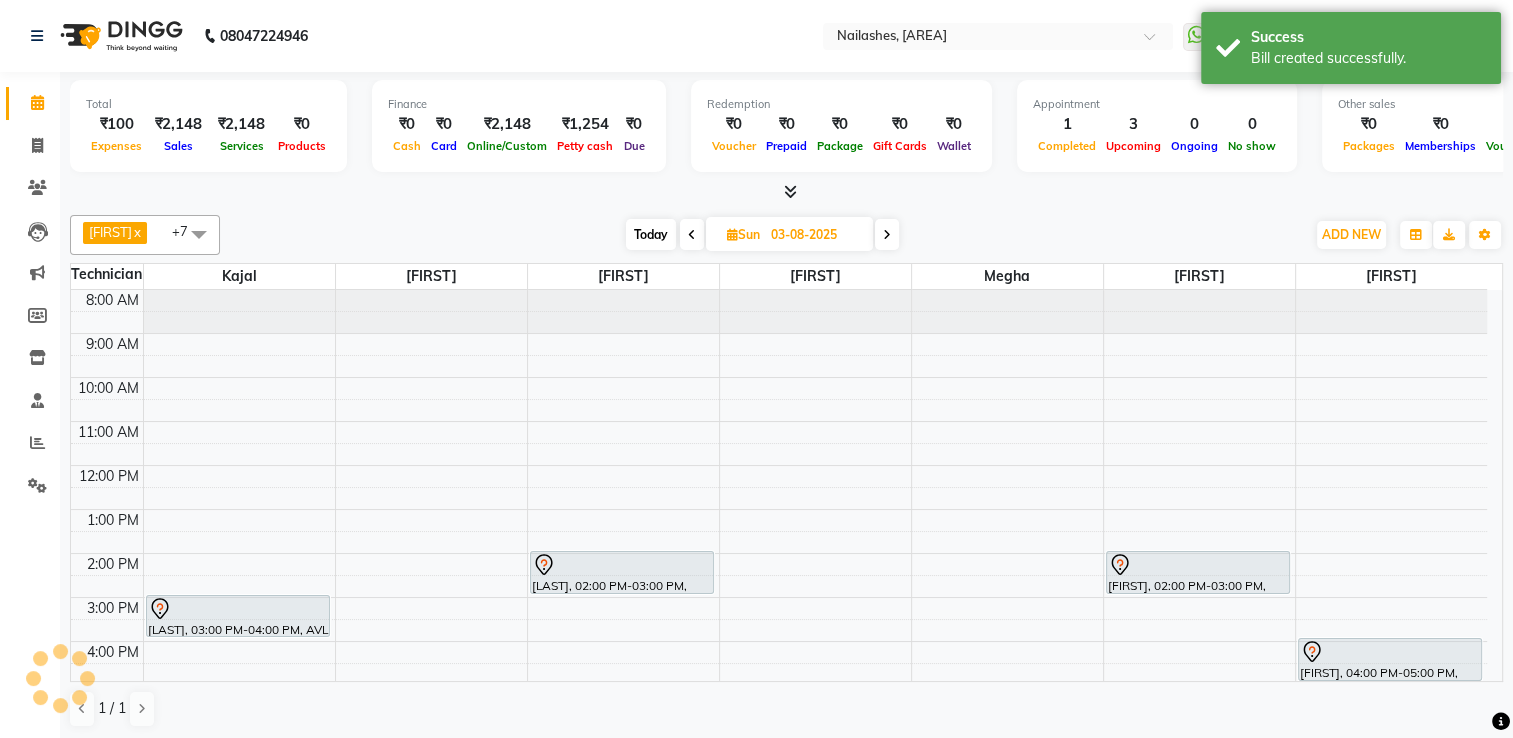 scroll, scrollTop: 175, scrollLeft: 0, axis: vertical 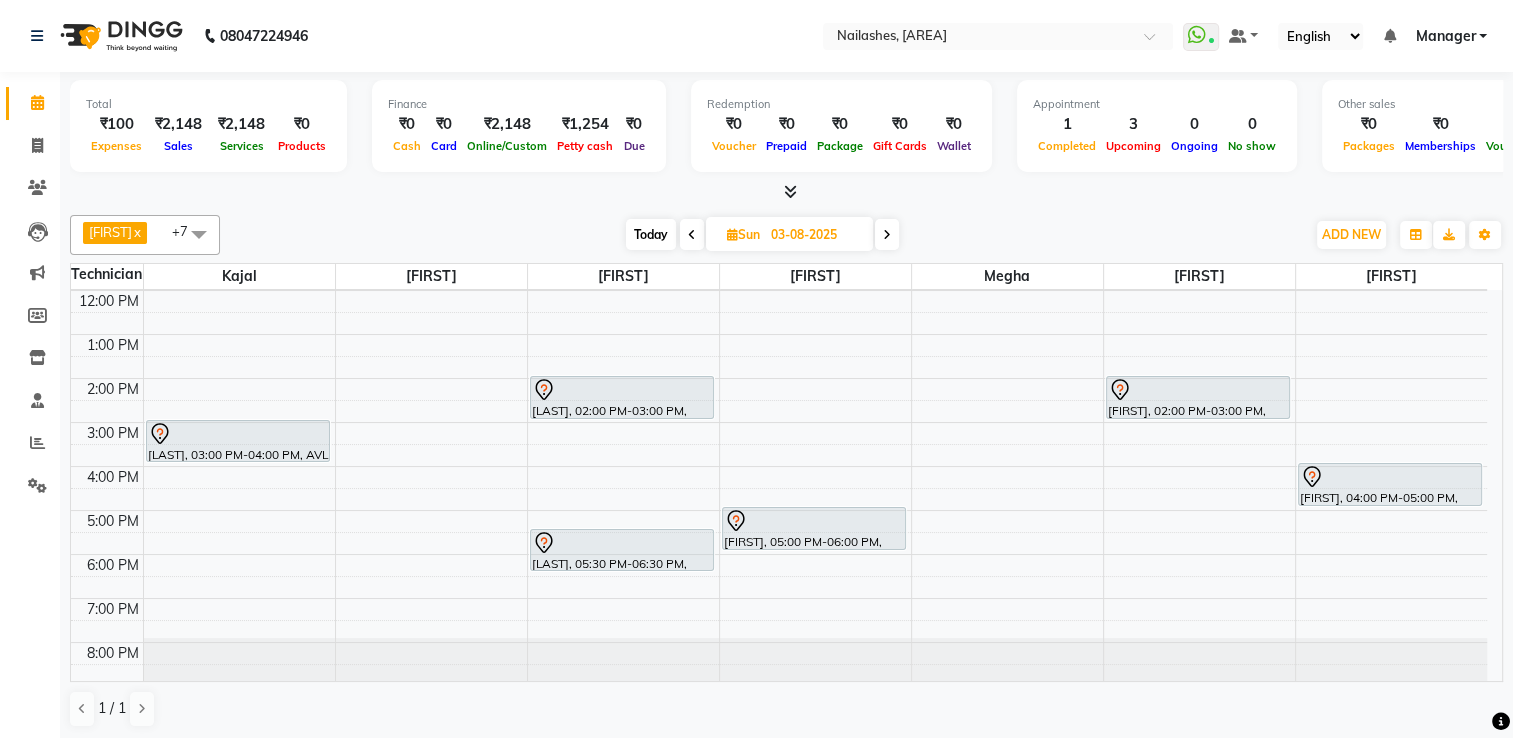 click on "Today" at bounding box center [651, 234] 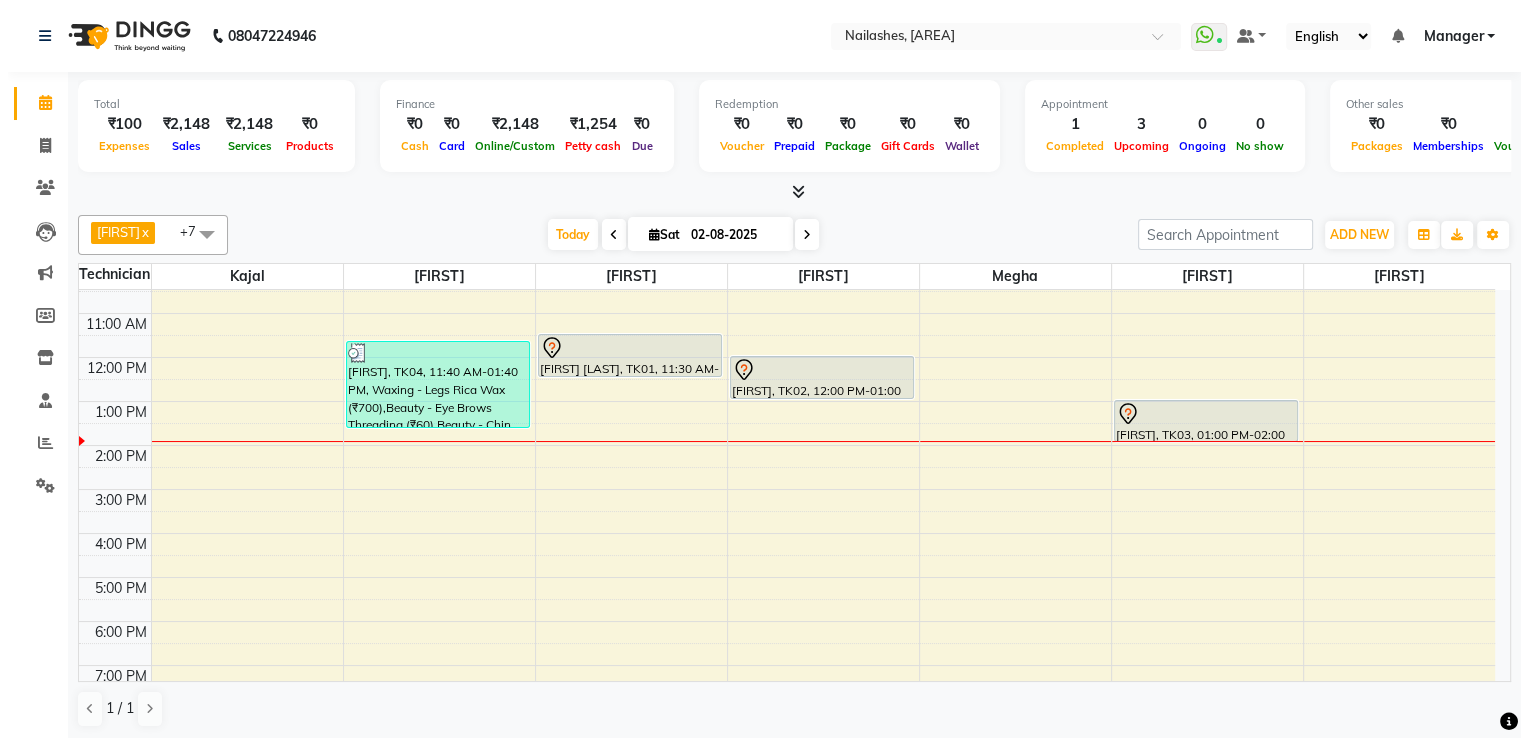 scroll, scrollTop: 0, scrollLeft: 0, axis: both 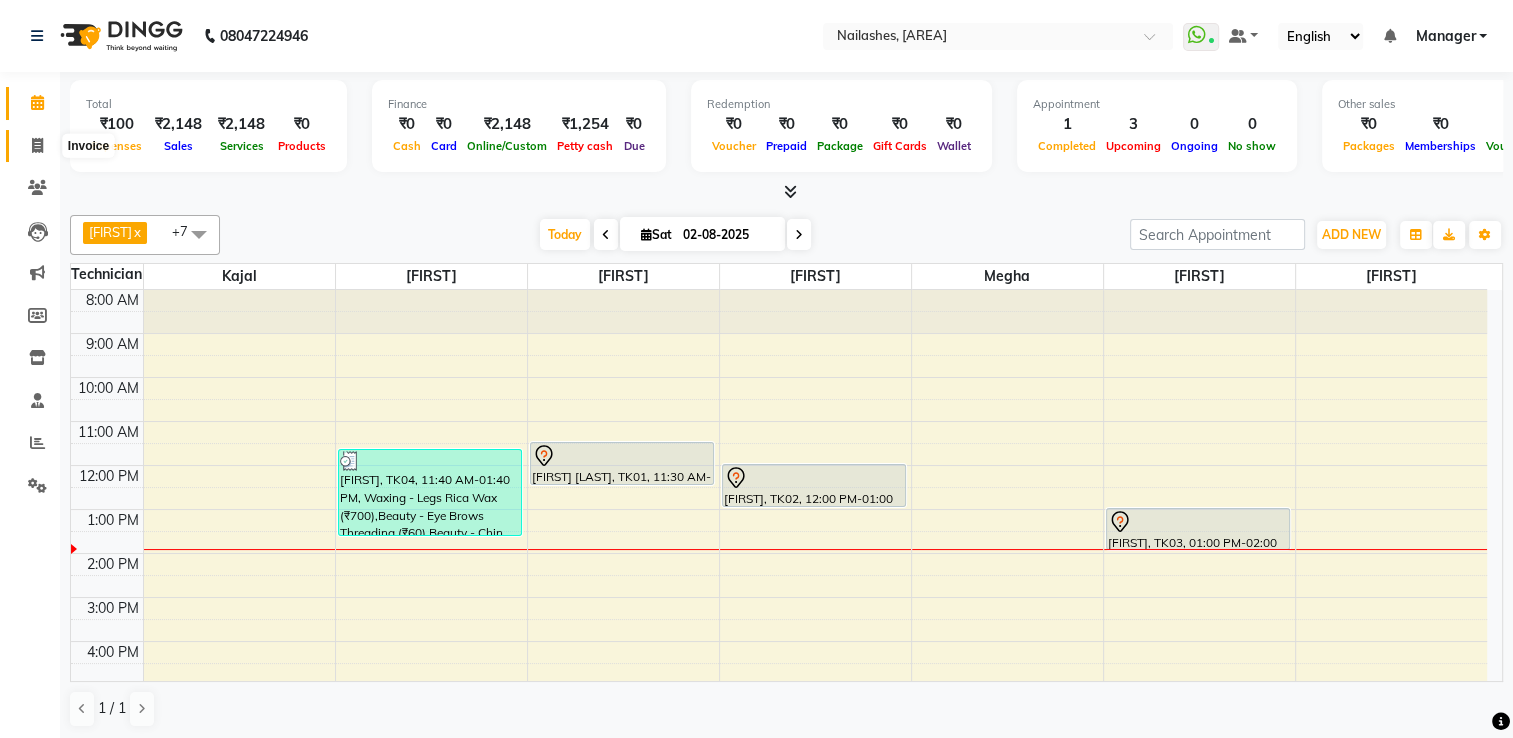click 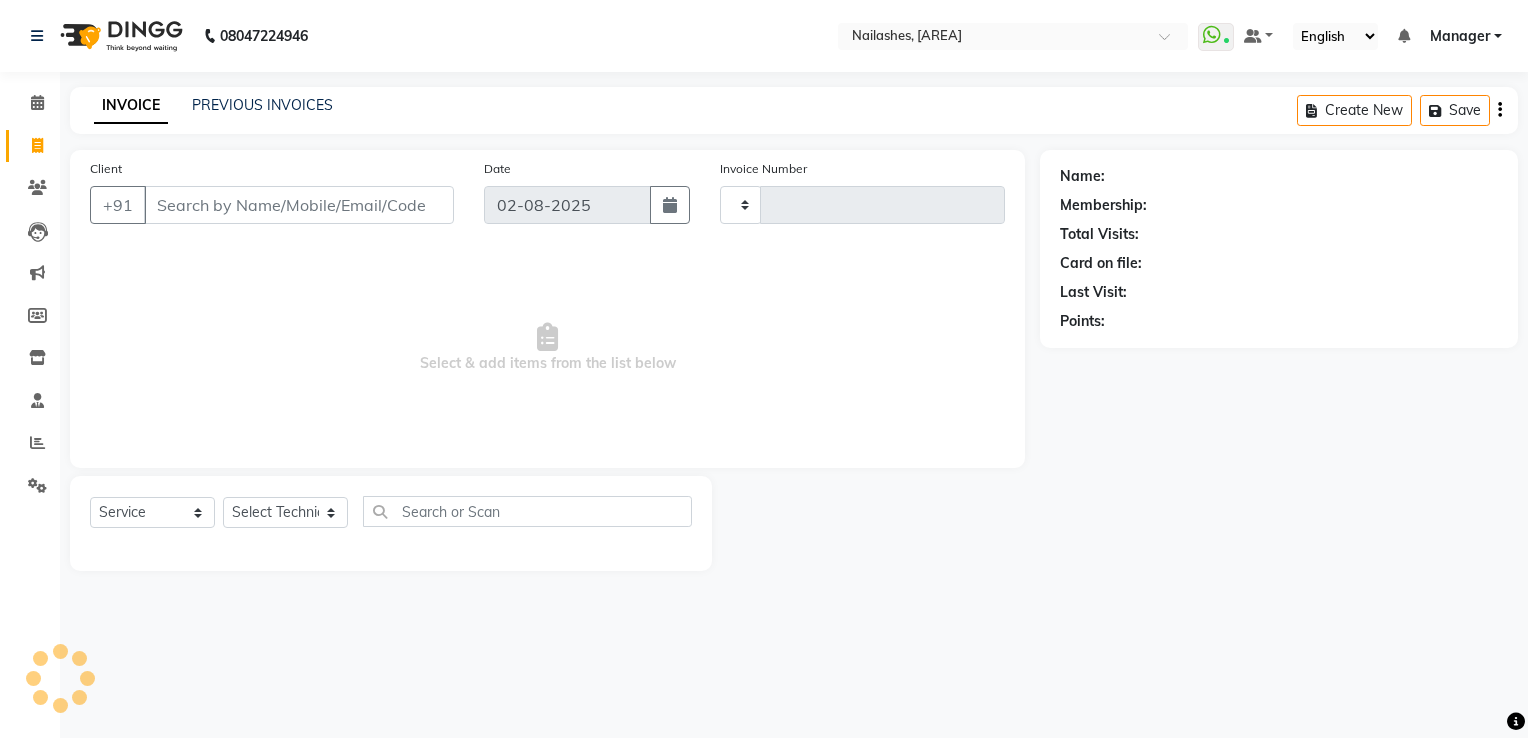 type on "1418" 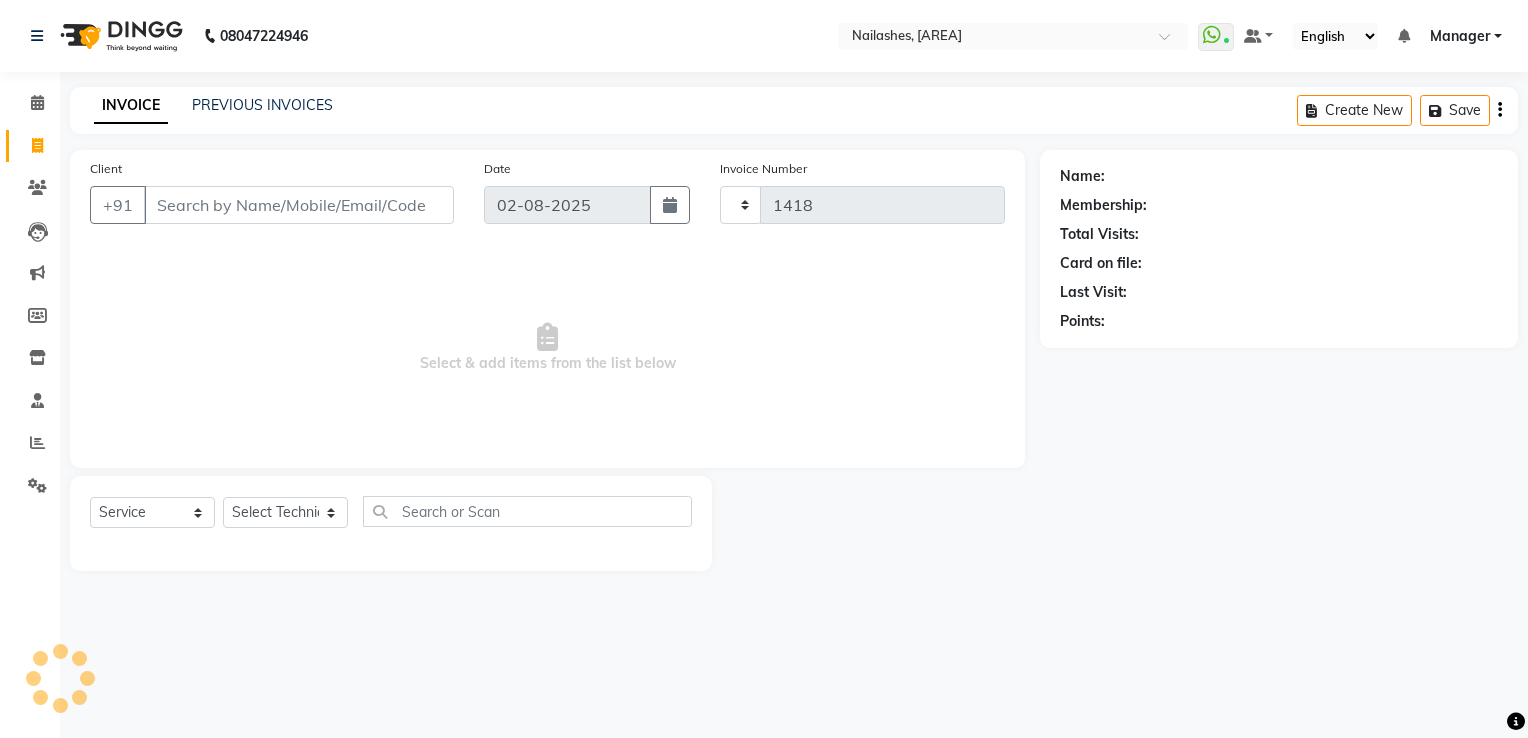 select on "6579" 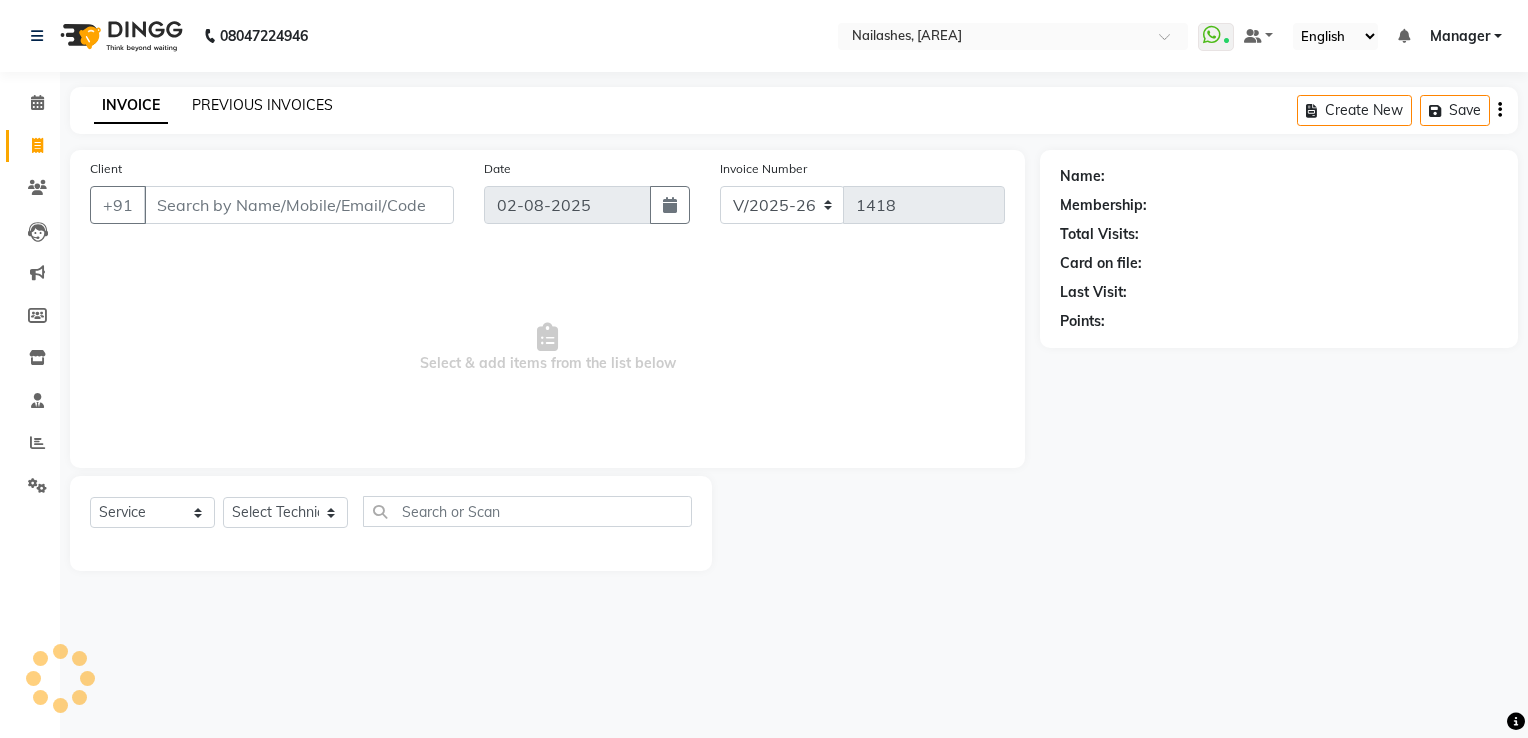 click on "PREVIOUS INVOICES" 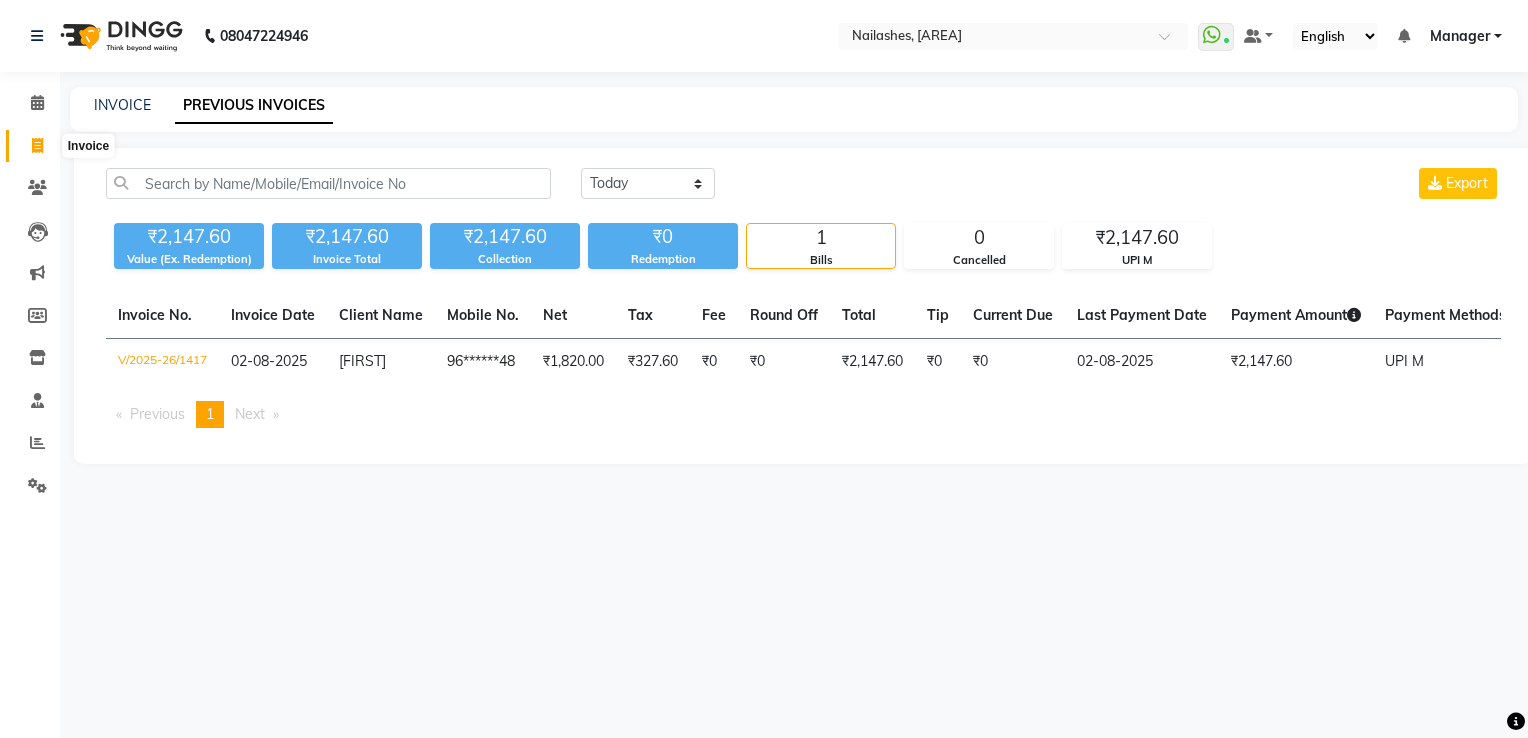 click 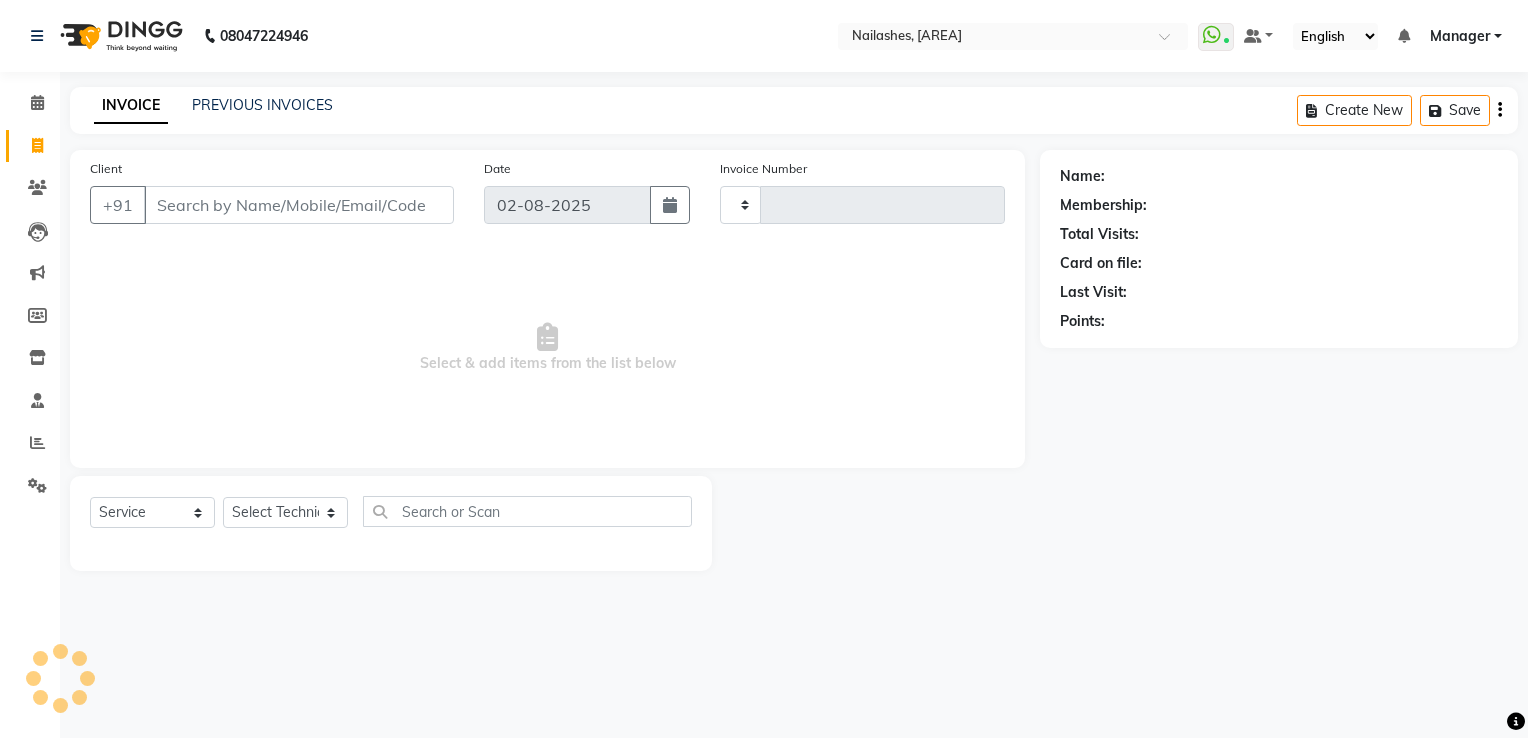 type on "1418" 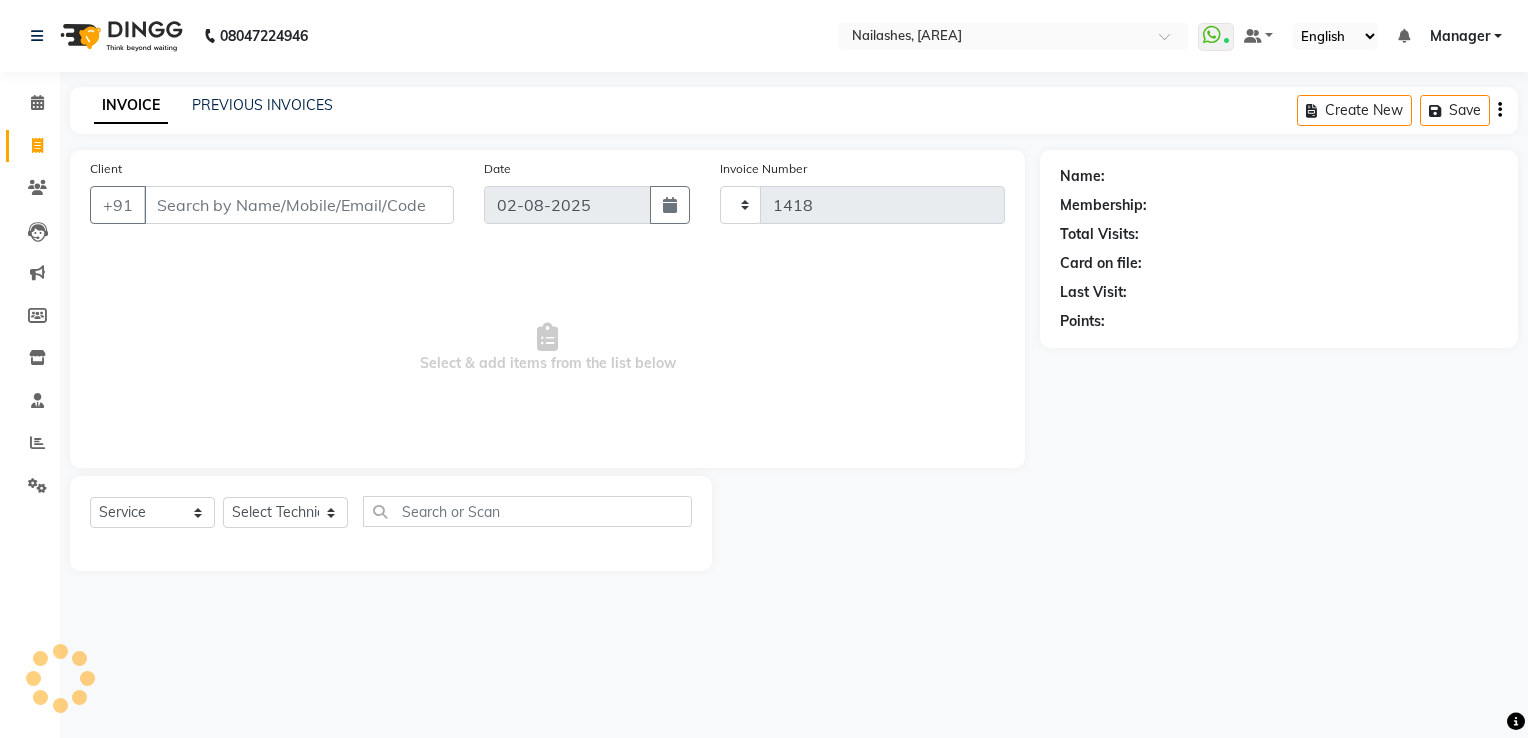select on "6579" 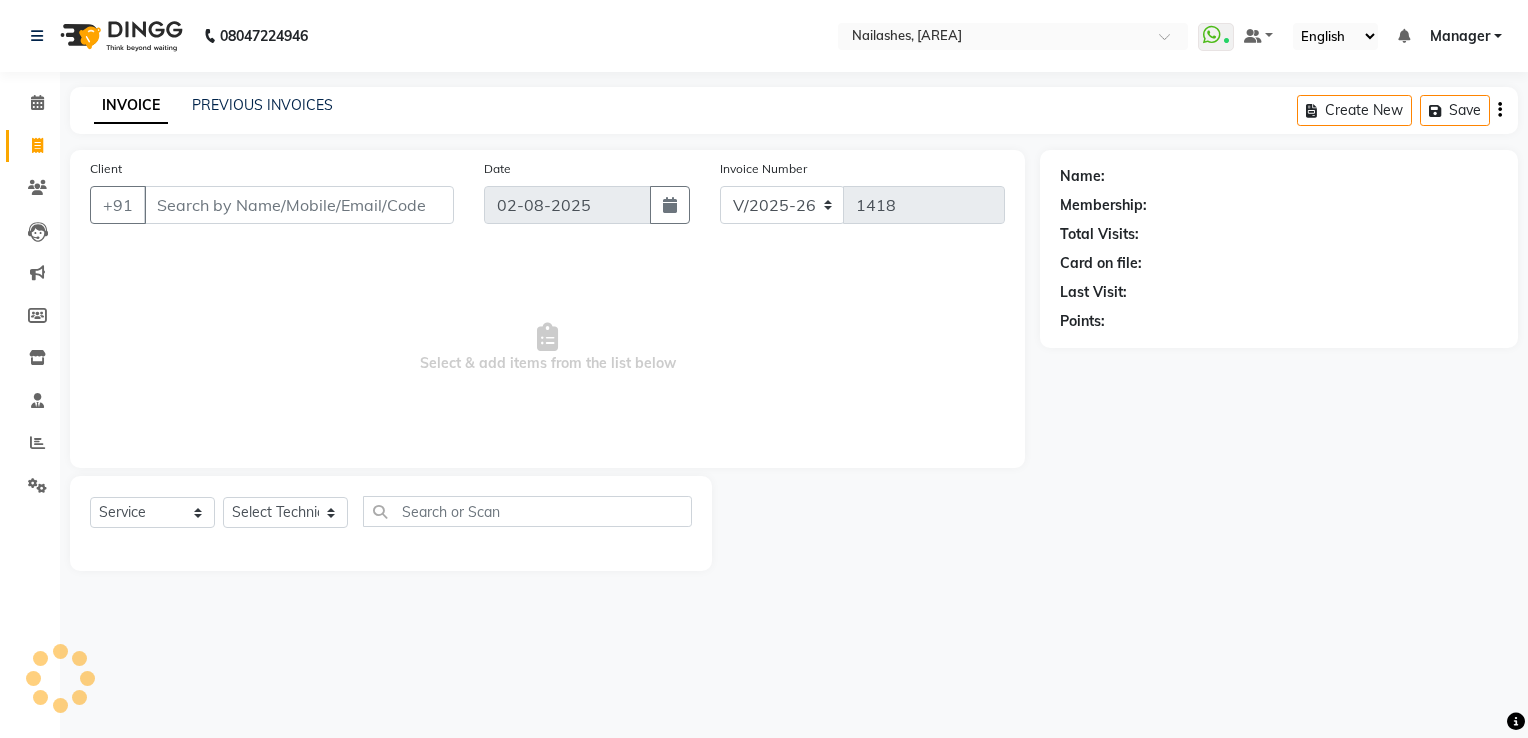 click on "Client" at bounding box center (299, 205) 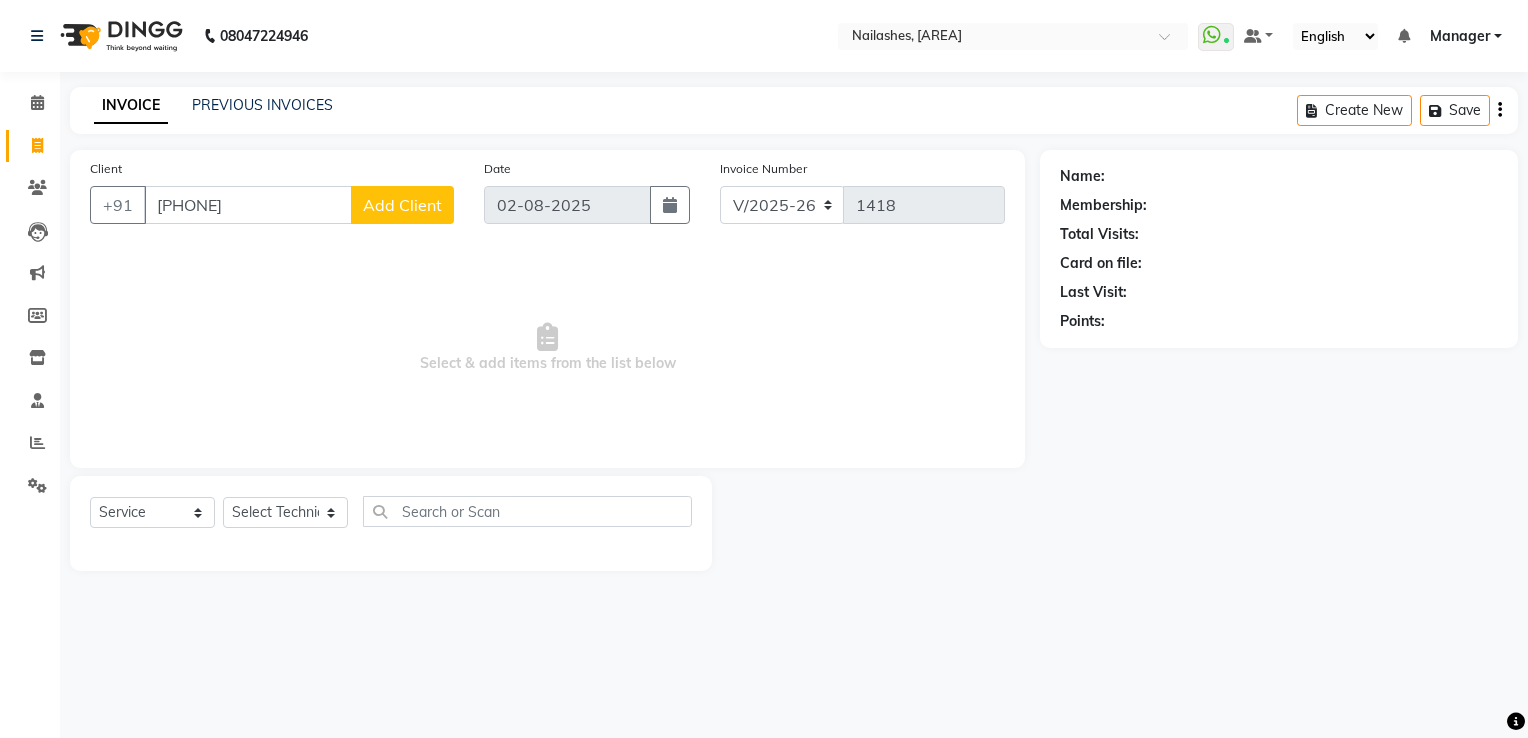 type on "[PHONE]" 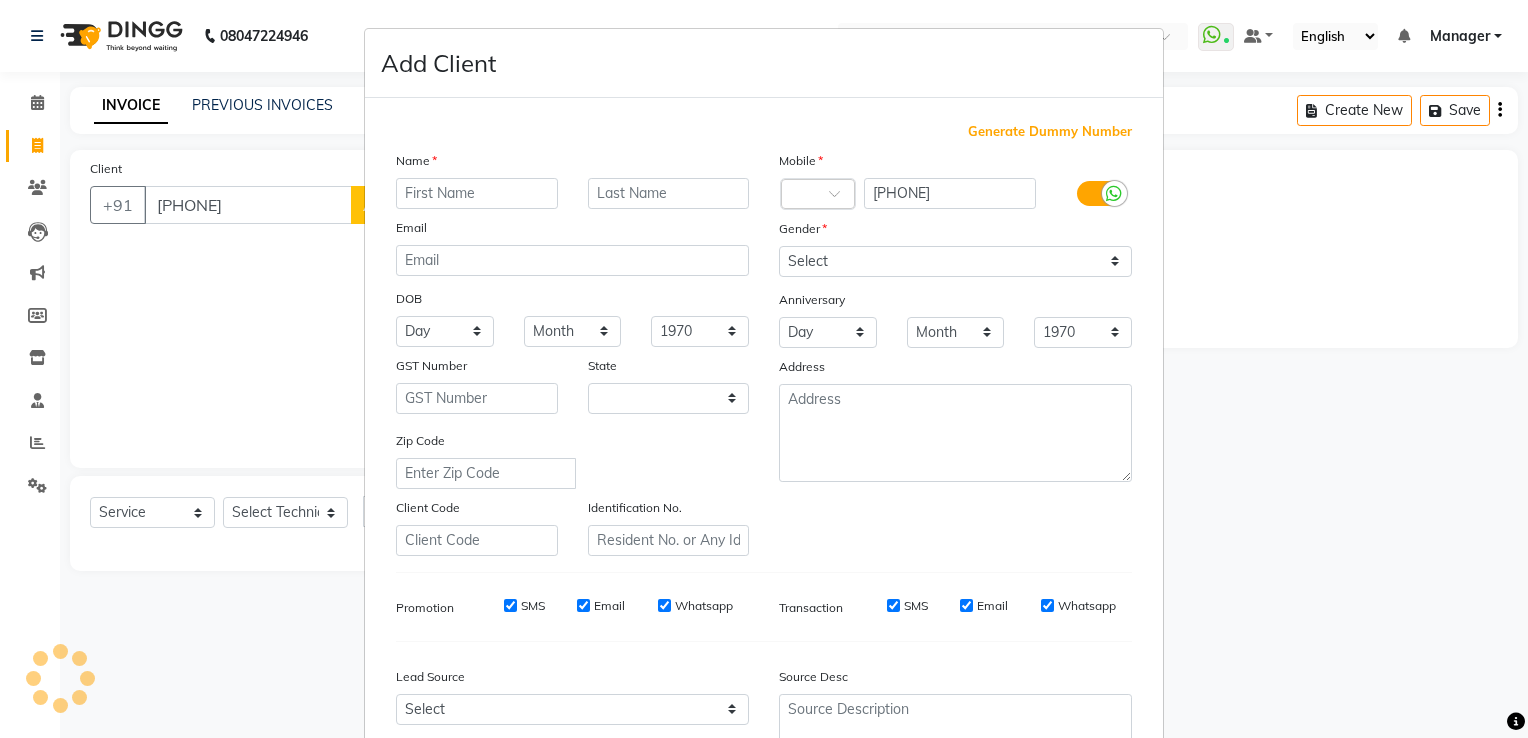 select on "21" 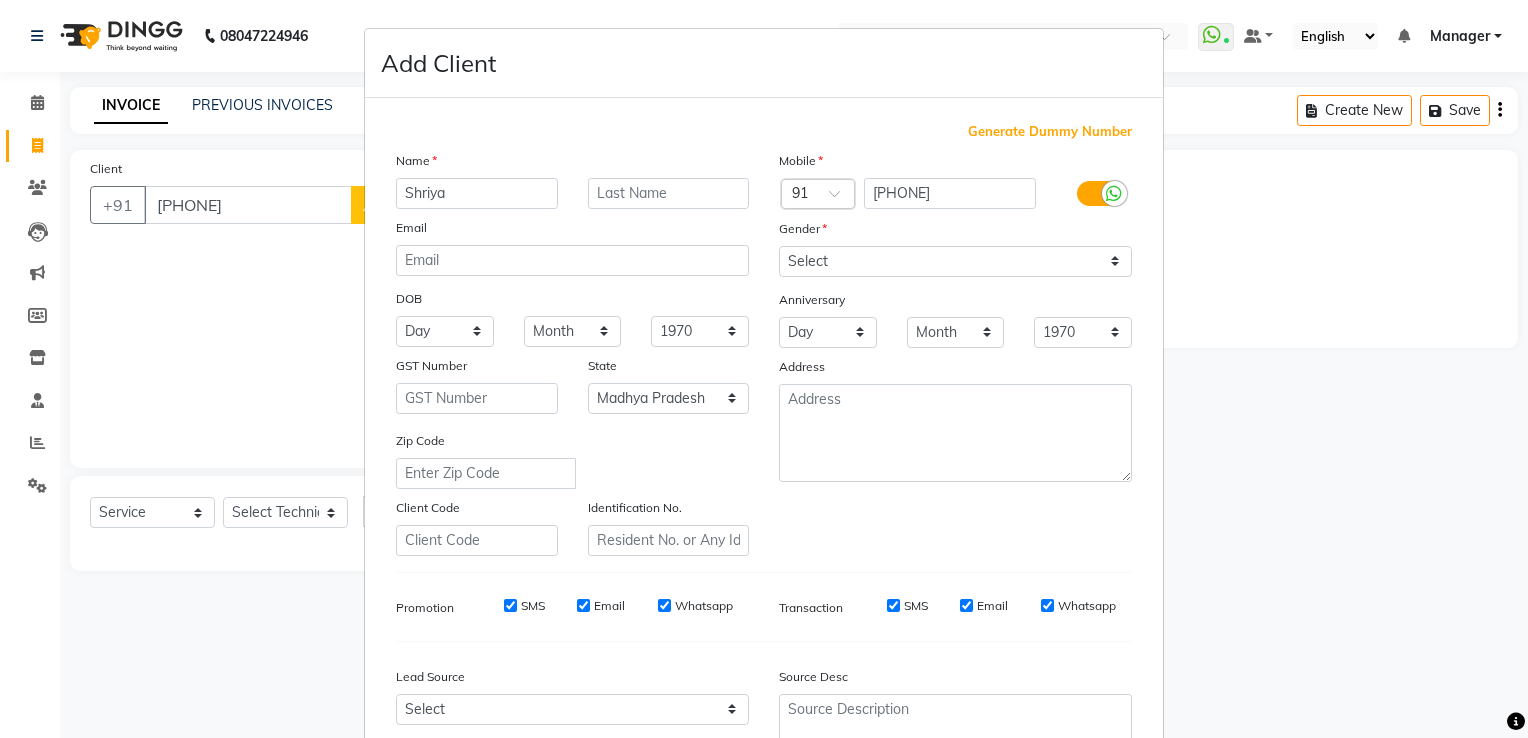 type on "Shriya" 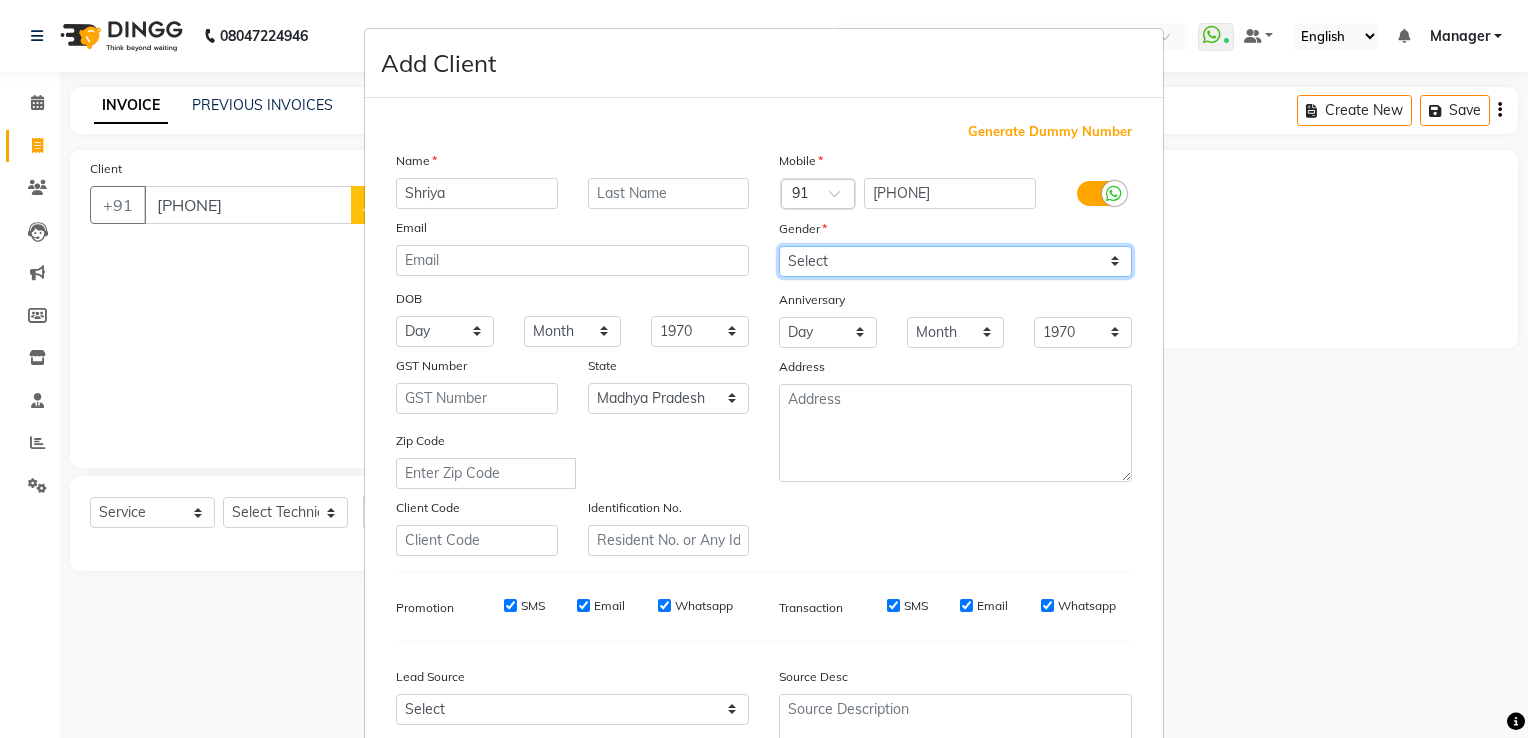 click on "Select Male Female Other Prefer Not To Say" at bounding box center [955, 261] 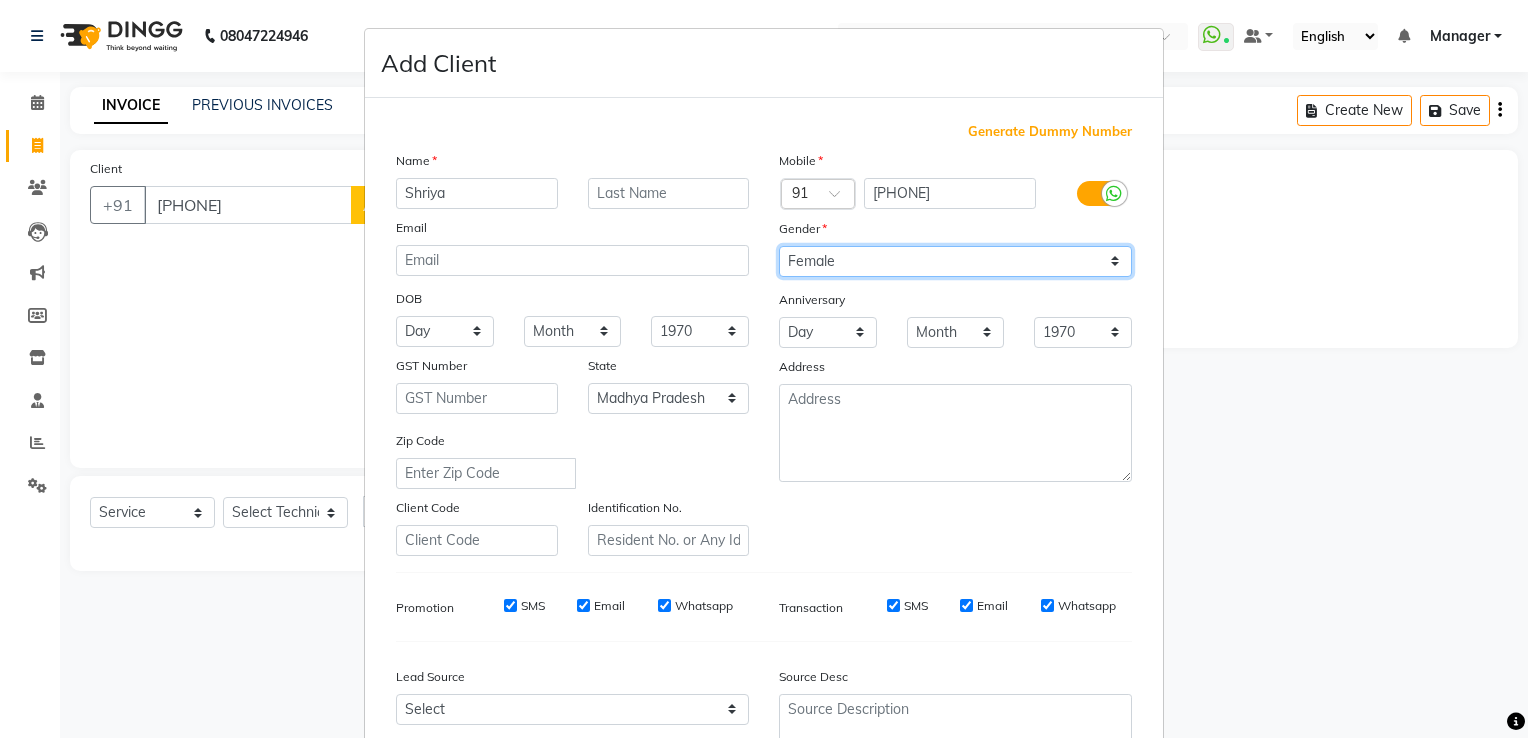 click on "Select Male Female Other Prefer Not To Say" at bounding box center [955, 261] 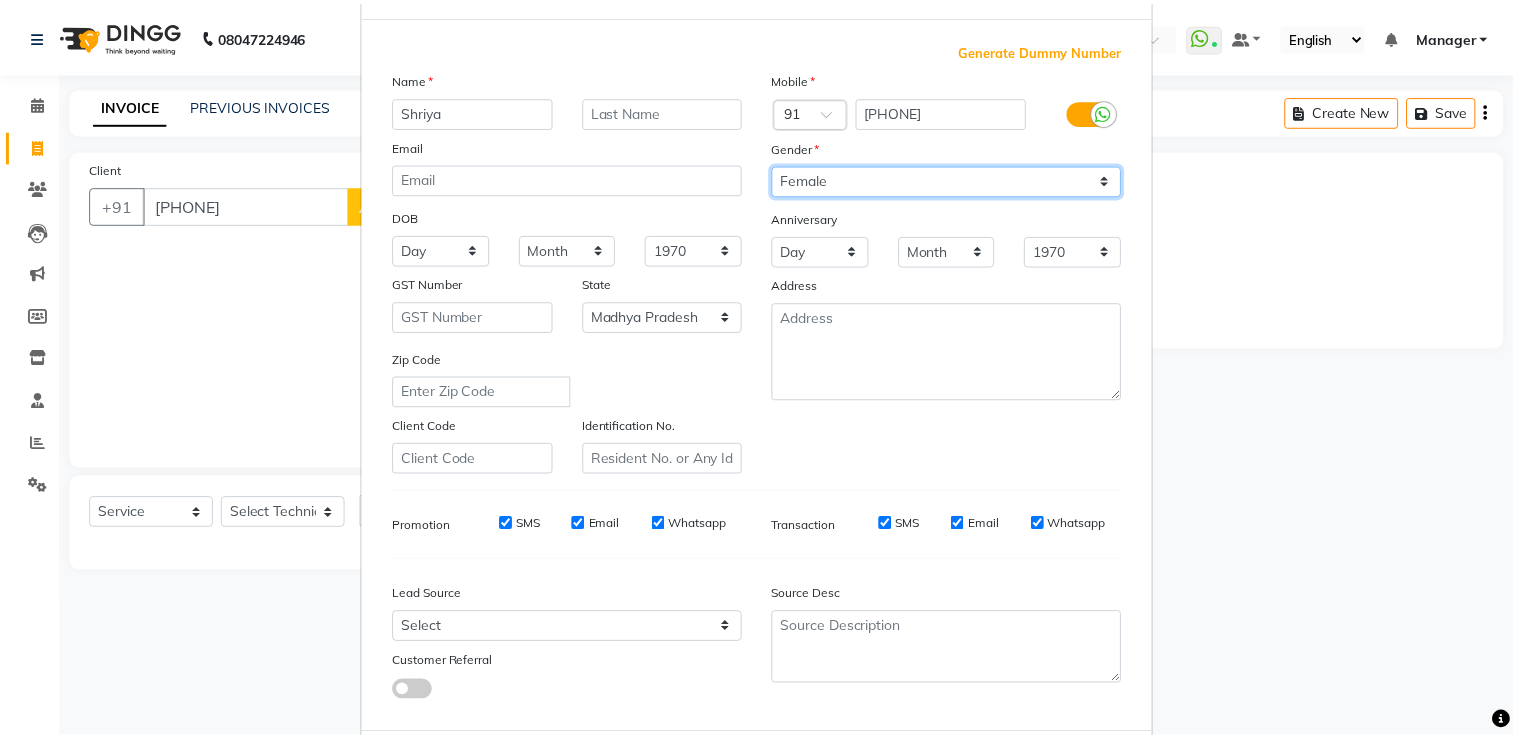 scroll, scrollTop: 194, scrollLeft: 0, axis: vertical 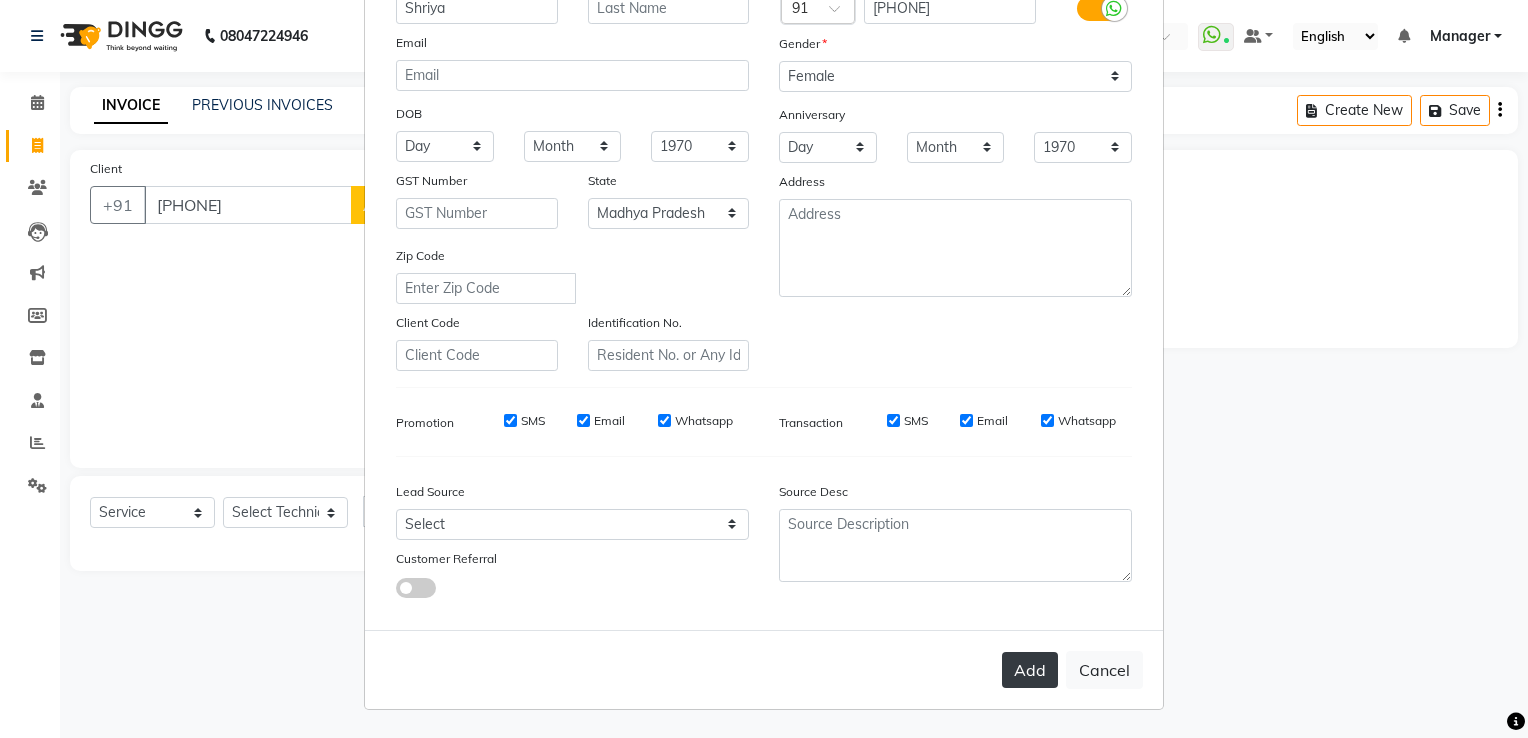 click on "Add" at bounding box center (1030, 670) 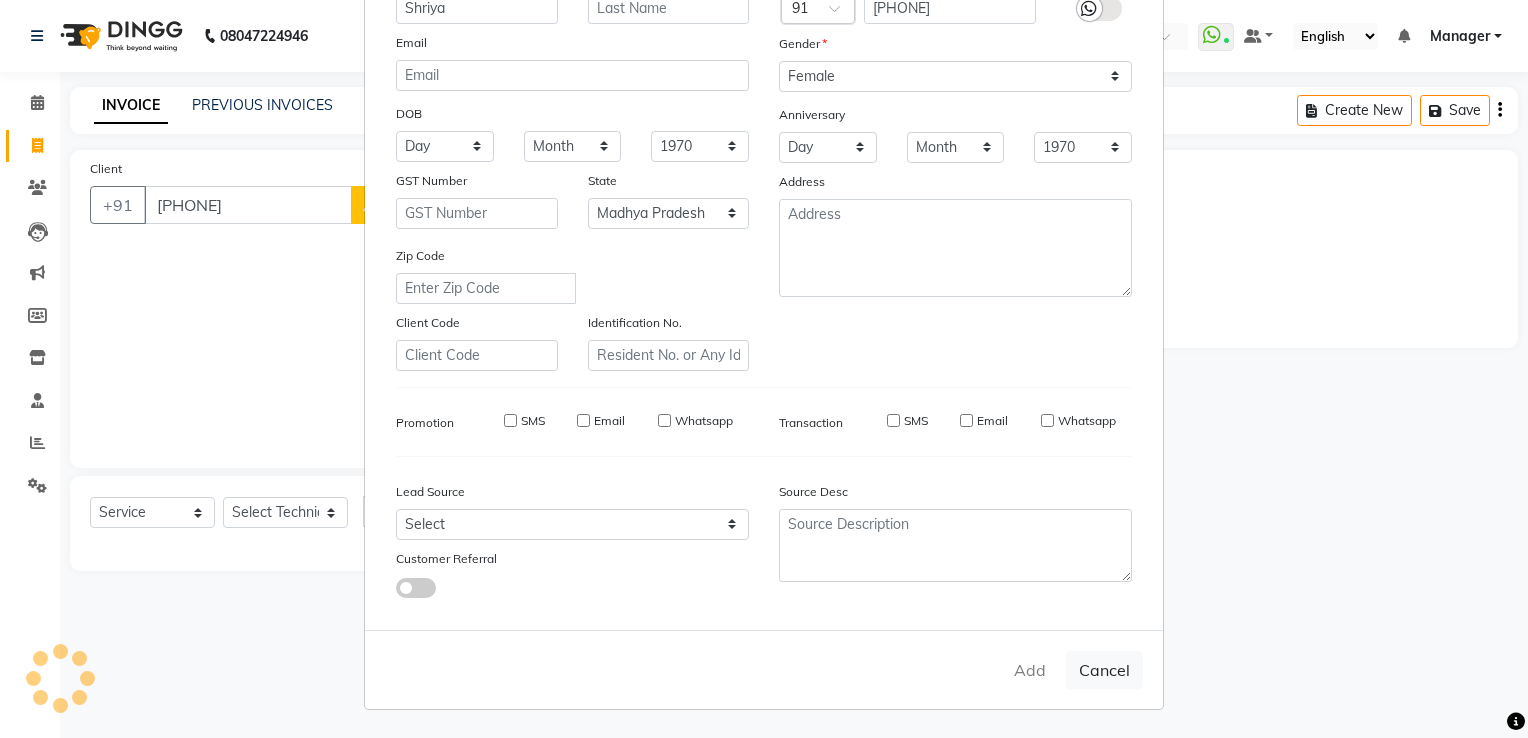 type on "95******81" 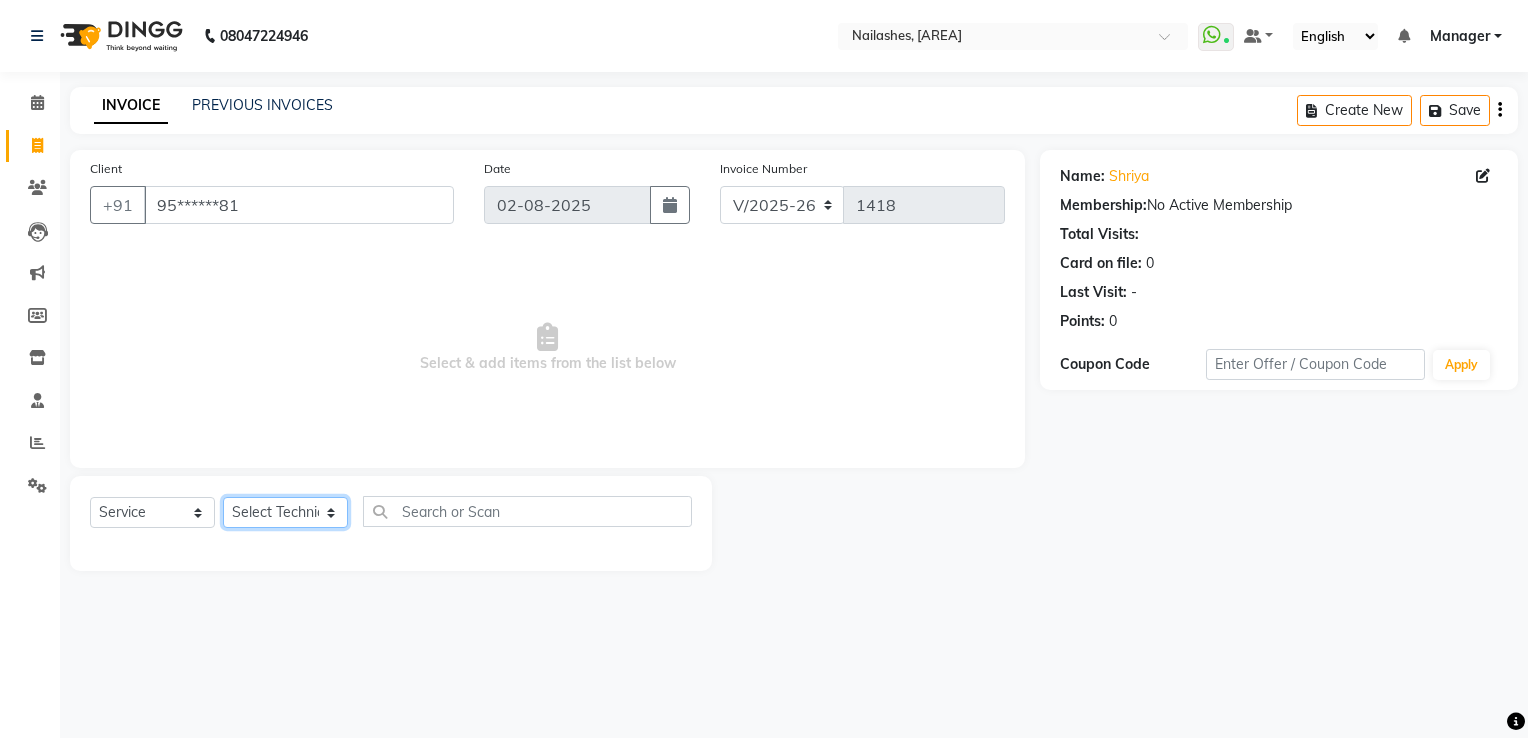 click on "Select Technician ARISH [FIRST] [FIRST] [FIRST] [FIRST] [FIRST] [FIRST] [FIRST] [FIRST] [FIRST] [FIRST] [FIRST] [FIRST] [FIRST]" 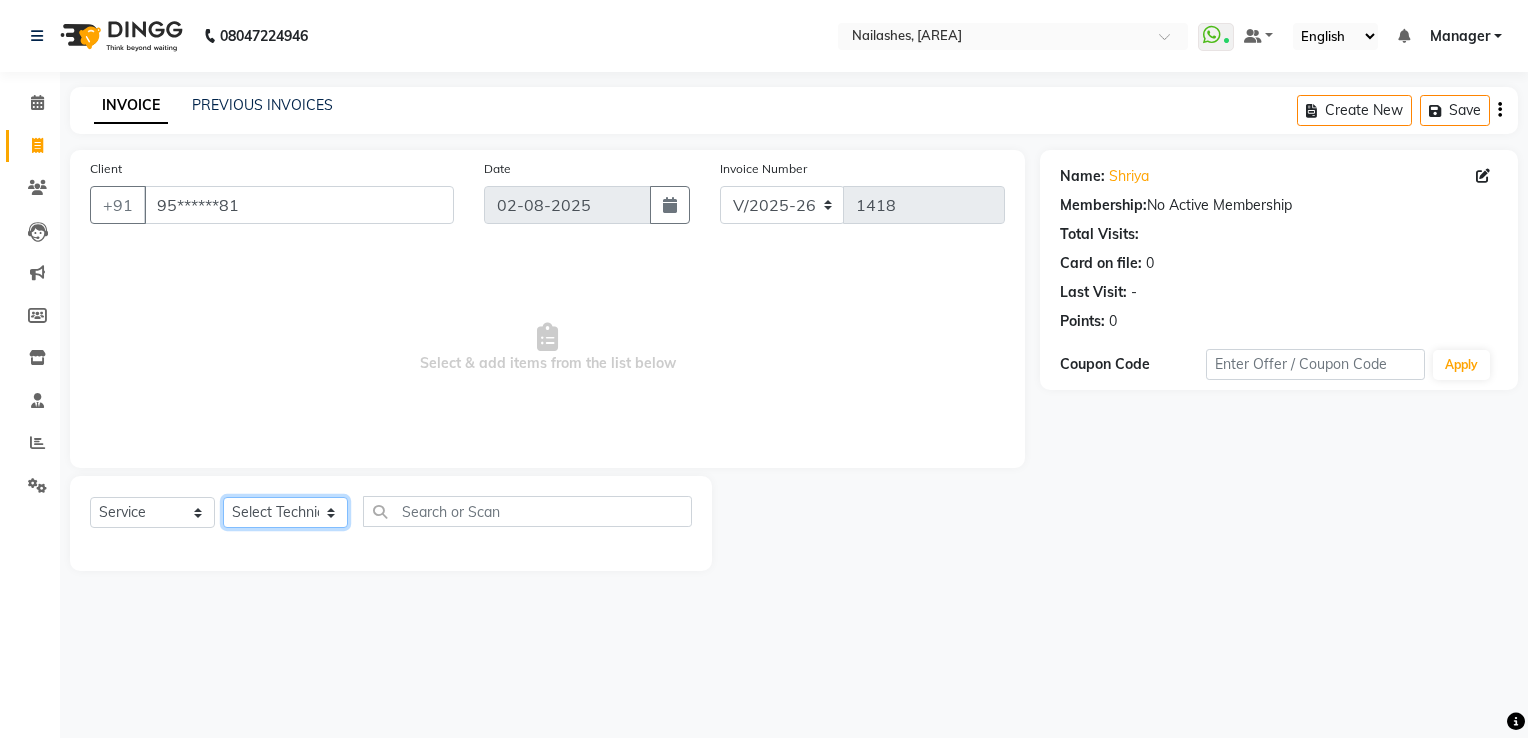 select on "62952" 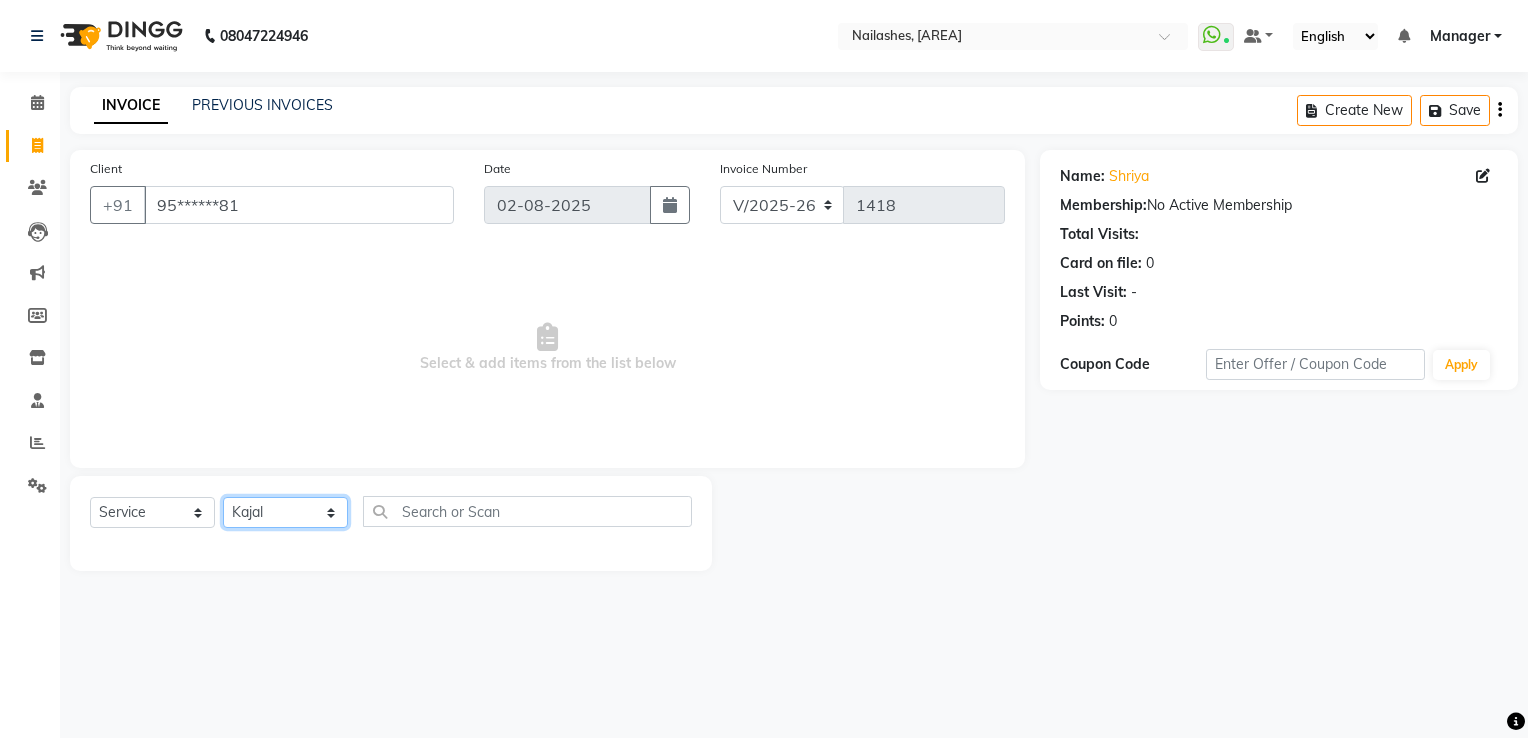 click on "Select Technician ARISH [FIRST] [FIRST] [FIRST] [FIRST] [FIRST] [FIRST] [FIRST] [FIRST] [FIRST] [FIRST] [FIRST] [FIRST] [FIRST]" 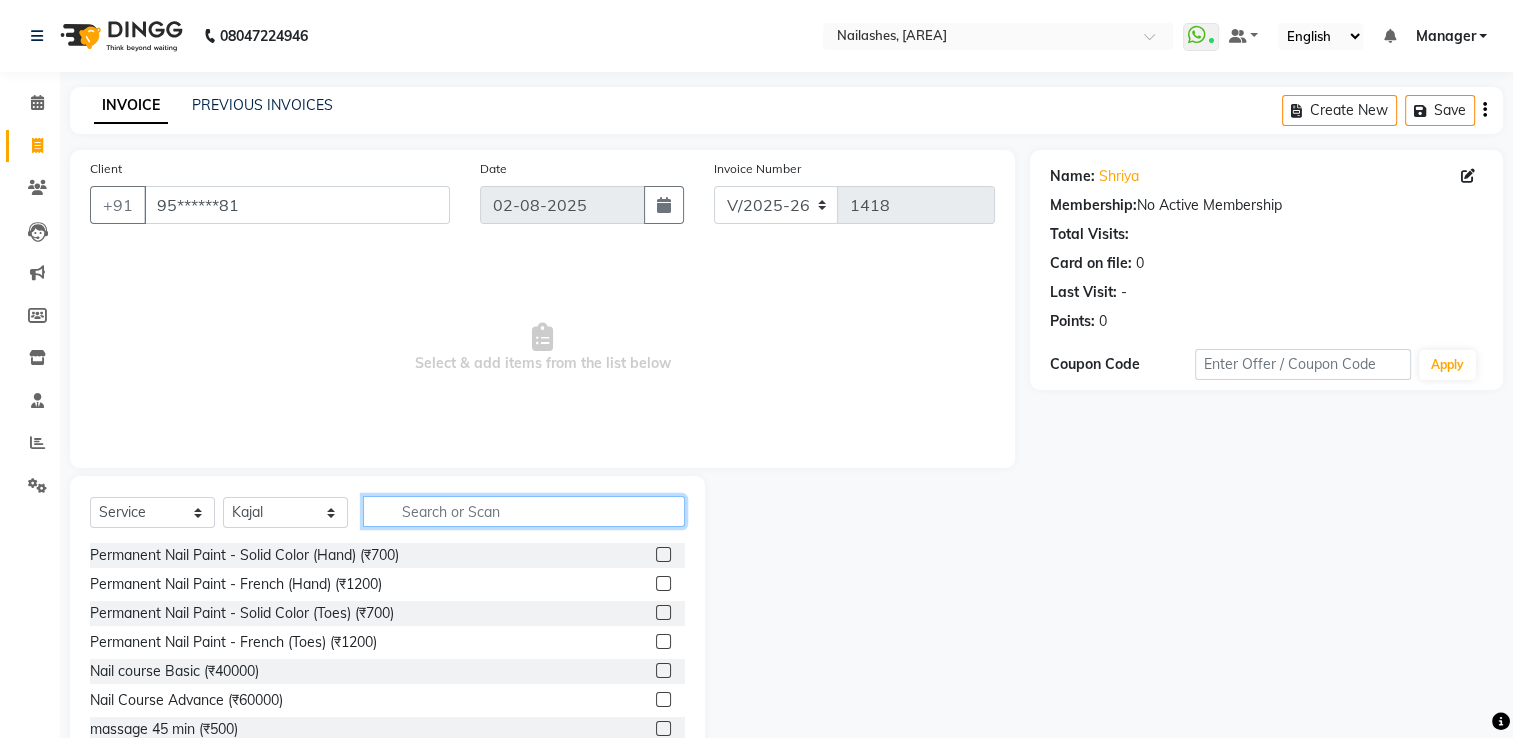 click 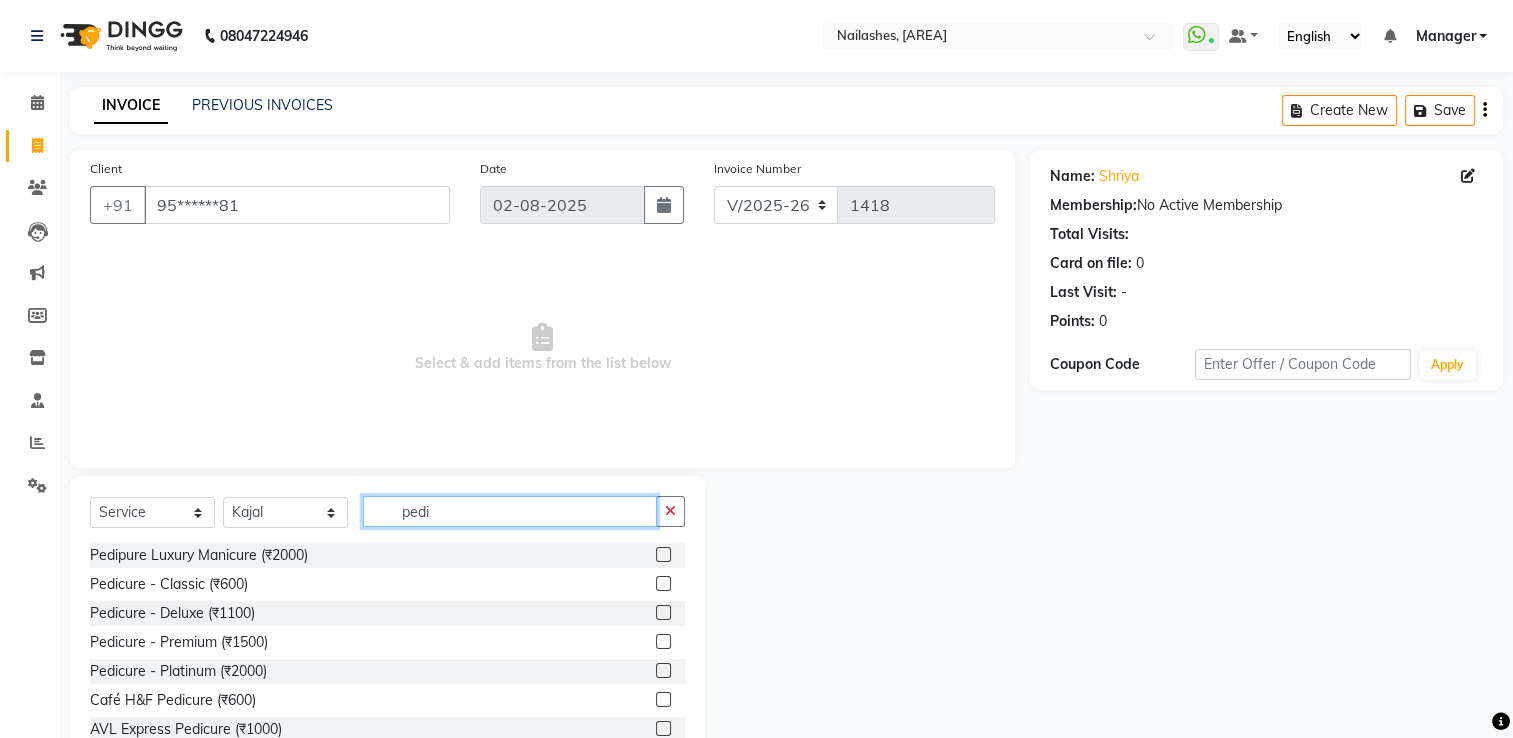 type on "pedi" 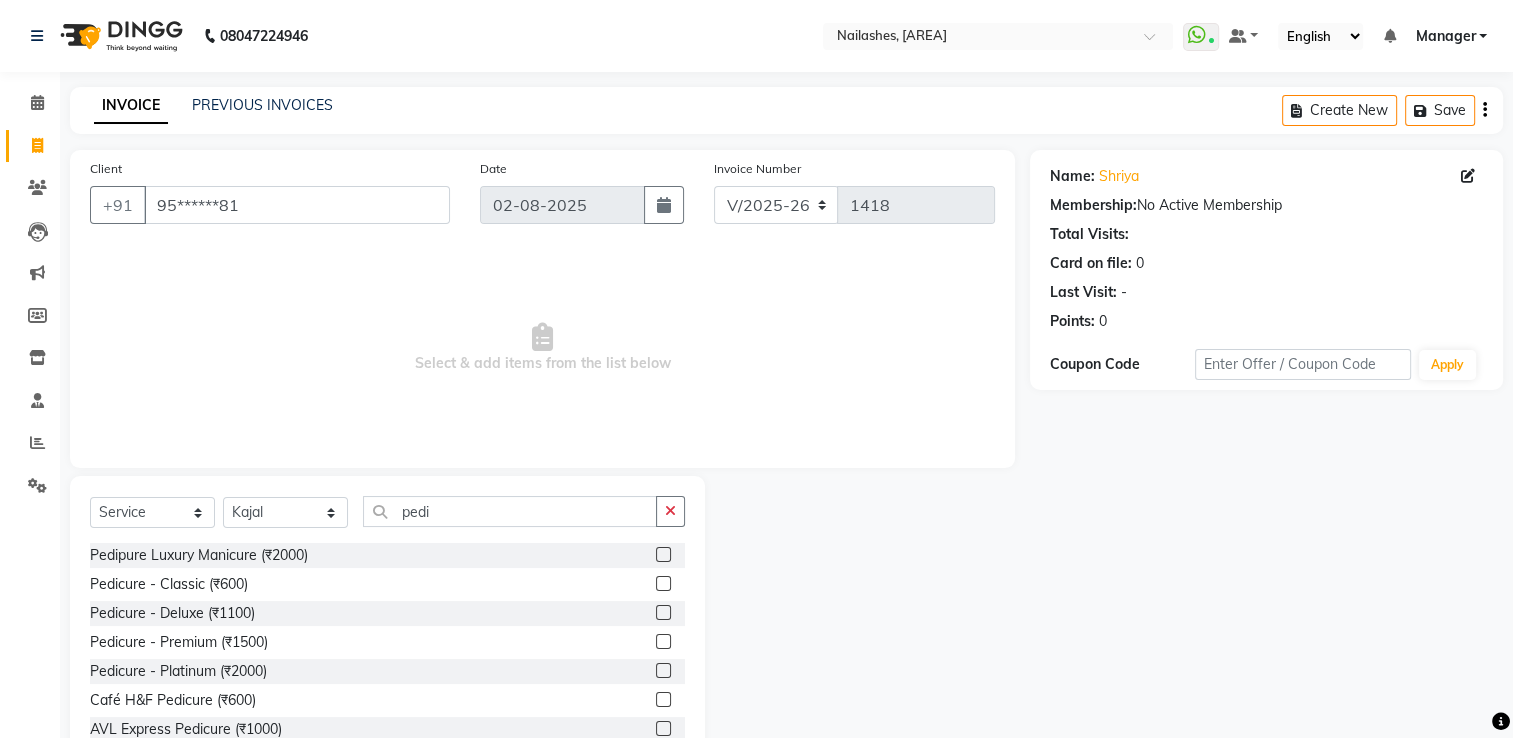 click 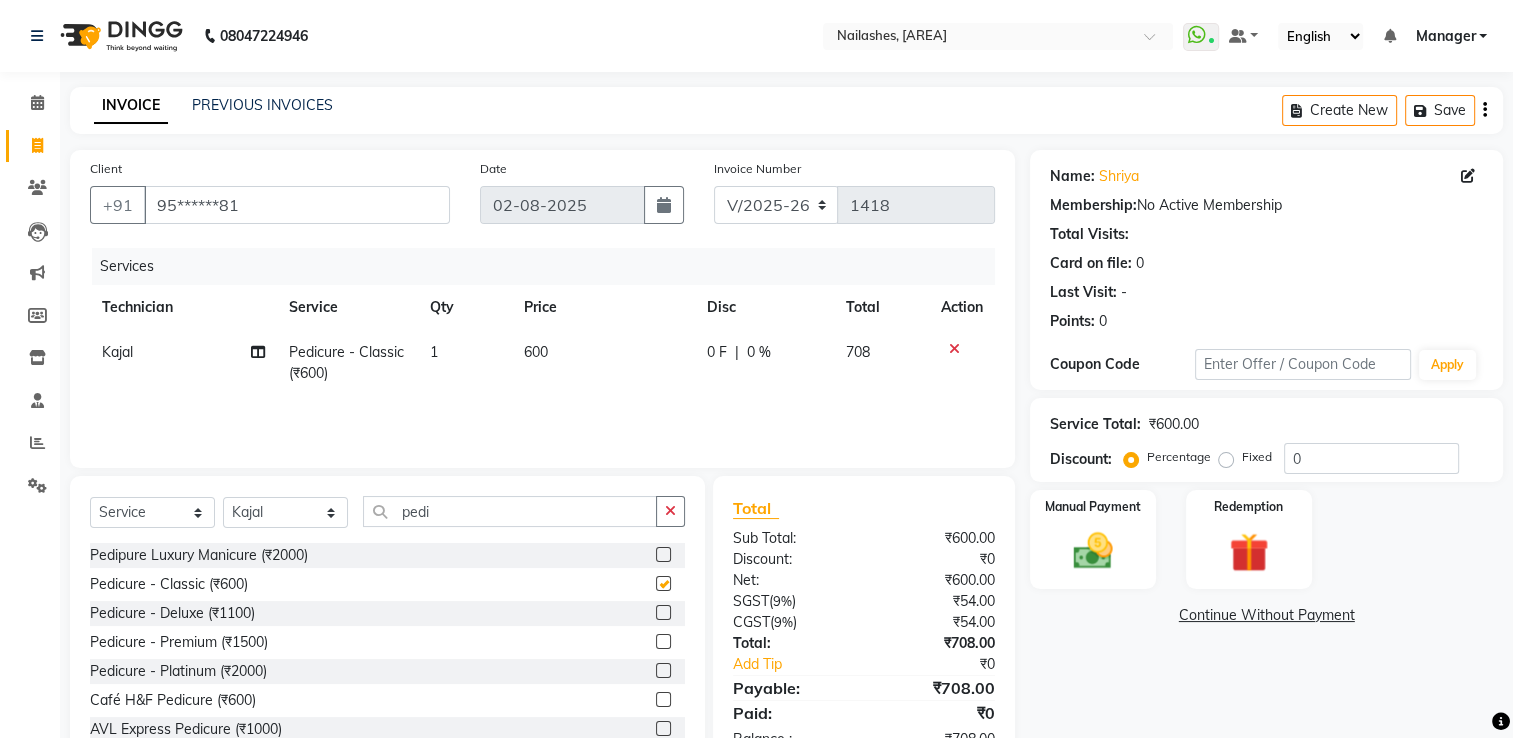checkbox on "false" 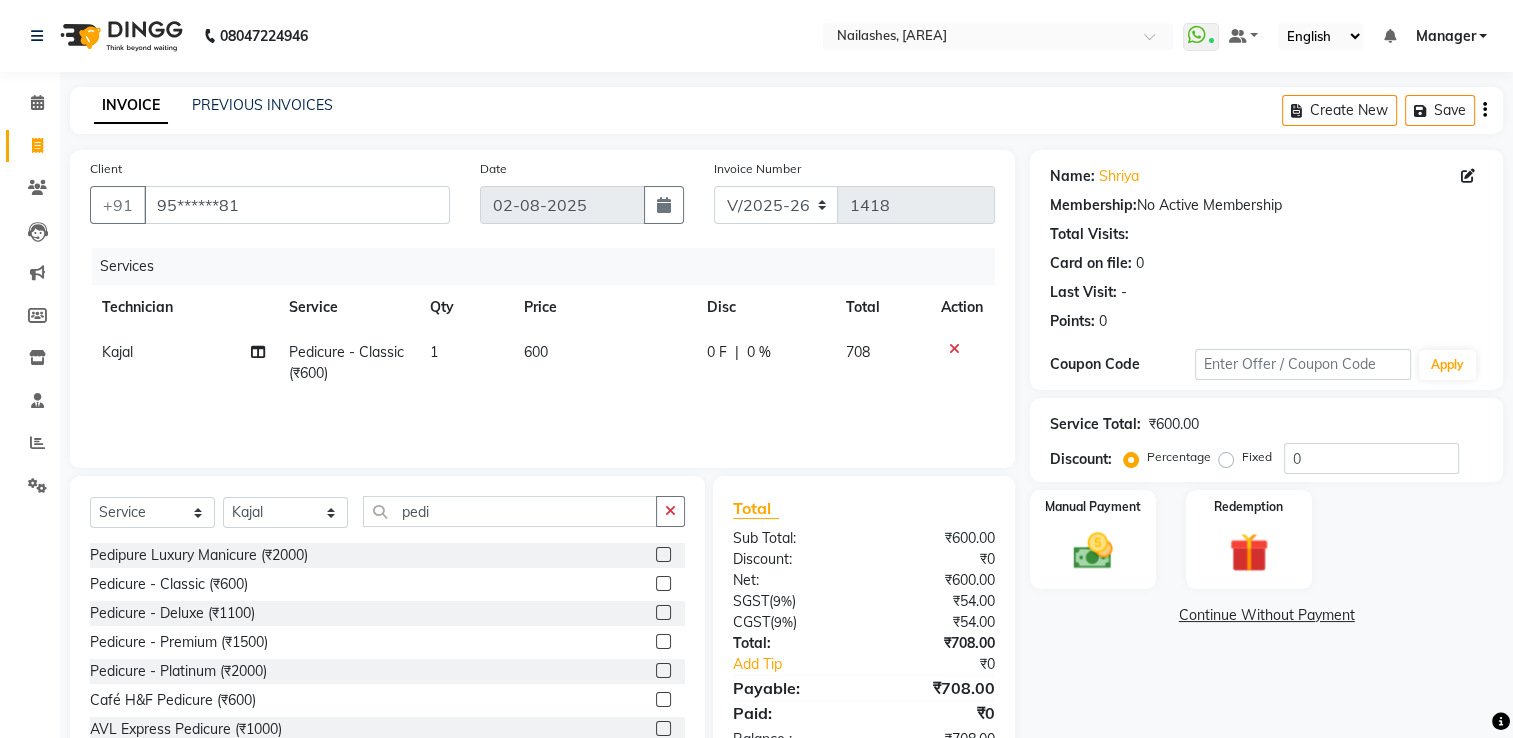 scroll, scrollTop: 63, scrollLeft: 0, axis: vertical 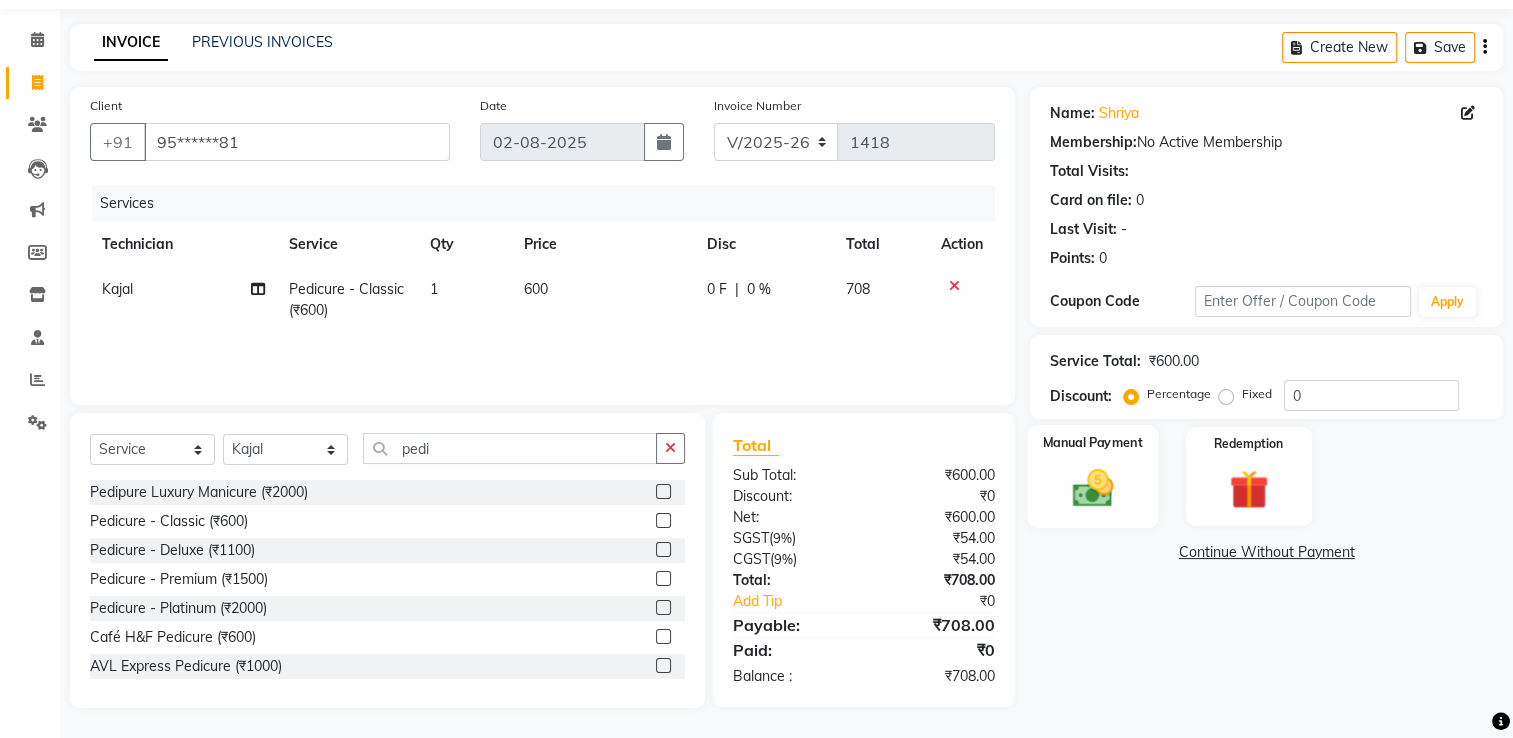 click 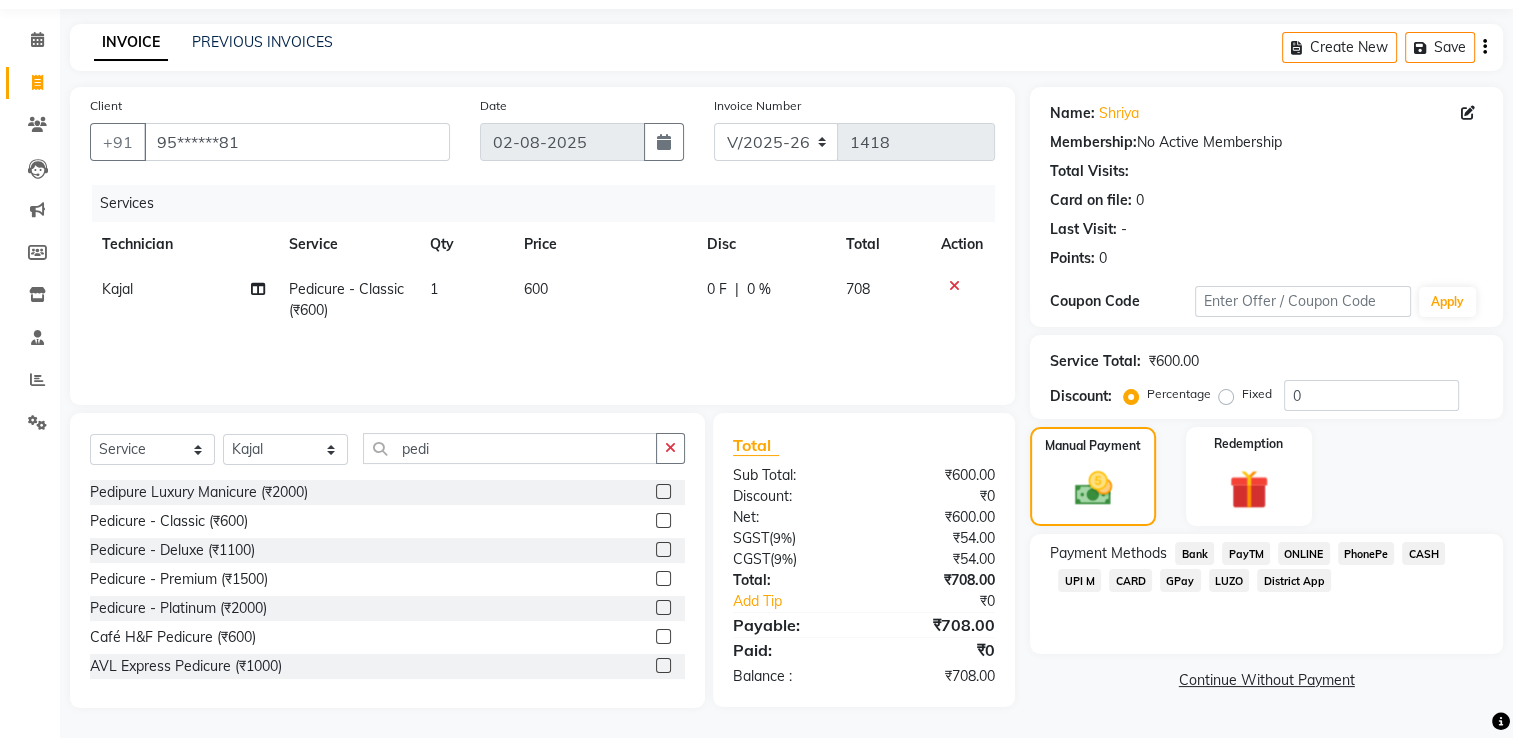 click on "UPI M" 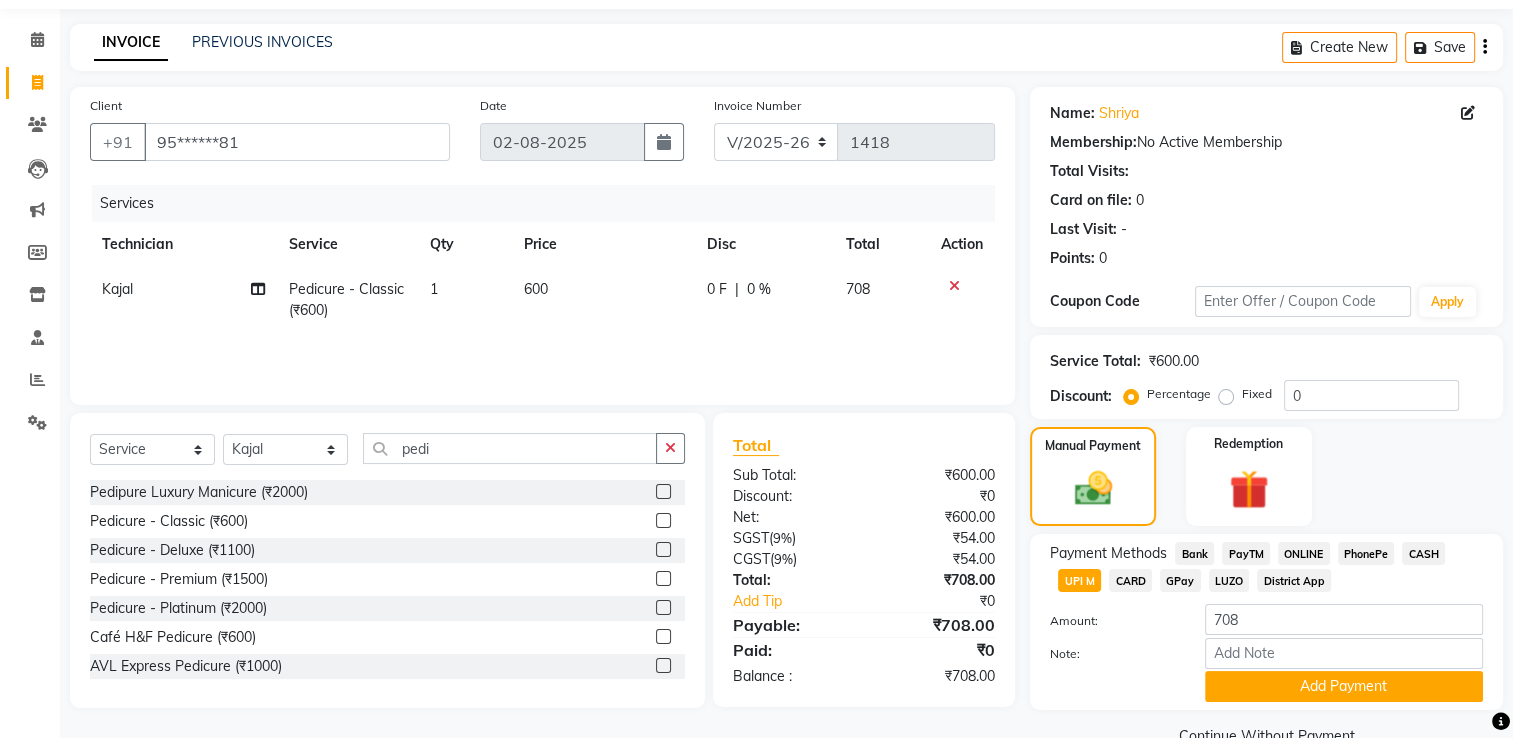 click on "CARD" 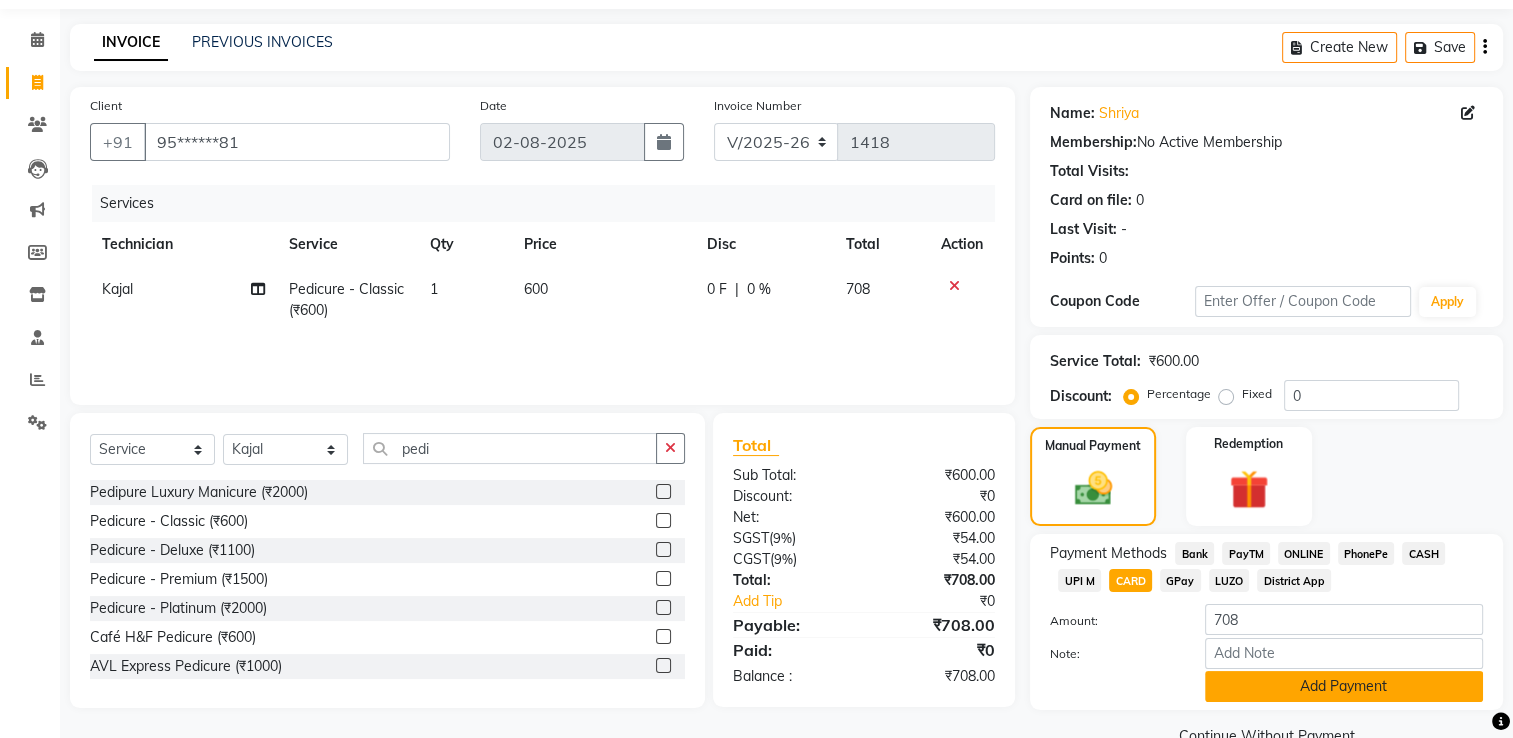 click on "Add Payment" 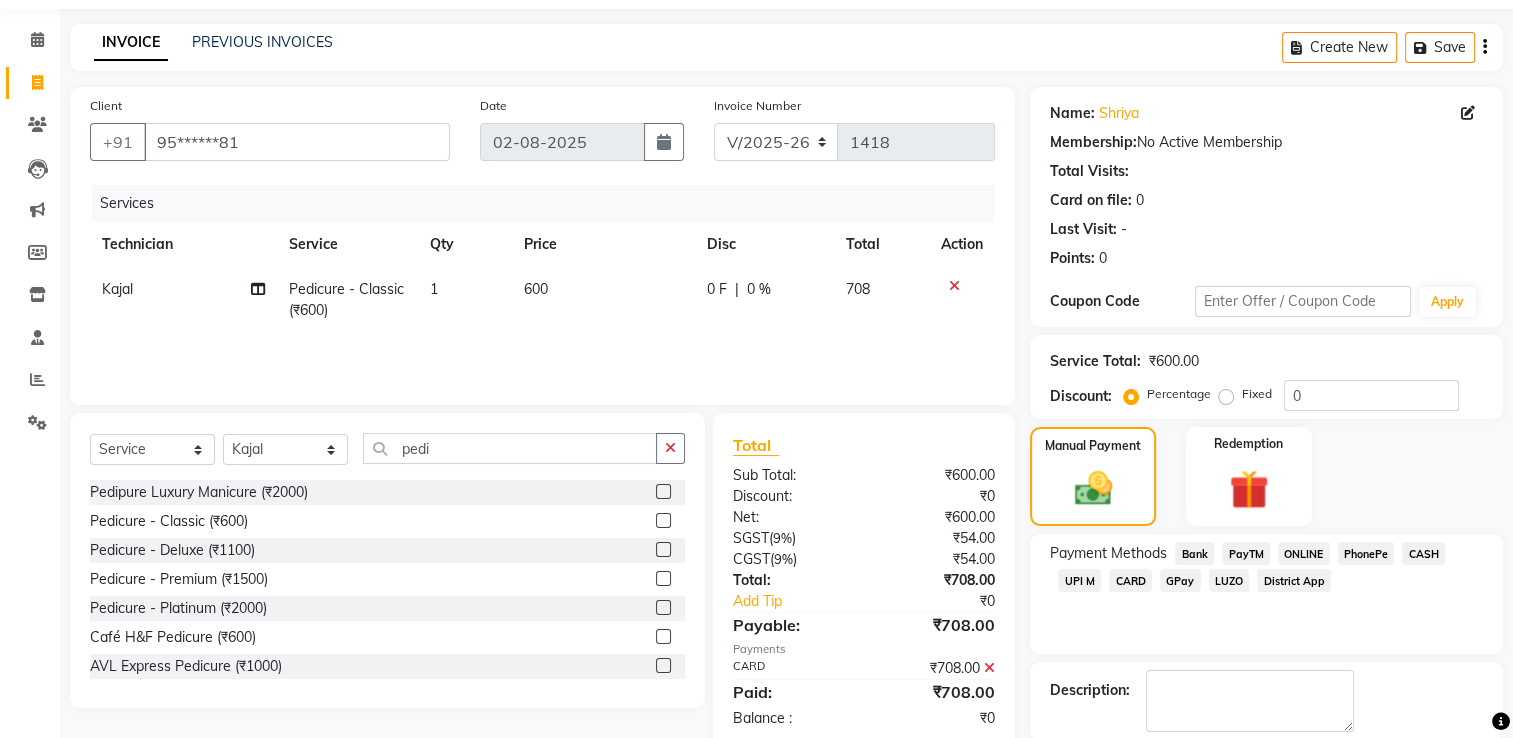 scroll, scrollTop: 161, scrollLeft: 0, axis: vertical 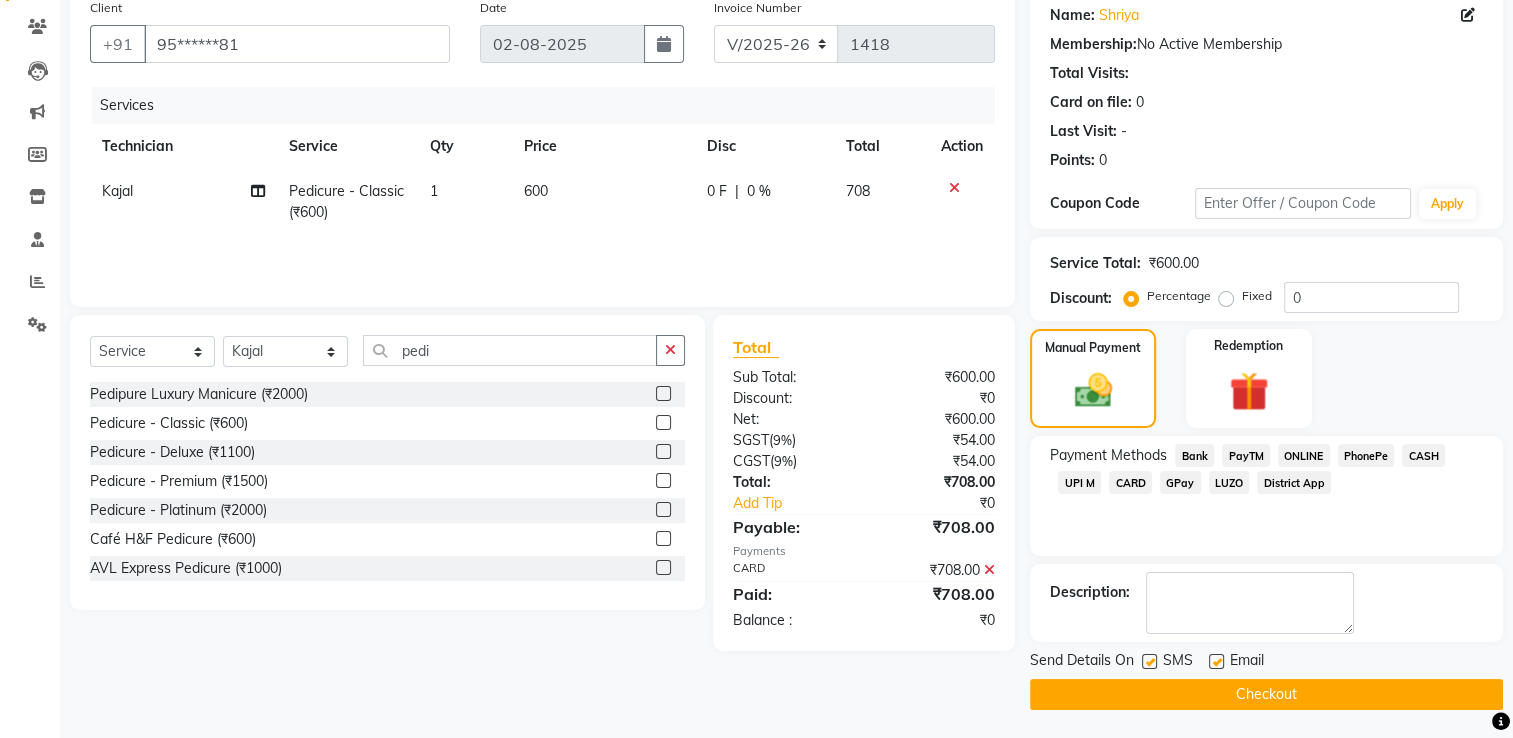 click on "Checkout" 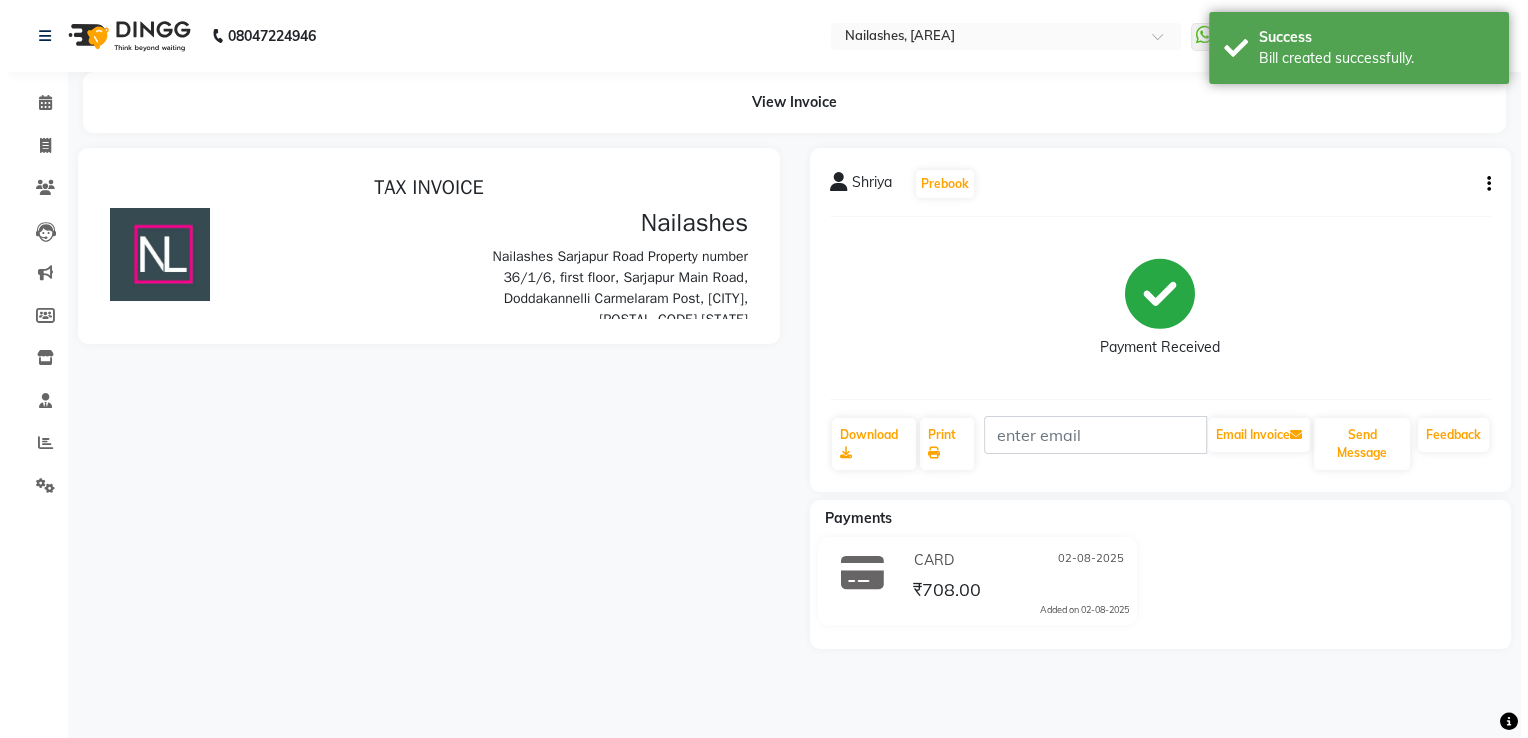 scroll, scrollTop: 0, scrollLeft: 0, axis: both 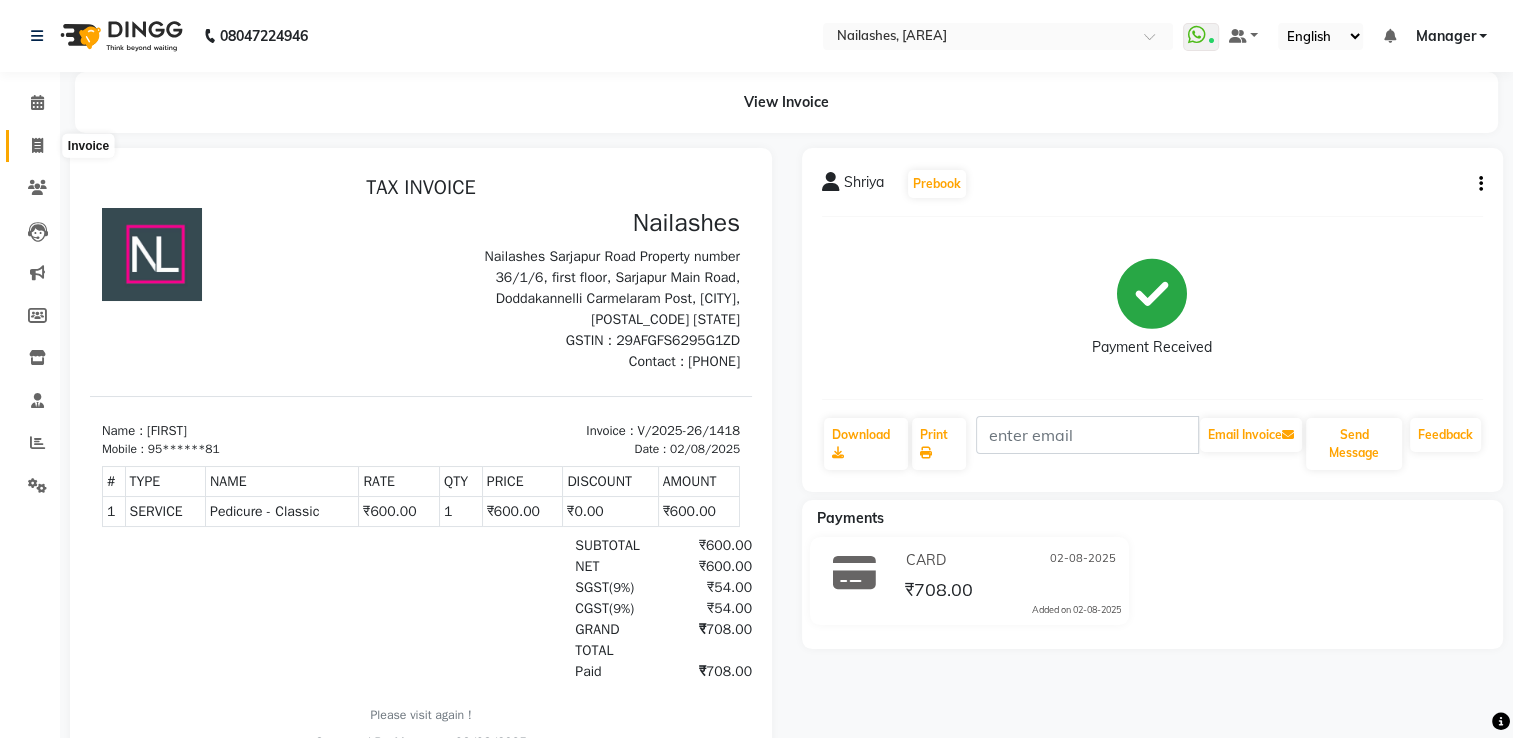 drag, startPoint x: 40, startPoint y: 138, endPoint x: 121, endPoint y: 146, distance: 81.394104 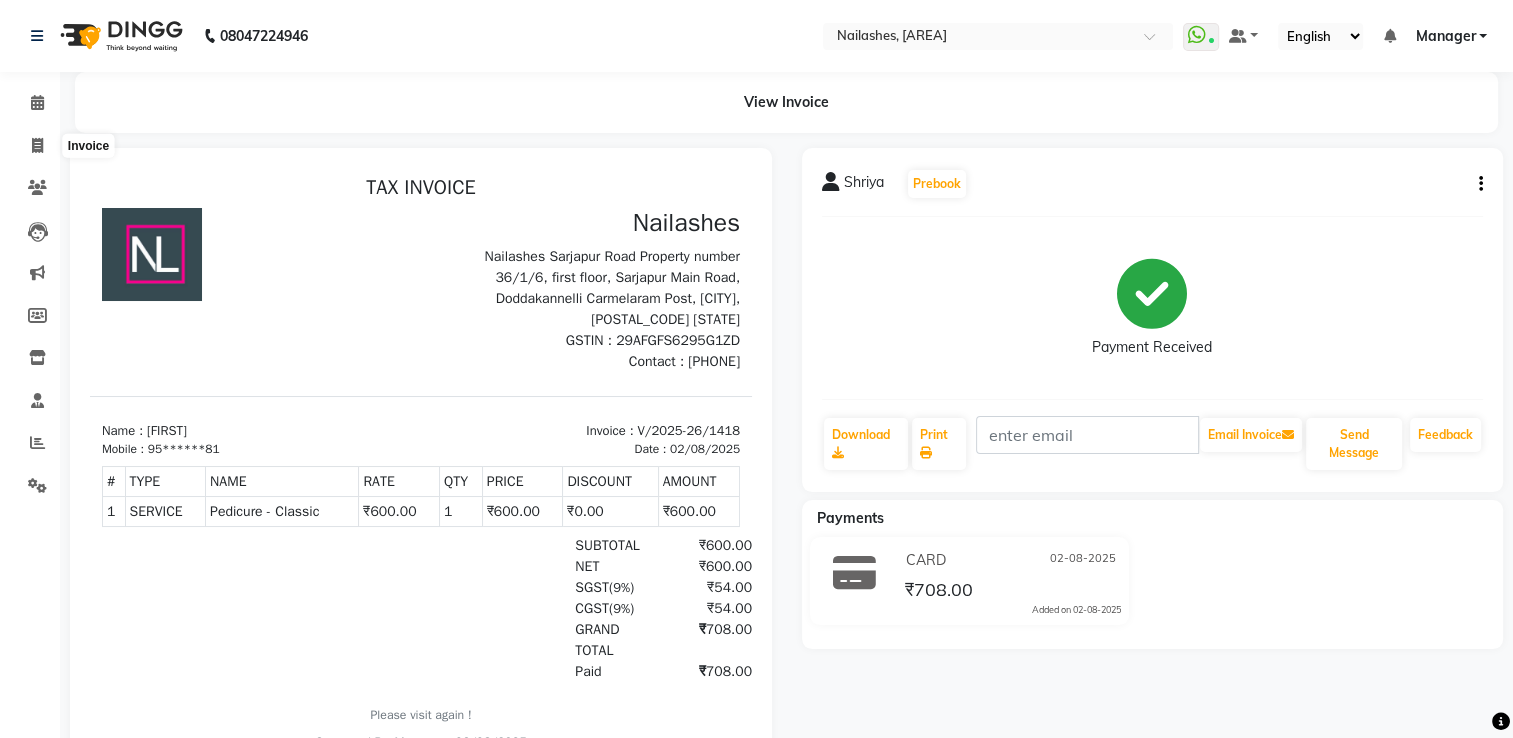 select on "service" 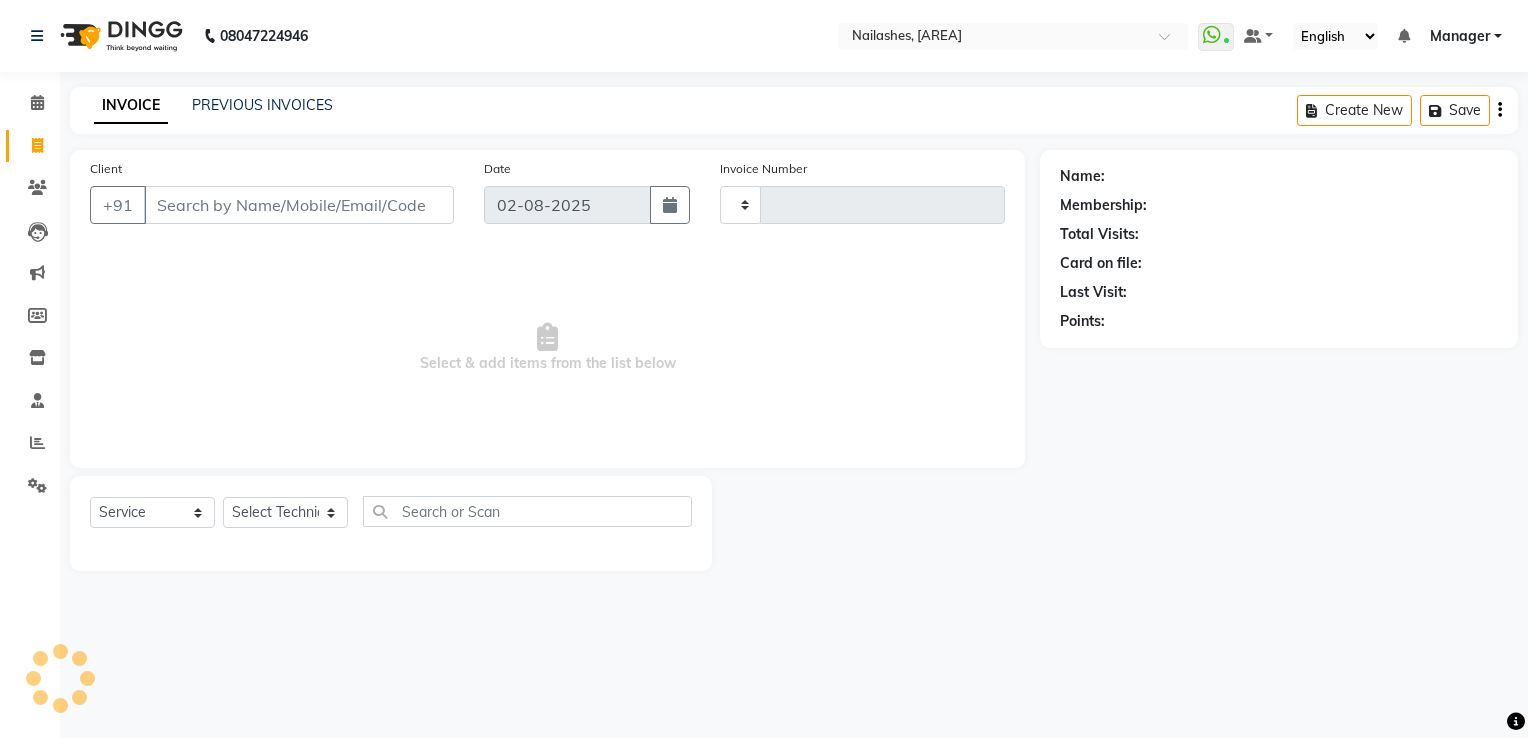 type on "1419" 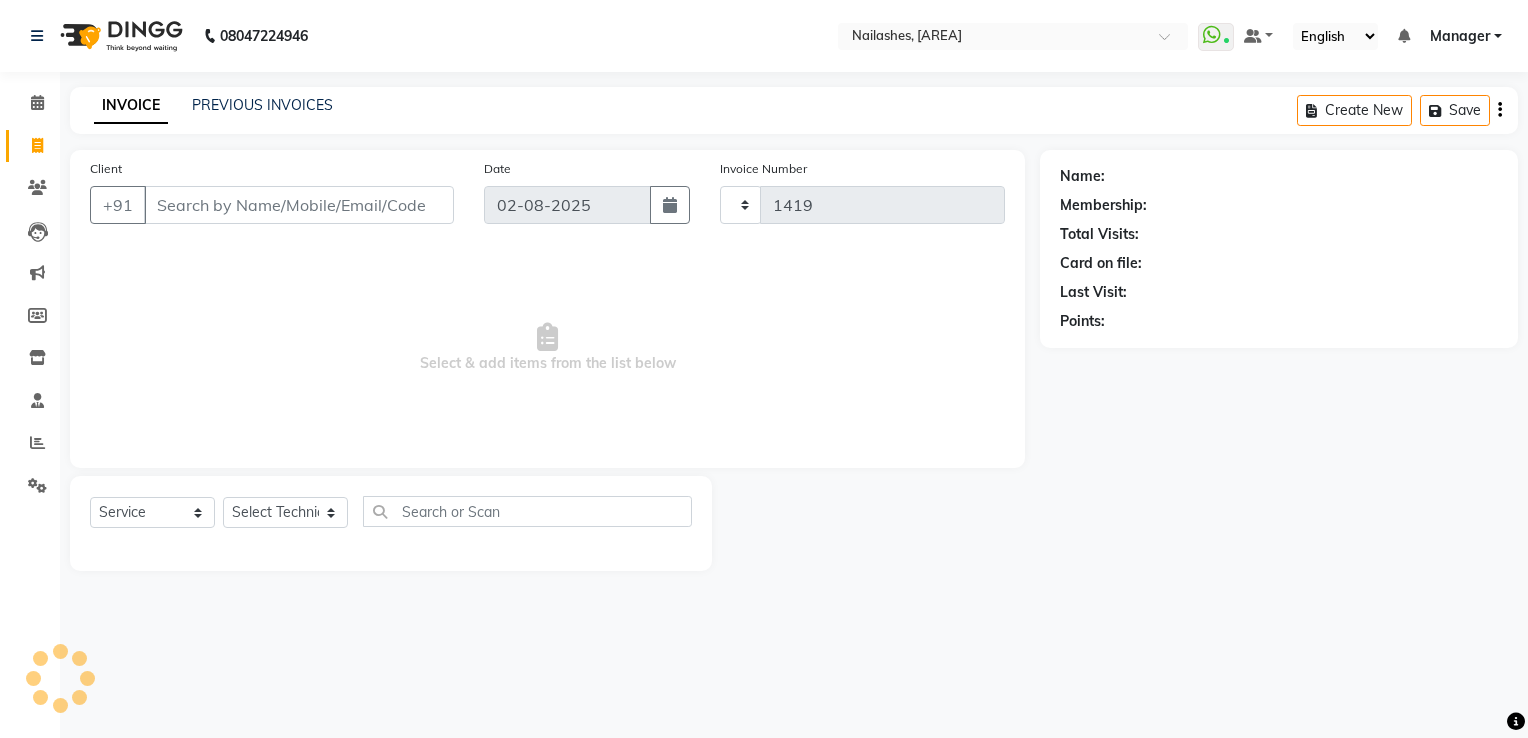 select on "6579" 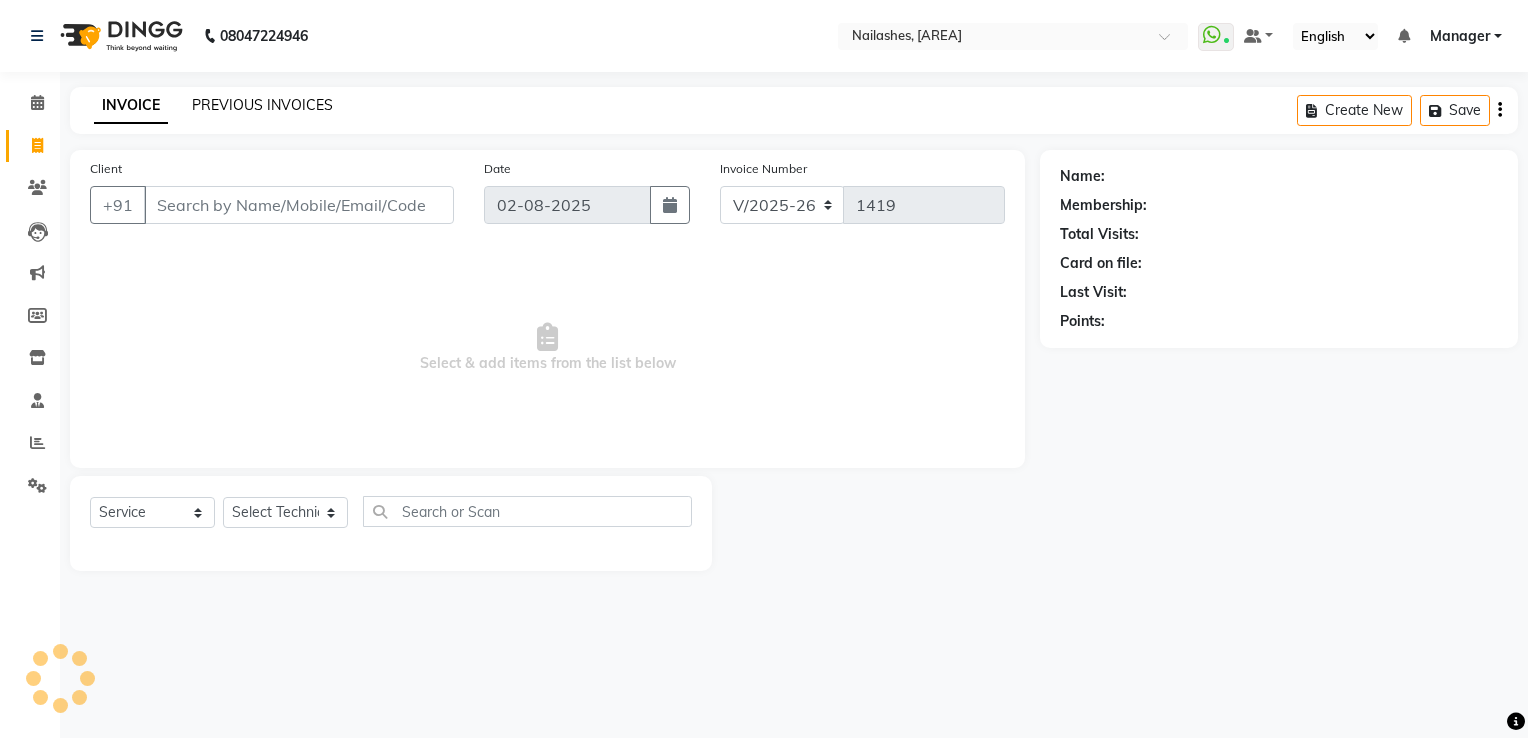 click on "PREVIOUS INVOICES" 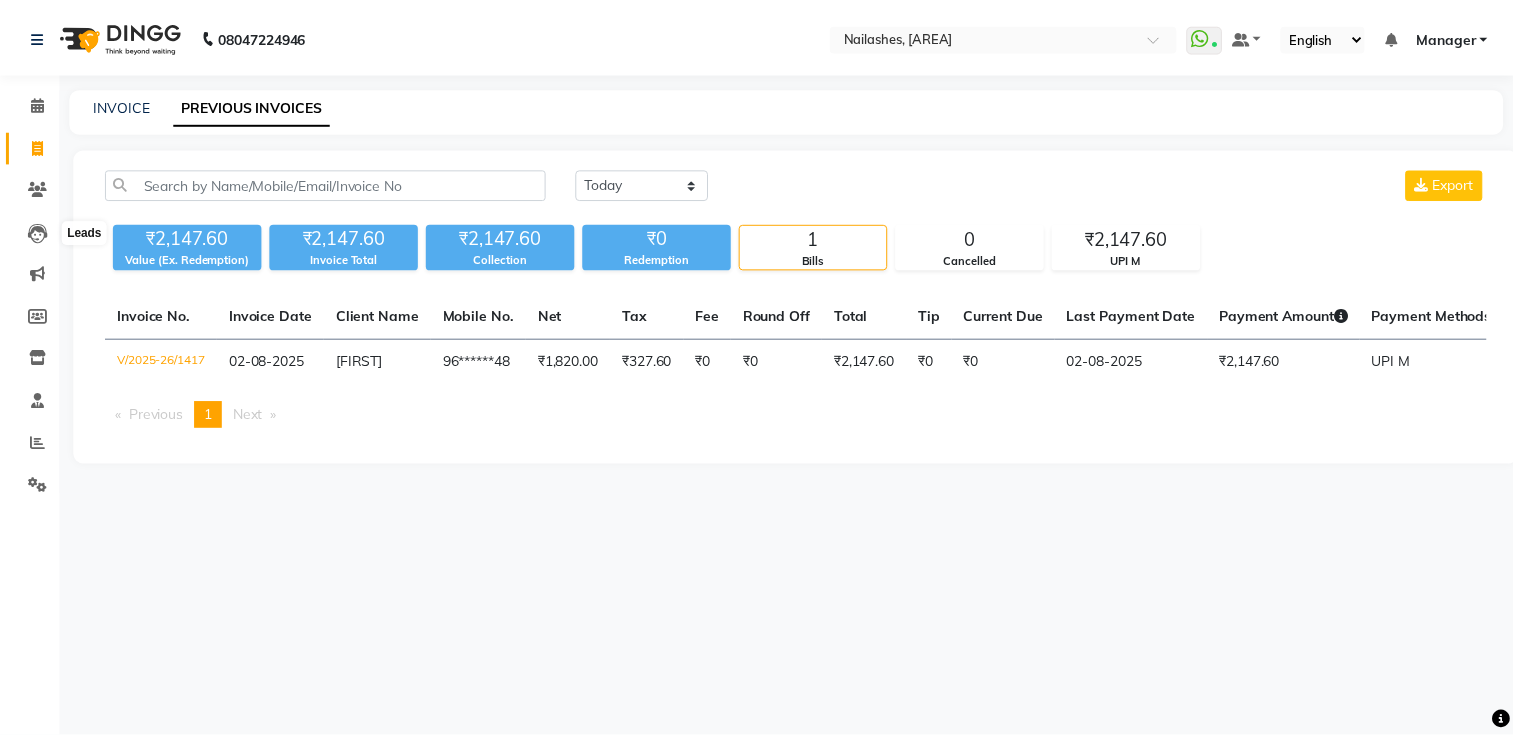 scroll, scrollTop: 0, scrollLeft: 0, axis: both 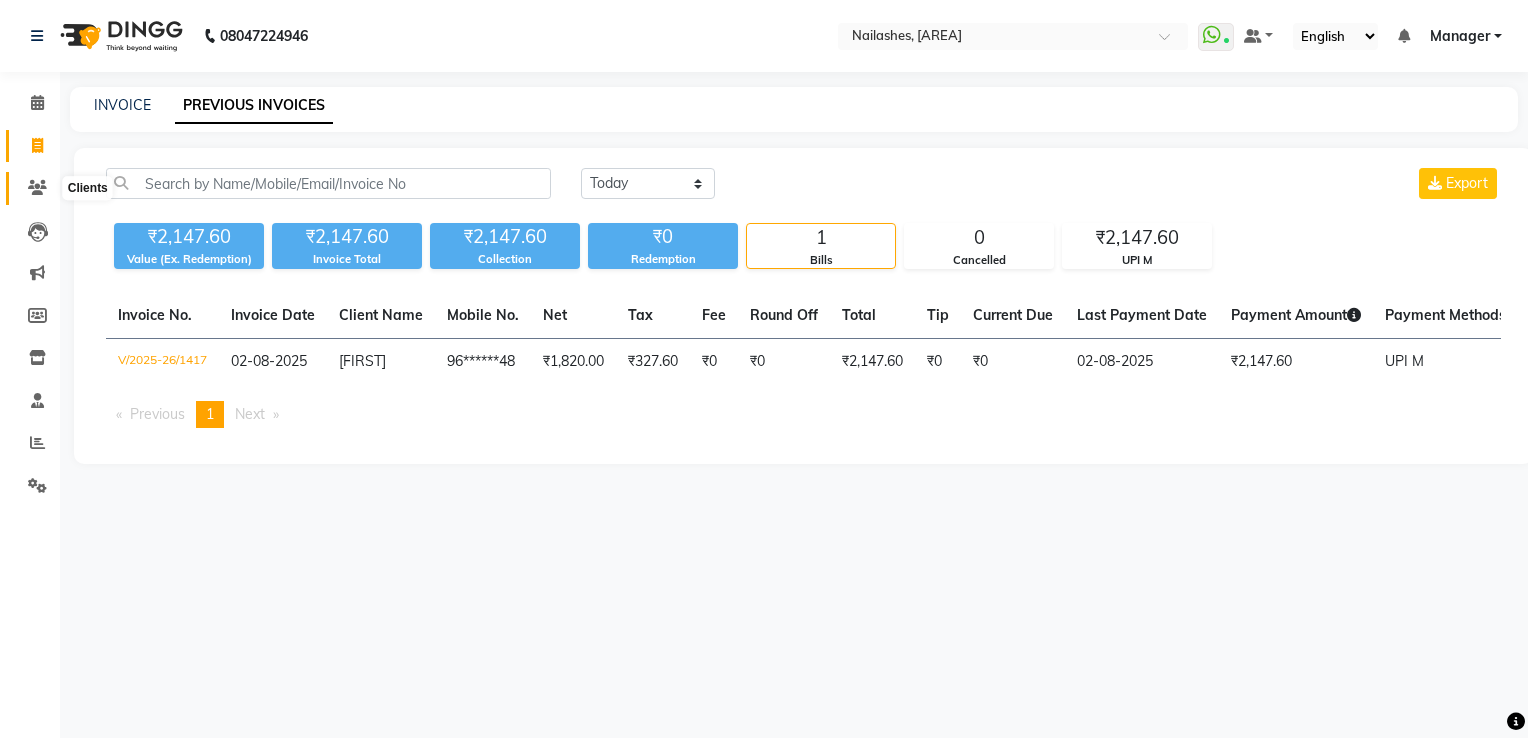 click 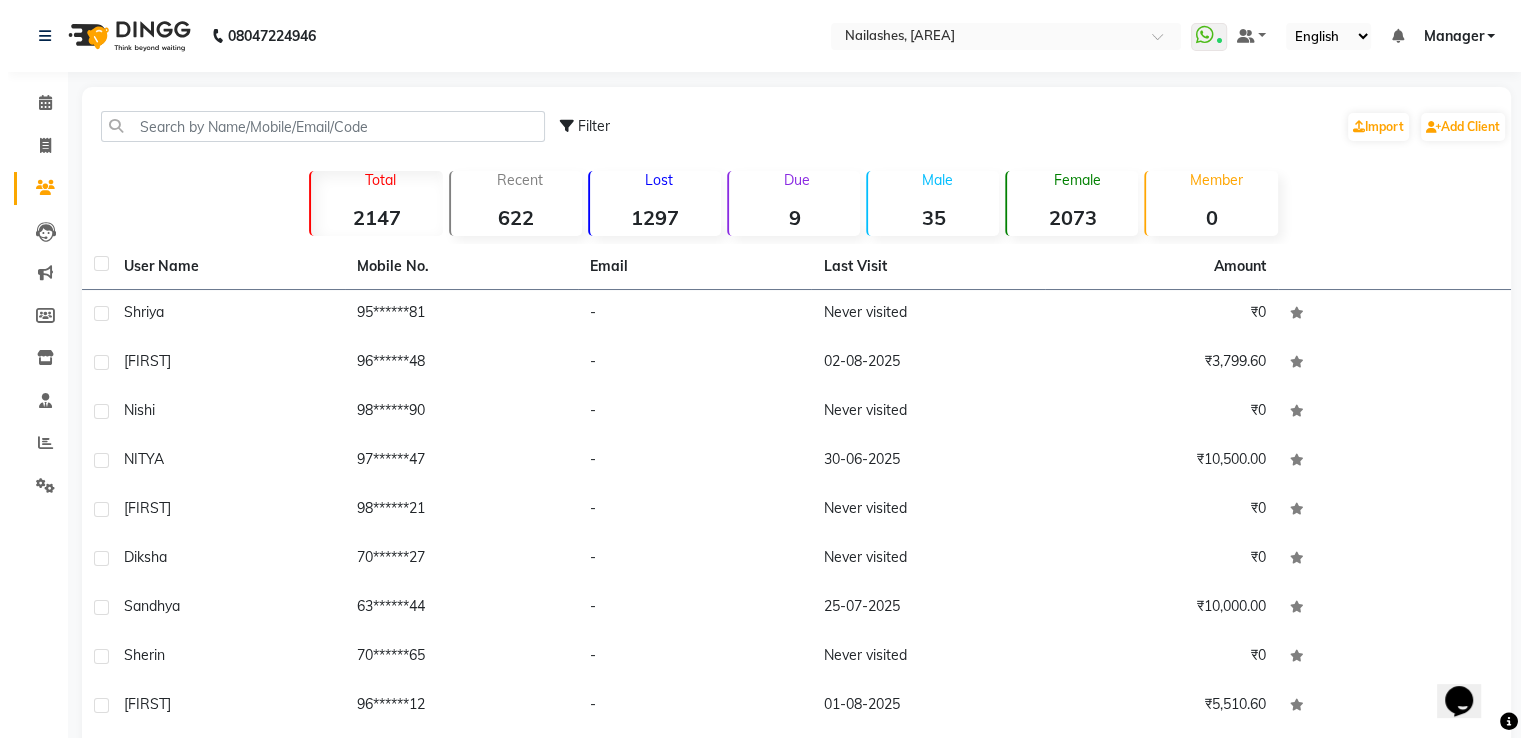 scroll, scrollTop: 0, scrollLeft: 0, axis: both 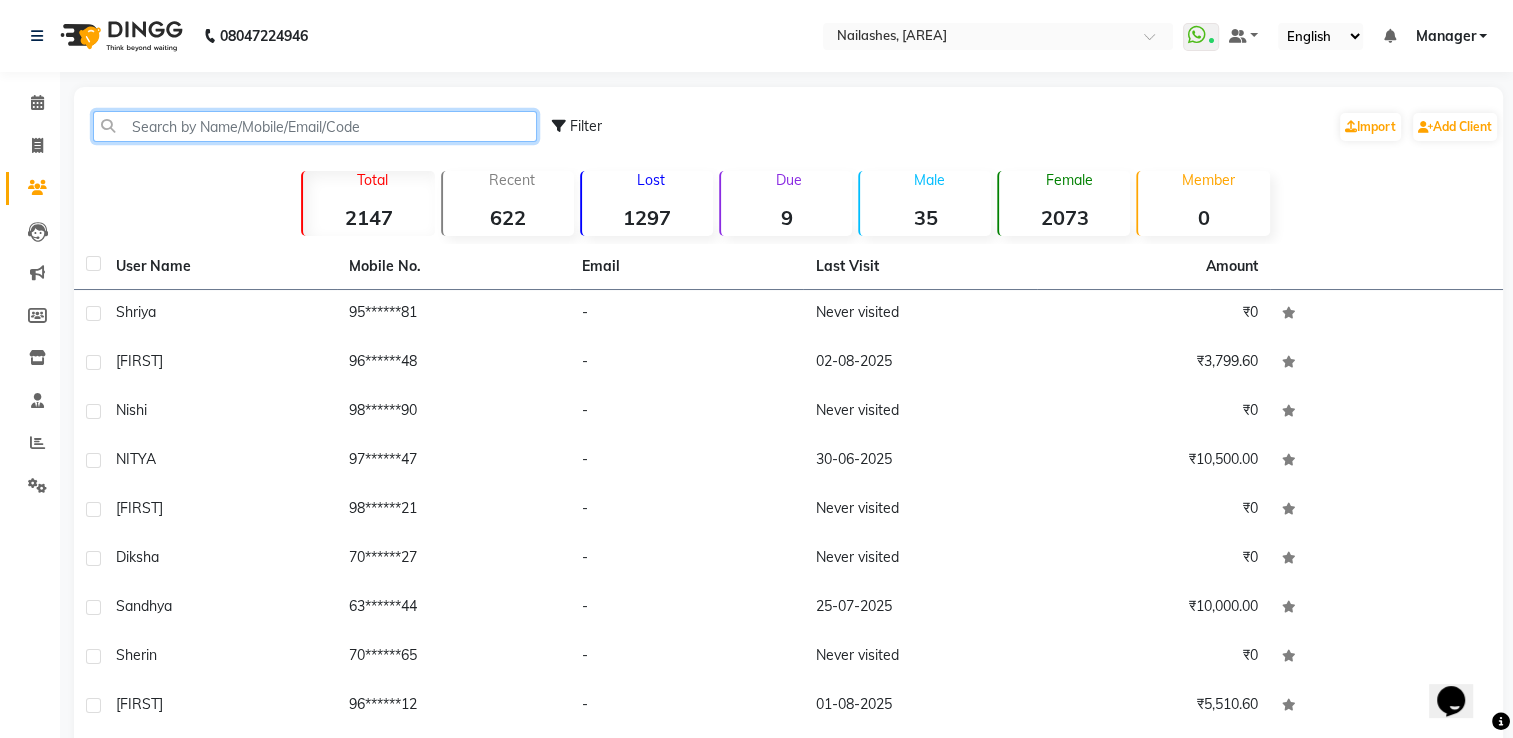 click 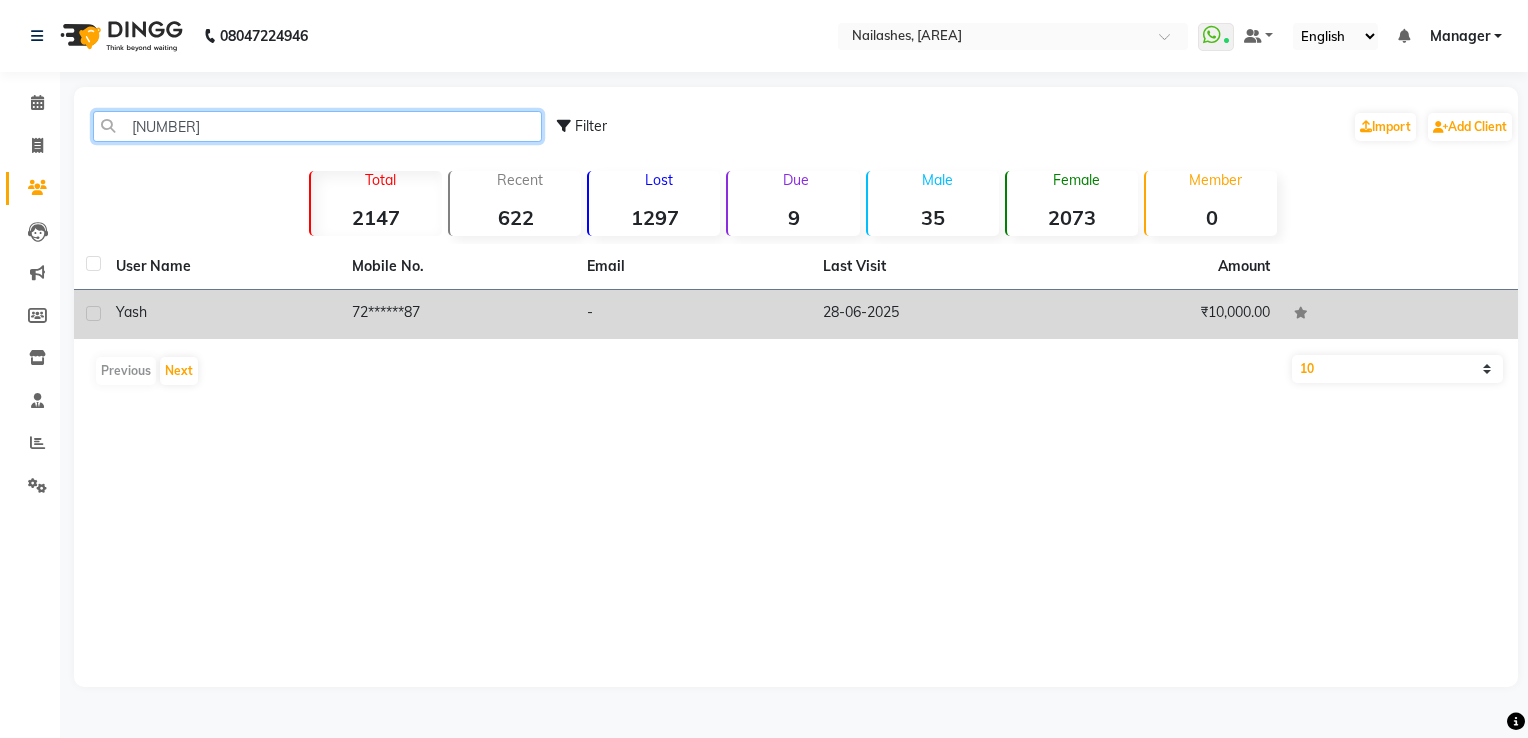 type on "[NUMBER]" 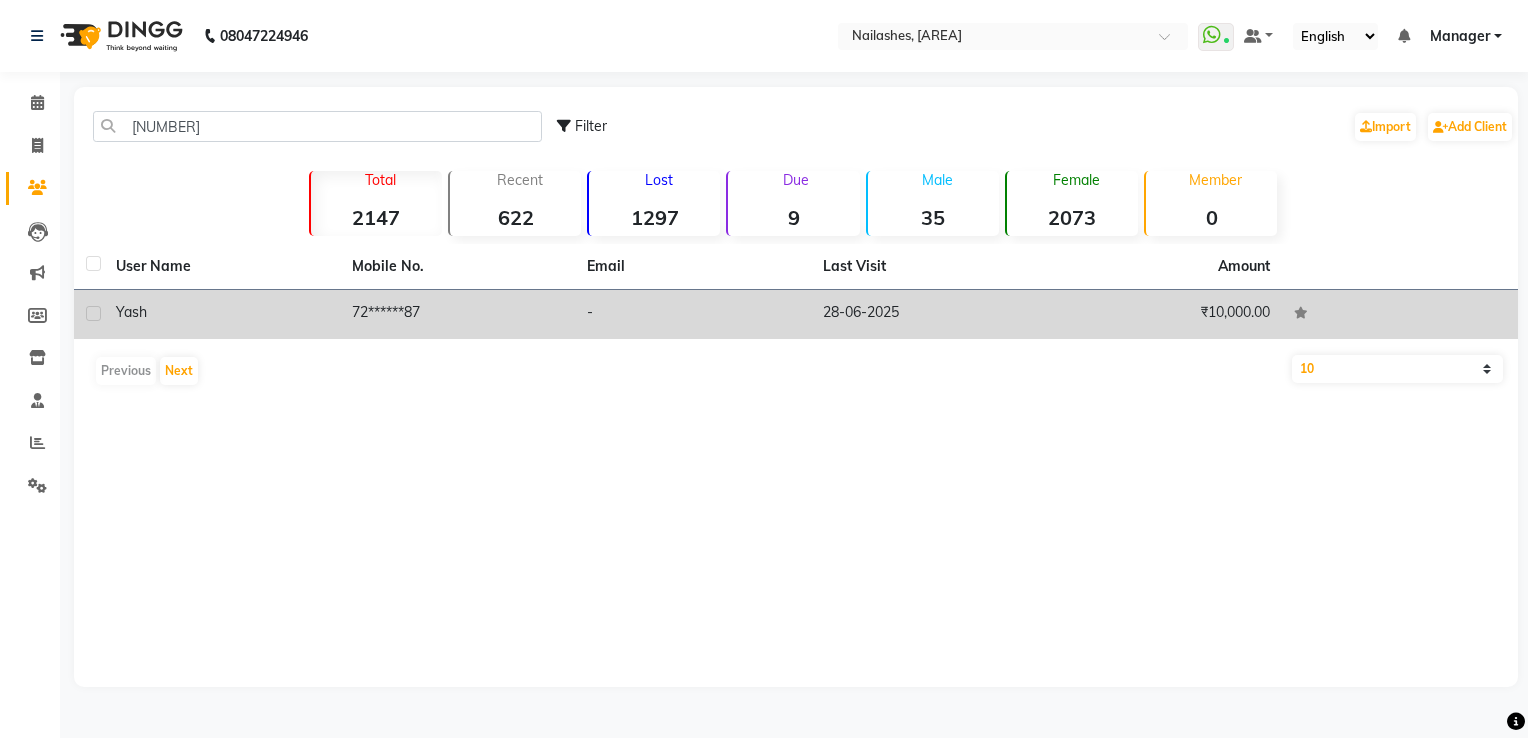 click on "72******87" 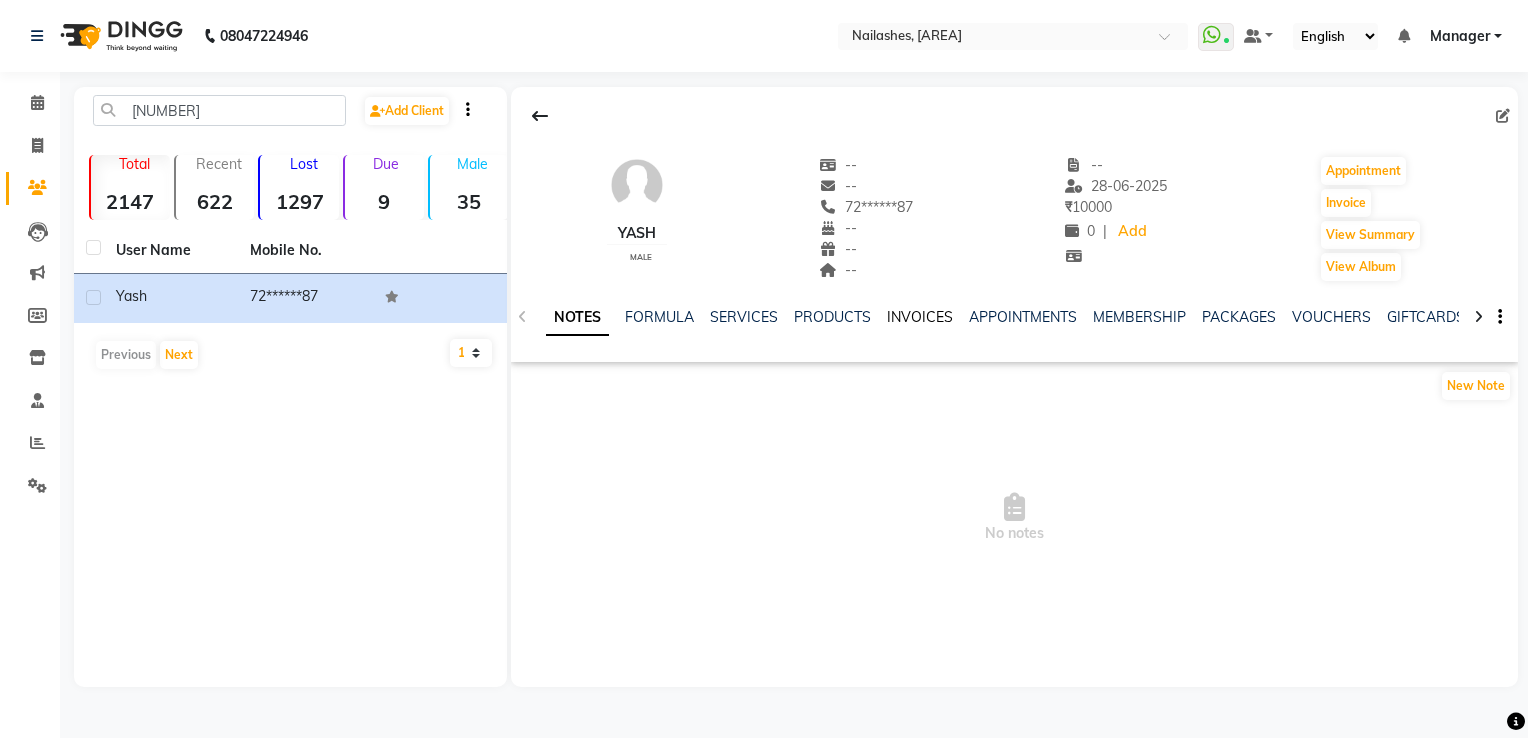 click on "INVOICES" 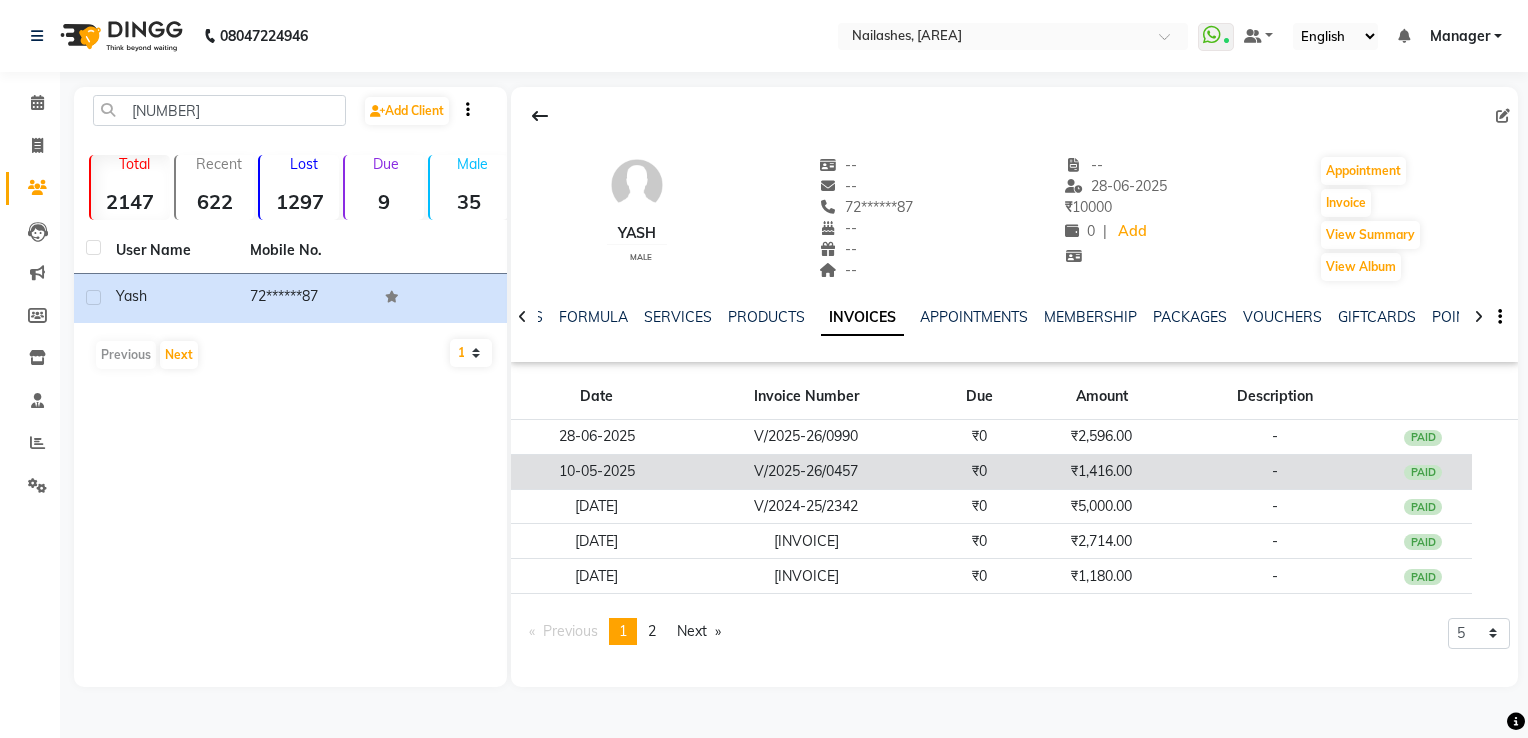 click on "V/2025-26/0457" 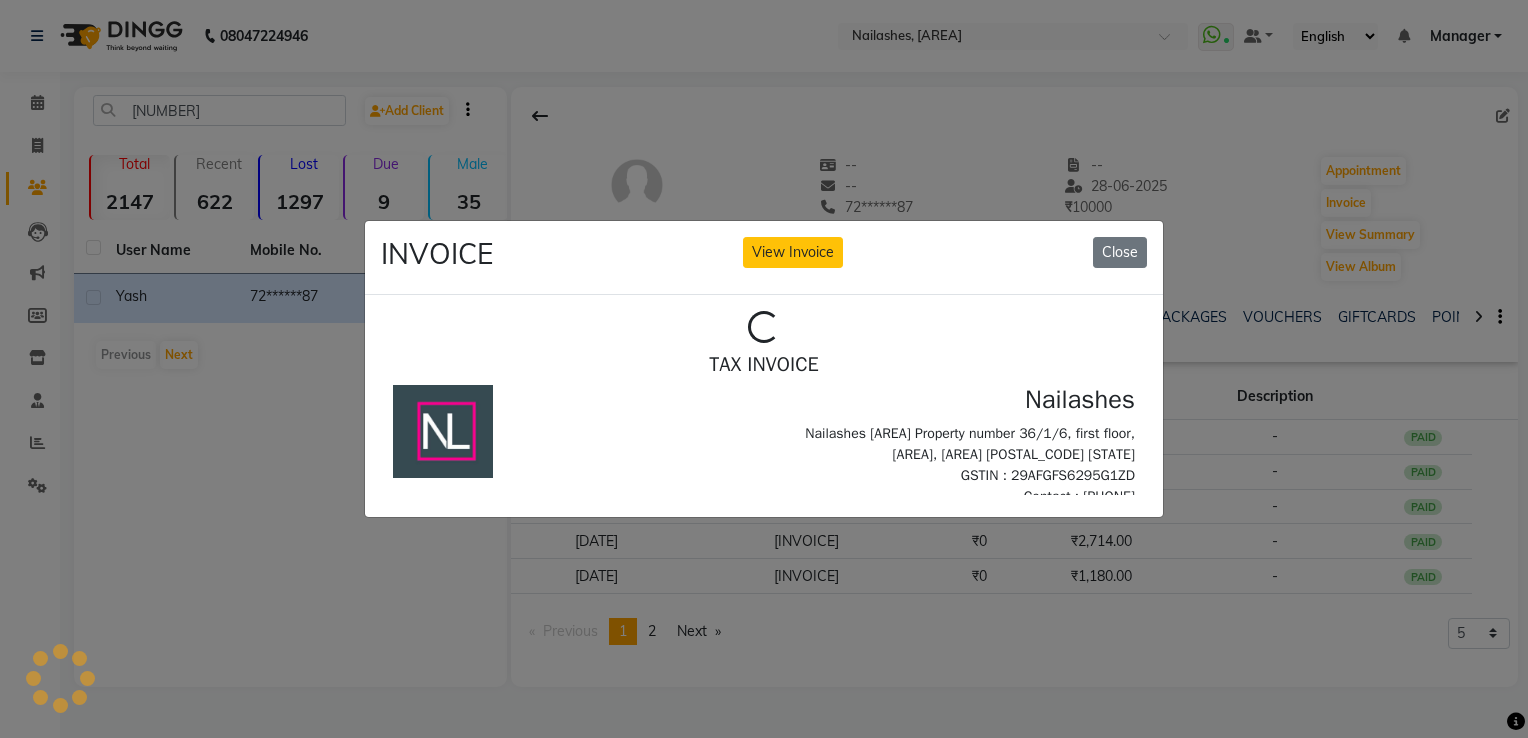 scroll, scrollTop: 0, scrollLeft: 0, axis: both 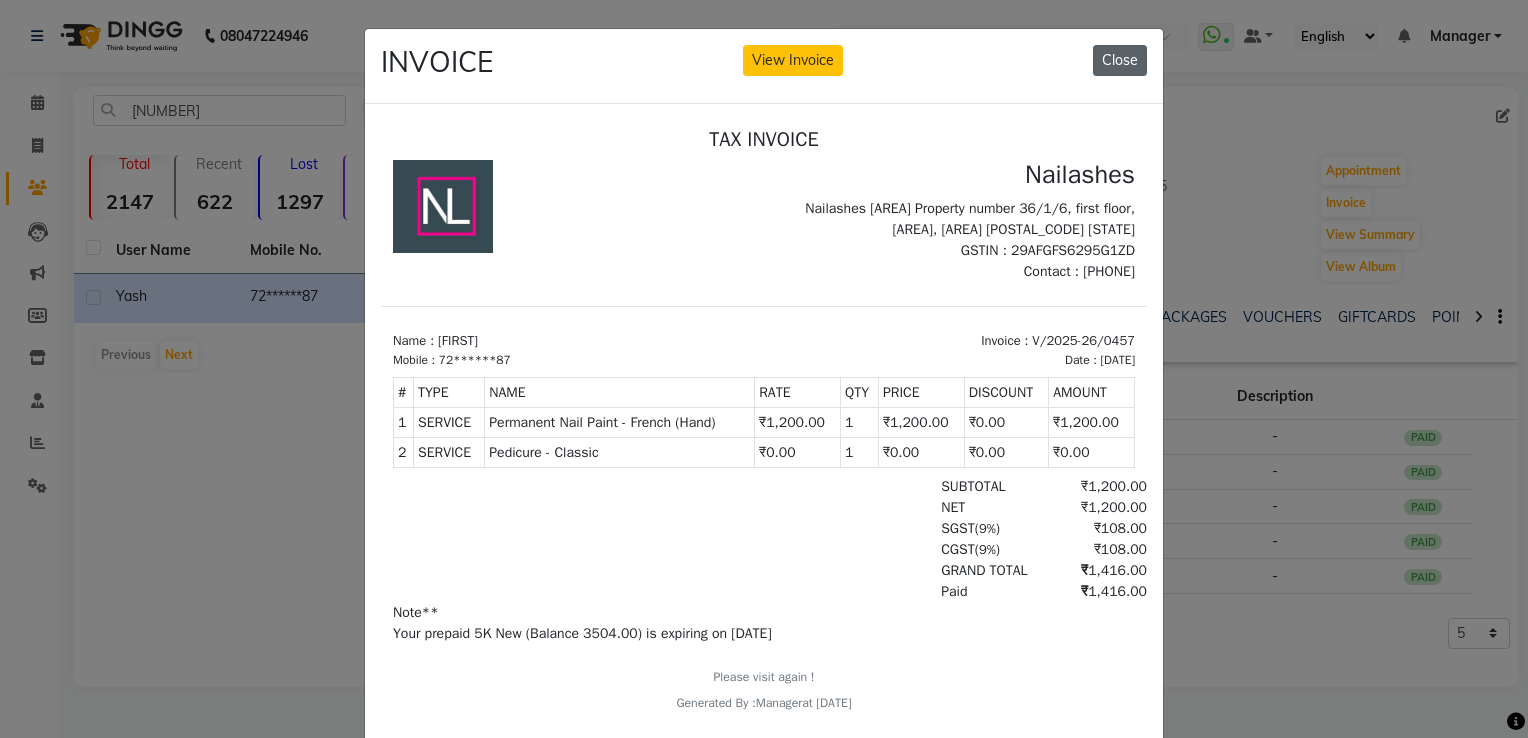 click on "Close" 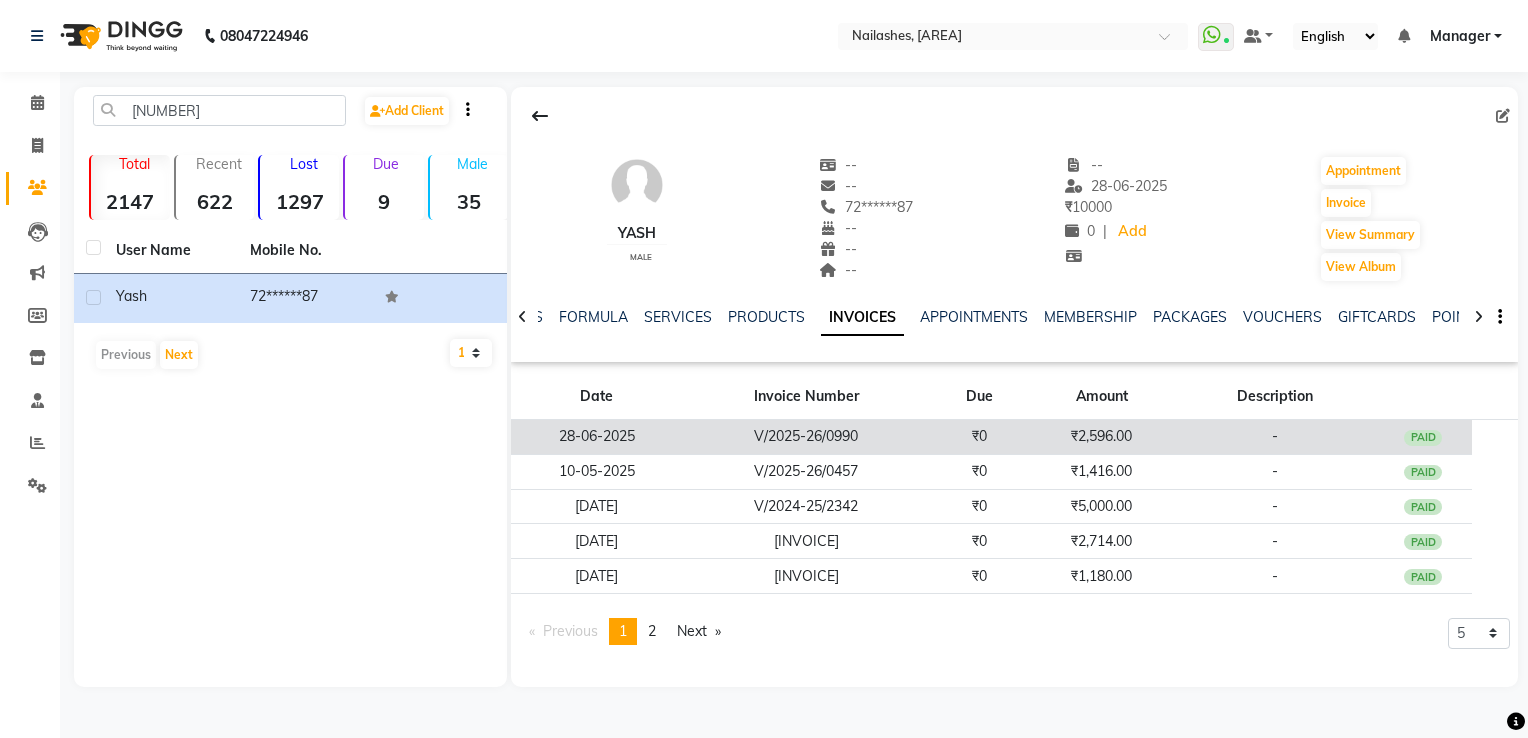 click on "₹0" 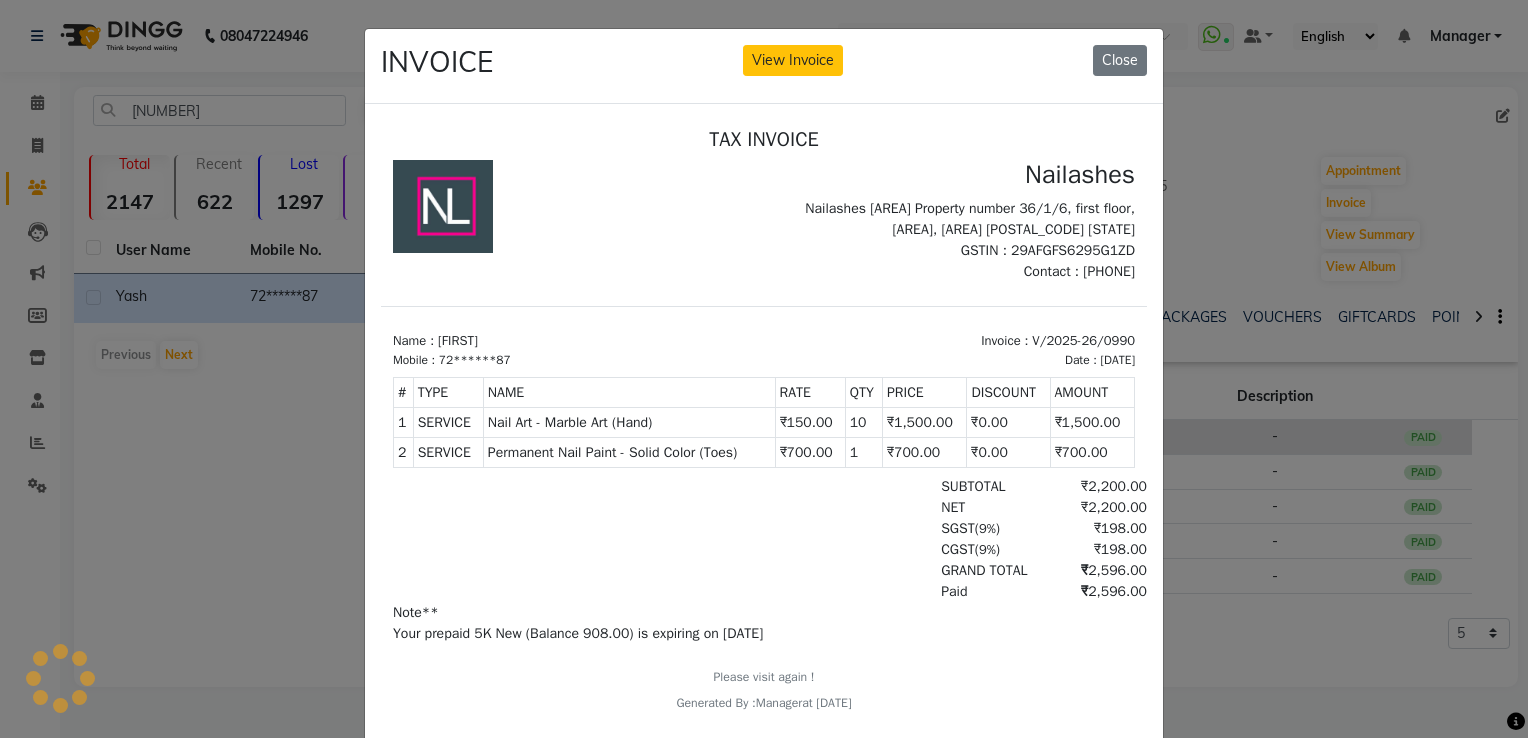 scroll, scrollTop: 0, scrollLeft: 0, axis: both 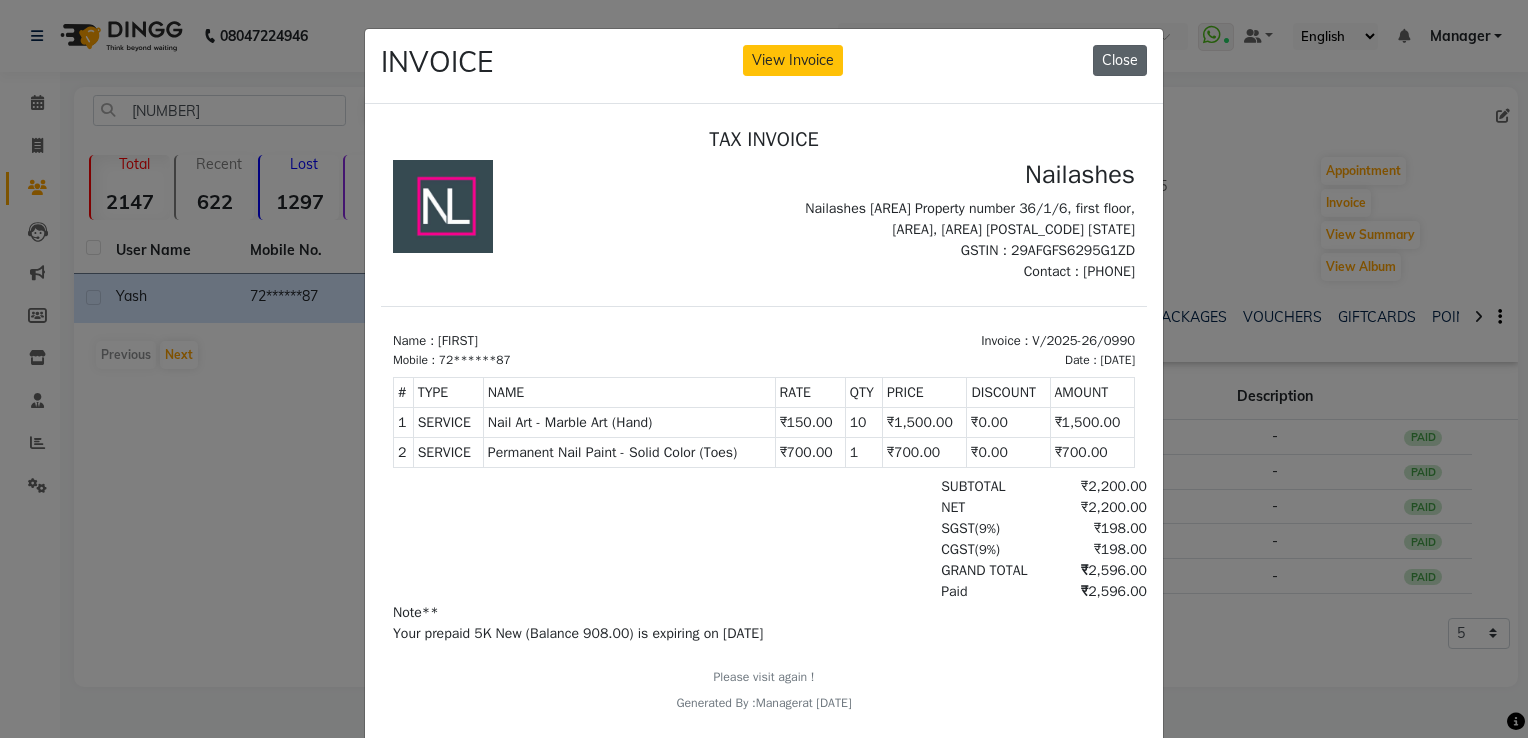 click on "Close" 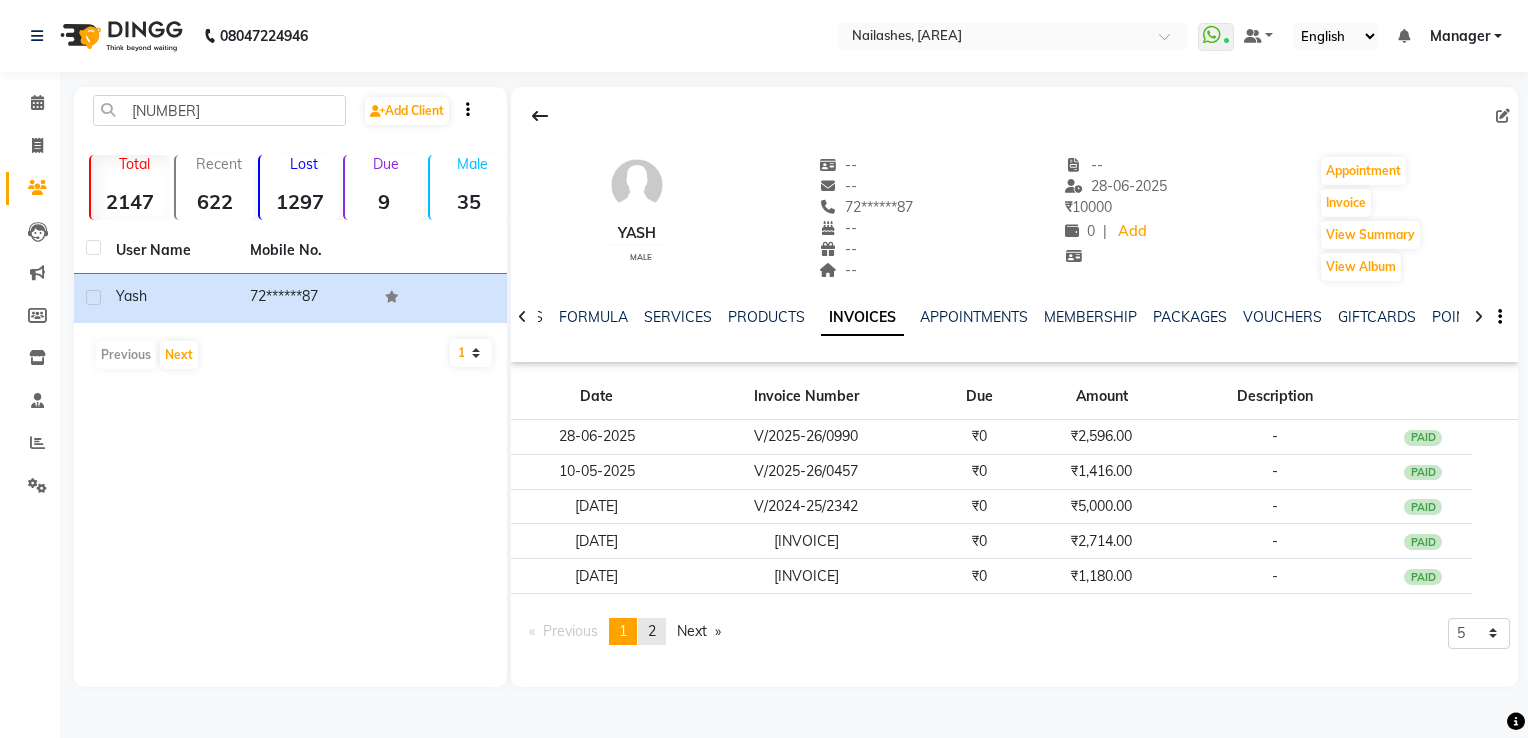 click on "page  2" 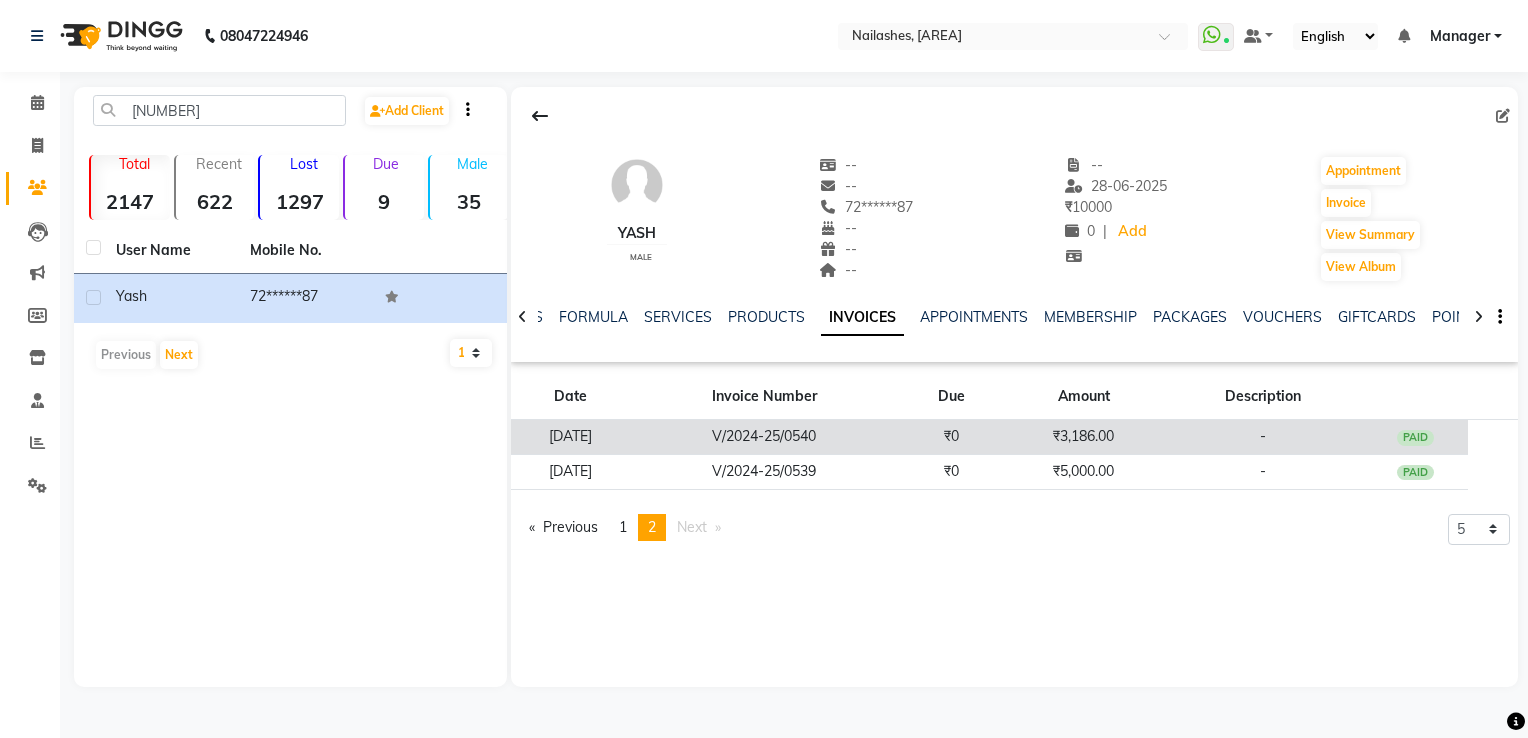 click on "V/2024-25/0540" 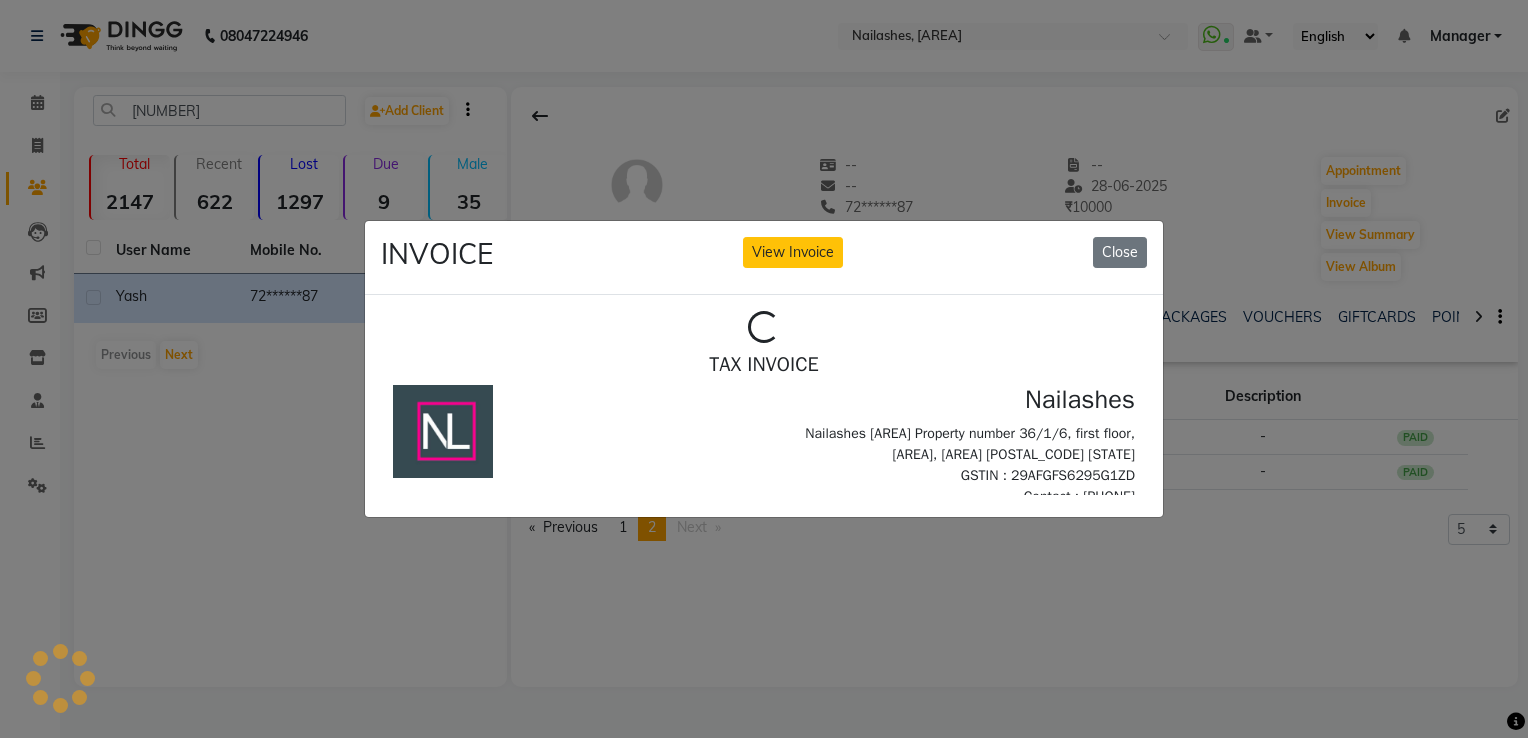 scroll, scrollTop: 0, scrollLeft: 0, axis: both 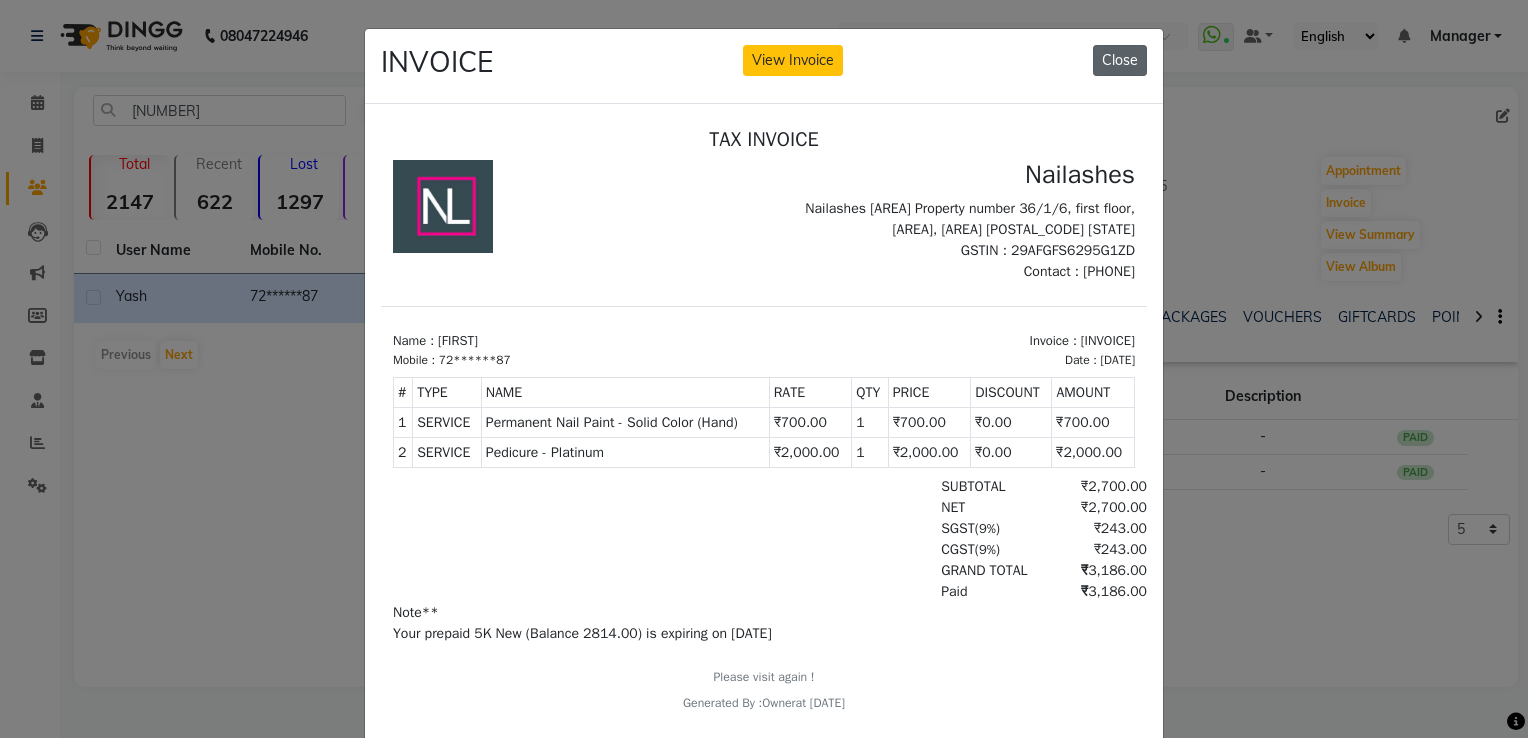 click on "Close" 